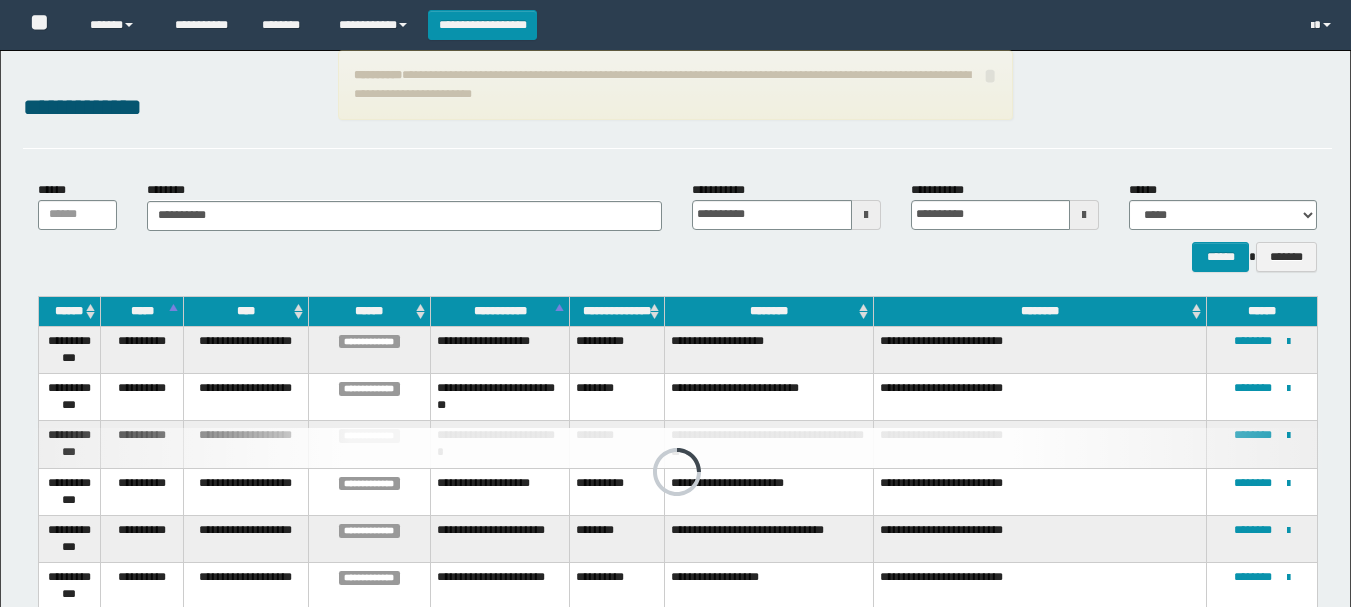 scroll, scrollTop: 67, scrollLeft: 0, axis: vertical 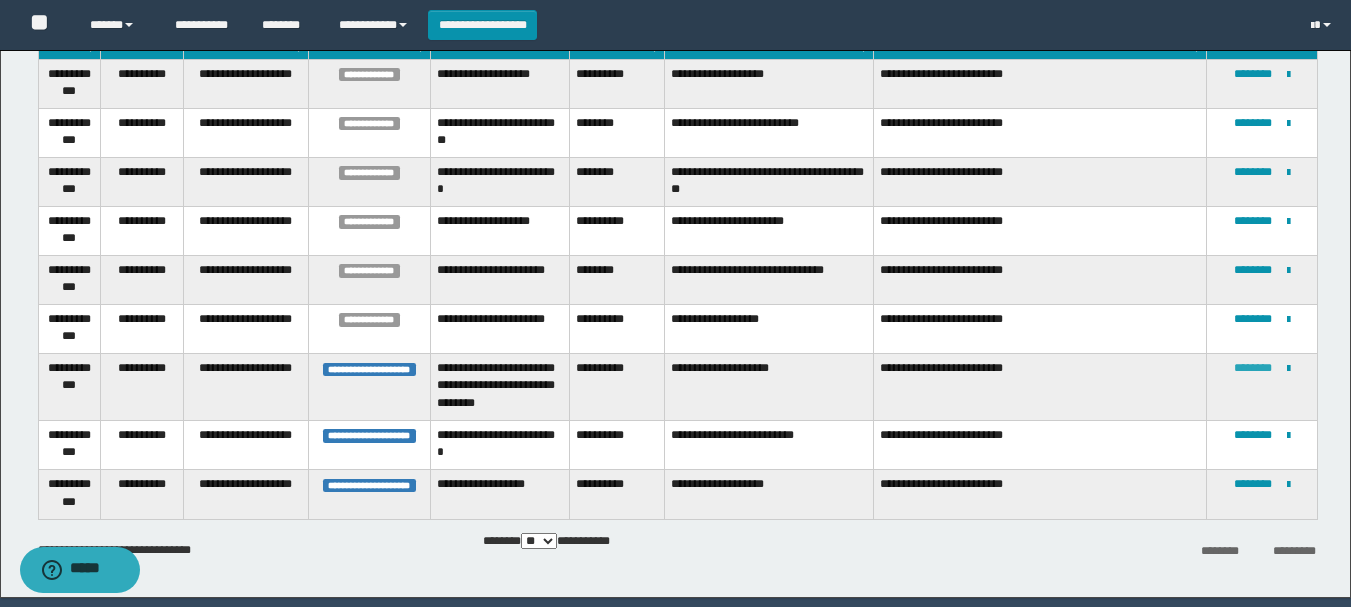 click on "********" at bounding box center (1253, 368) 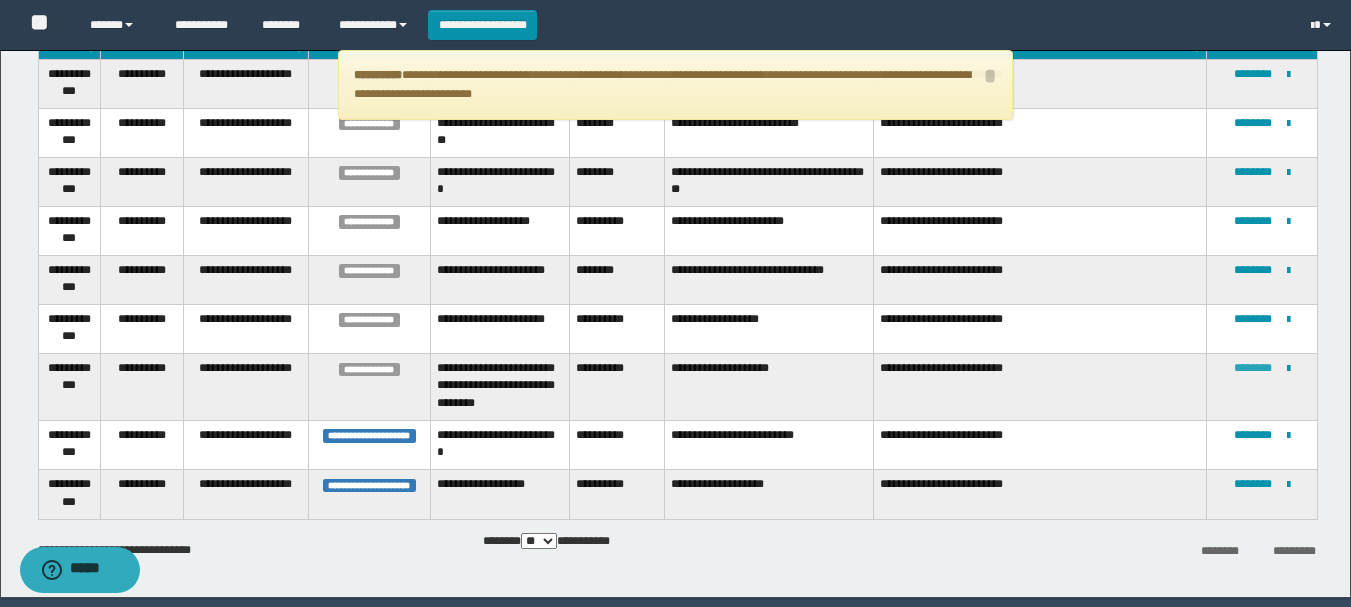 click on "********" at bounding box center (1253, 368) 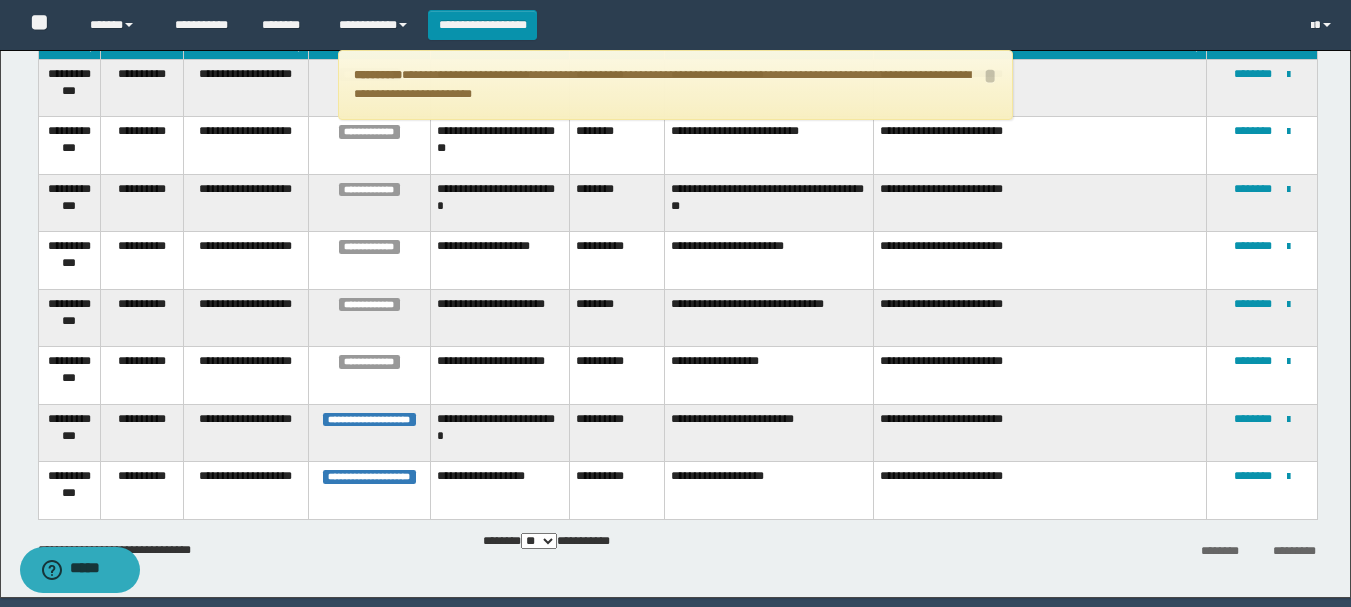 scroll, scrollTop: 254, scrollLeft: 0, axis: vertical 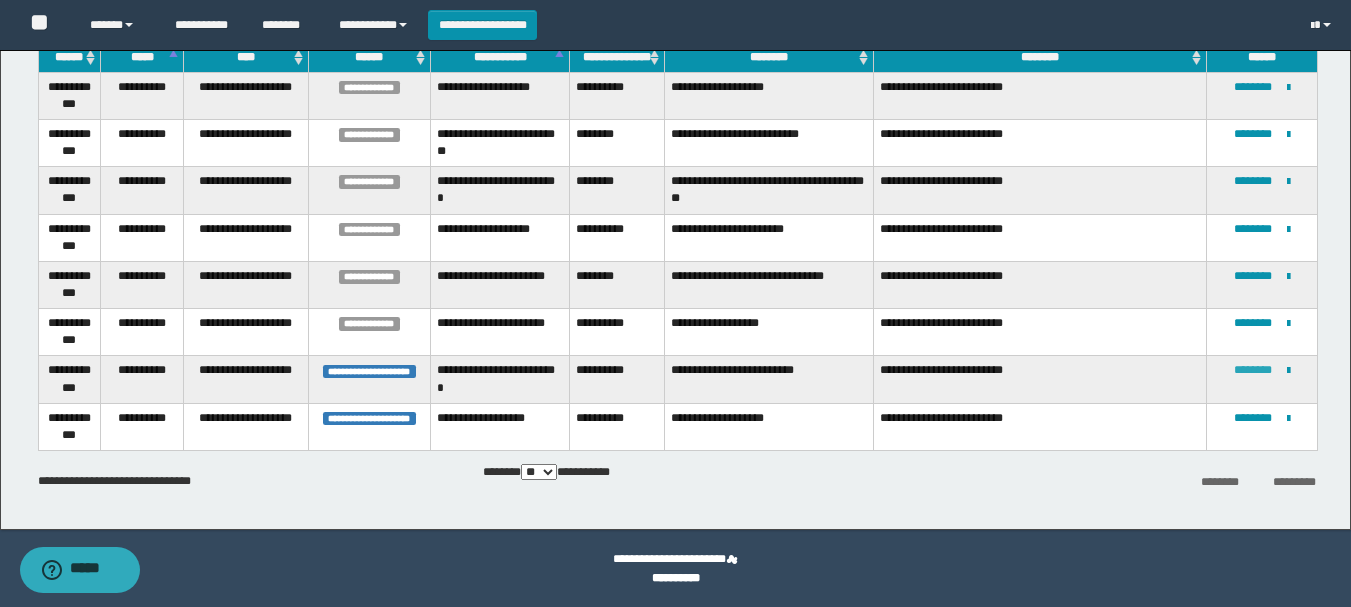 click on "********" at bounding box center [1253, 370] 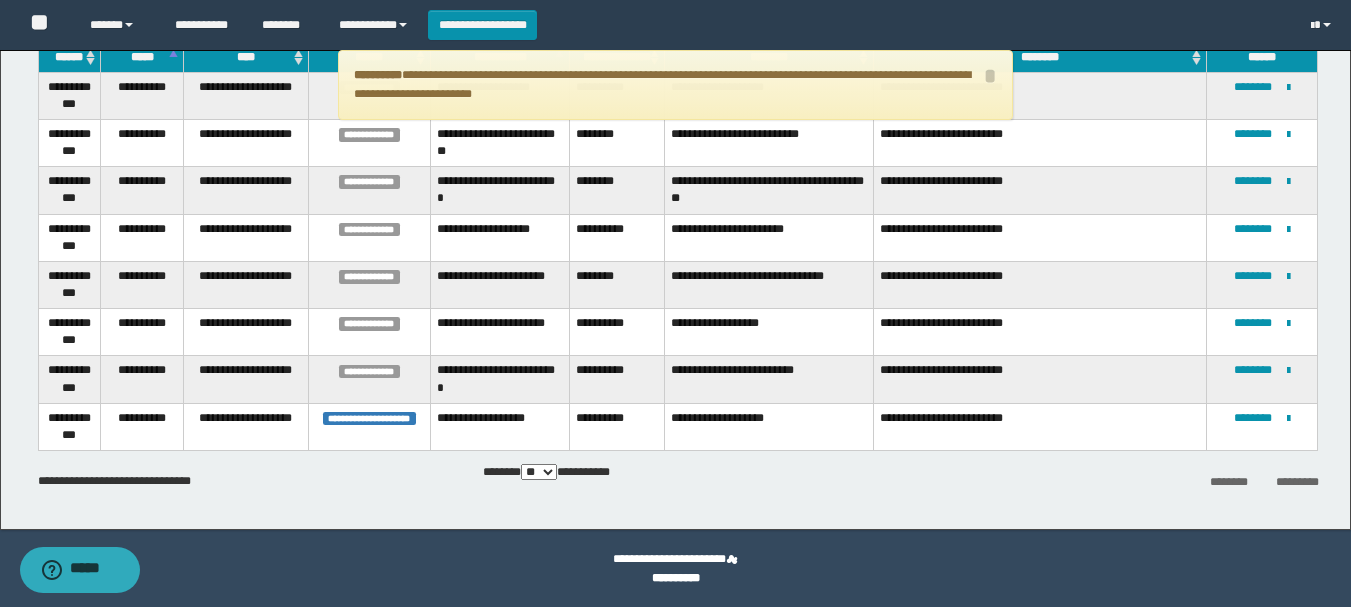 scroll, scrollTop: 0, scrollLeft: 0, axis: both 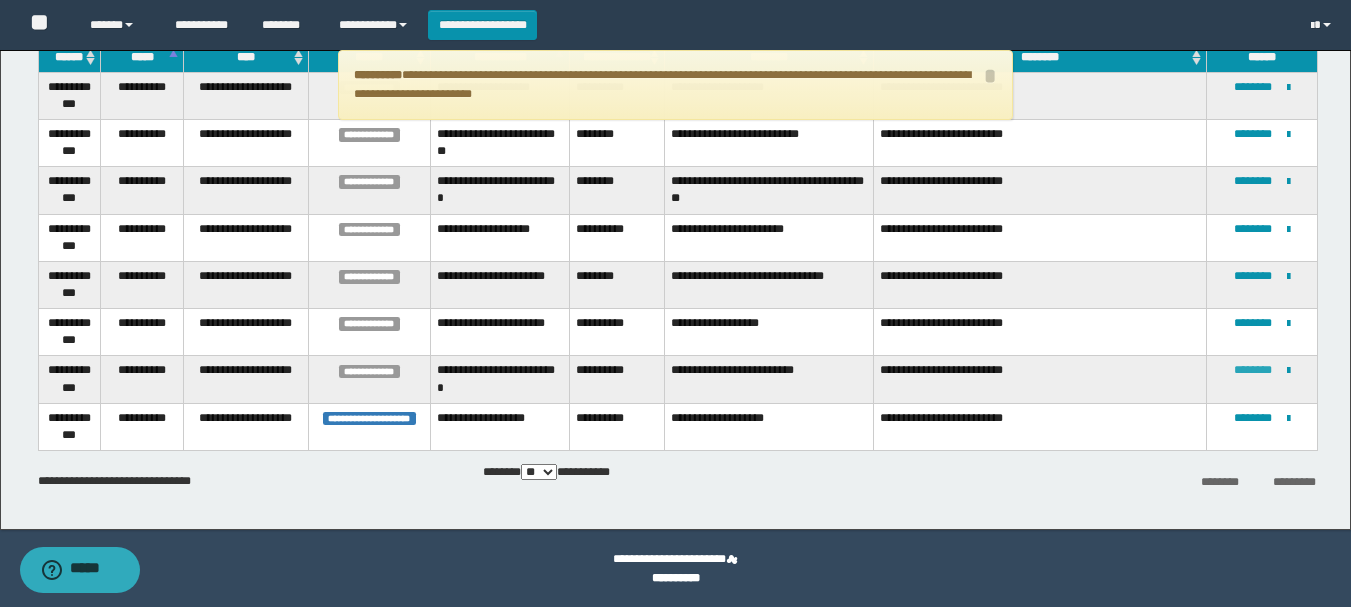 click on "********" at bounding box center [1253, 370] 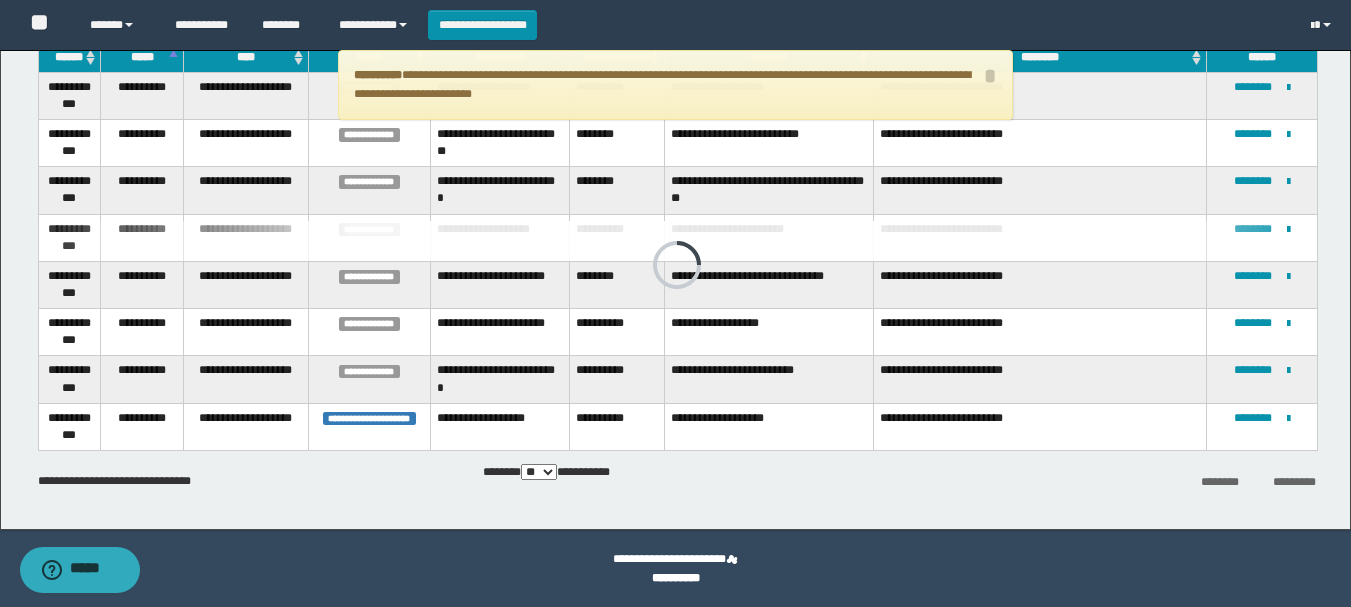 scroll, scrollTop: 0, scrollLeft: 0, axis: both 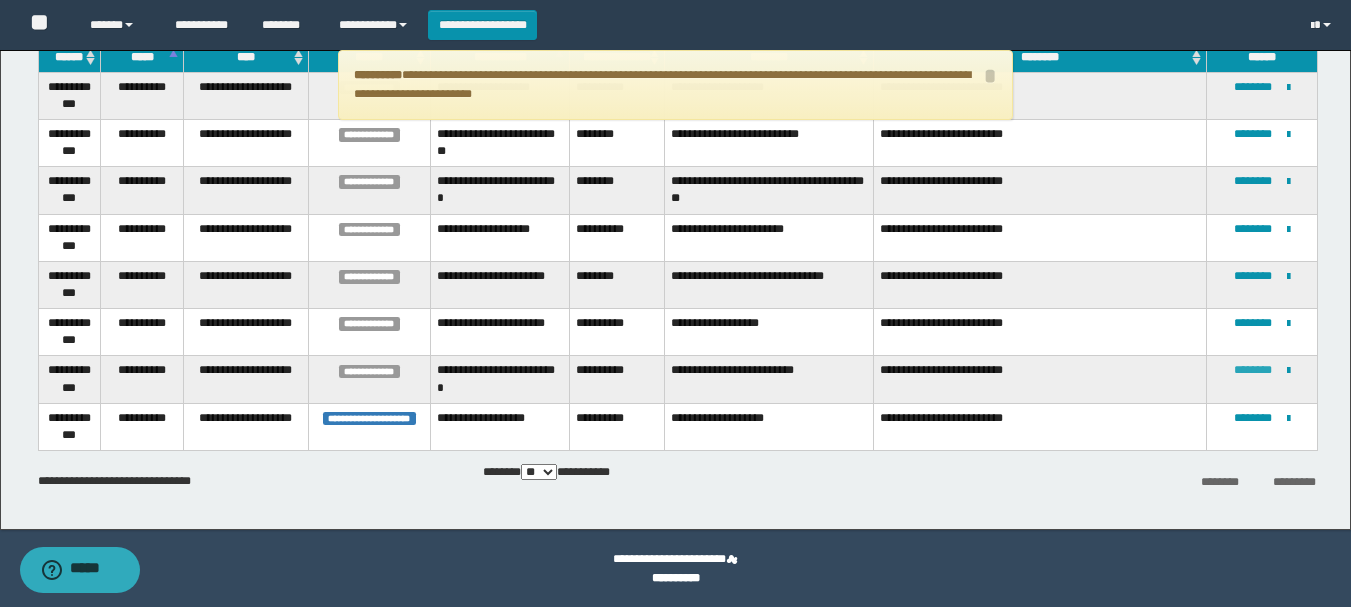 click on "********" at bounding box center [1253, 370] 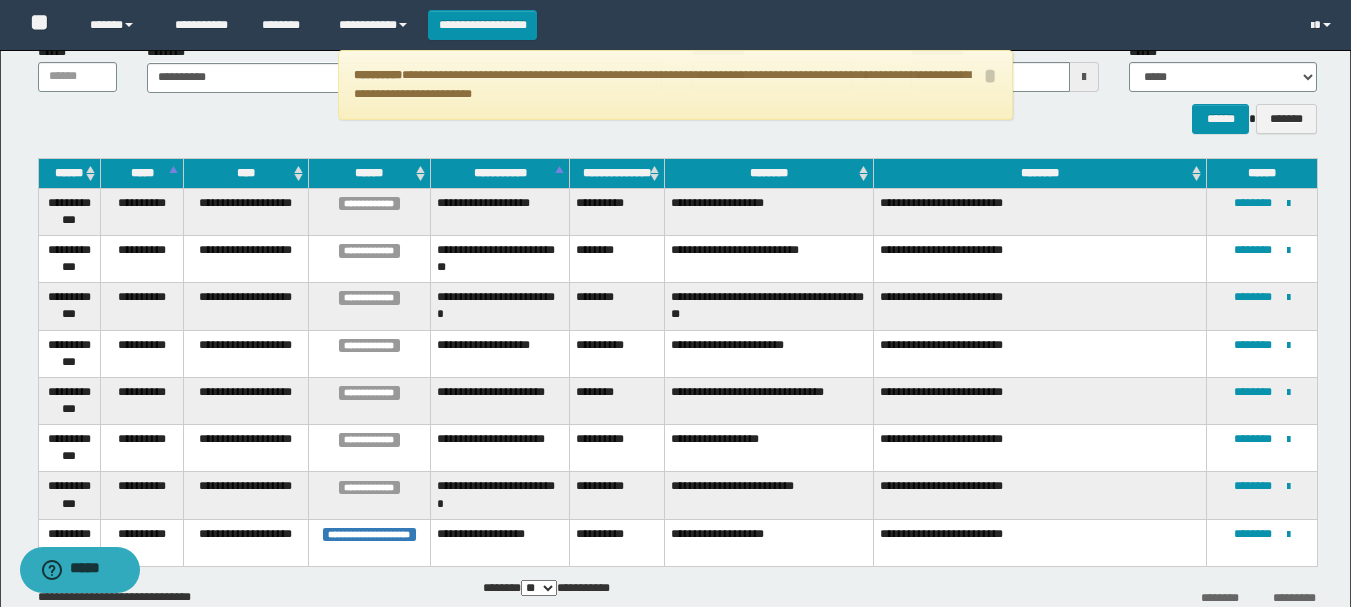 scroll, scrollTop: 254, scrollLeft: 0, axis: vertical 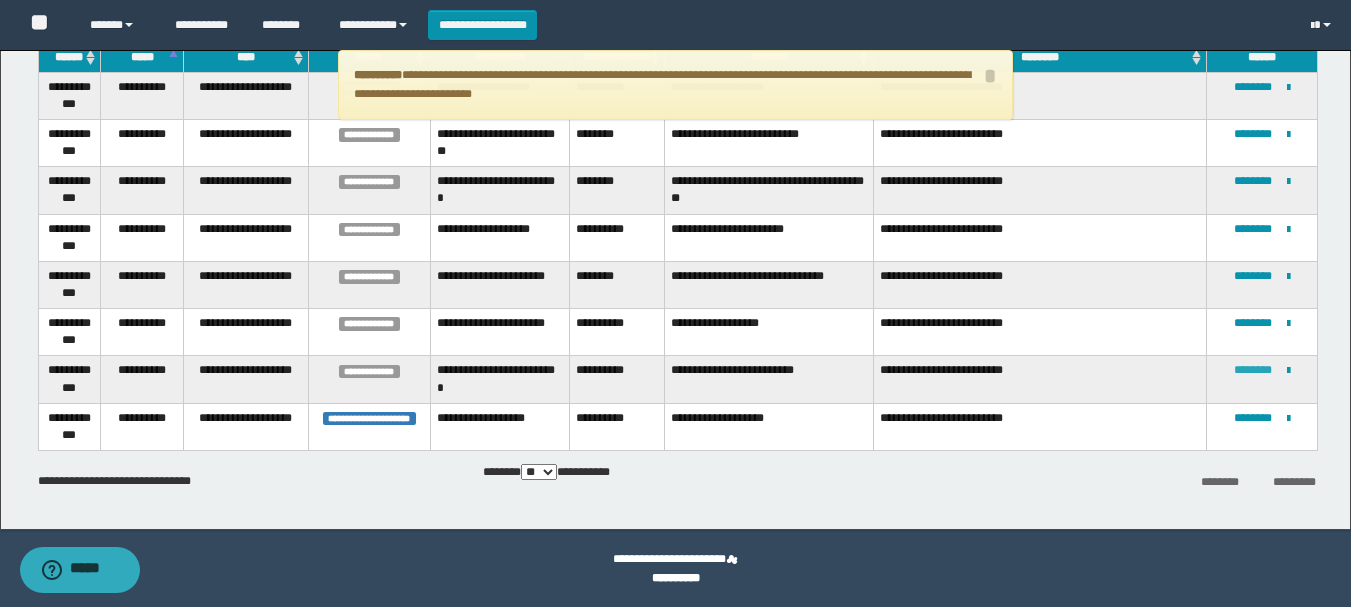 click on "********" at bounding box center [1253, 370] 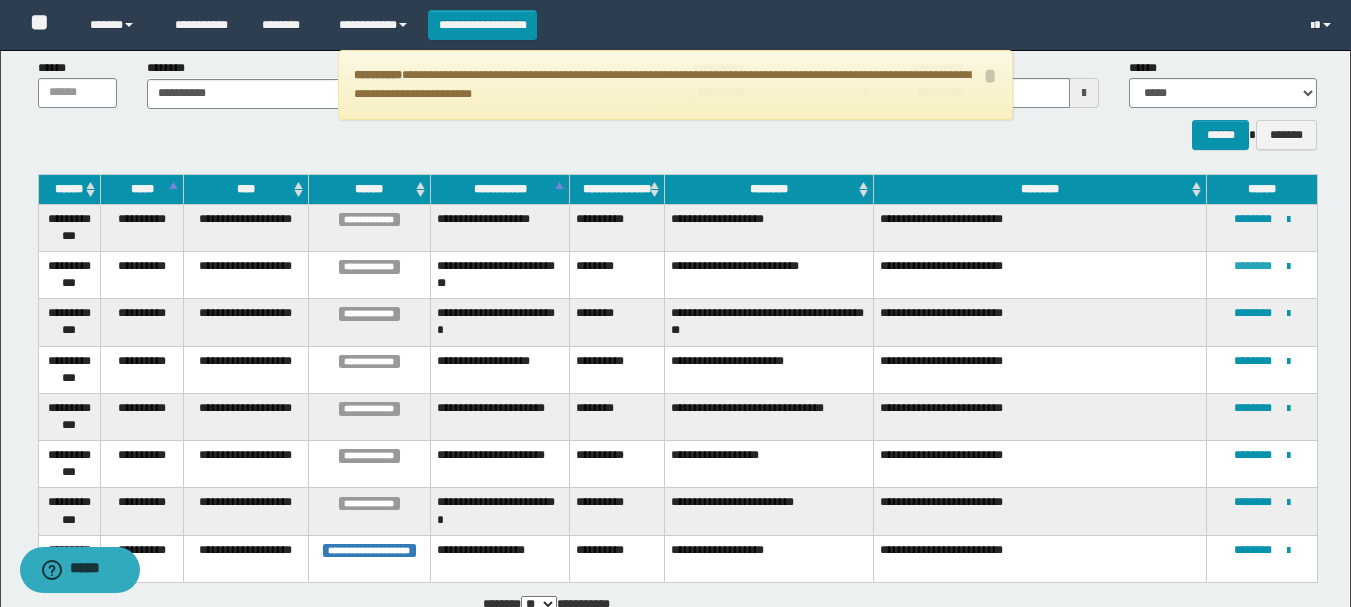 scroll, scrollTop: 254, scrollLeft: 0, axis: vertical 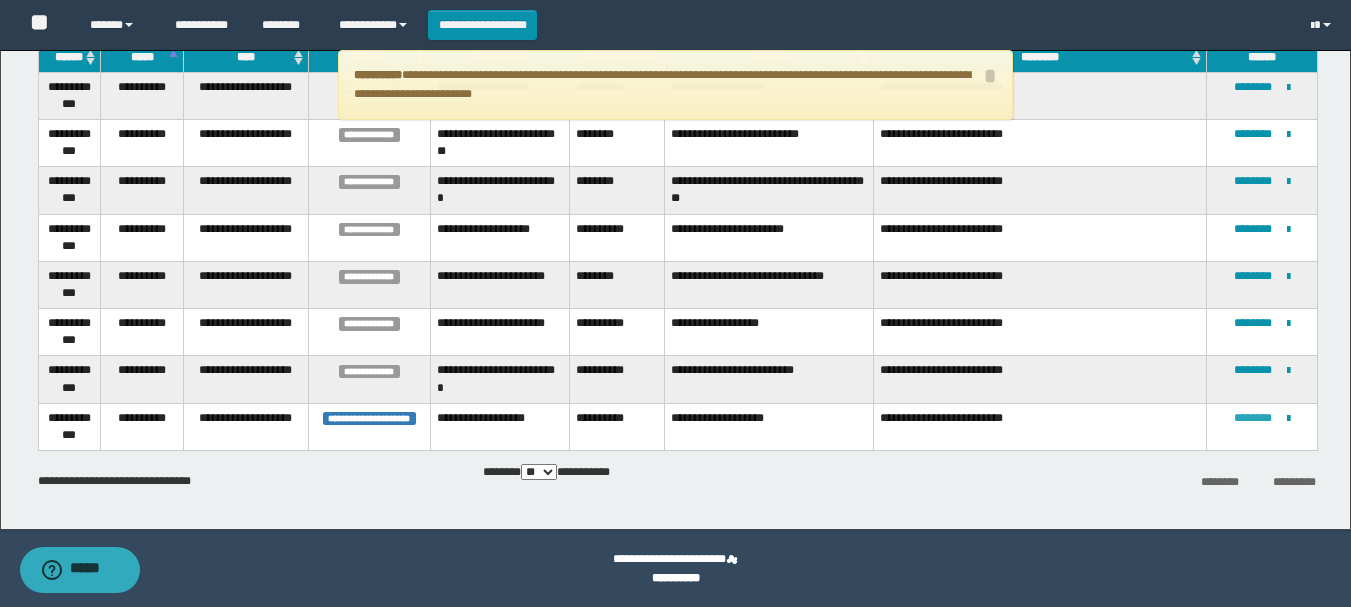 click on "********" at bounding box center [1253, 418] 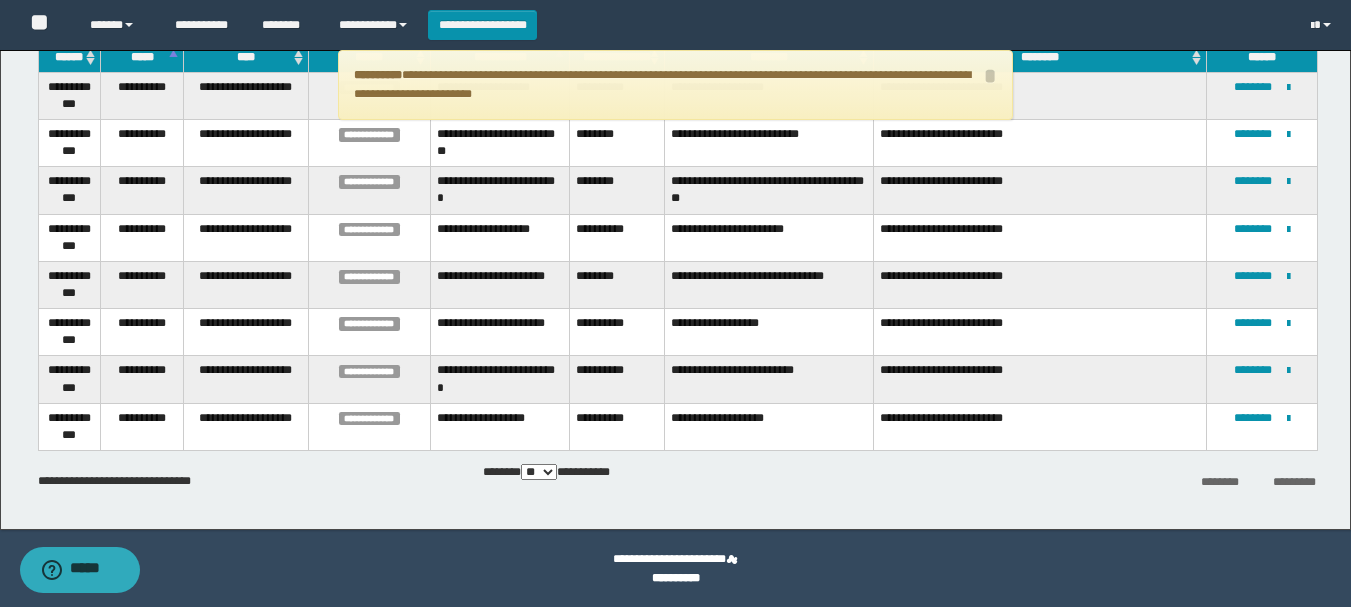 scroll, scrollTop: 0, scrollLeft: 0, axis: both 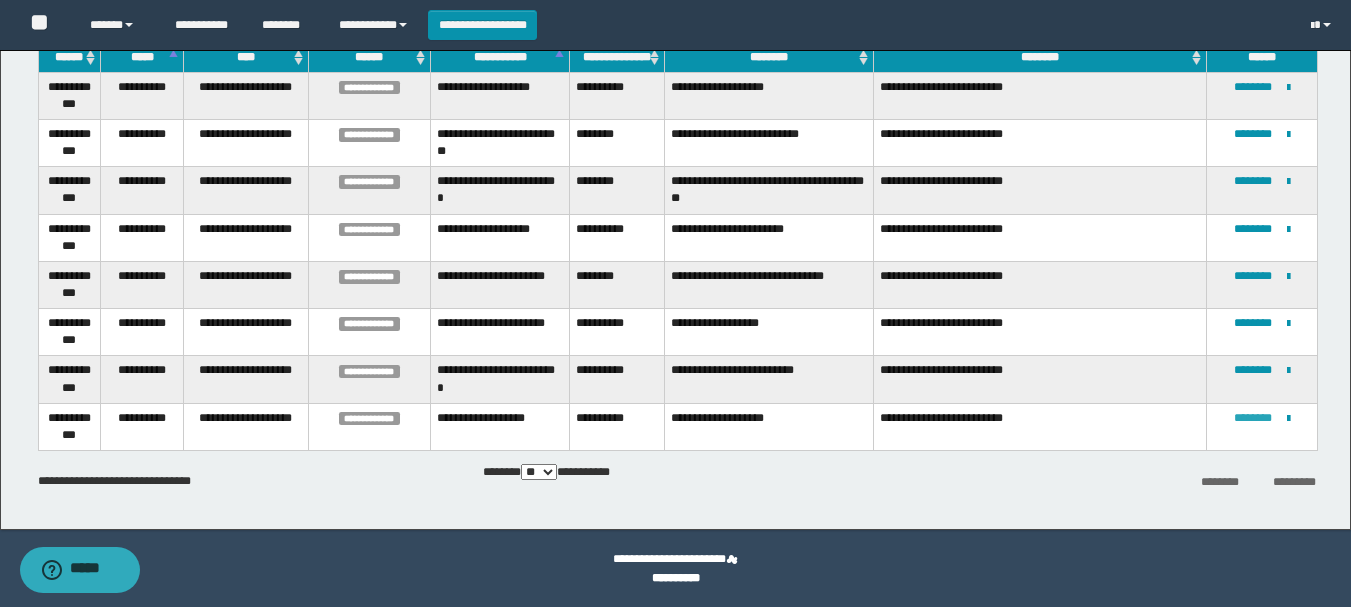 click on "********" at bounding box center (1253, 418) 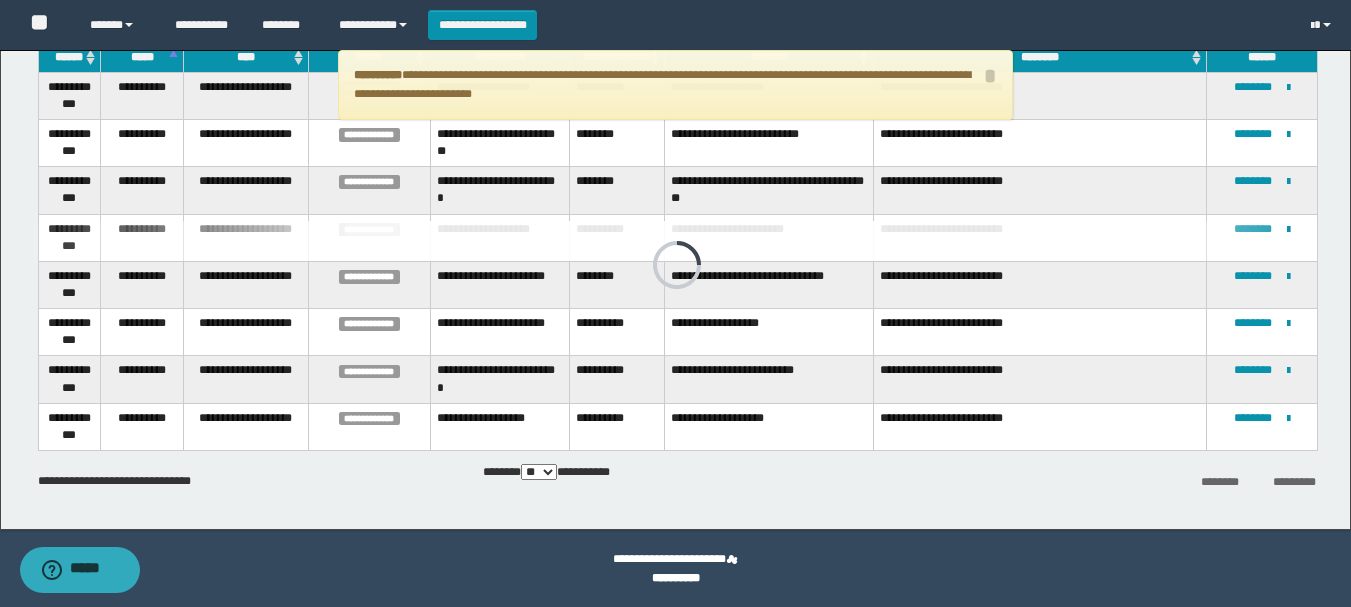 scroll, scrollTop: 0, scrollLeft: 0, axis: both 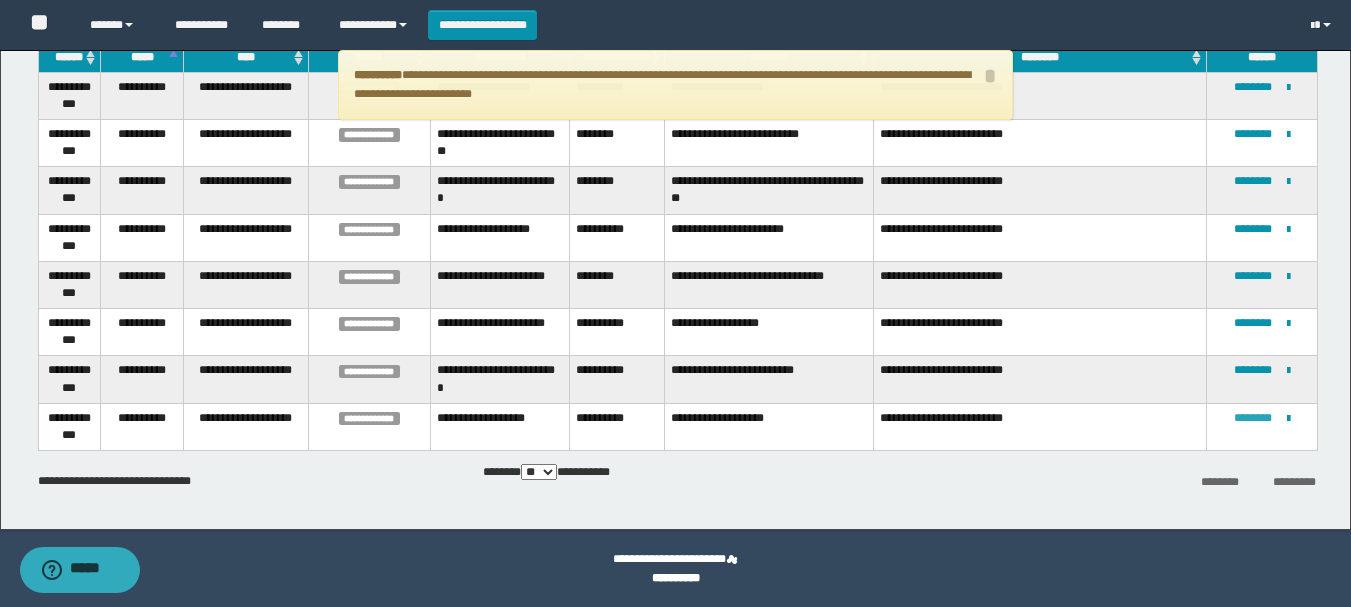 click on "********" at bounding box center (1253, 418) 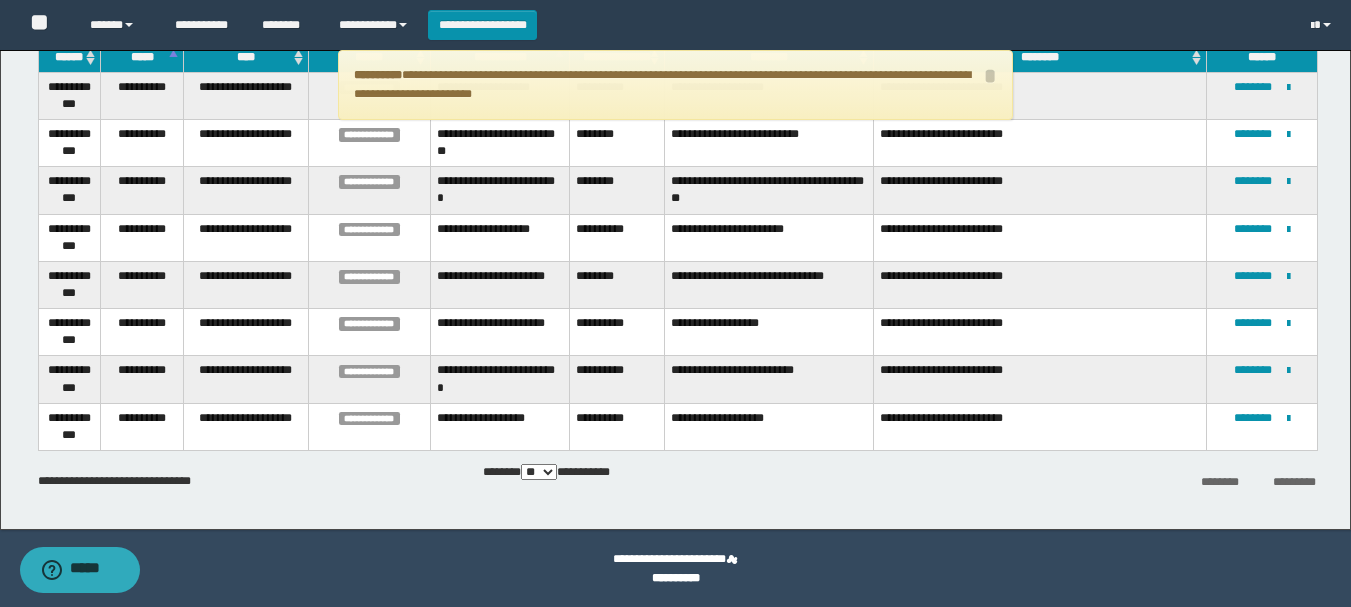 scroll, scrollTop: 0, scrollLeft: 0, axis: both 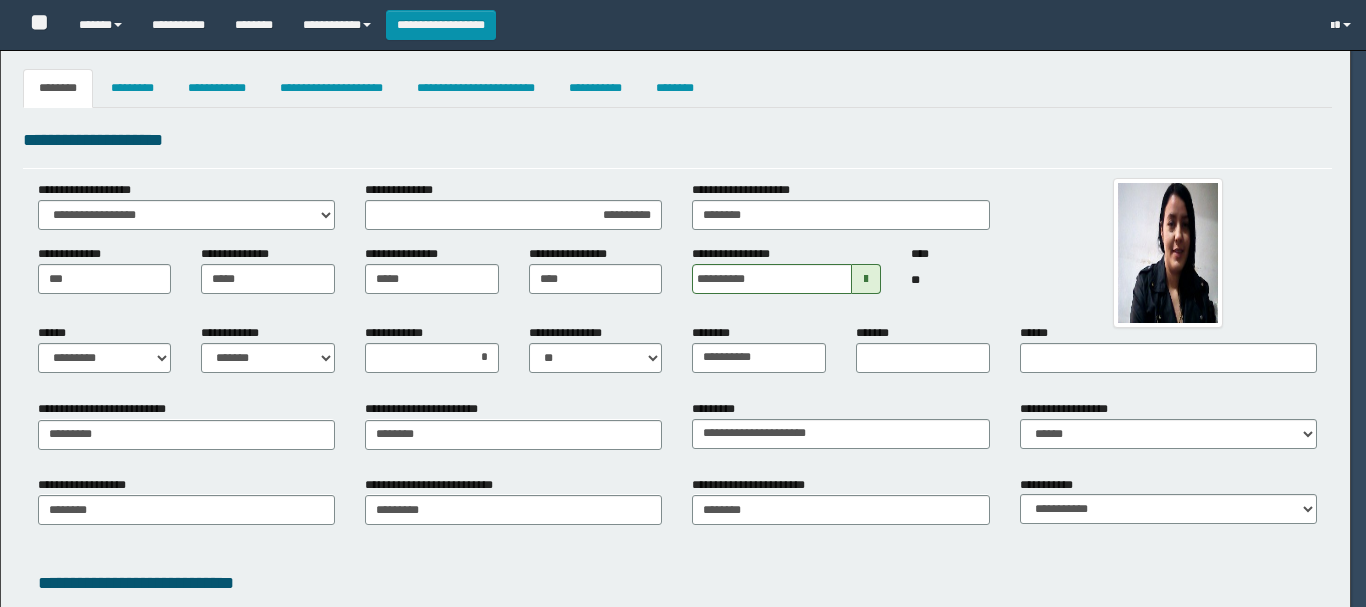 select on "*" 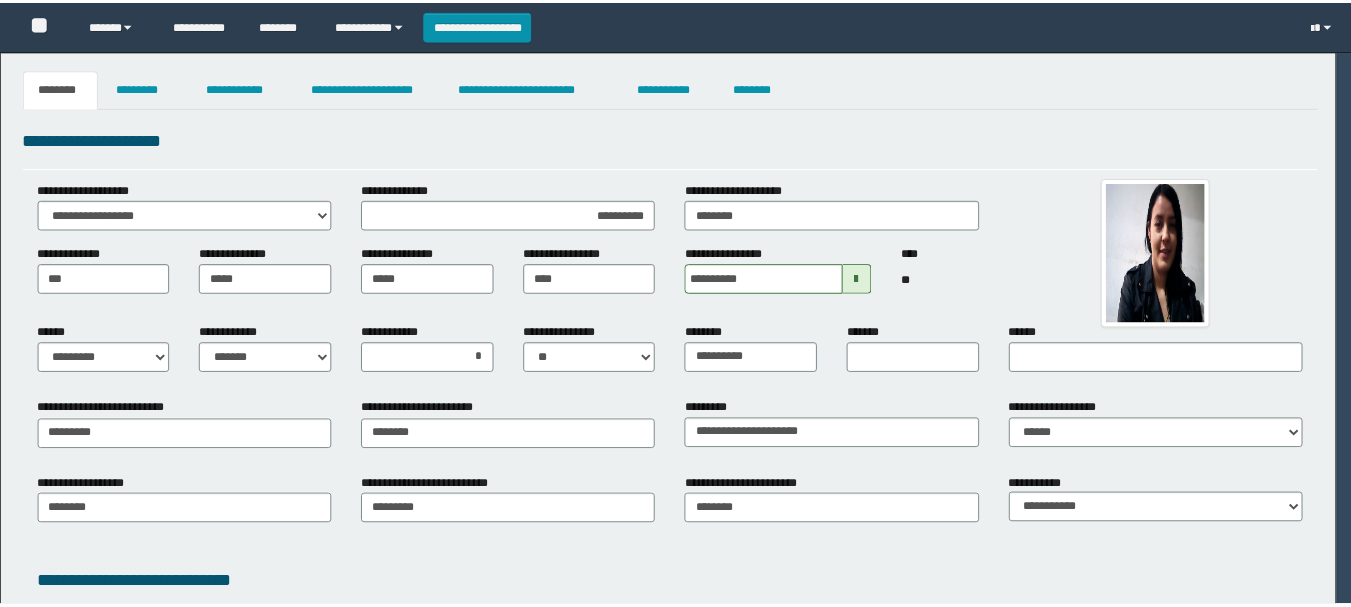 scroll, scrollTop: 0, scrollLeft: 0, axis: both 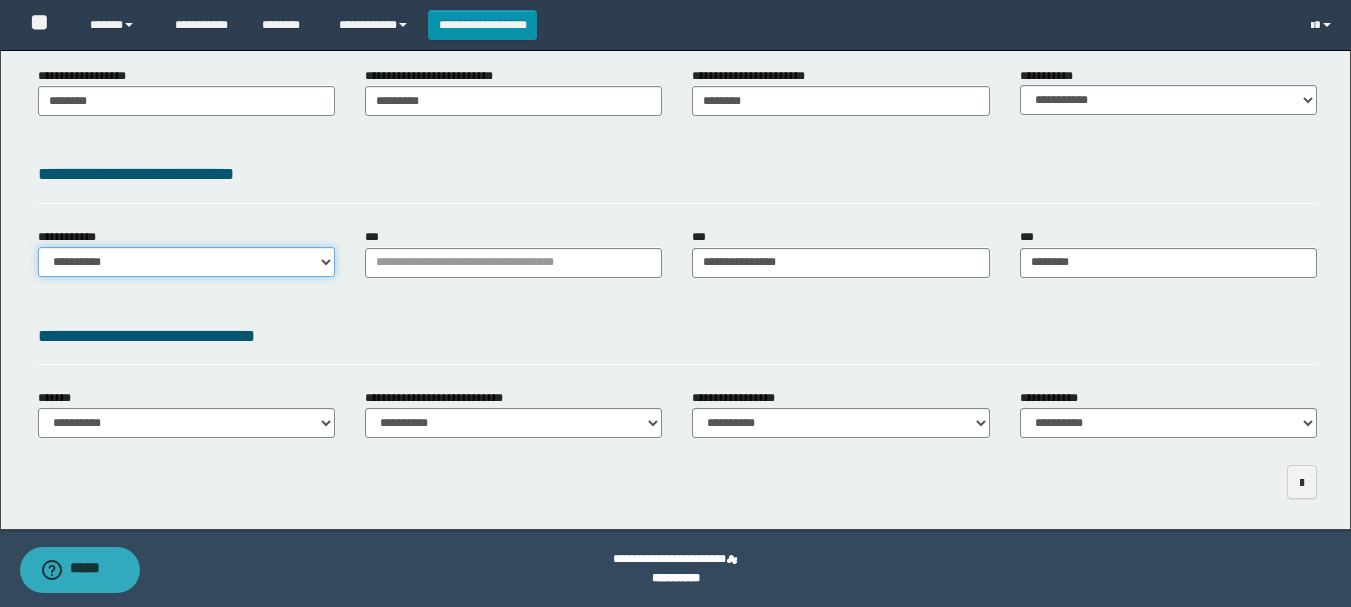 click on "**********" at bounding box center [186, 262] 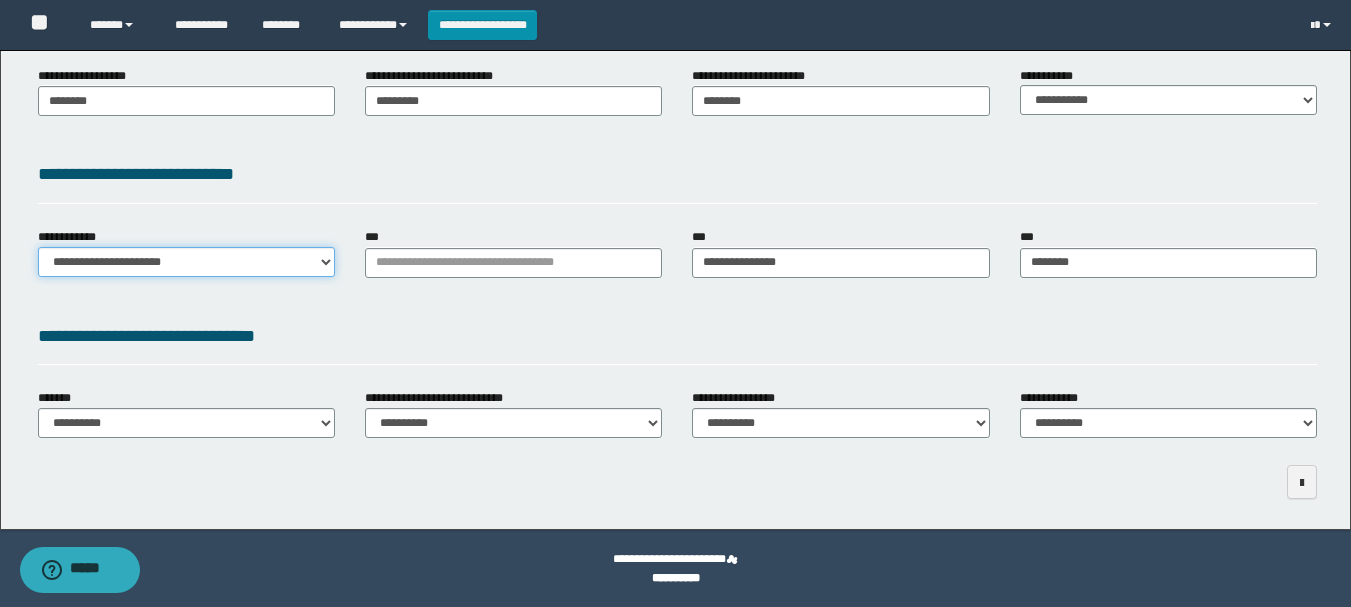 click on "**********" at bounding box center [186, 262] 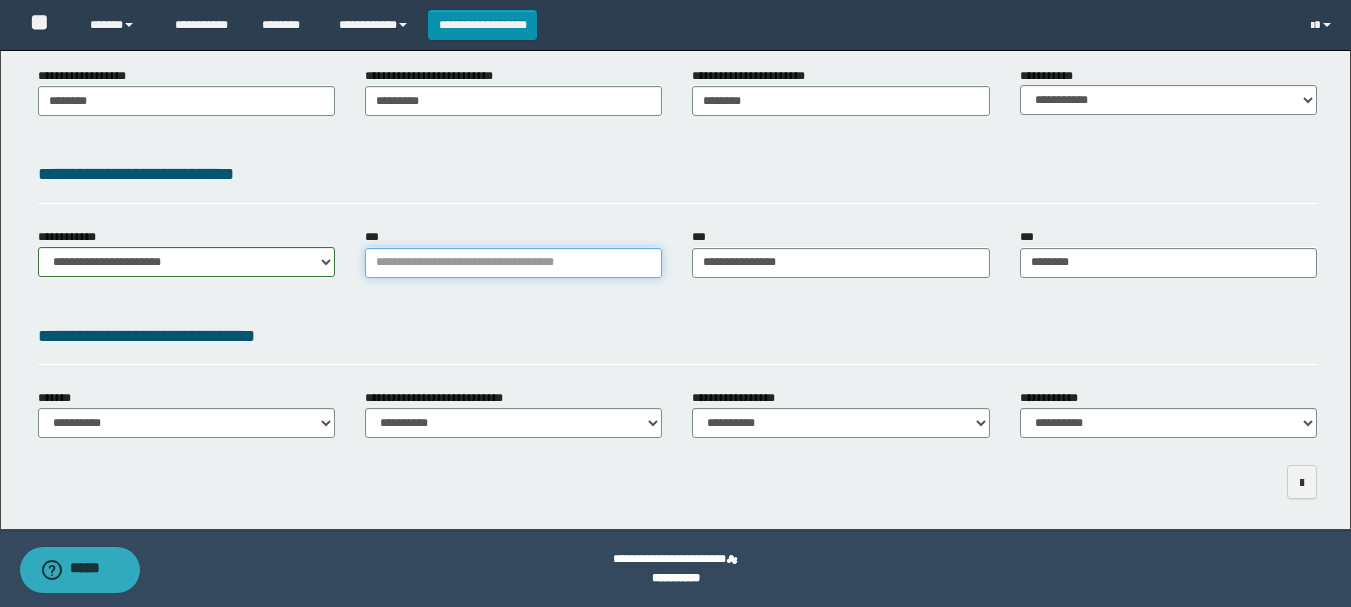 click on "***" at bounding box center [513, 263] 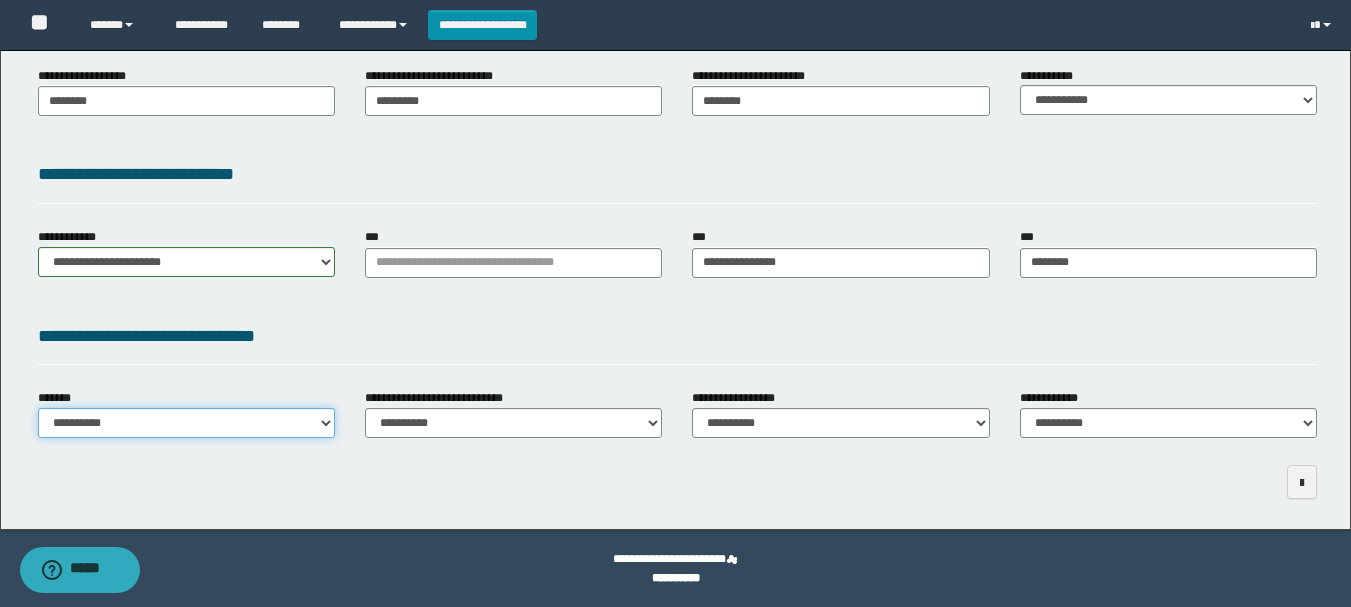 click on "**********" at bounding box center [186, 423] 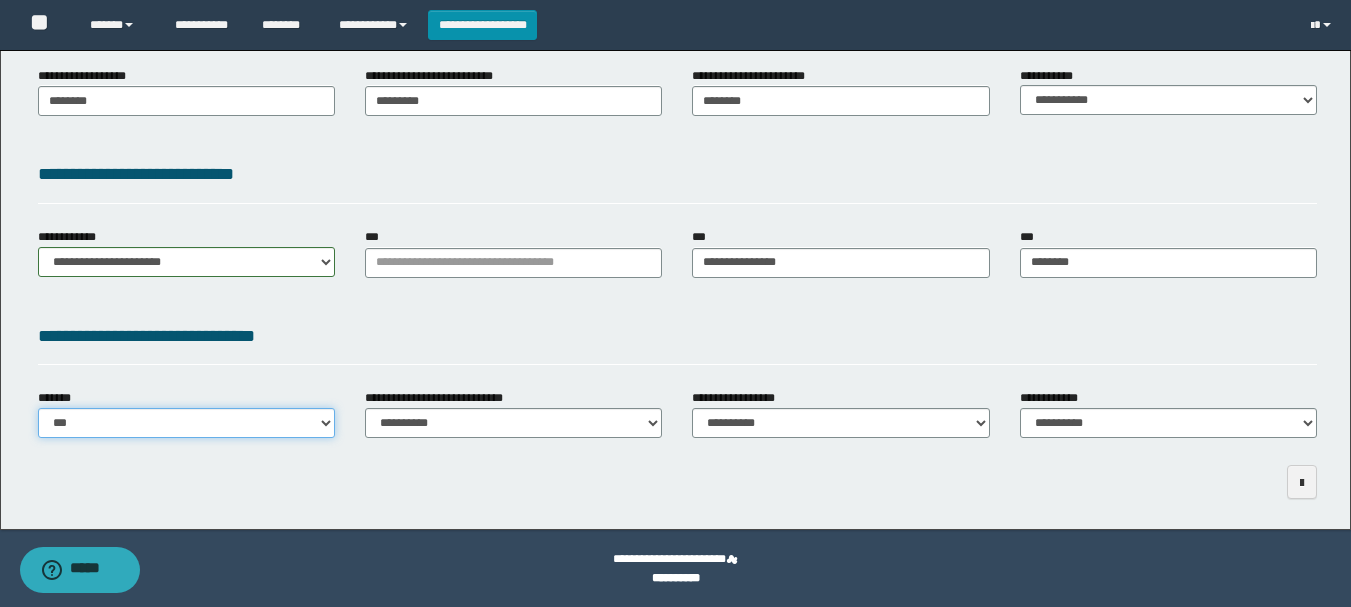click on "**********" at bounding box center (186, 423) 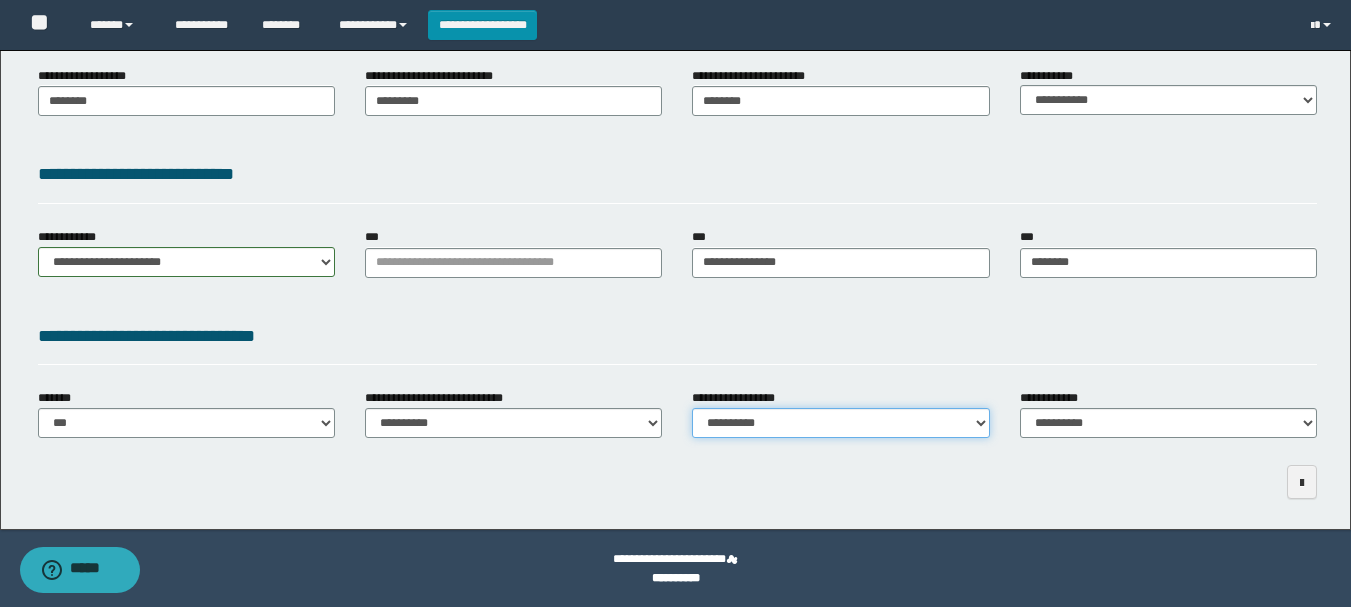click on "**********" at bounding box center (840, 423) 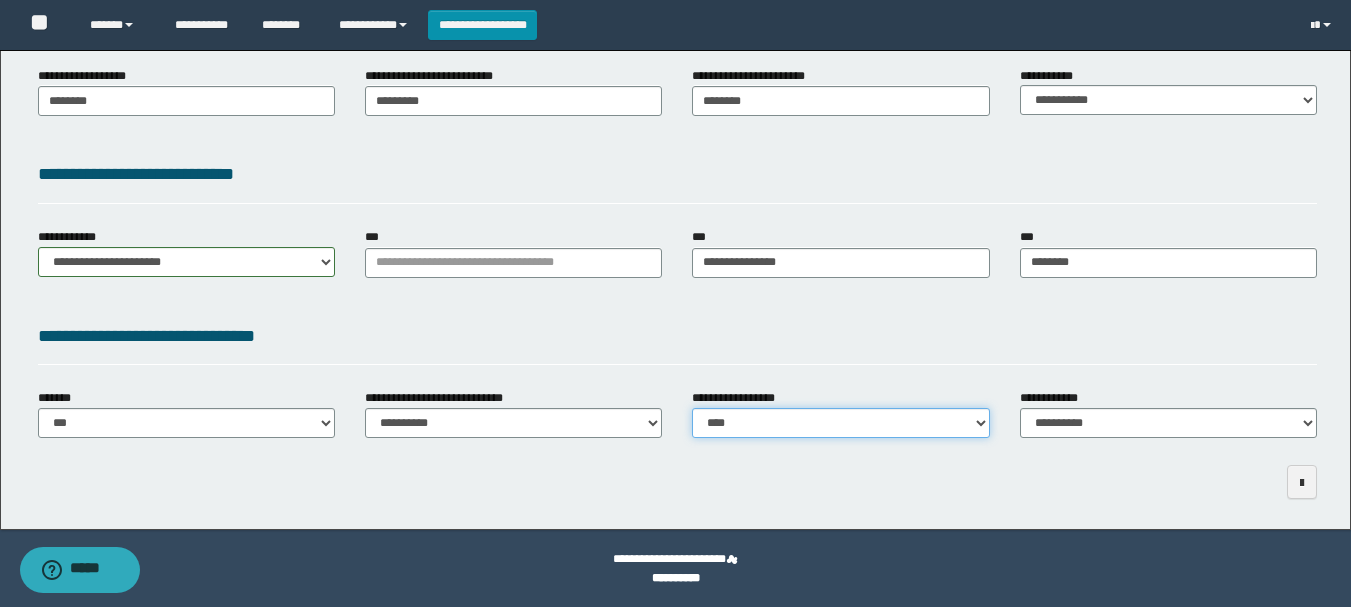 click on "**********" at bounding box center (840, 423) 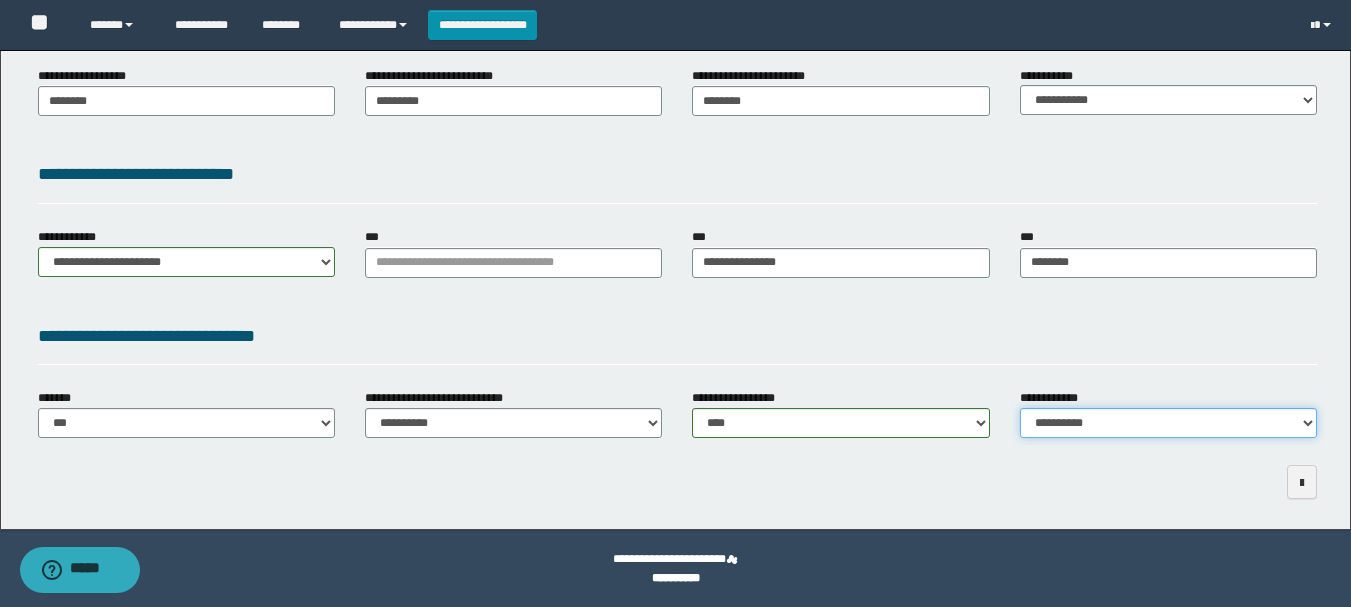 click on "**********" at bounding box center [1168, 423] 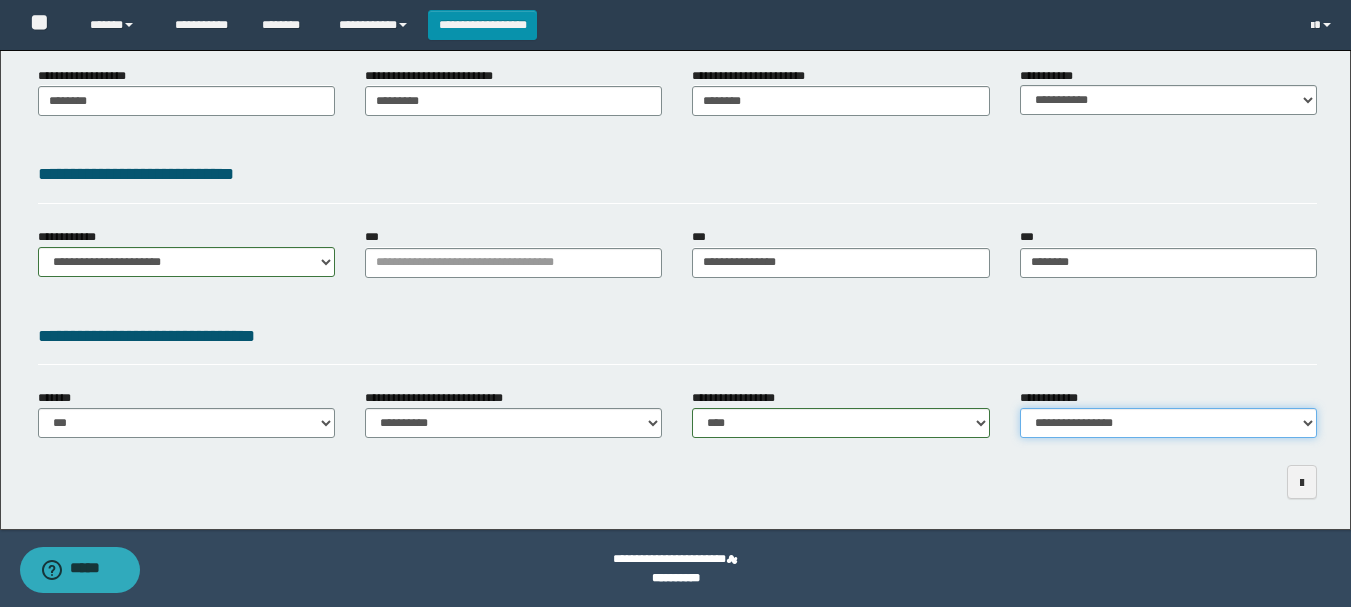 click on "**********" at bounding box center (1168, 423) 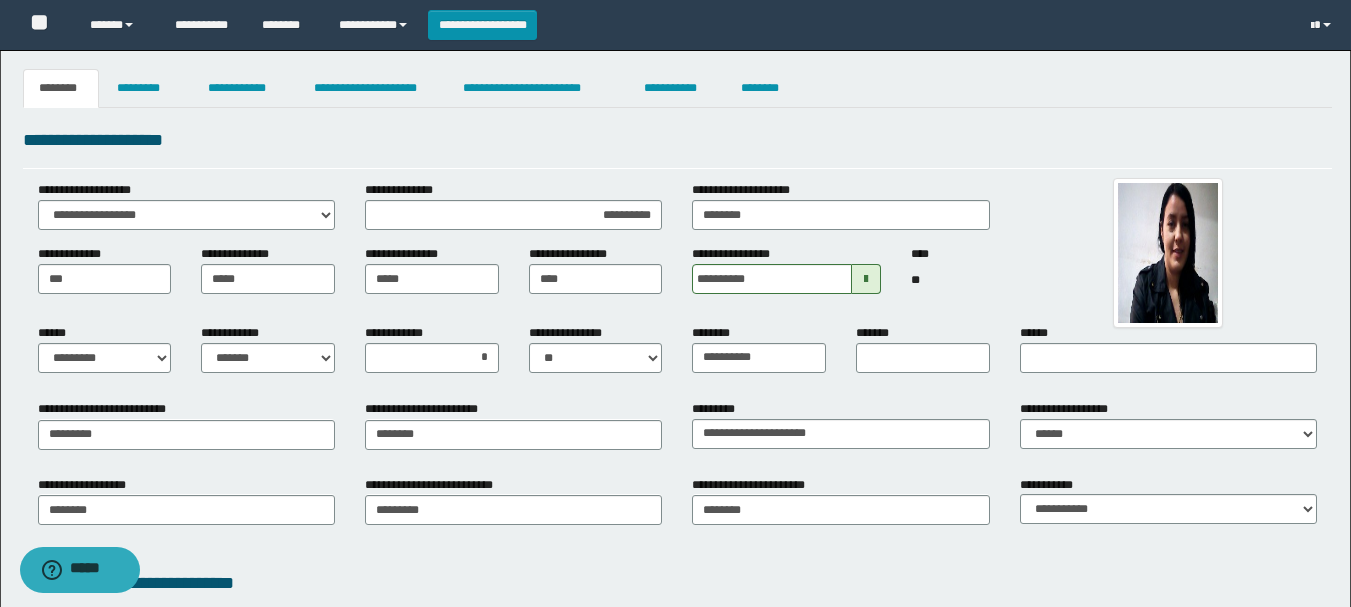 scroll, scrollTop: 7, scrollLeft: 0, axis: vertical 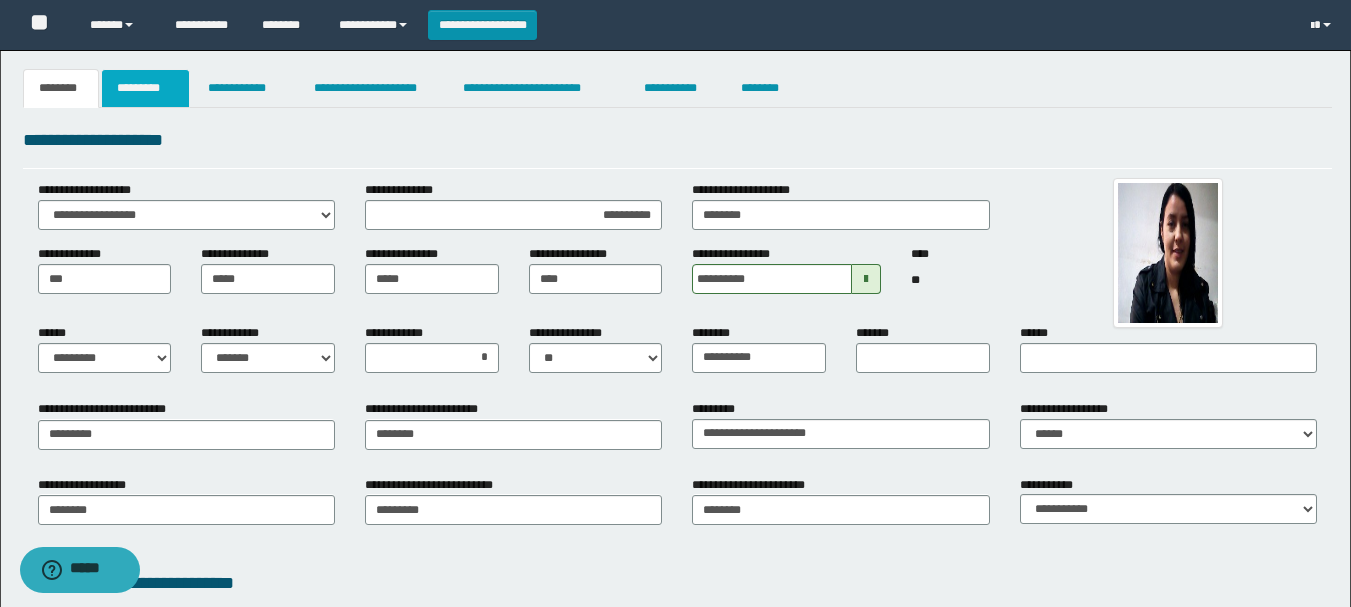 click on "*********" at bounding box center (145, 88) 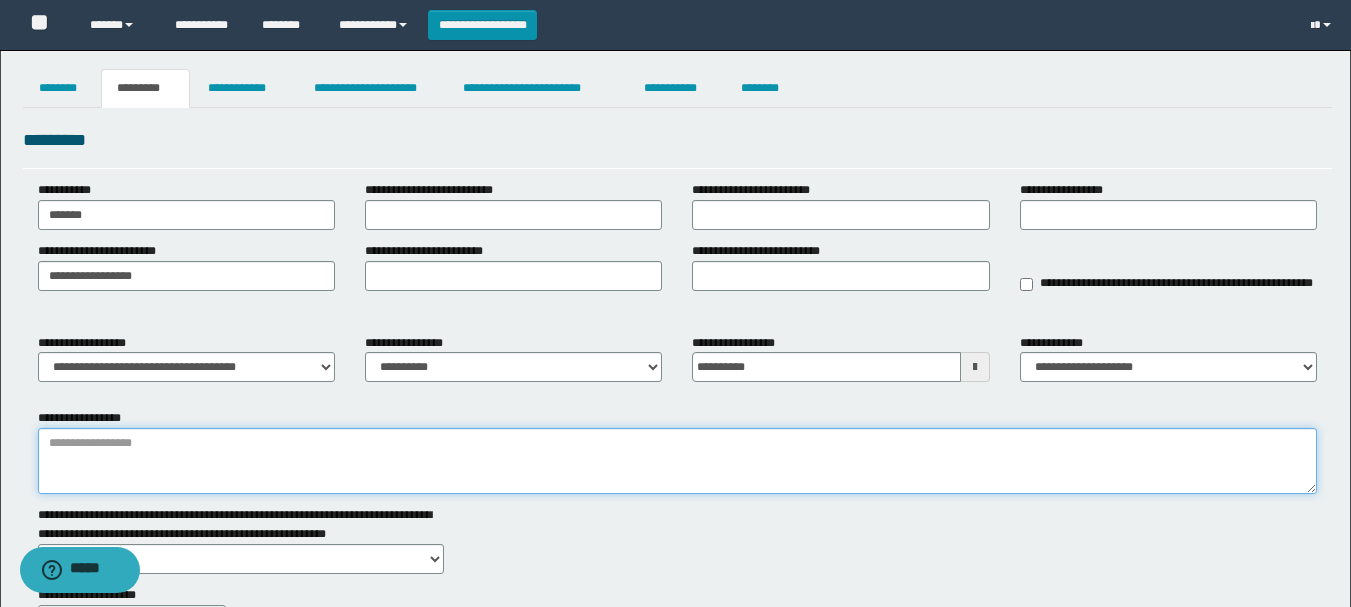 click on "**********" at bounding box center (677, 461) 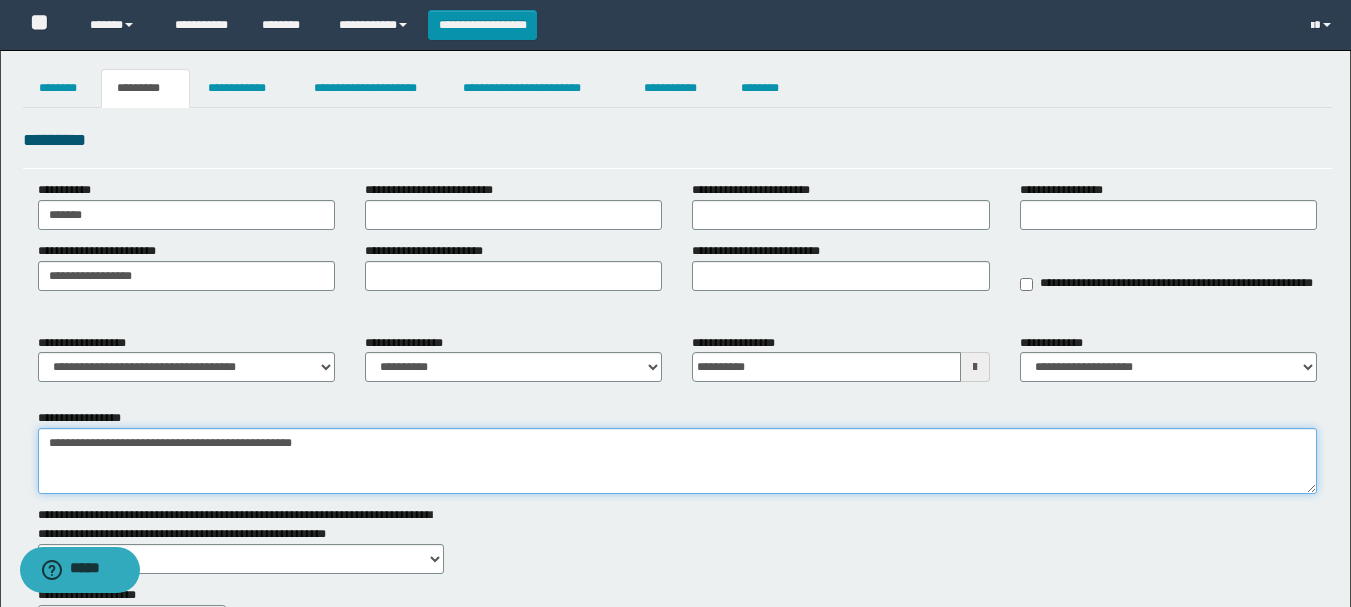 type on "**********" 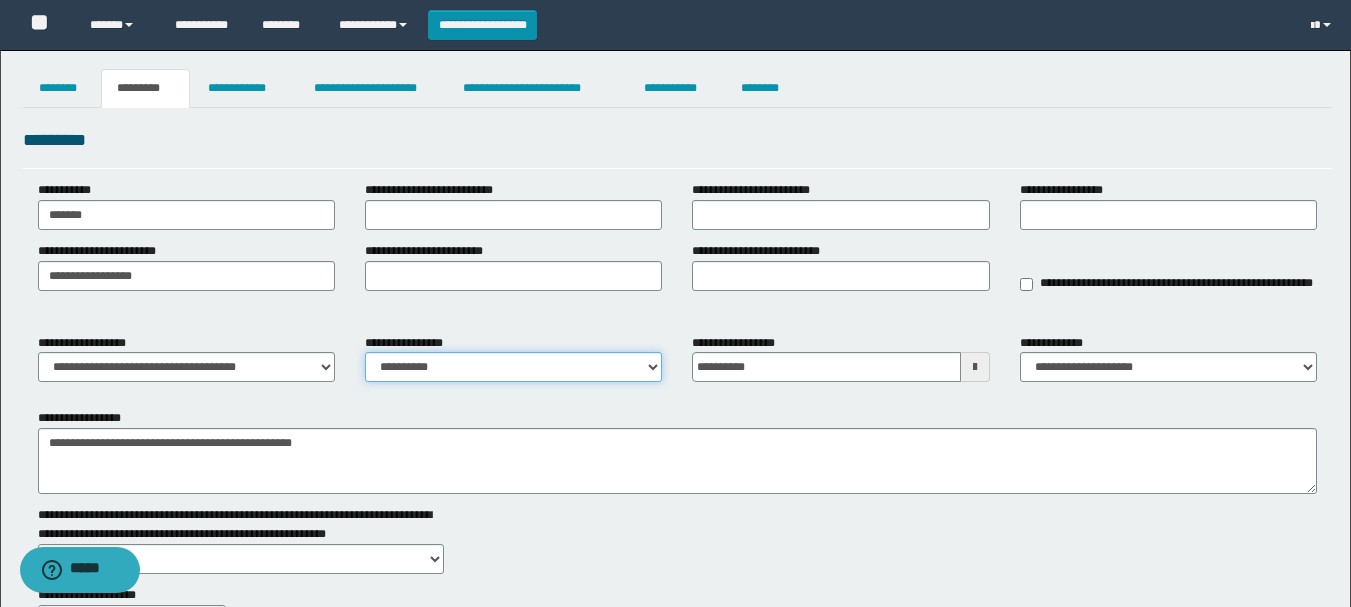 click on "**********" at bounding box center [513, 367] 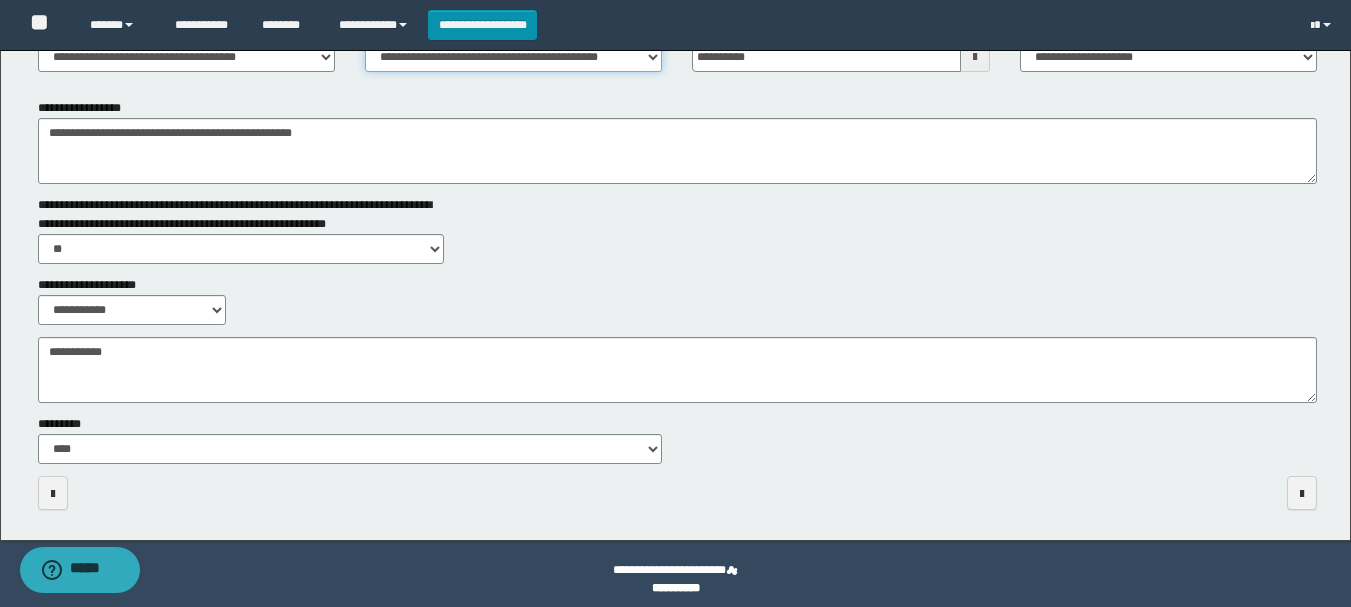 scroll, scrollTop: 321, scrollLeft: 0, axis: vertical 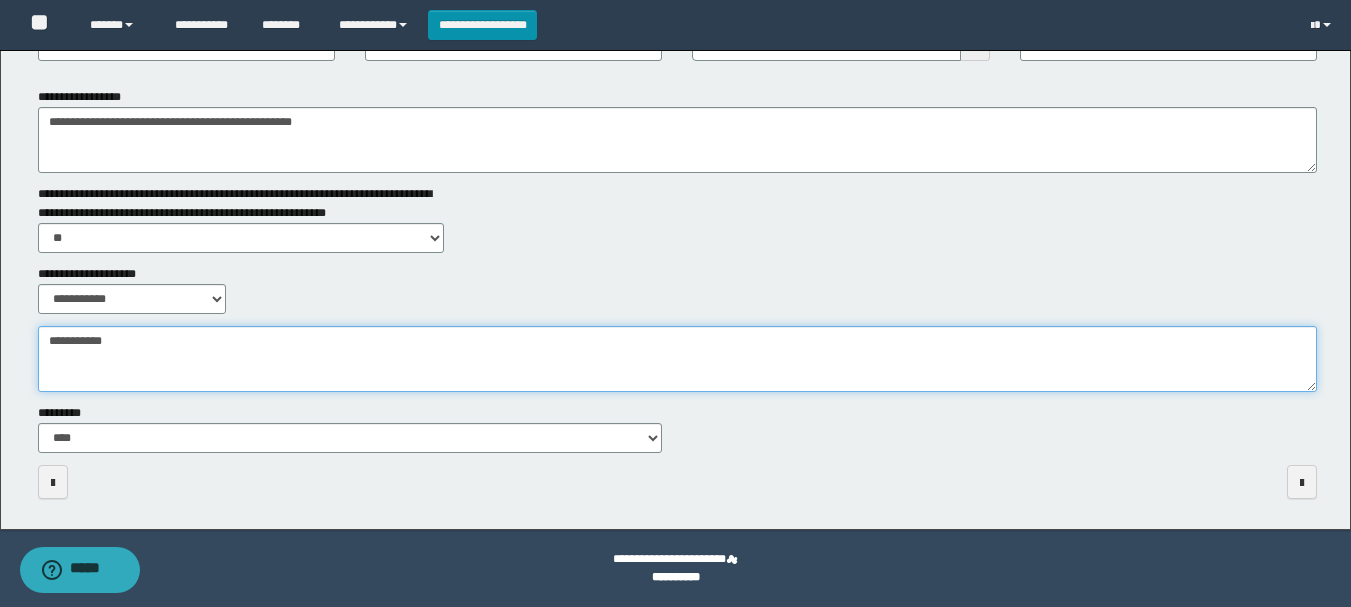 click on "**********" at bounding box center (677, 359) 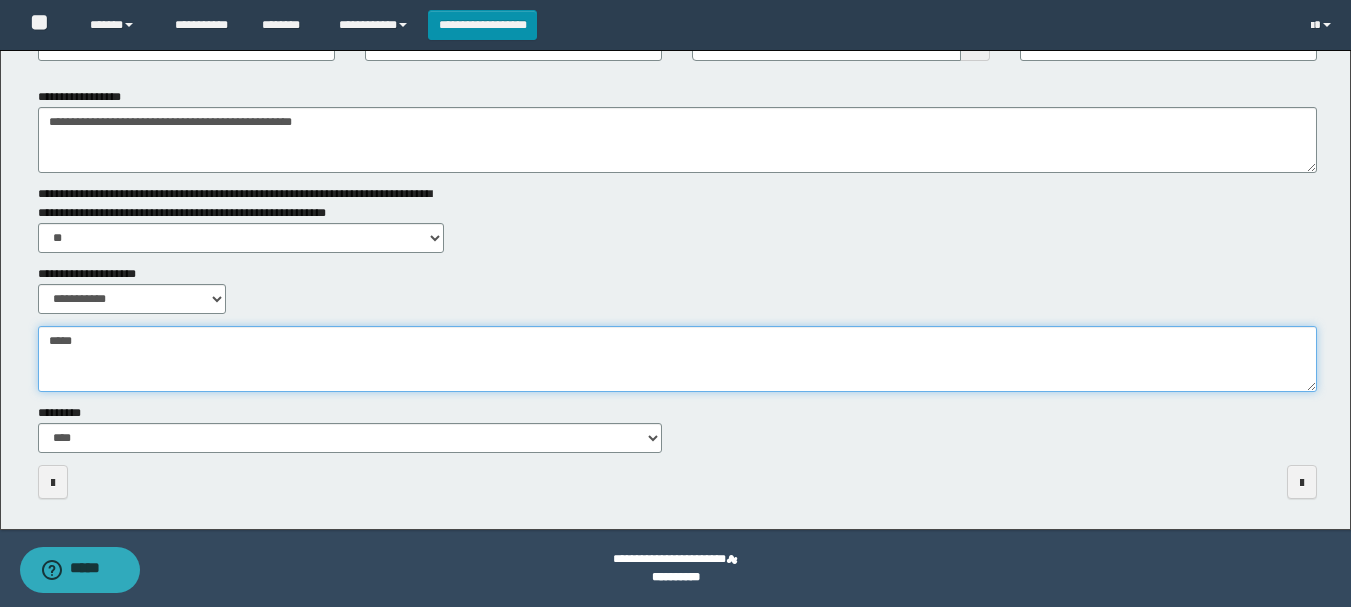 type on "*****" 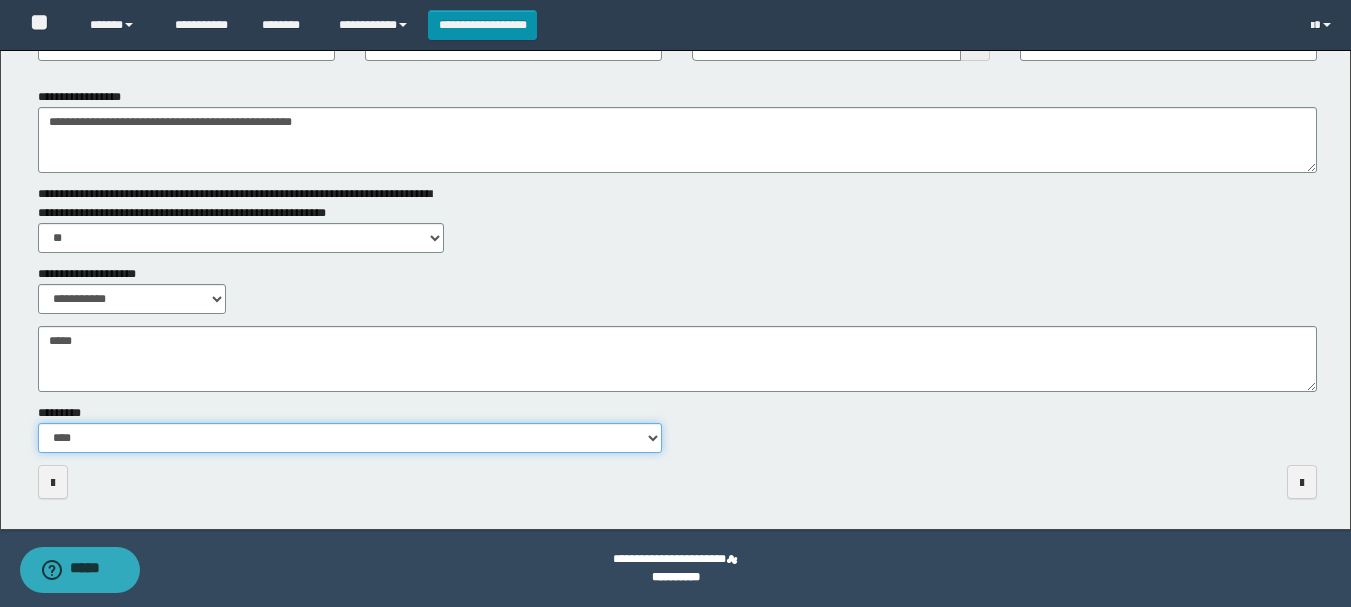 click on "**********" at bounding box center [350, 438] 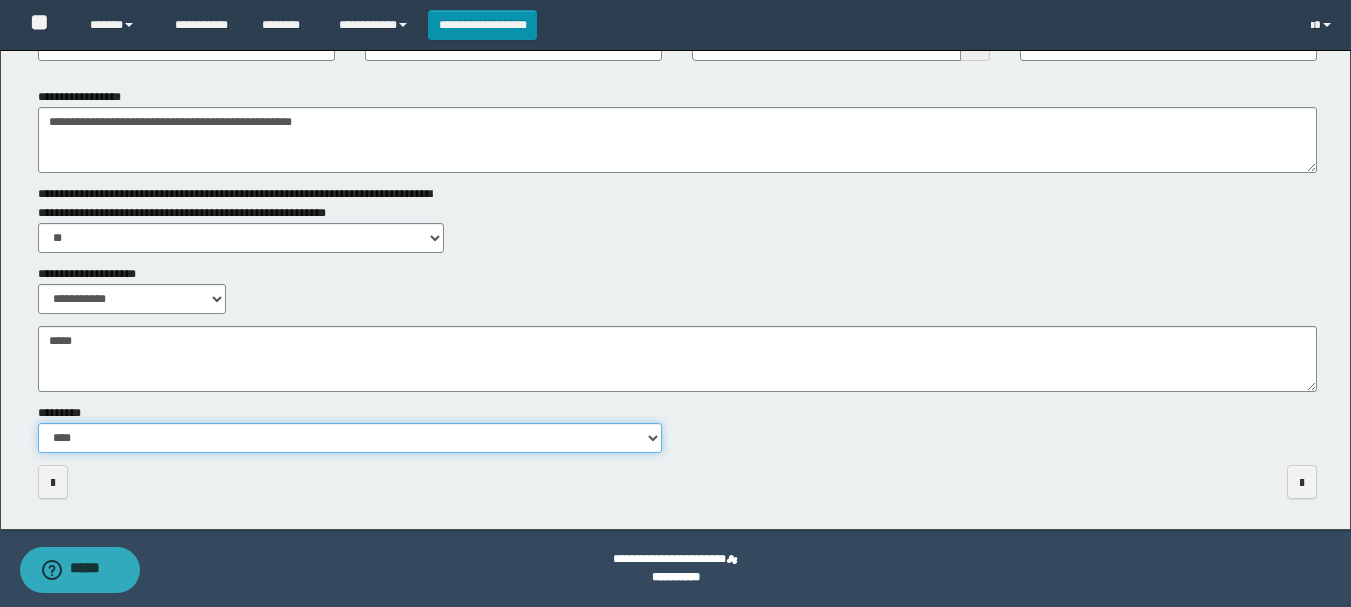 select on "**" 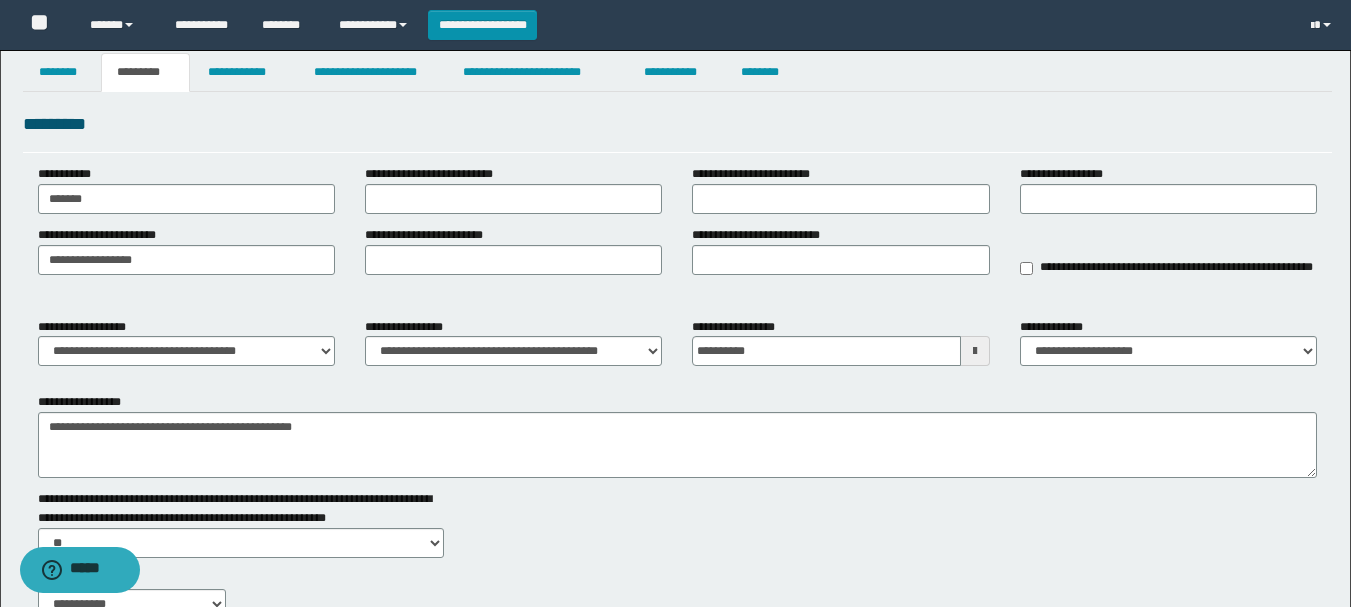 scroll, scrollTop: 0, scrollLeft: 0, axis: both 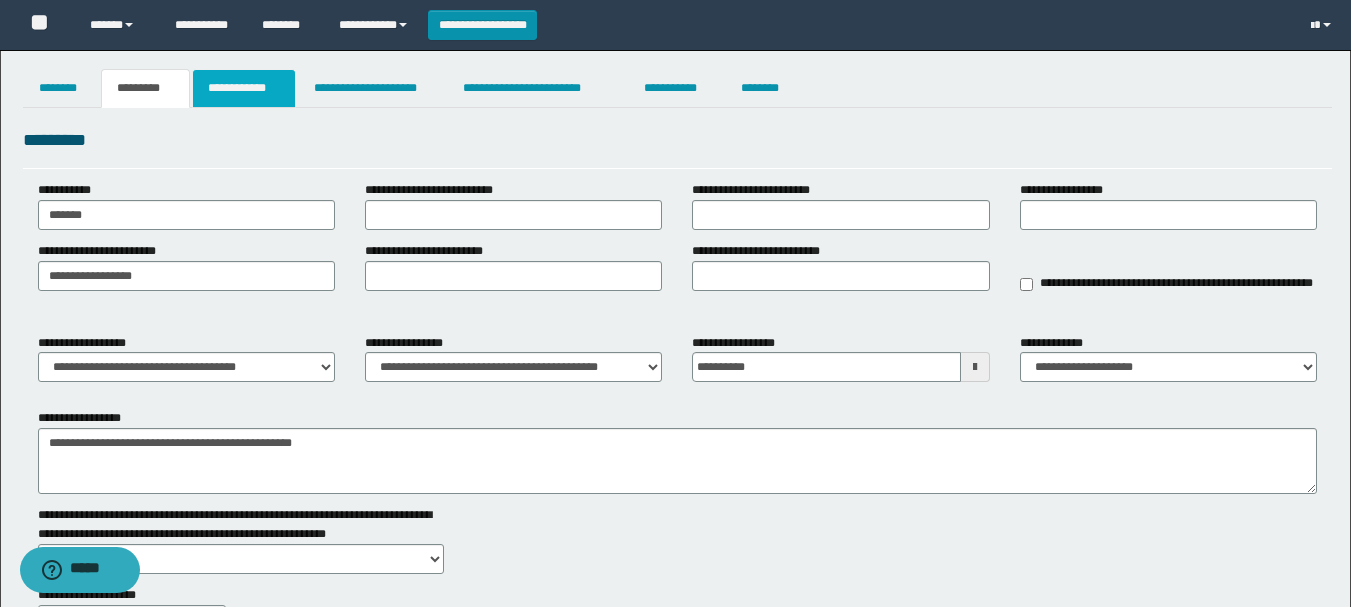 click on "**********" at bounding box center [244, 88] 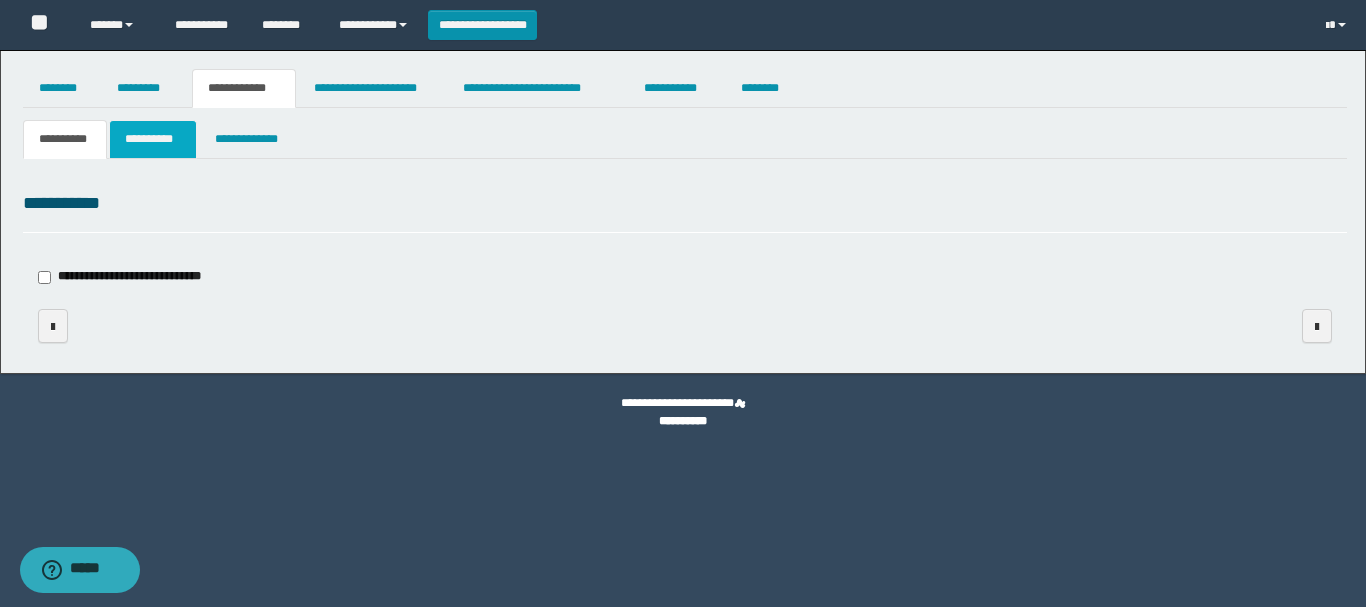 click on "**********" at bounding box center [153, 139] 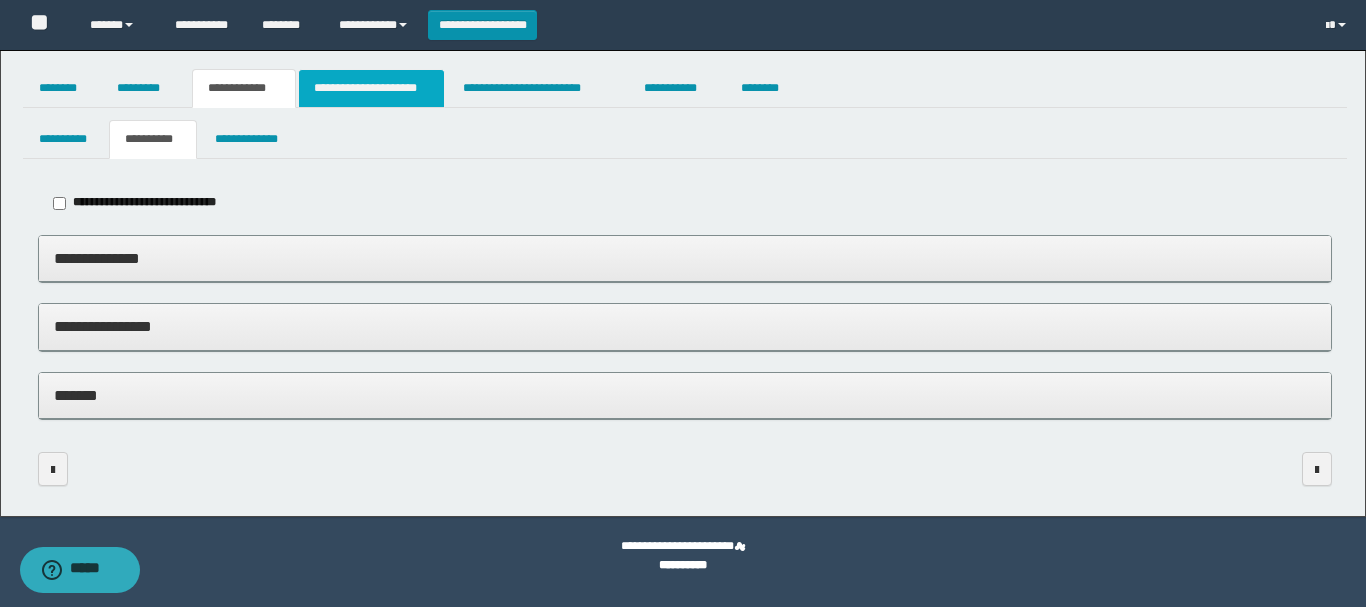 click on "**********" at bounding box center (371, 88) 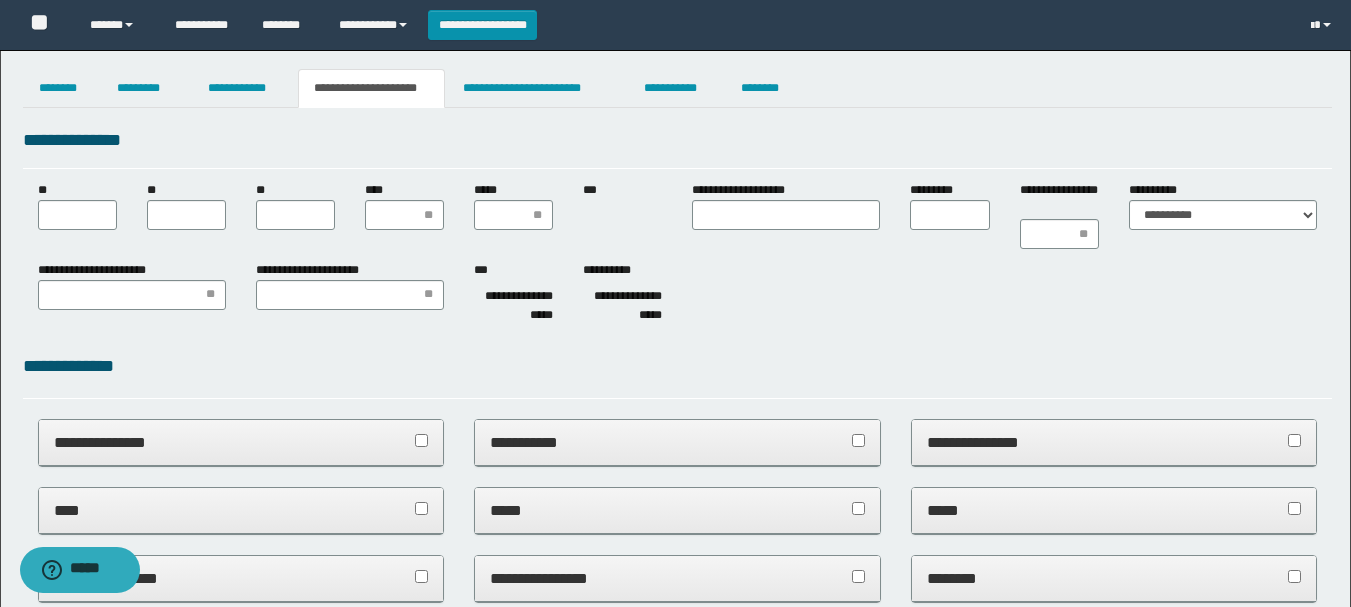 scroll, scrollTop: 0, scrollLeft: 0, axis: both 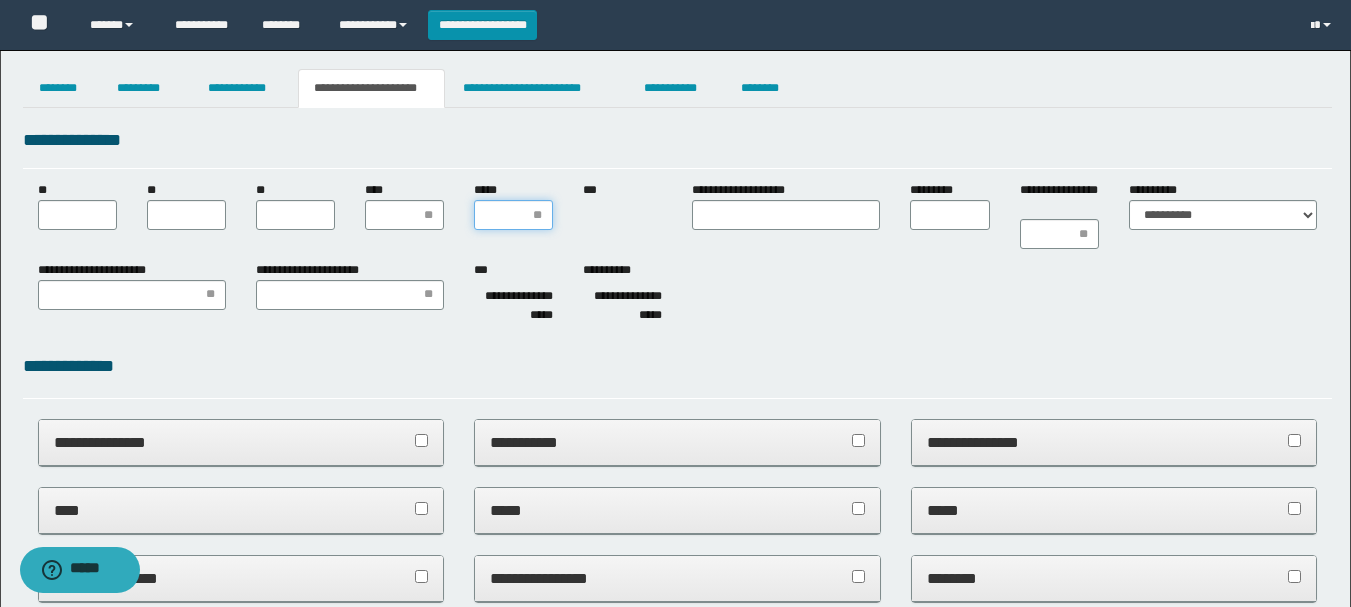 click on "*****" at bounding box center (513, 215) 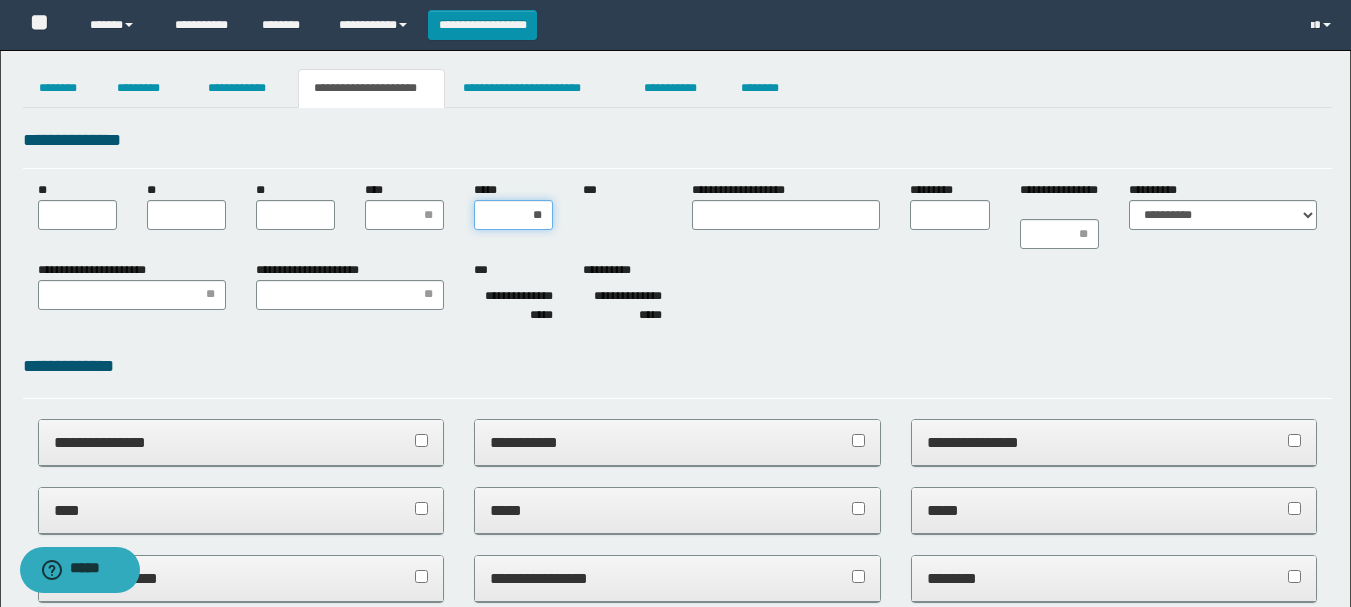 type on "***" 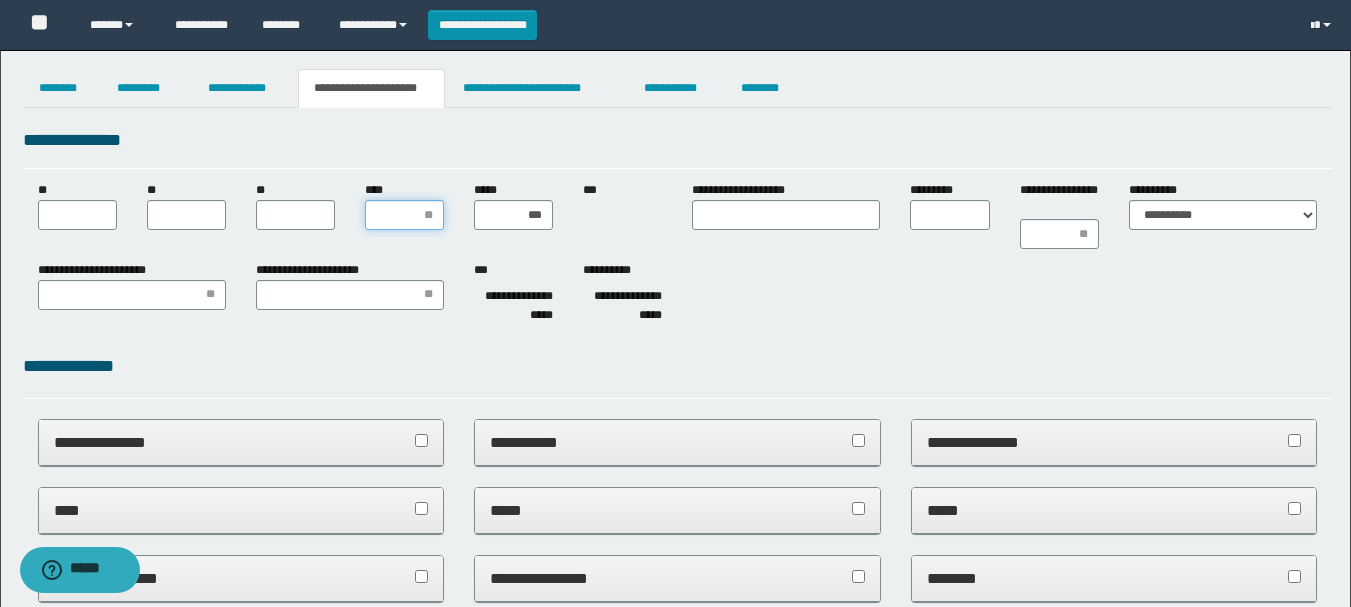click on "****" at bounding box center (404, 215) 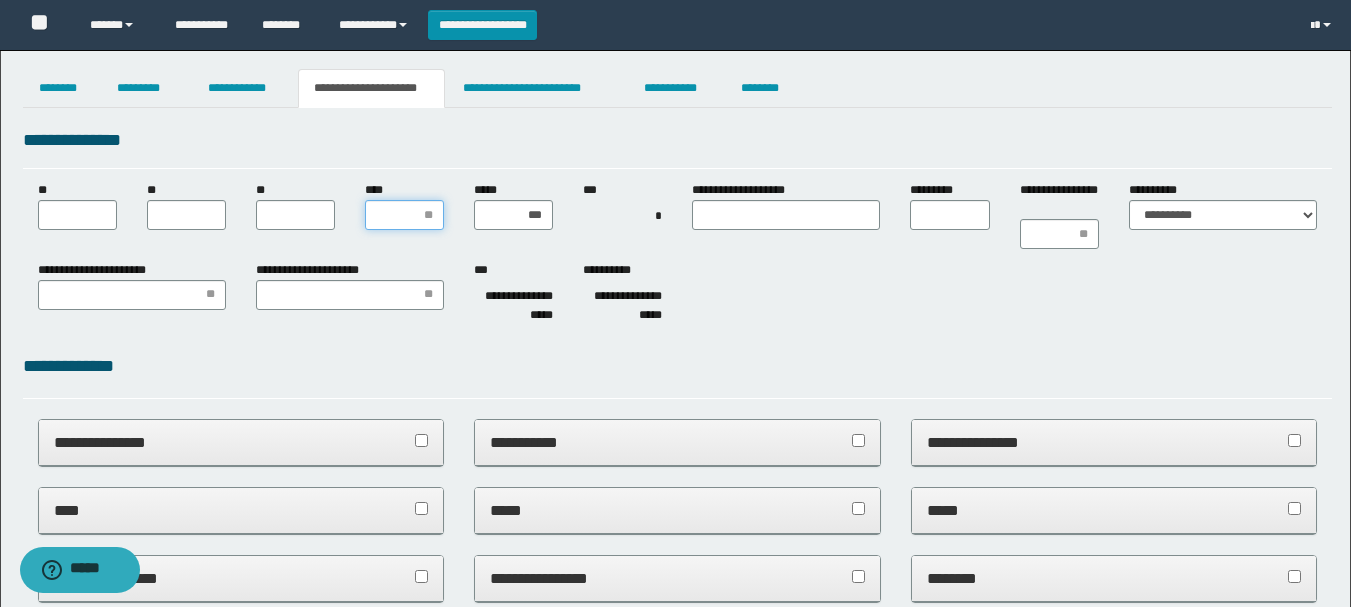 click on "****" at bounding box center [404, 215] 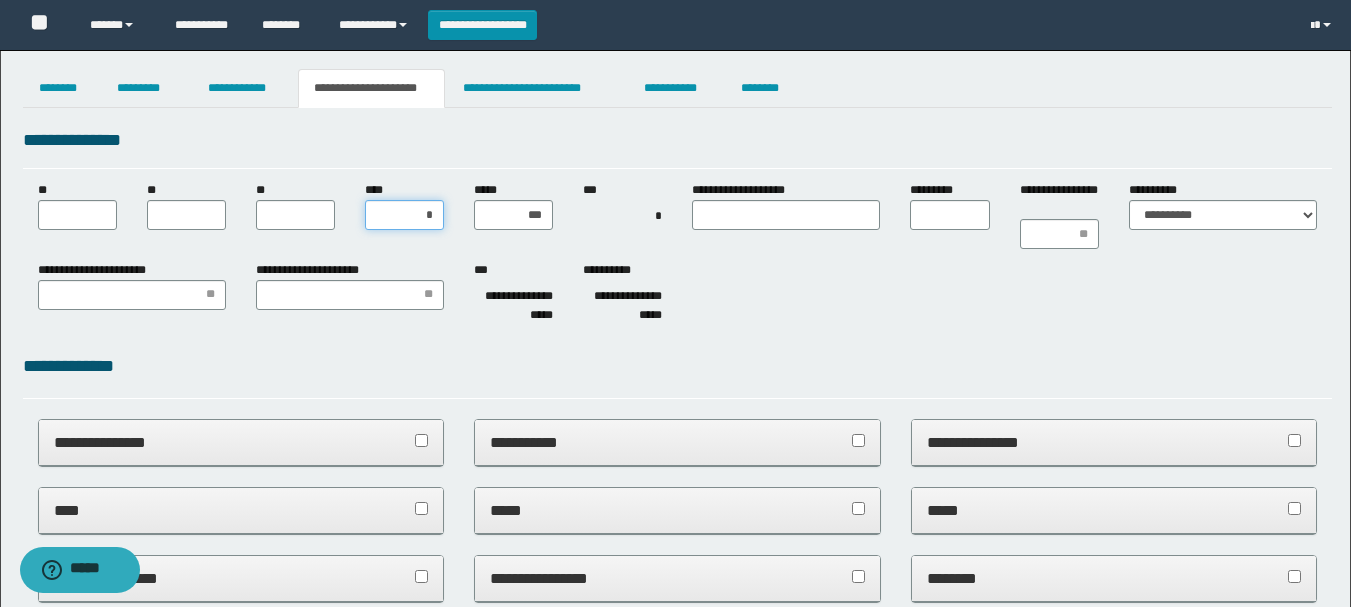 type on "**" 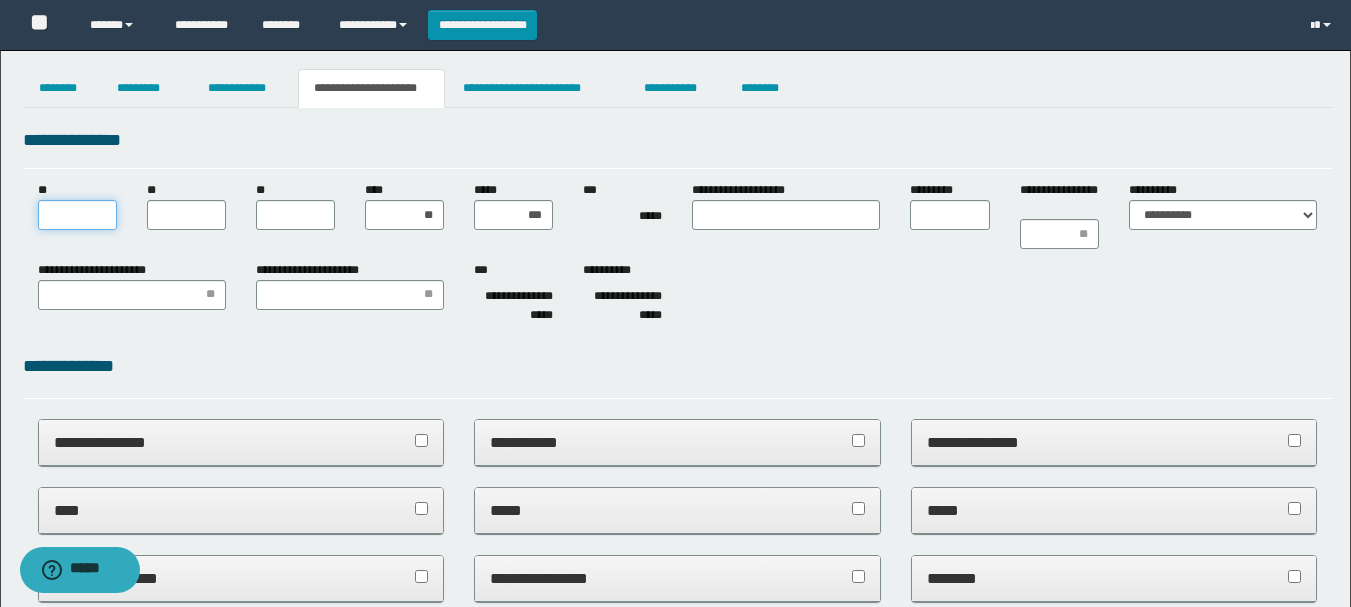 click on "**" at bounding box center (77, 215) 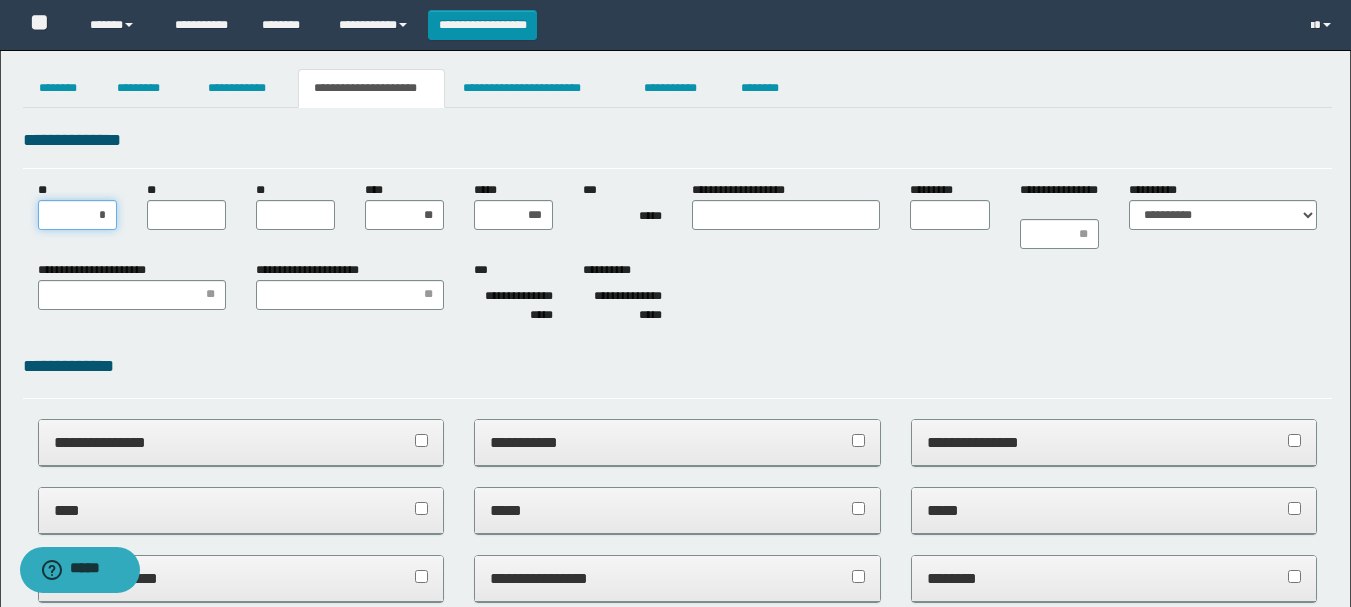 type on "**" 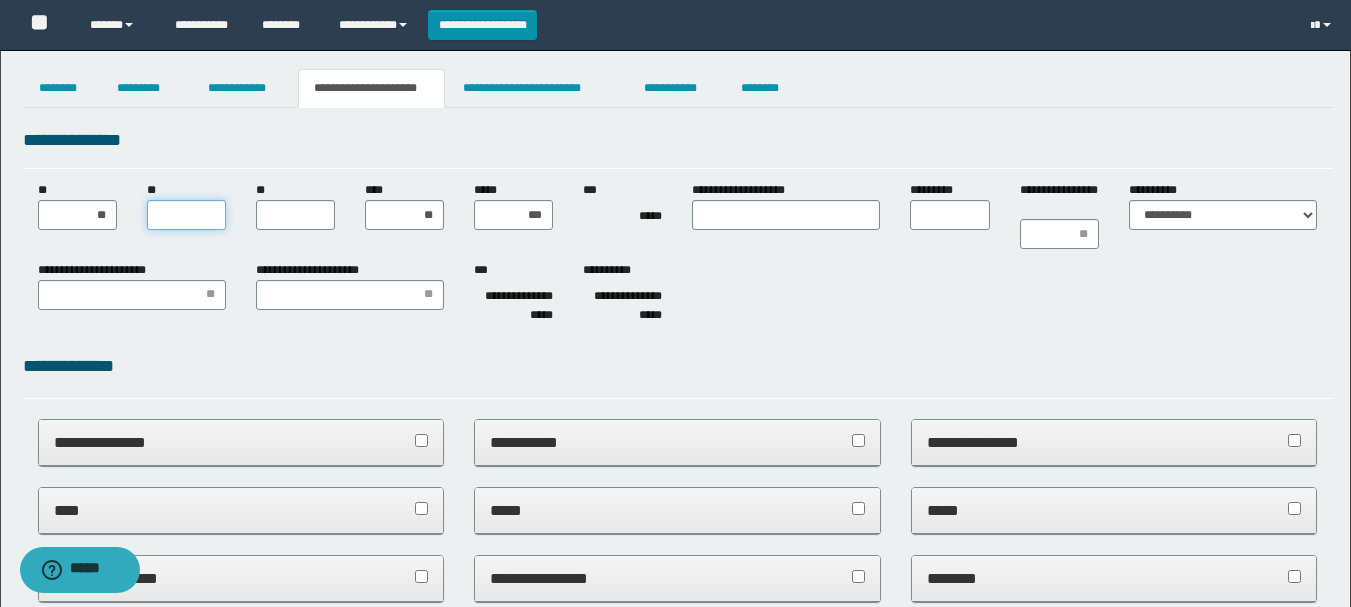 click on "**" at bounding box center (186, 215) 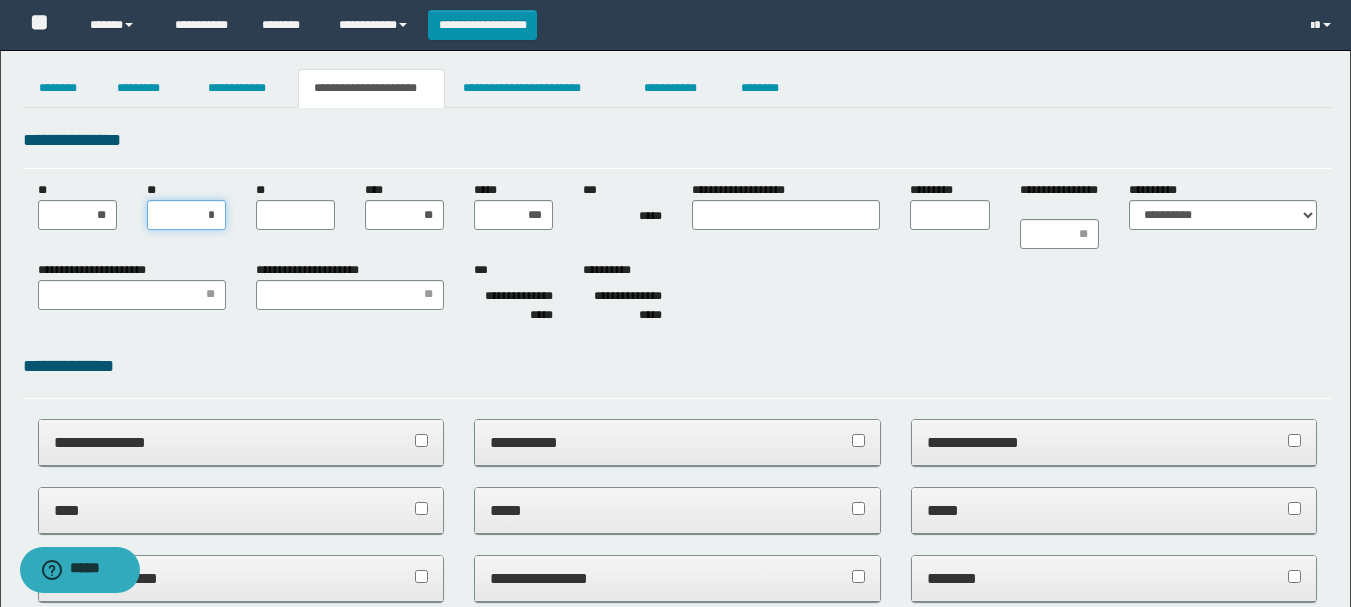 type on "**" 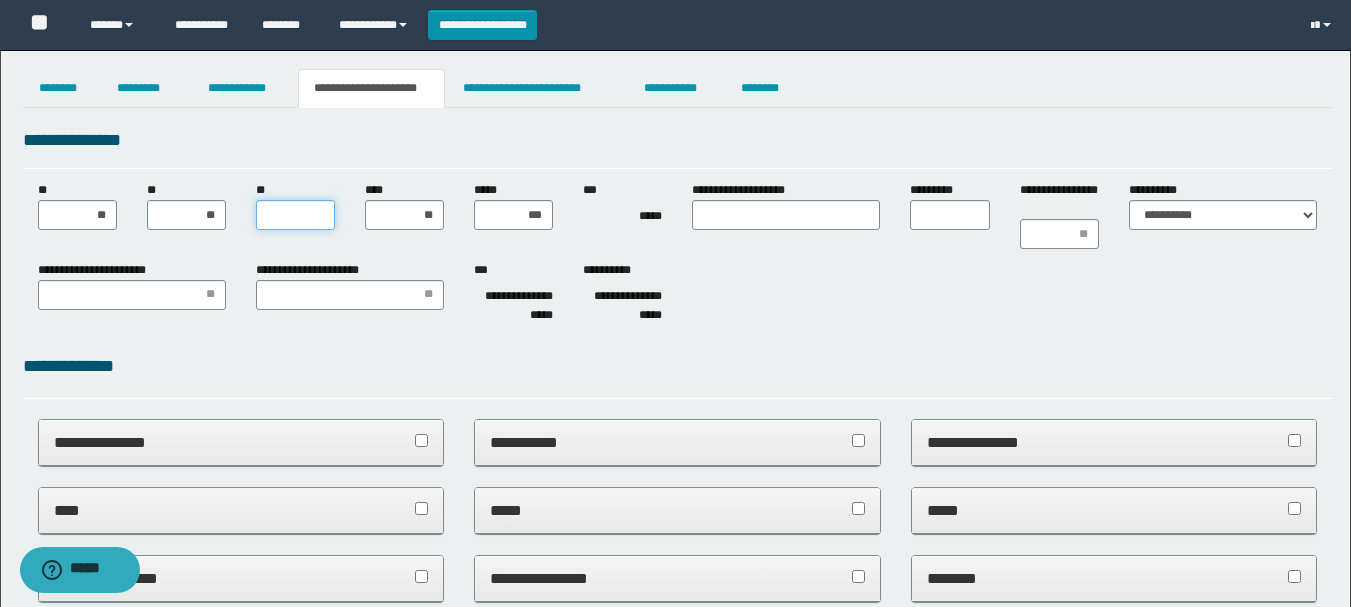 click on "**" at bounding box center [295, 215] 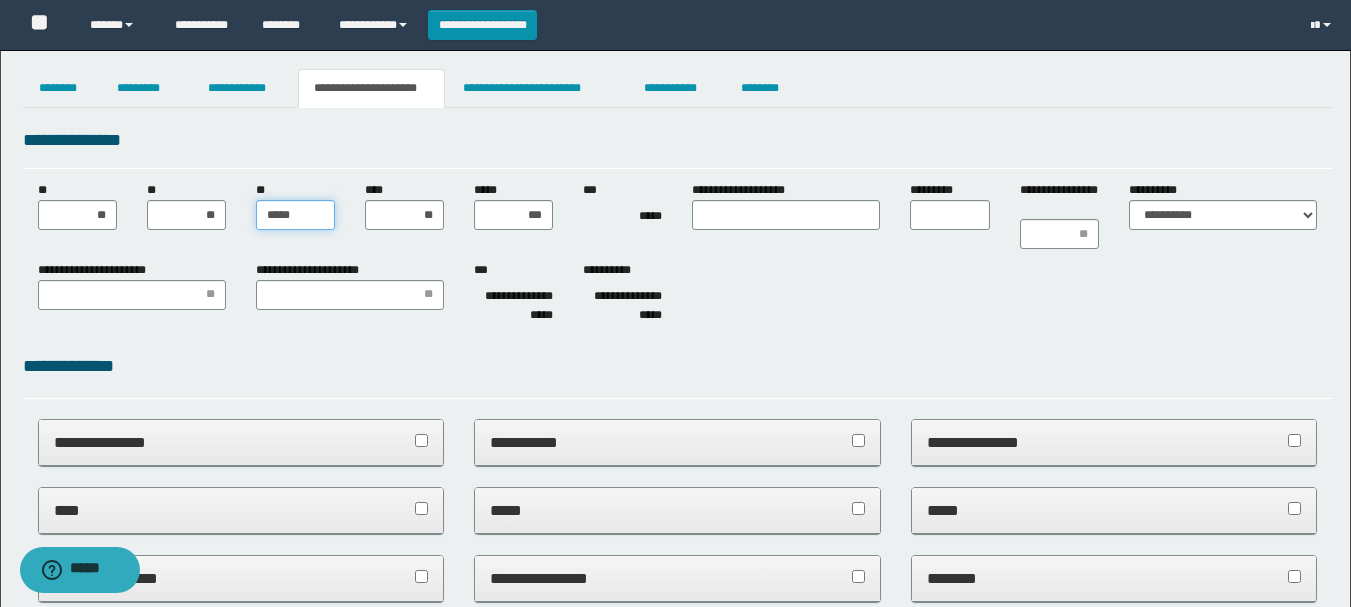 type on "******" 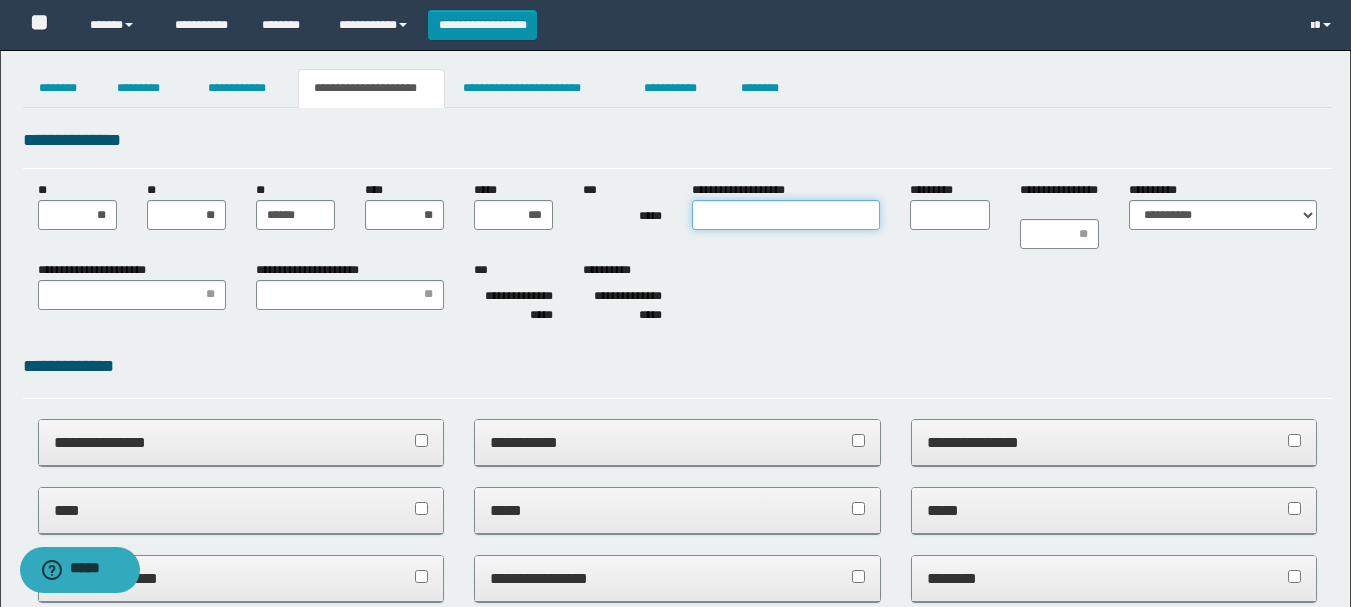 click on "**********" at bounding box center [786, 215] 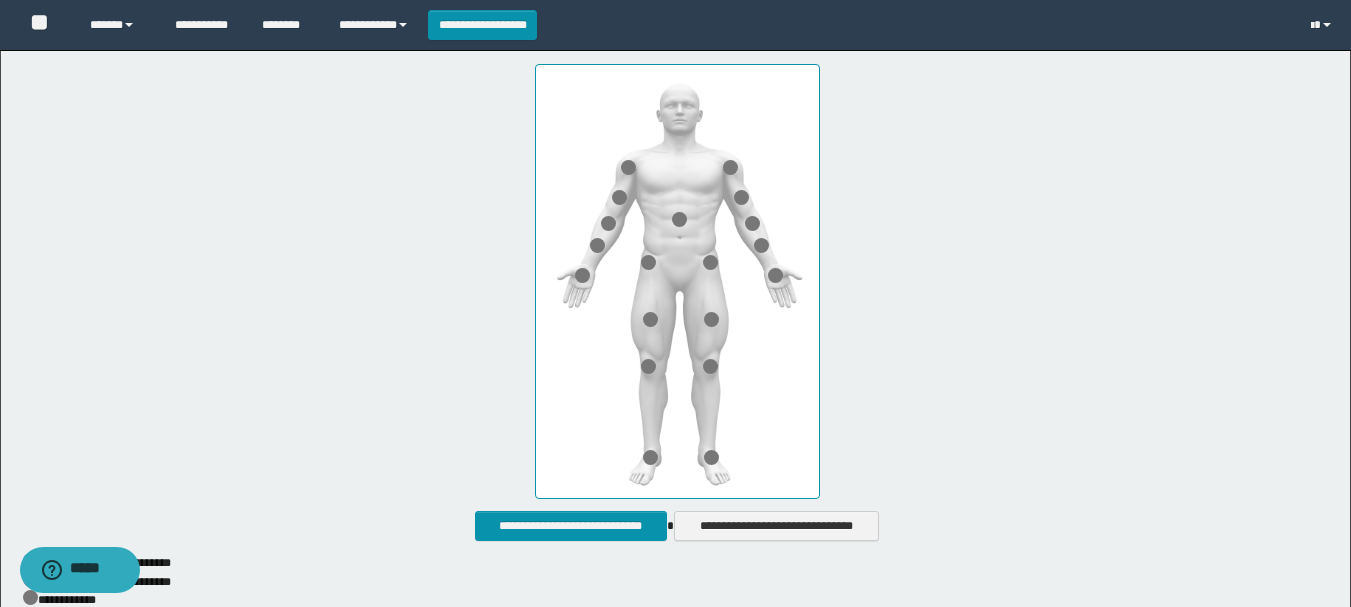 scroll, scrollTop: 1171, scrollLeft: 0, axis: vertical 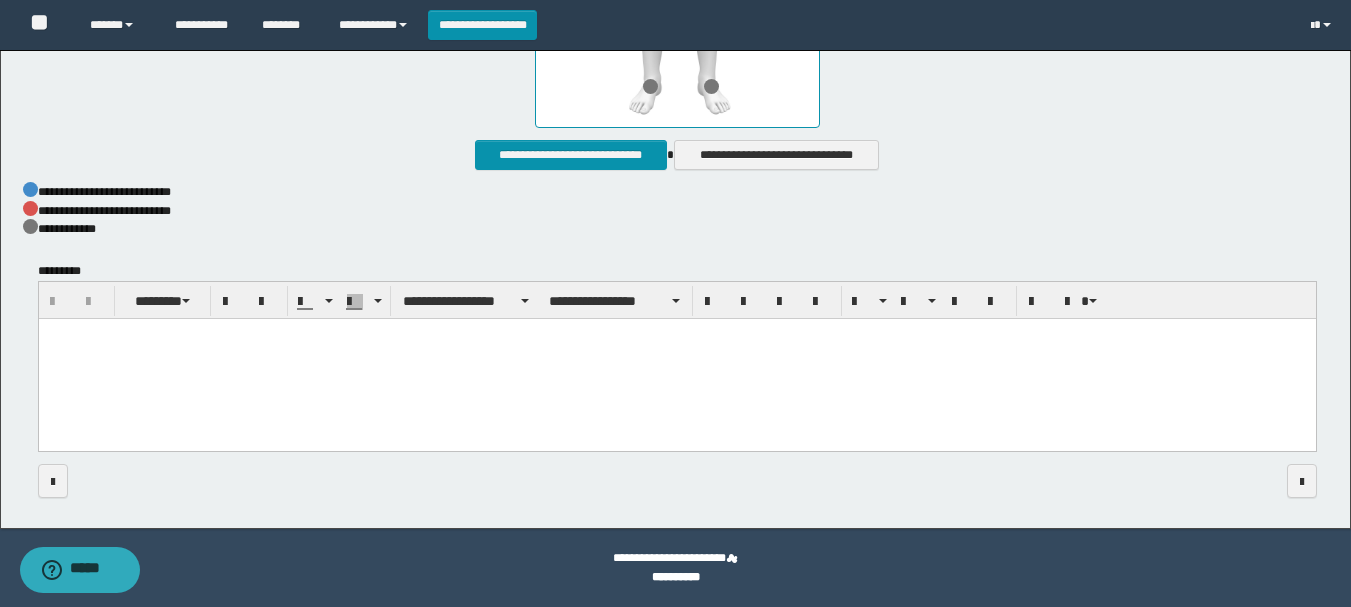 click at bounding box center (676, 360) 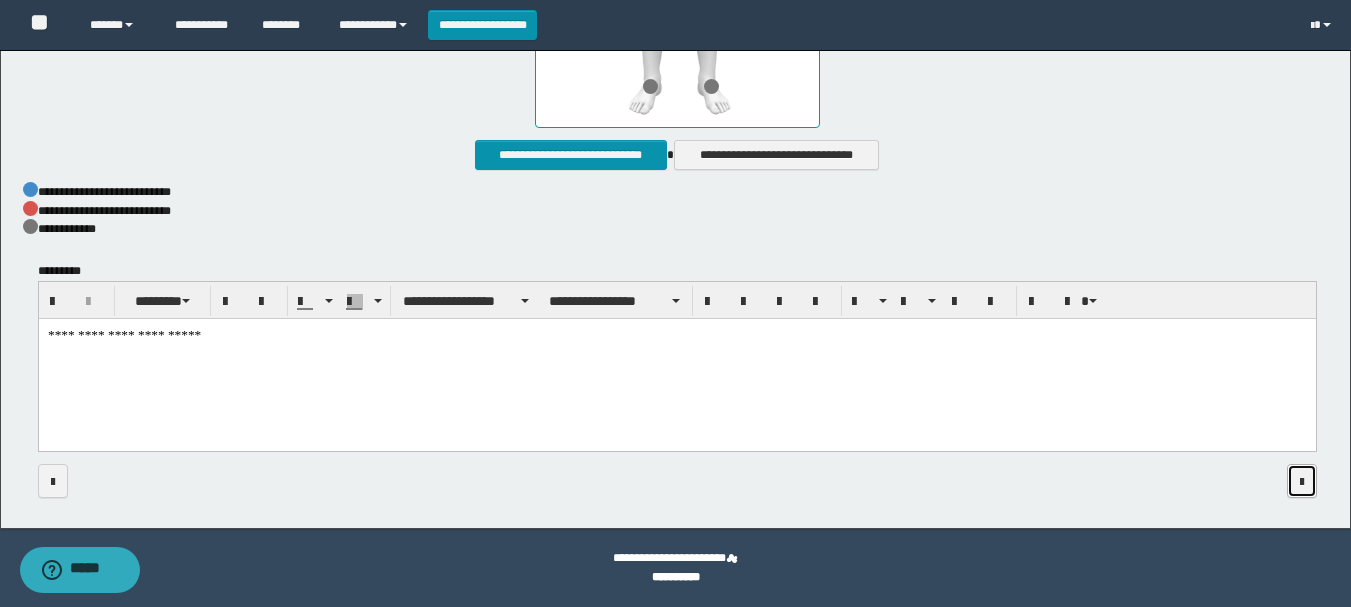click at bounding box center (1302, 482) 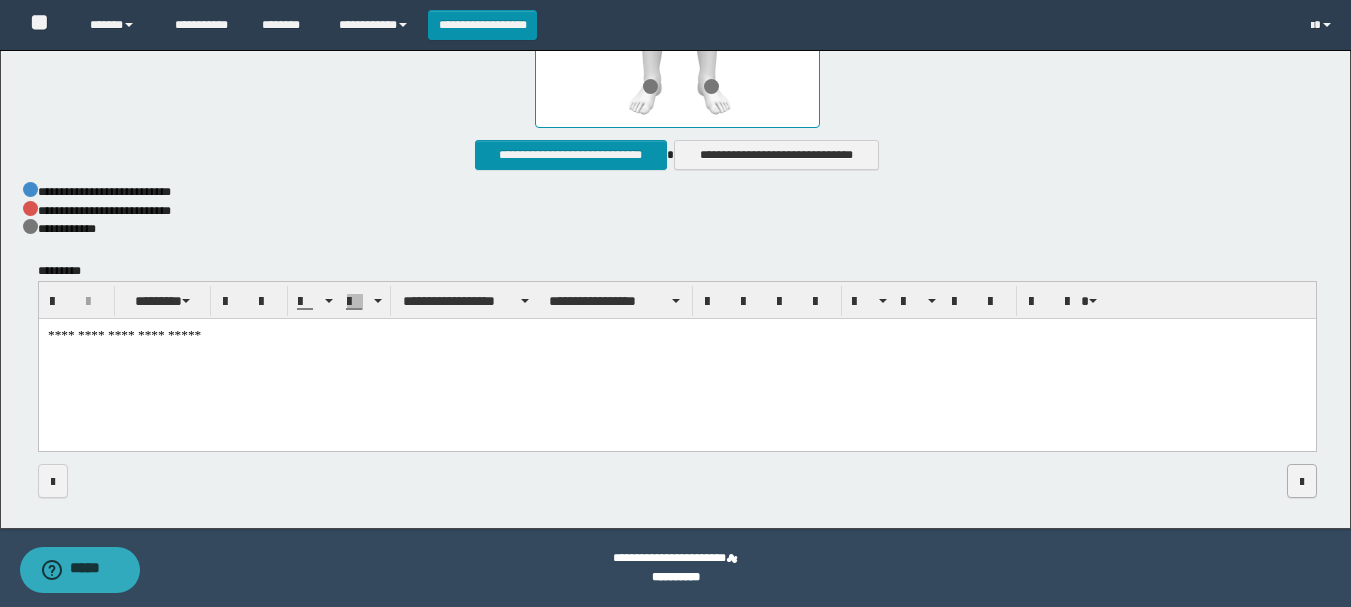 scroll, scrollTop: 0, scrollLeft: 0, axis: both 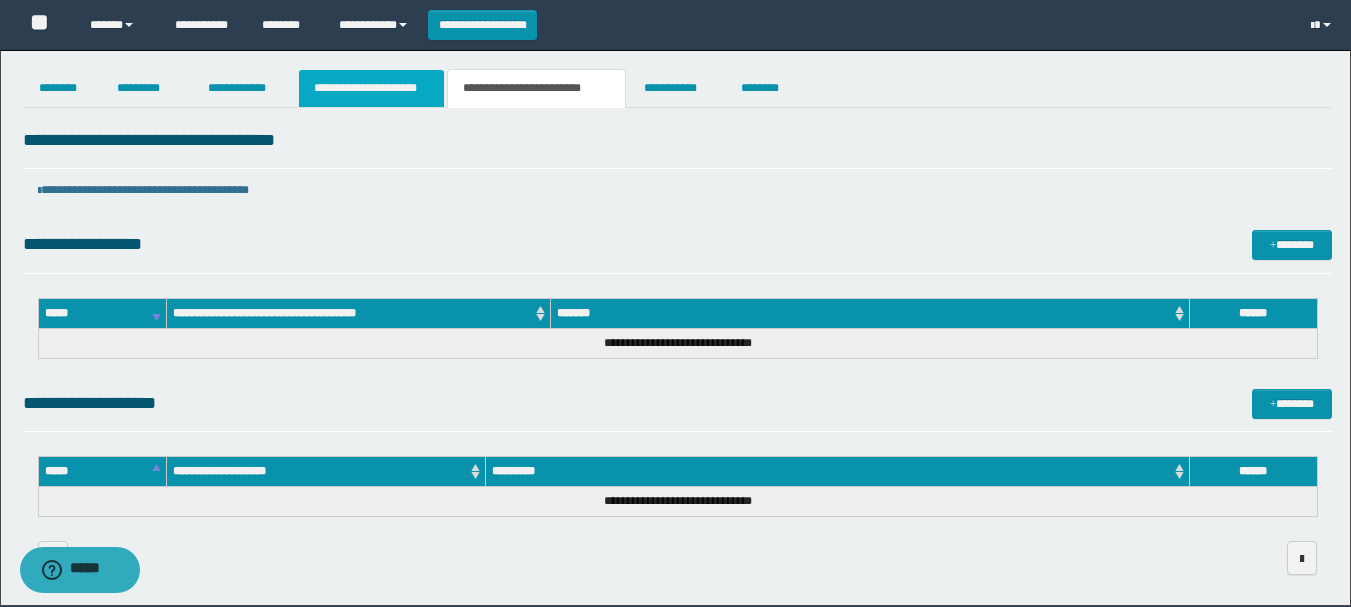 click on "**********" at bounding box center (371, 88) 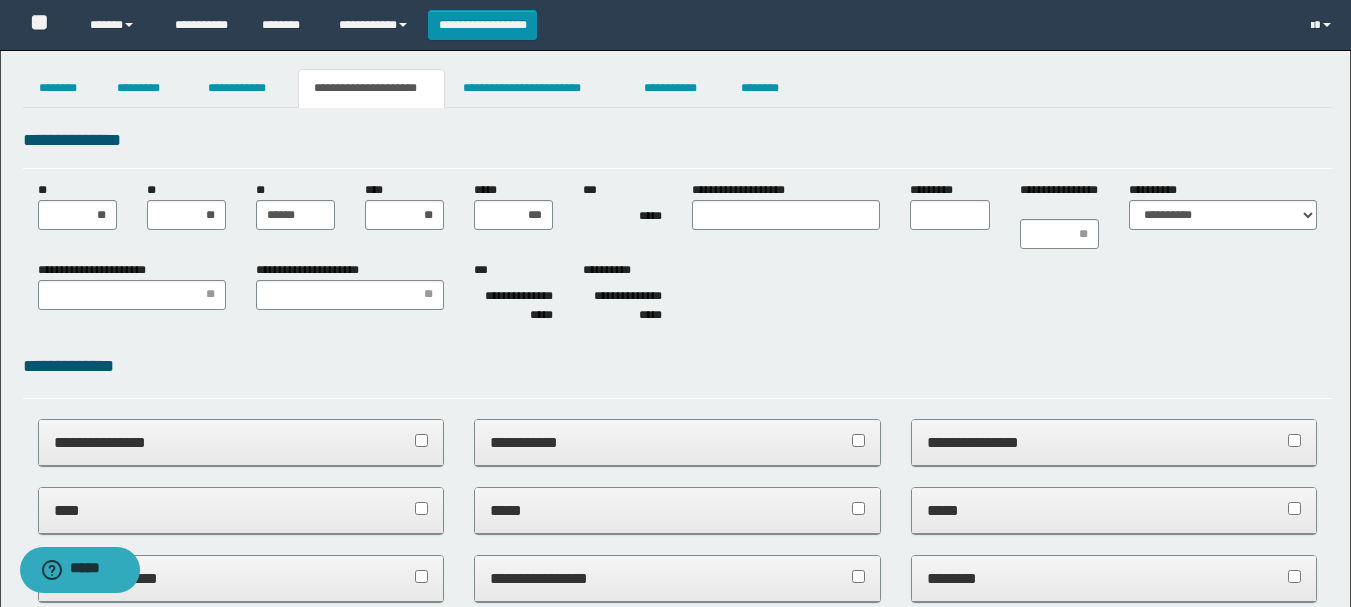 scroll, scrollTop: 100, scrollLeft: 0, axis: vertical 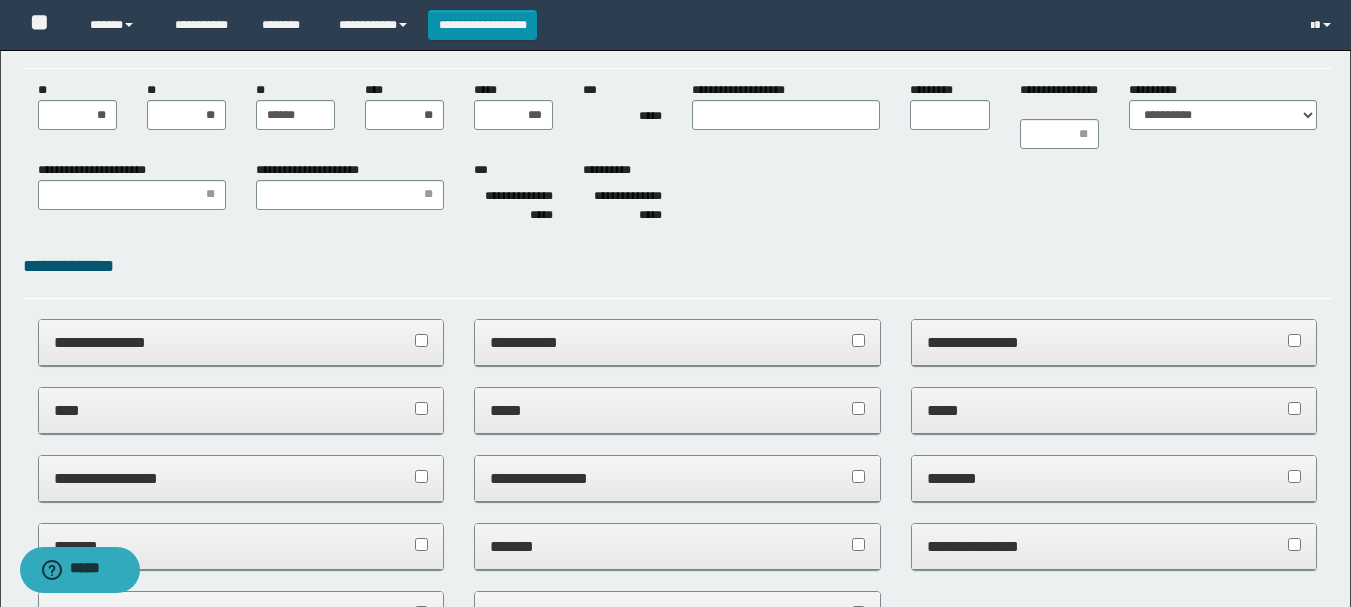 click on "****" at bounding box center (241, 410) 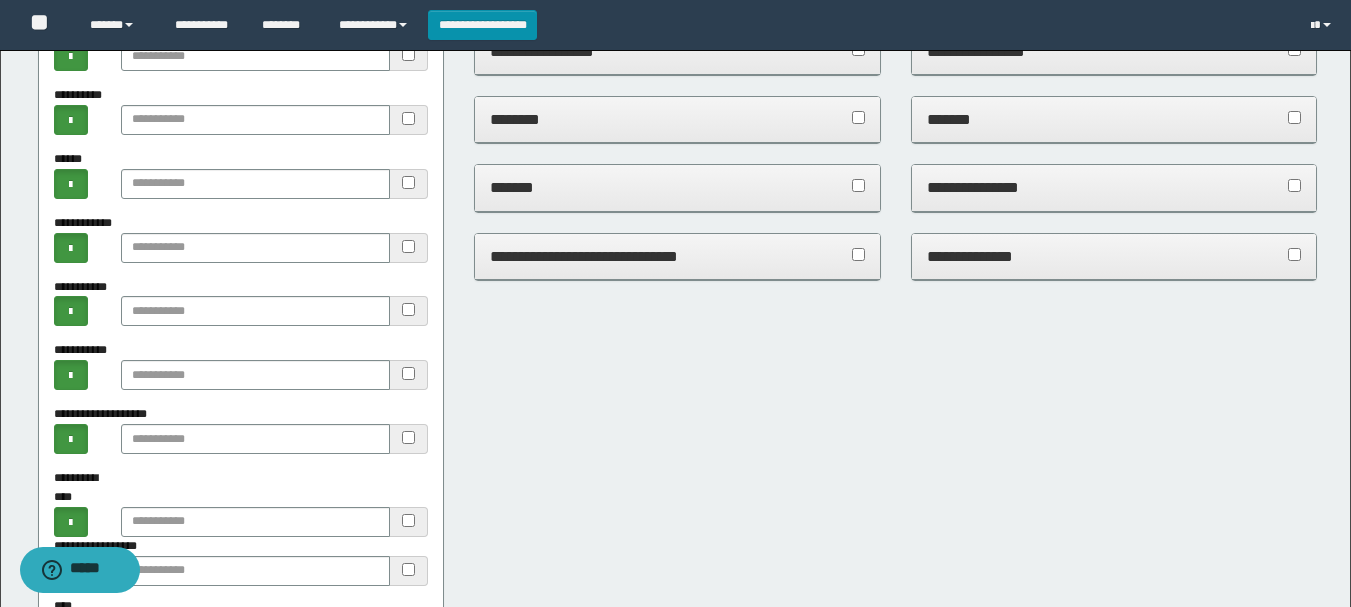 scroll, scrollTop: 700, scrollLeft: 0, axis: vertical 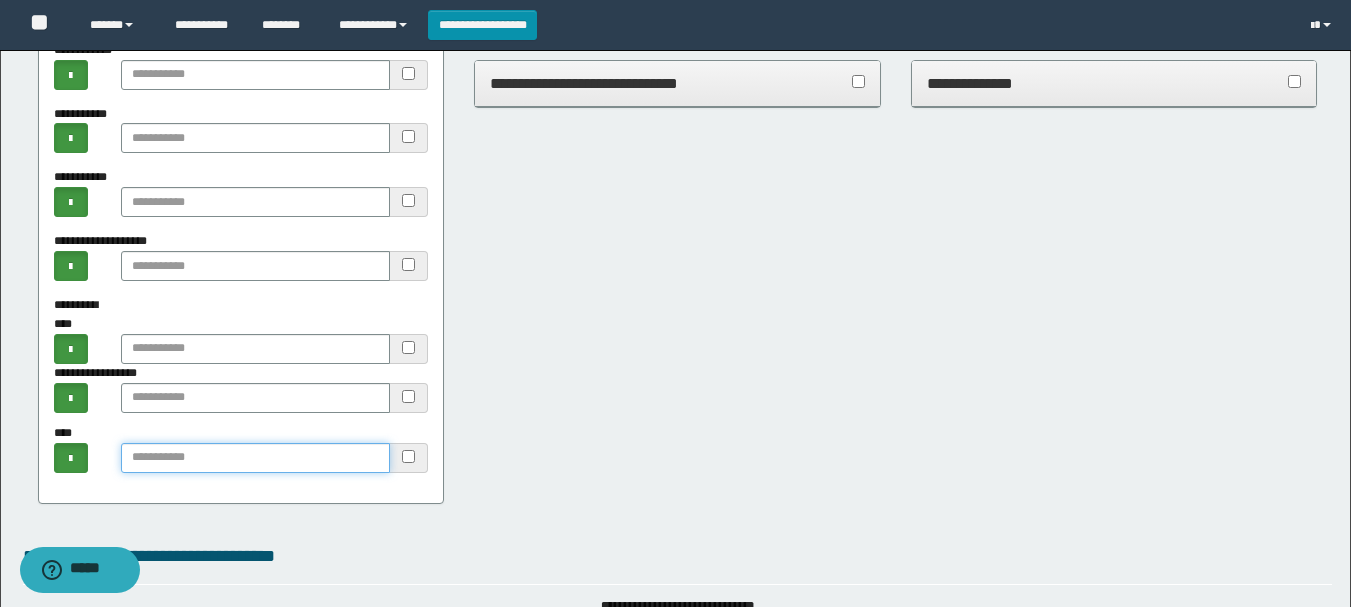 click at bounding box center [255, 458] 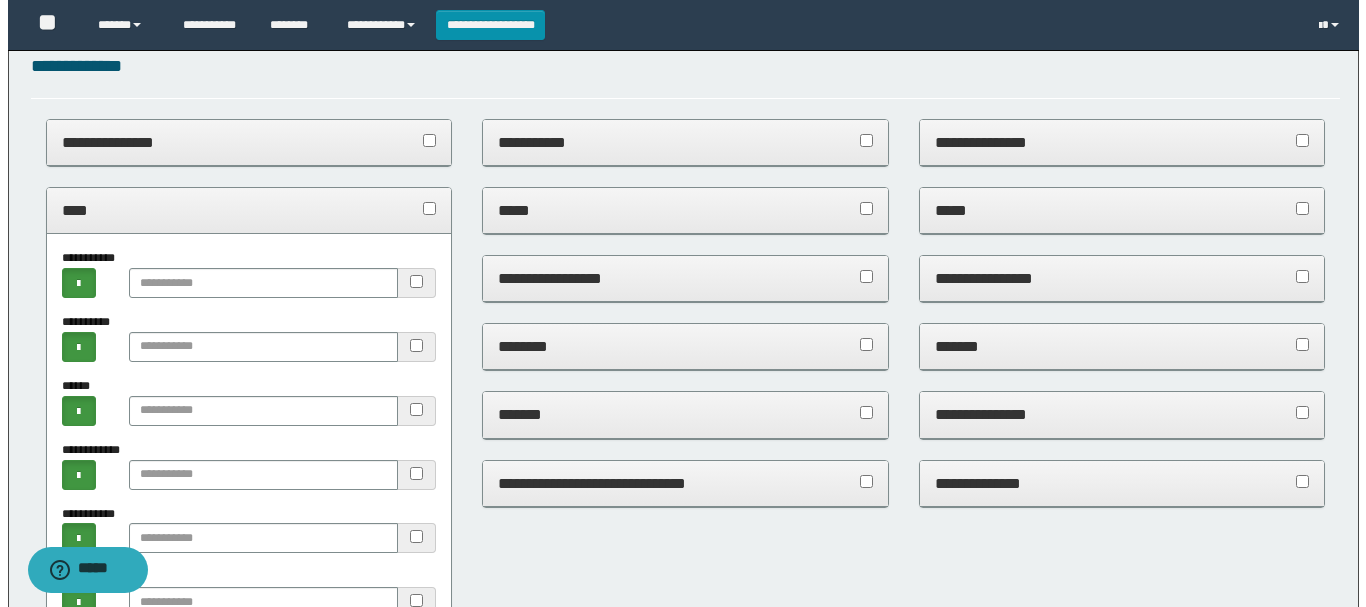 scroll, scrollTop: 0, scrollLeft: 0, axis: both 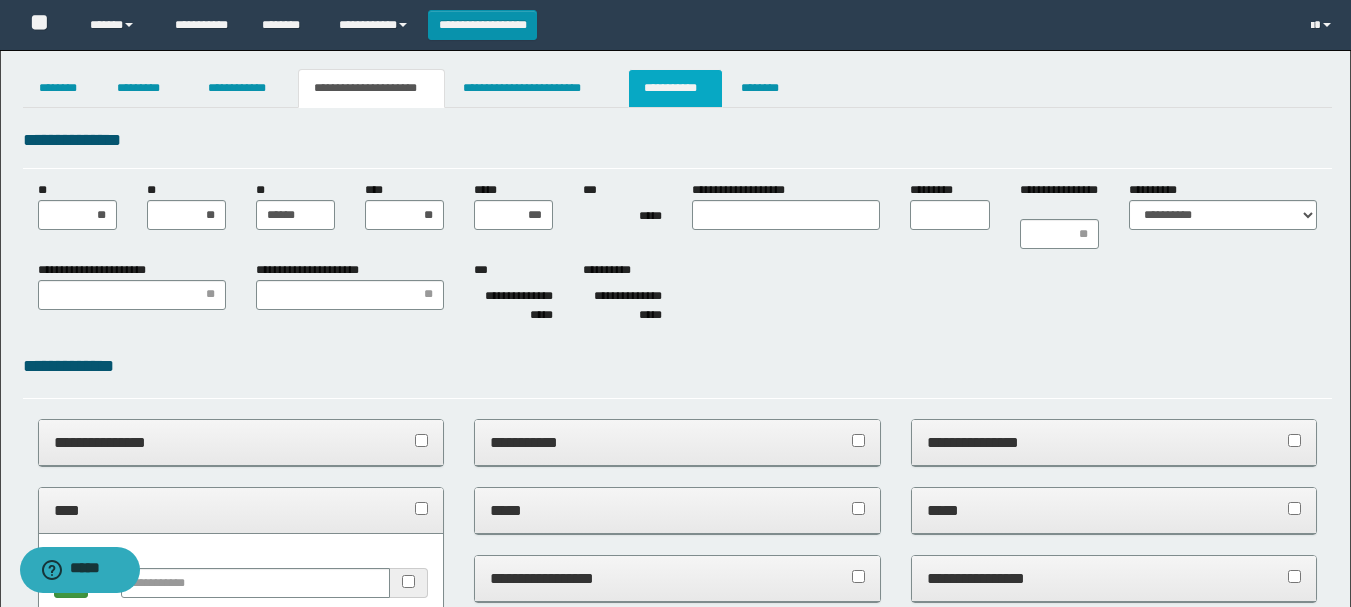 type on "**********" 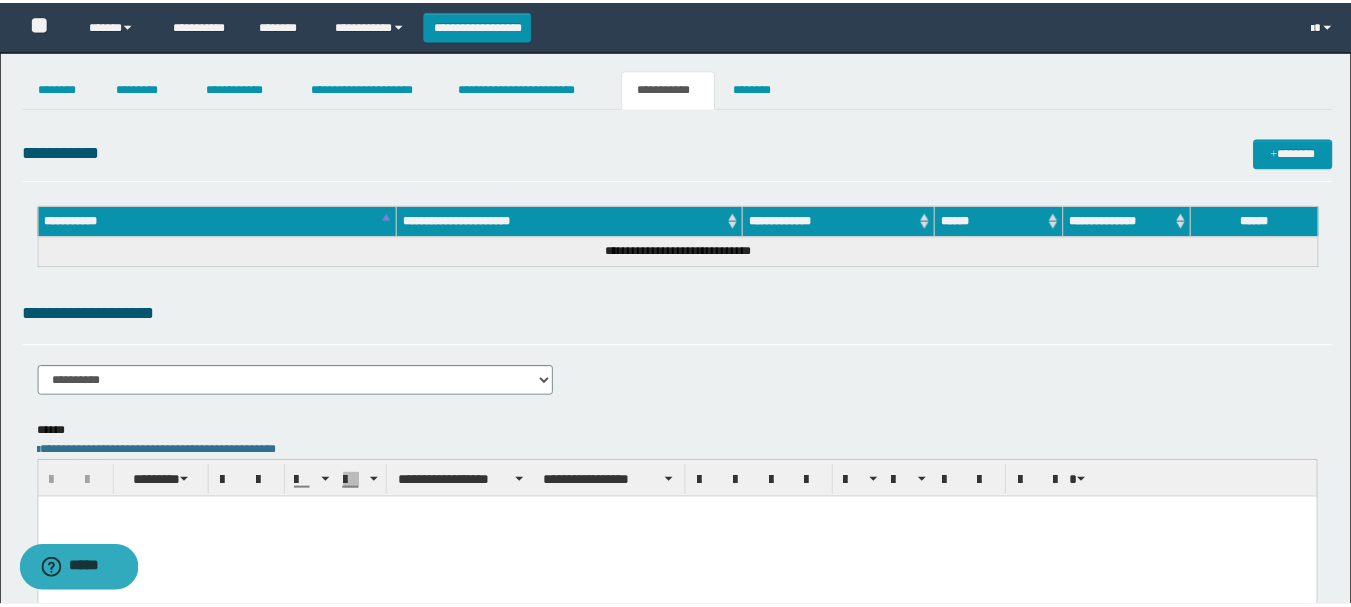 scroll, scrollTop: 0, scrollLeft: 0, axis: both 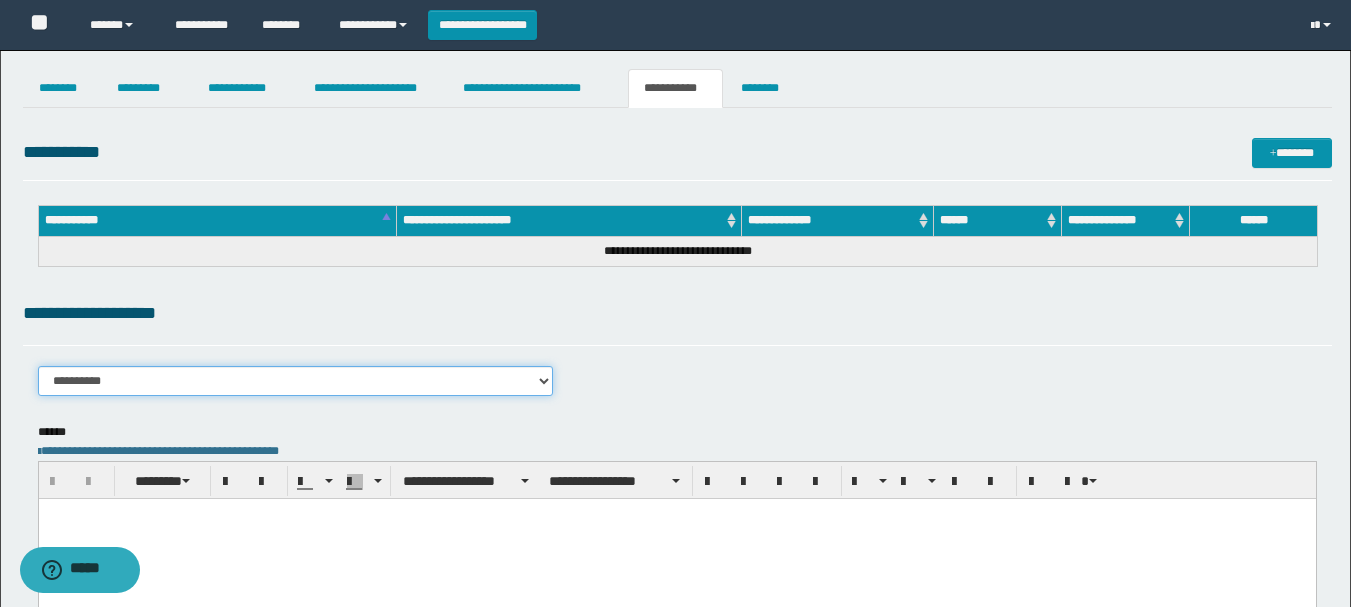 click on "**********" at bounding box center (296, 381) 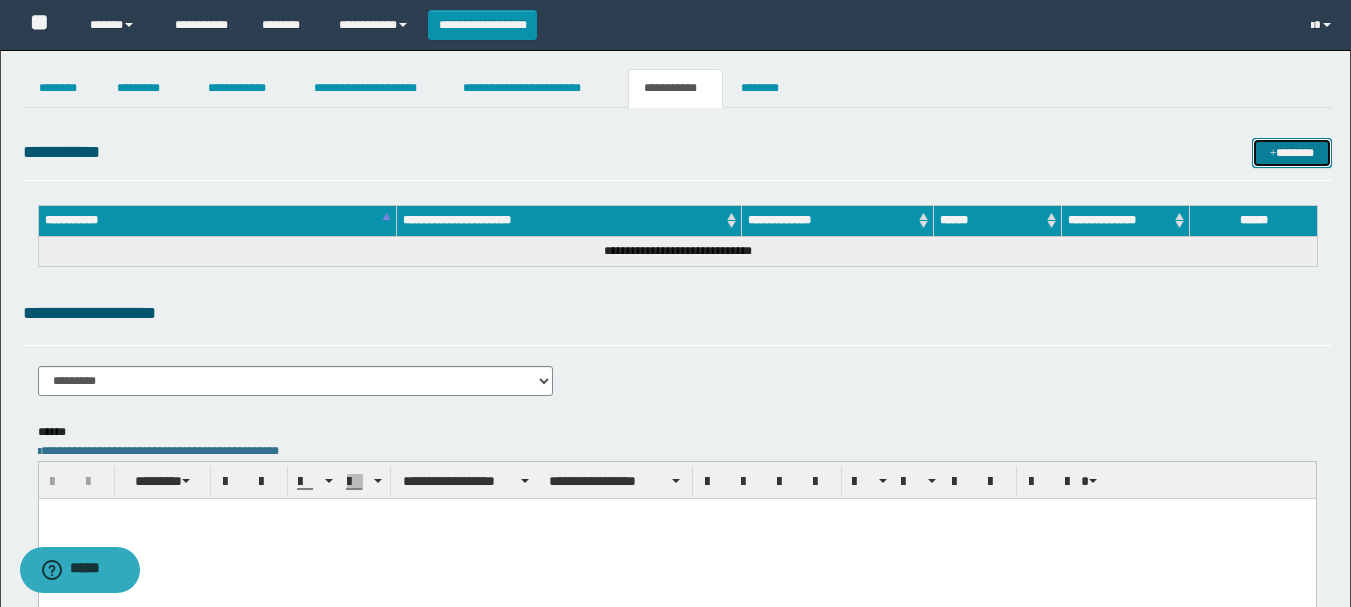 click at bounding box center (1273, 154) 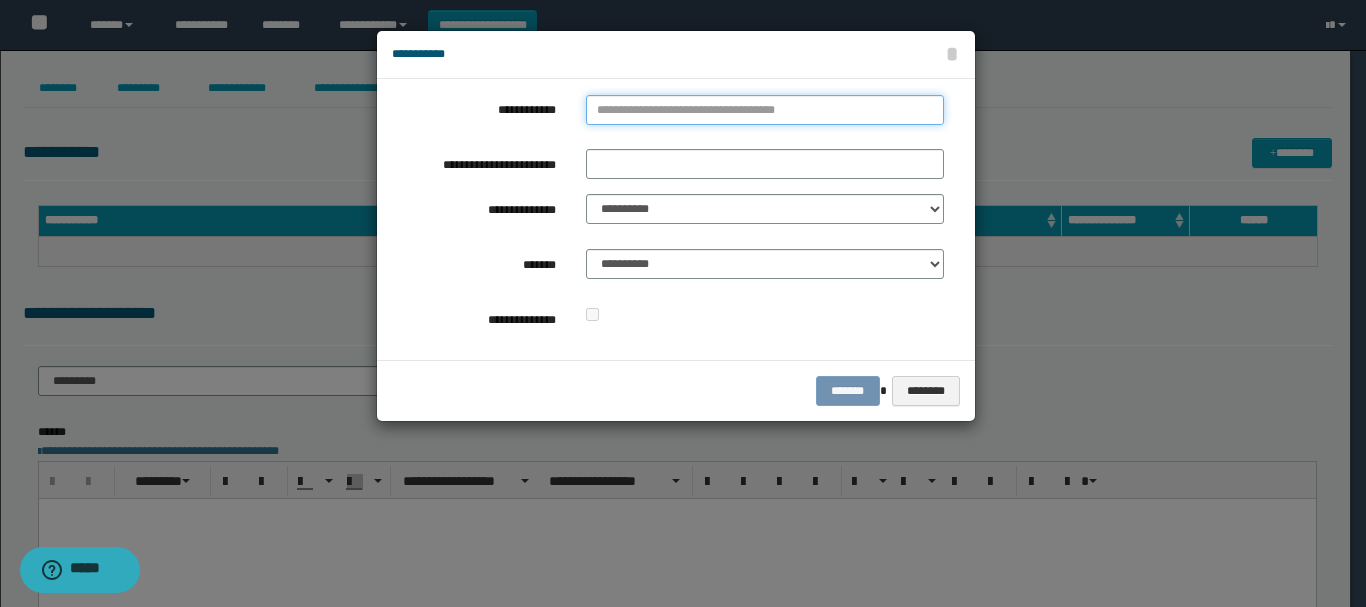 click on "**********" at bounding box center [765, 110] 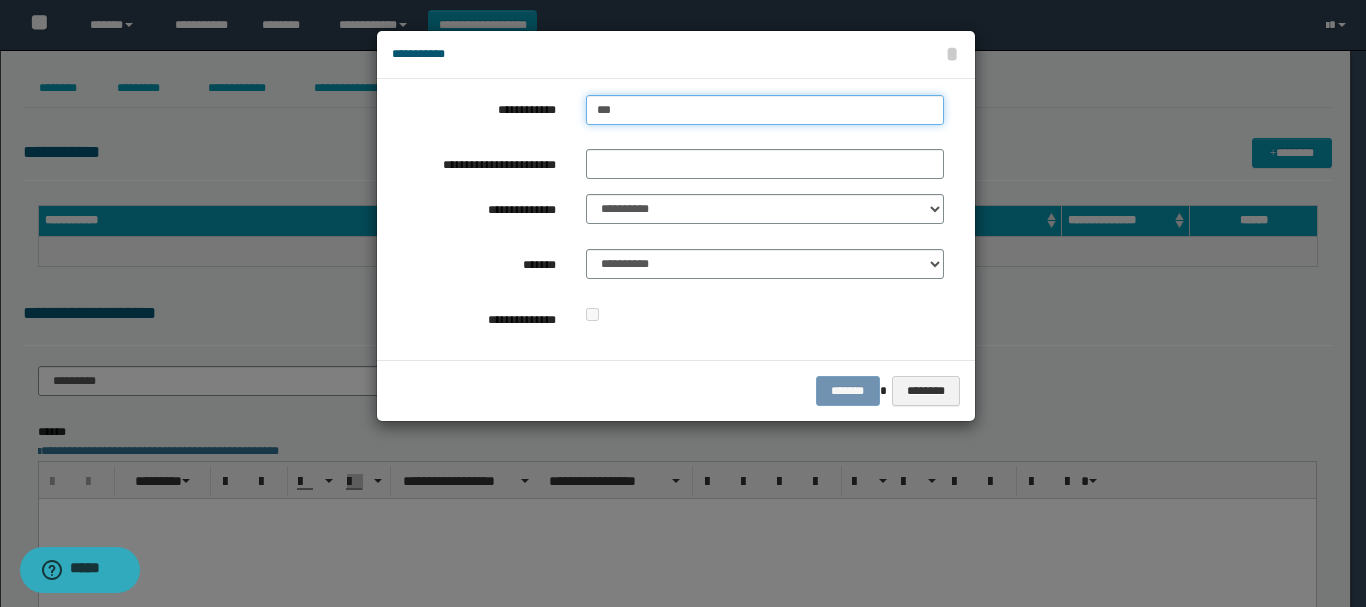 type on "****" 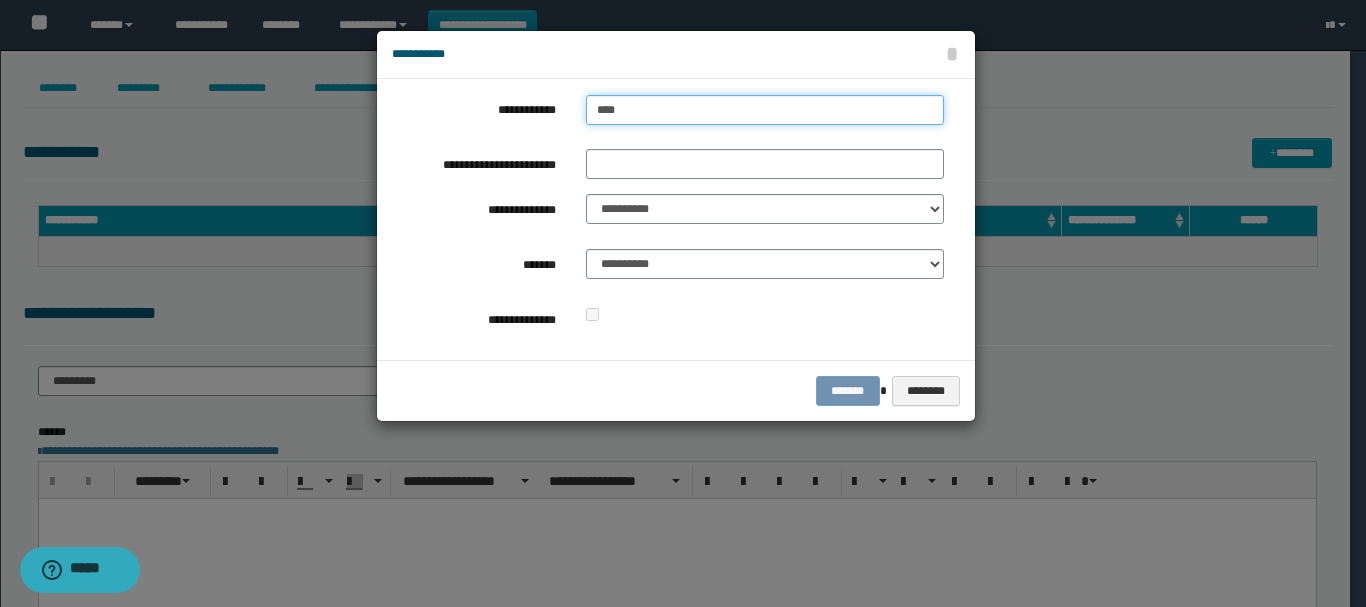 type on "****" 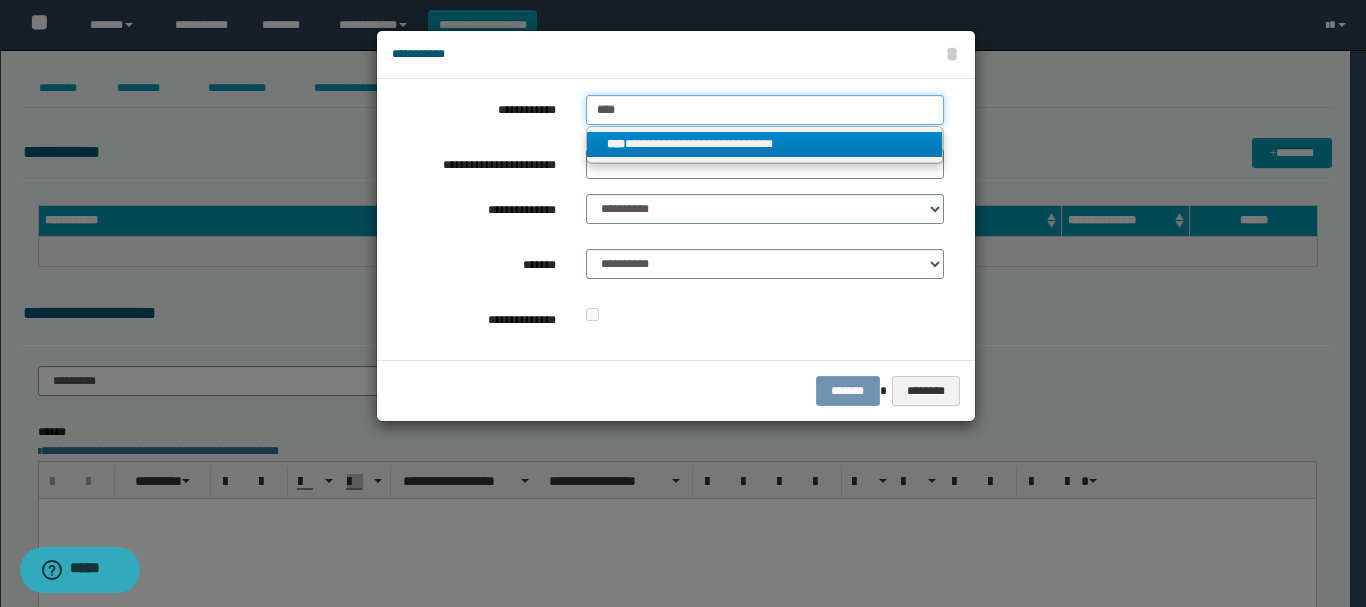 type on "****" 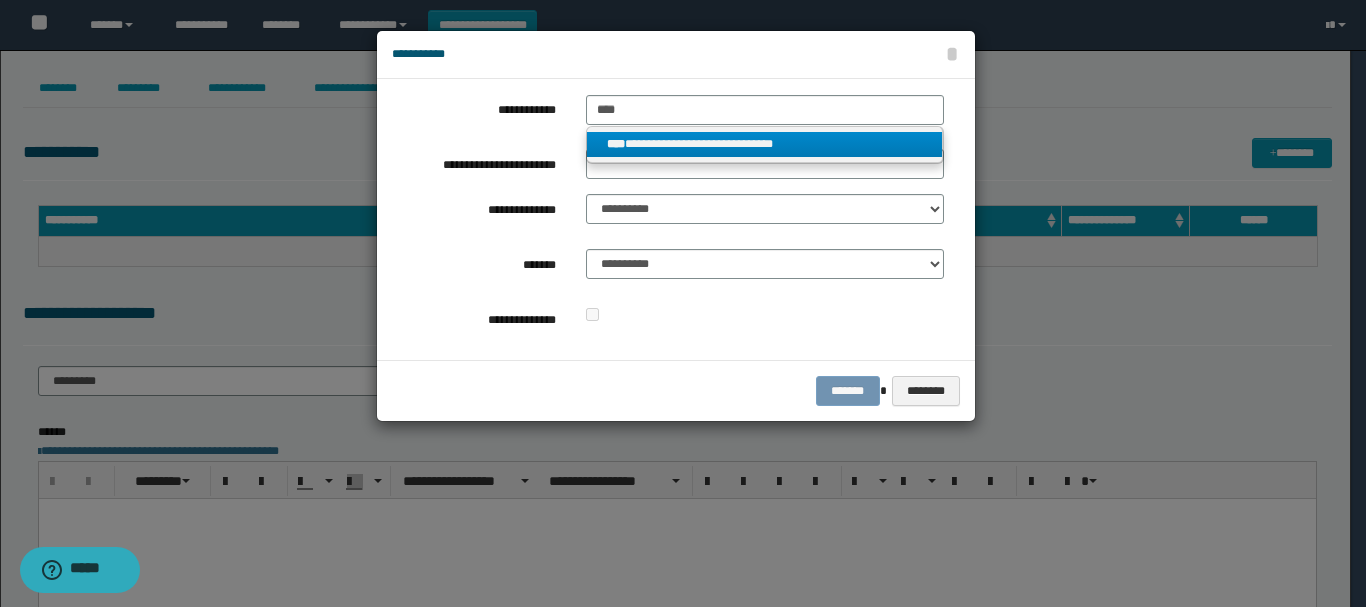click on "**********" at bounding box center [765, 144] 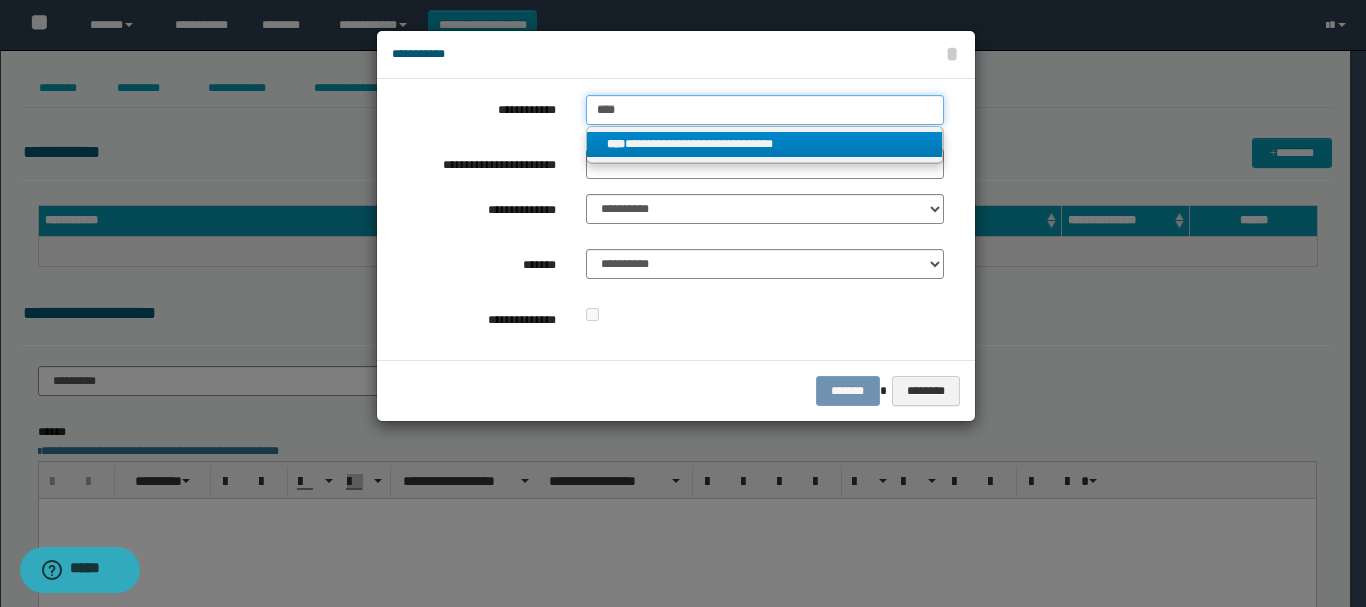 type 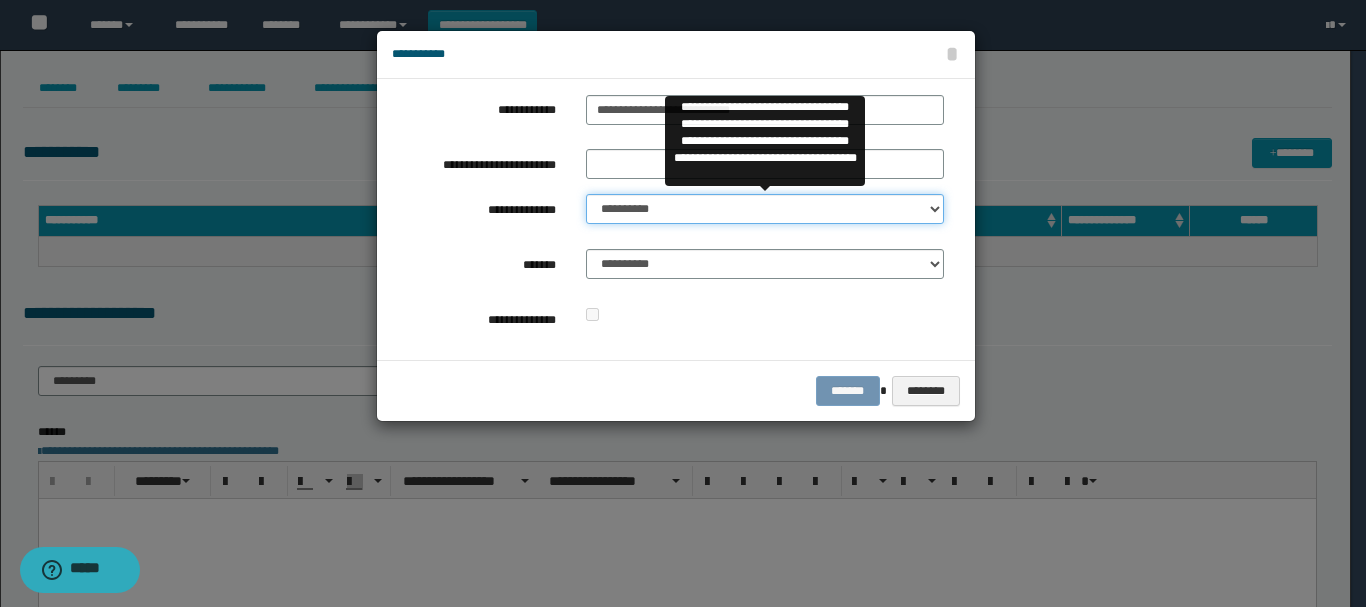 click on "**********" at bounding box center (765, 209) 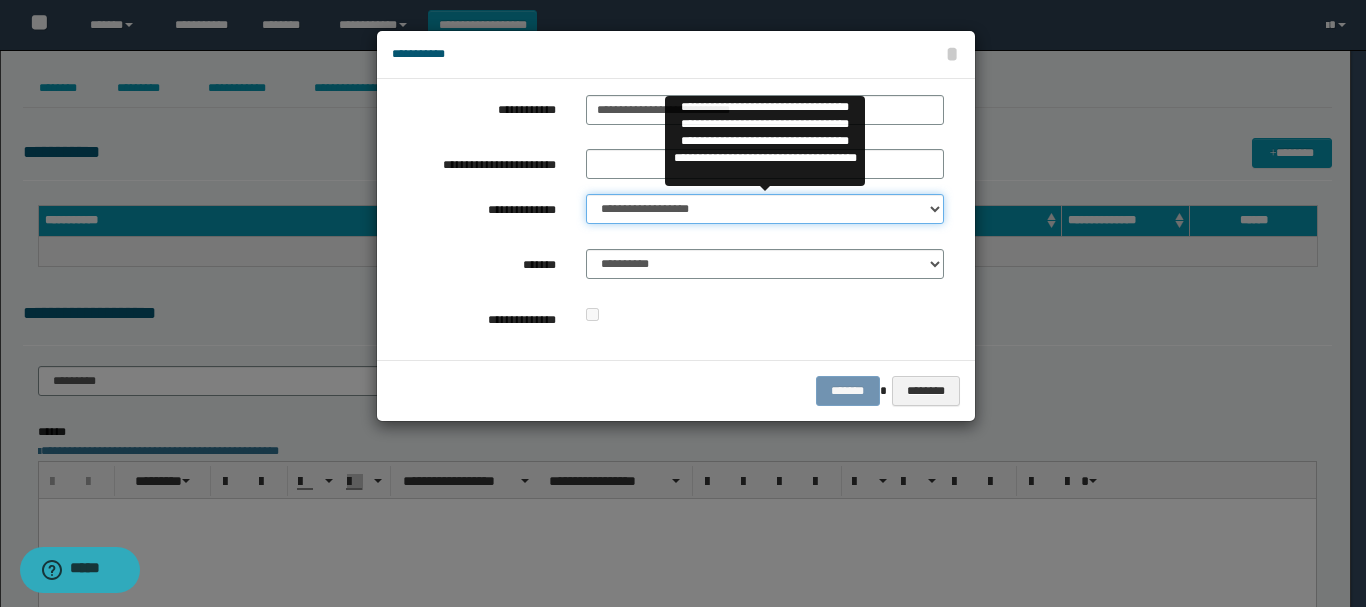 click on "**********" at bounding box center (765, 209) 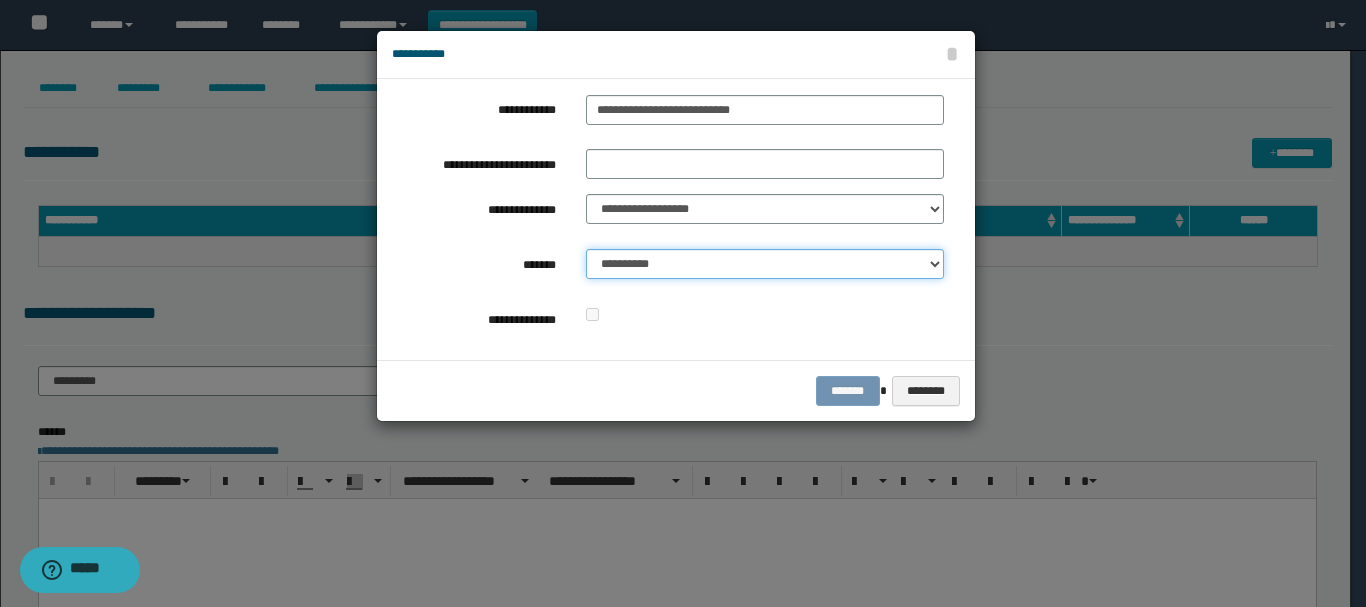 click on "**********" at bounding box center (765, 264) 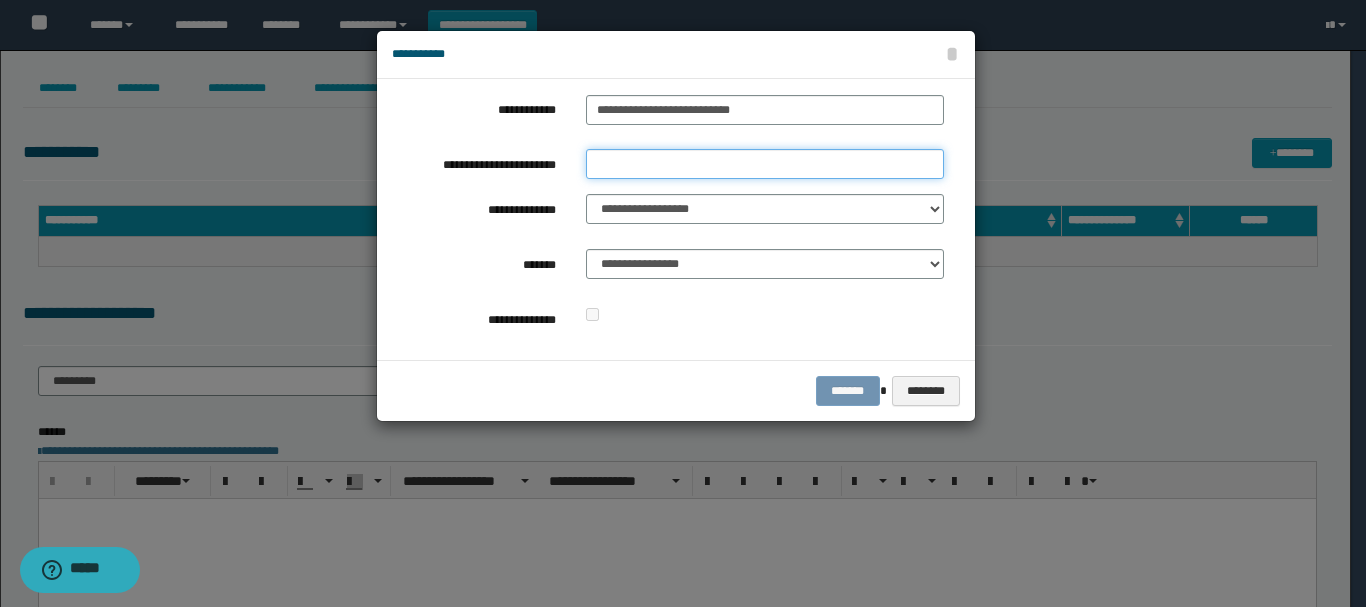 click on "**********" at bounding box center [765, 164] 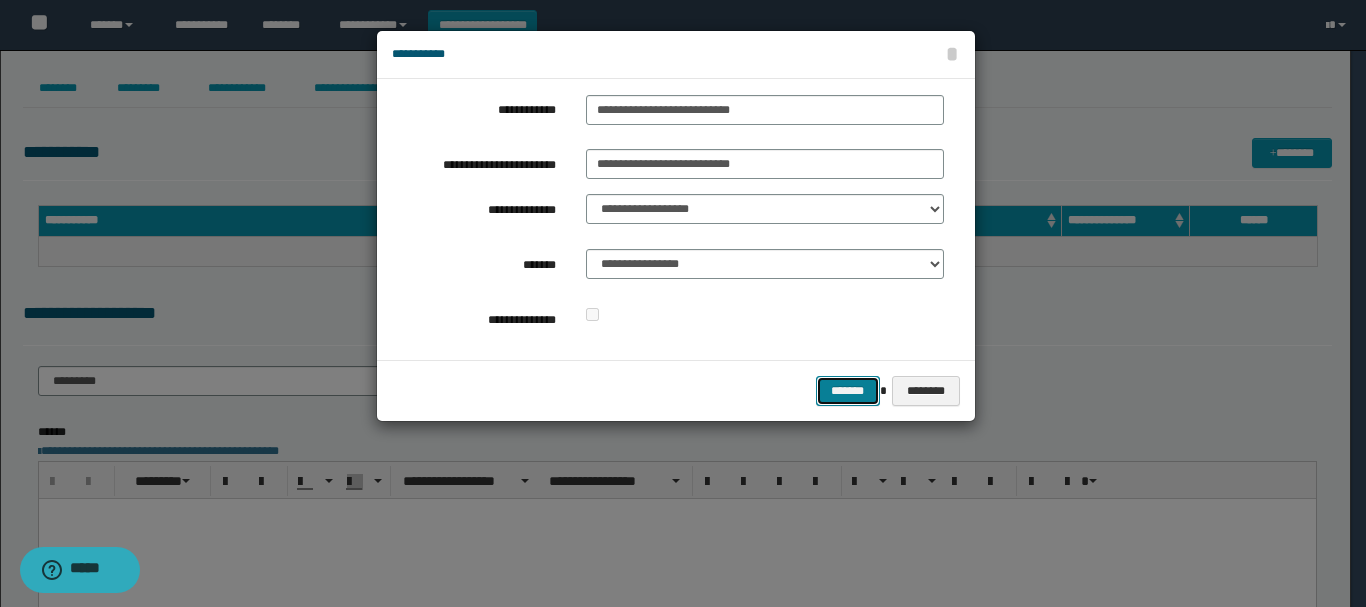 click on "*******" at bounding box center [848, 391] 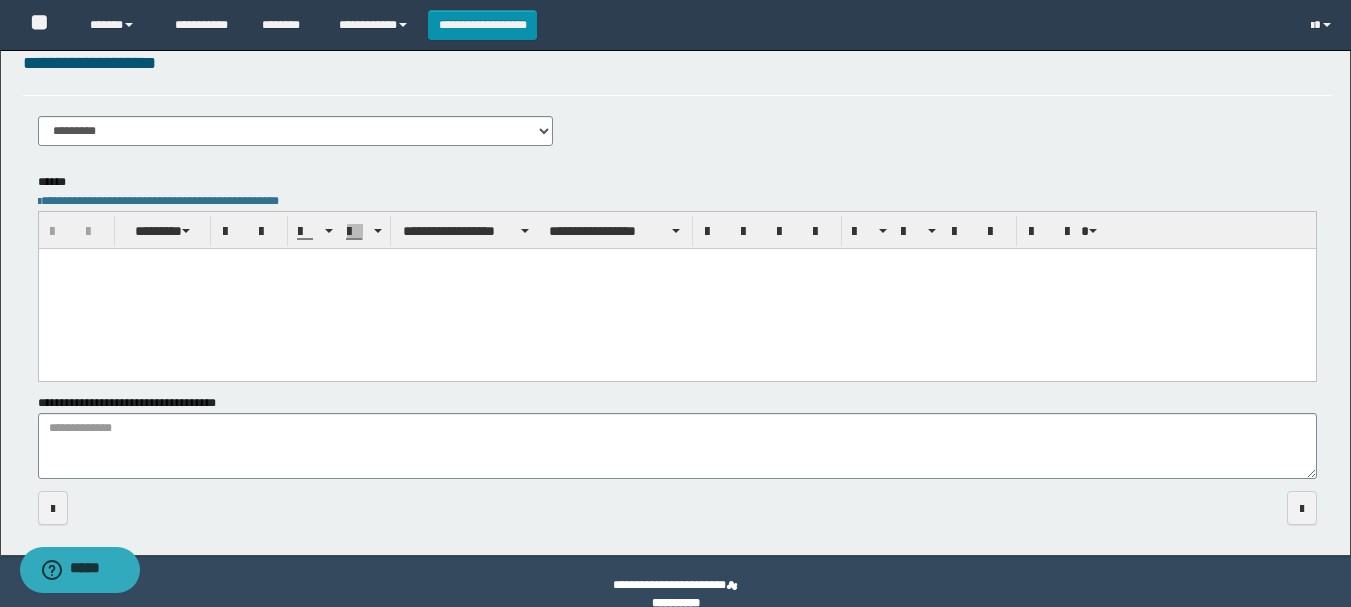 scroll, scrollTop: 276, scrollLeft: 0, axis: vertical 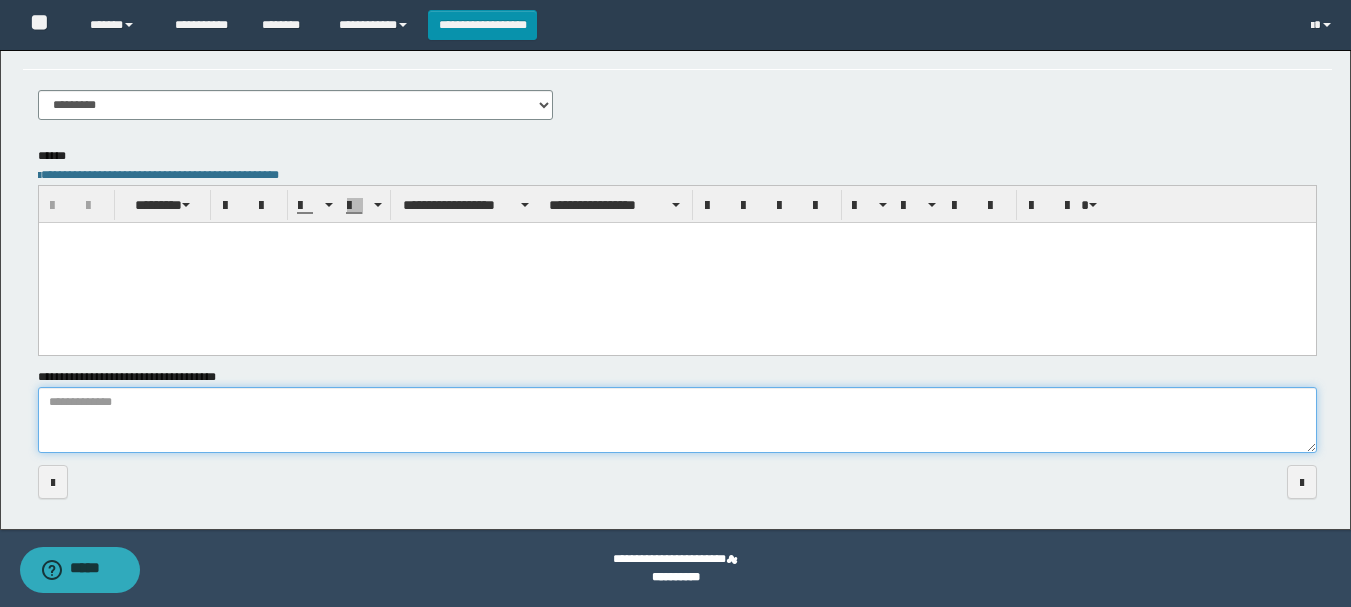 click on "**********" at bounding box center [677, 420] 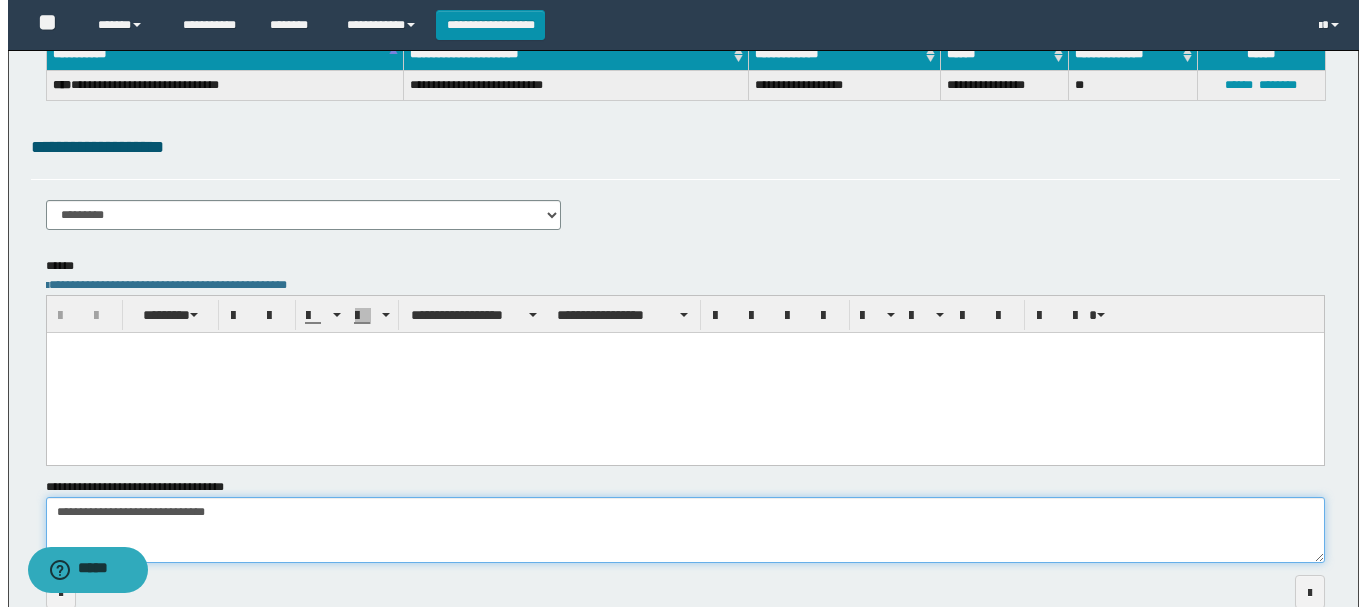 scroll, scrollTop: 0, scrollLeft: 0, axis: both 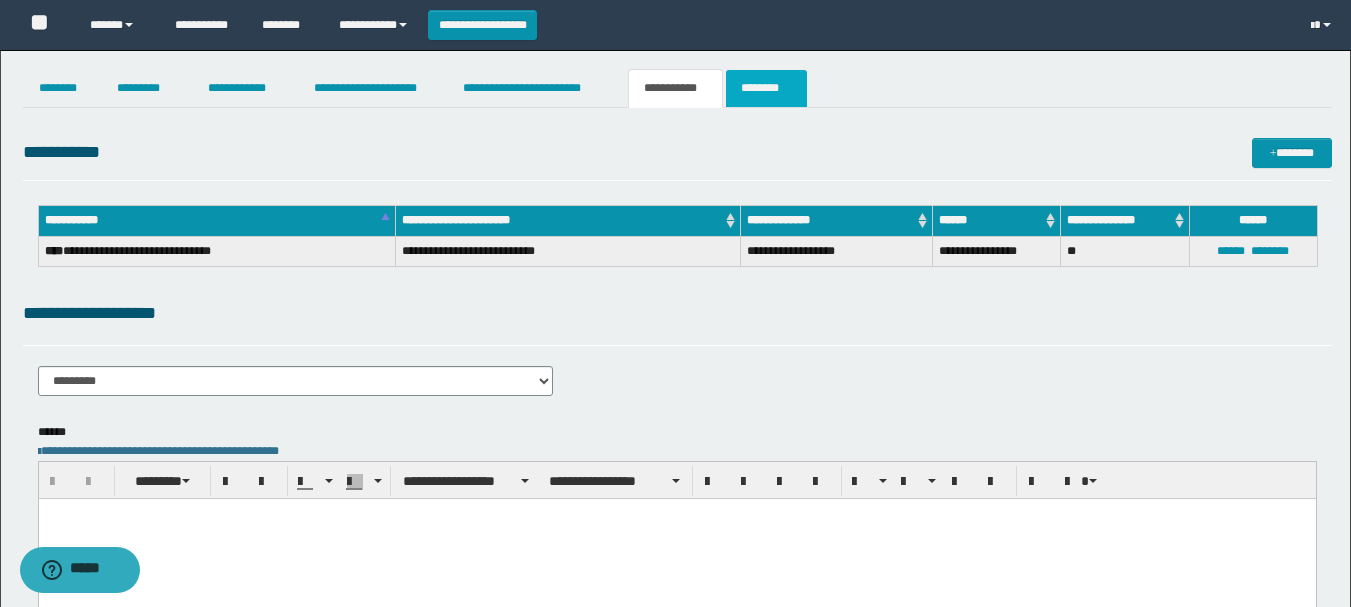 type on "**********" 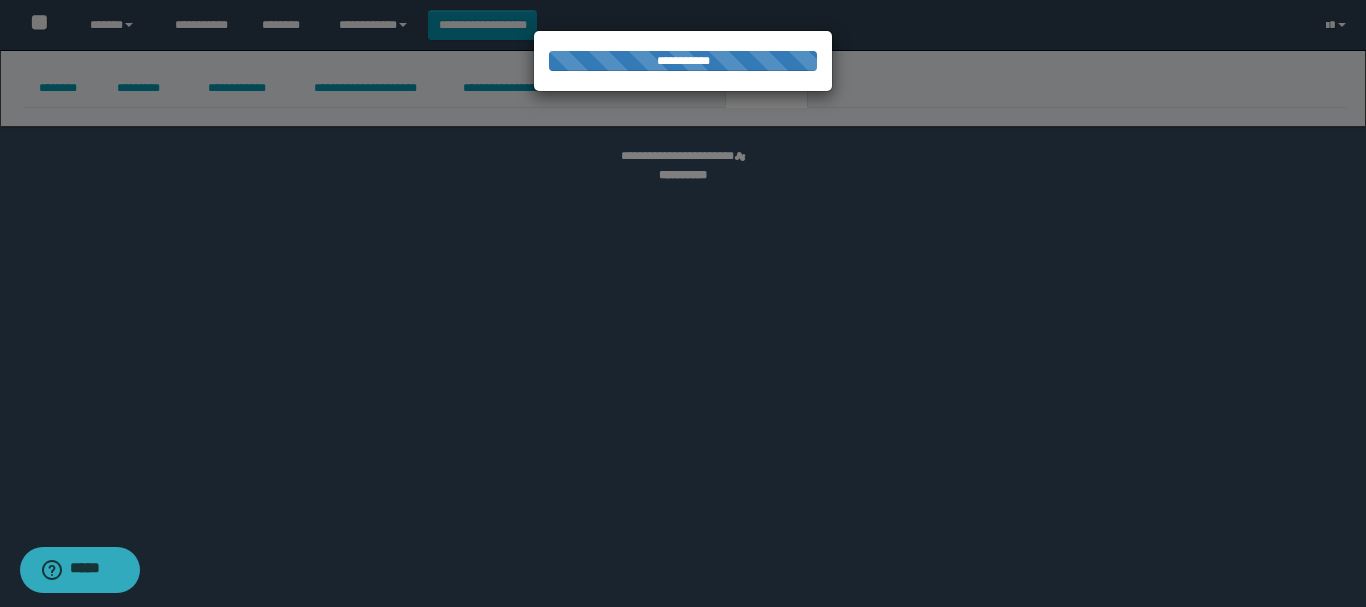 select 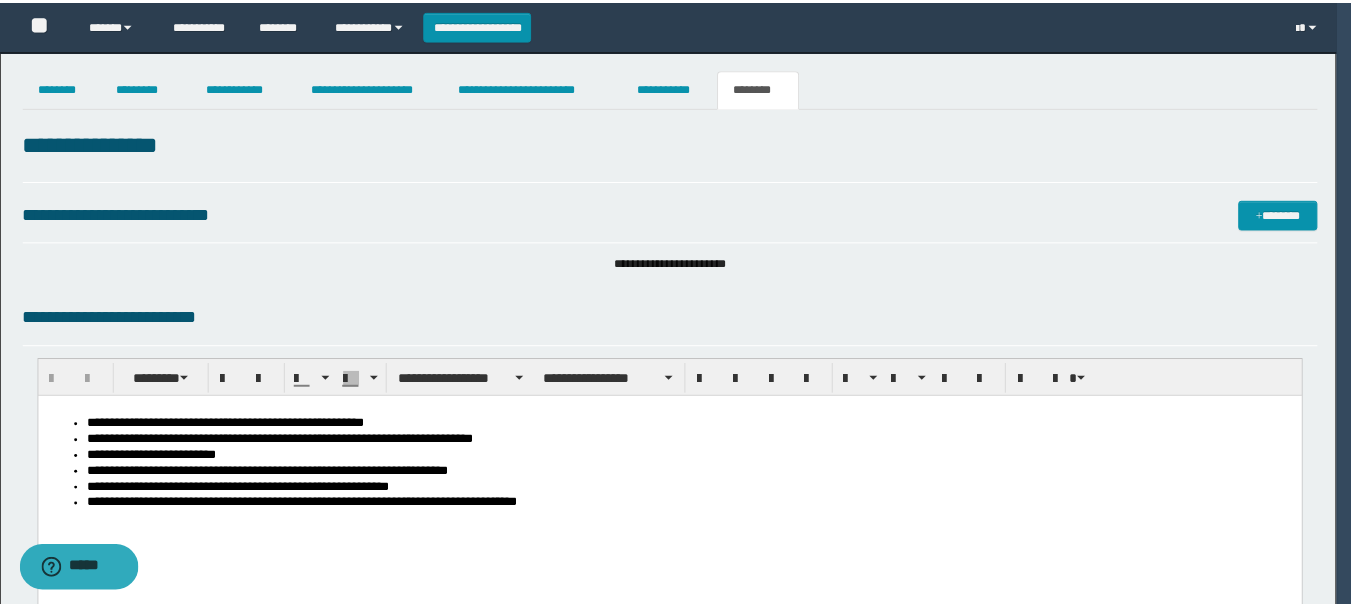 scroll, scrollTop: 0, scrollLeft: 0, axis: both 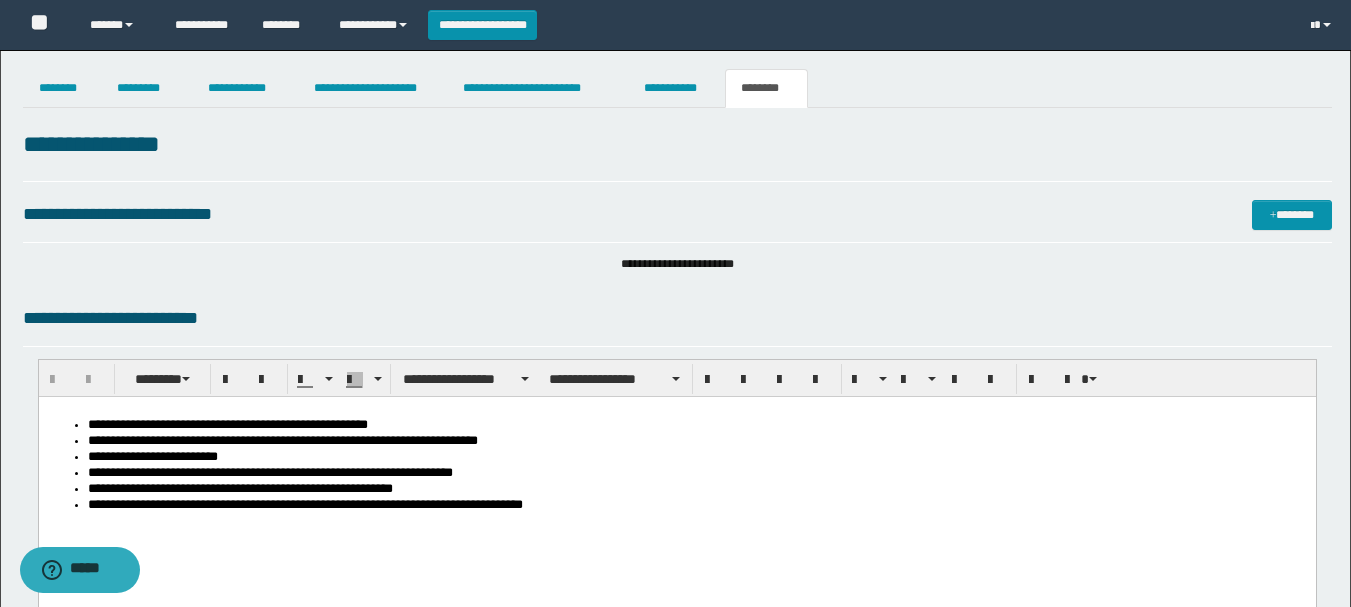 click on "**********" at bounding box center [696, 506] 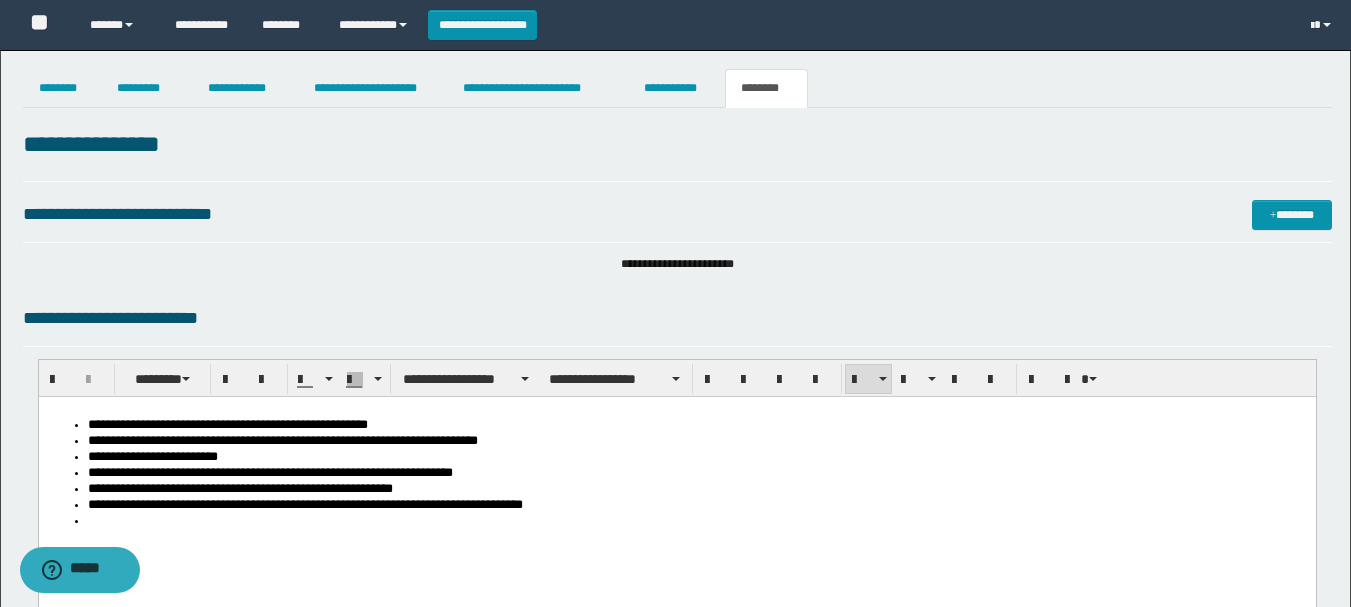 type 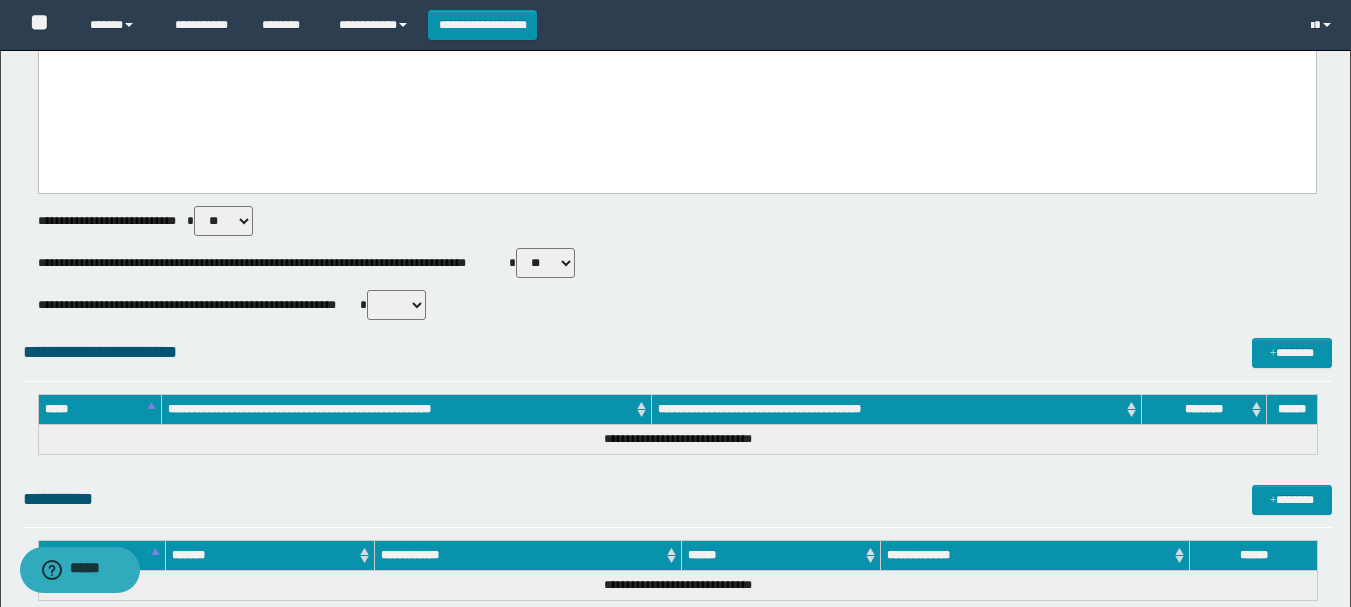 scroll, scrollTop: 593, scrollLeft: 0, axis: vertical 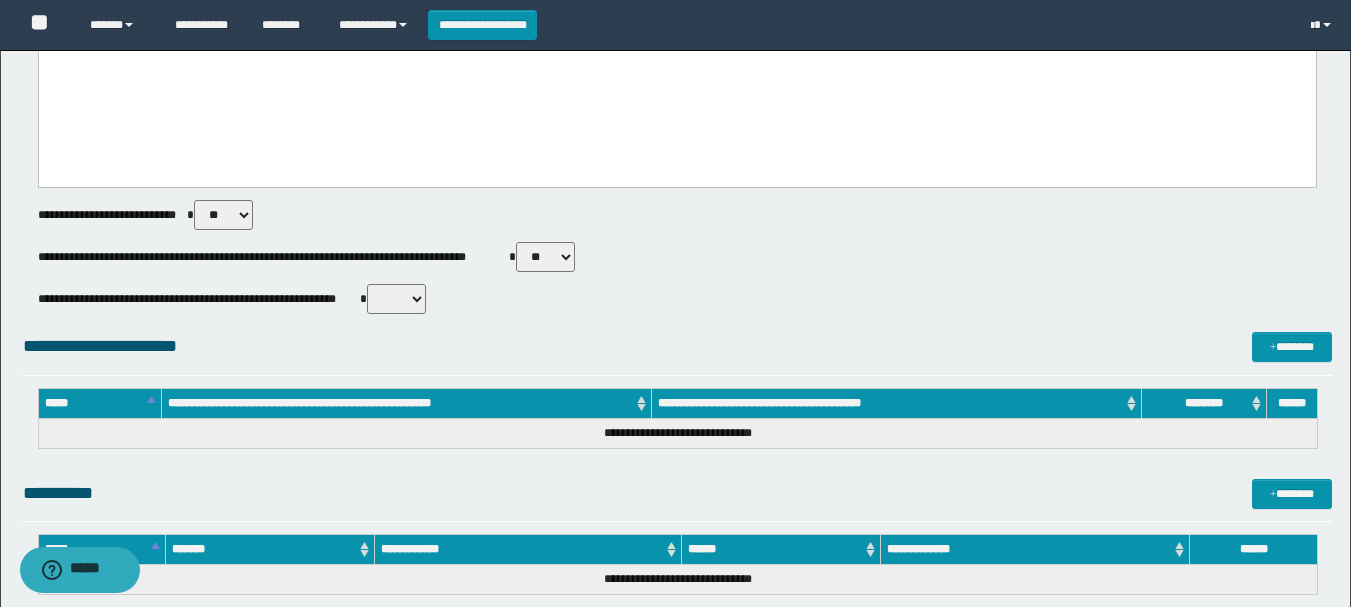 click on "**
**" at bounding box center (396, 299) 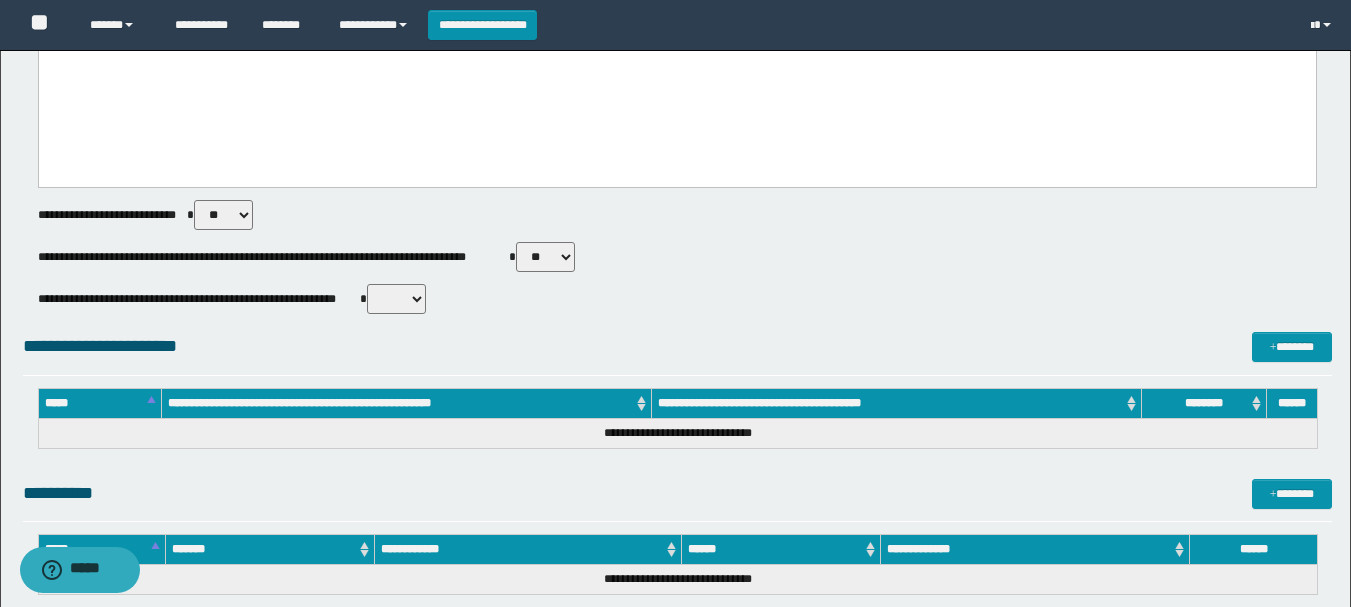 select on "*****" 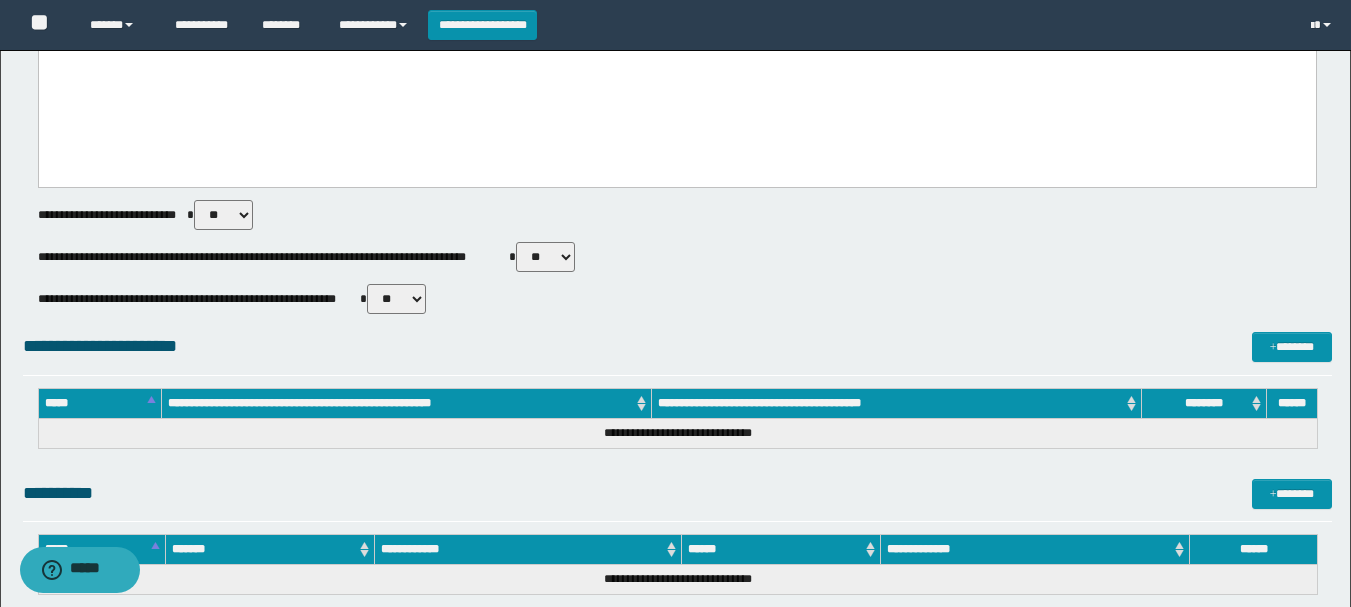 click on "**
**" at bounding box center (396, 299) 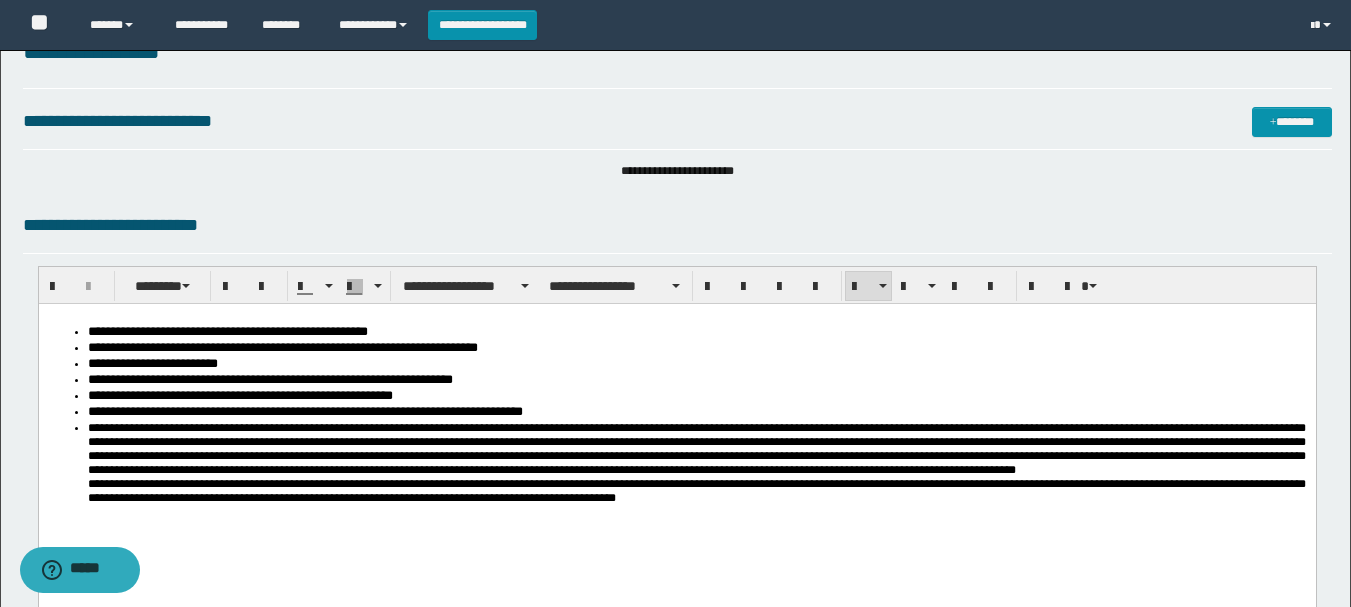 scroll, scrollTop: 0, scrollLeft: 0, axis: both 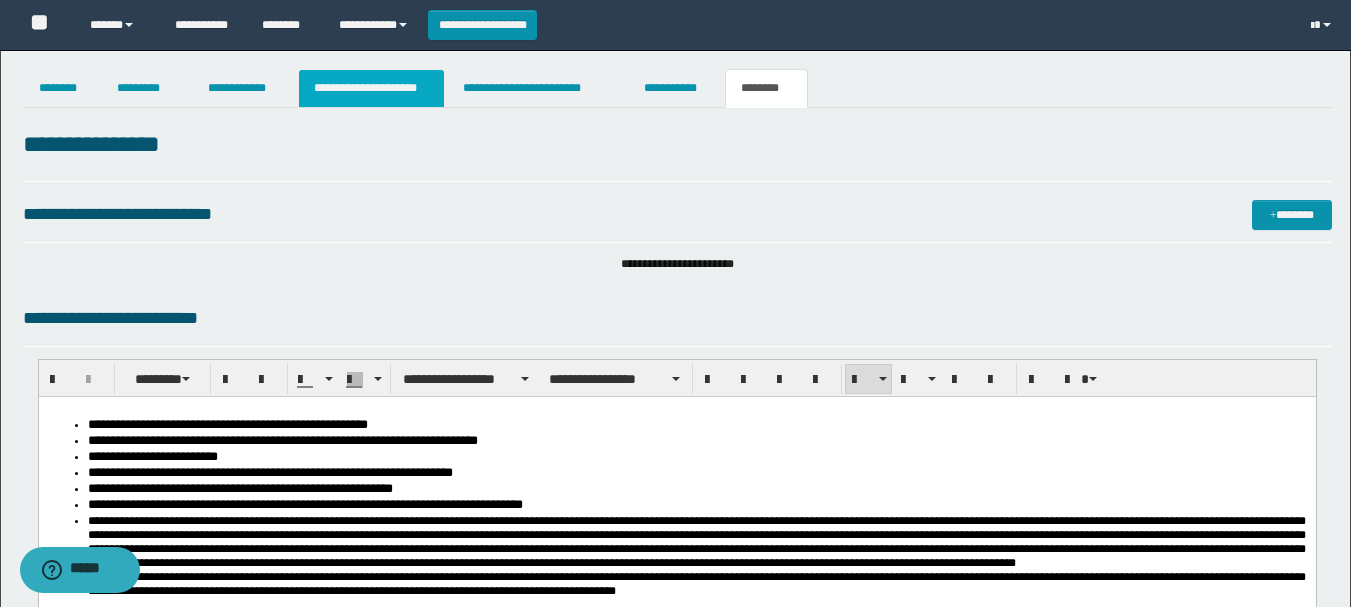 click on "**********" at bounding box center (371, 88) 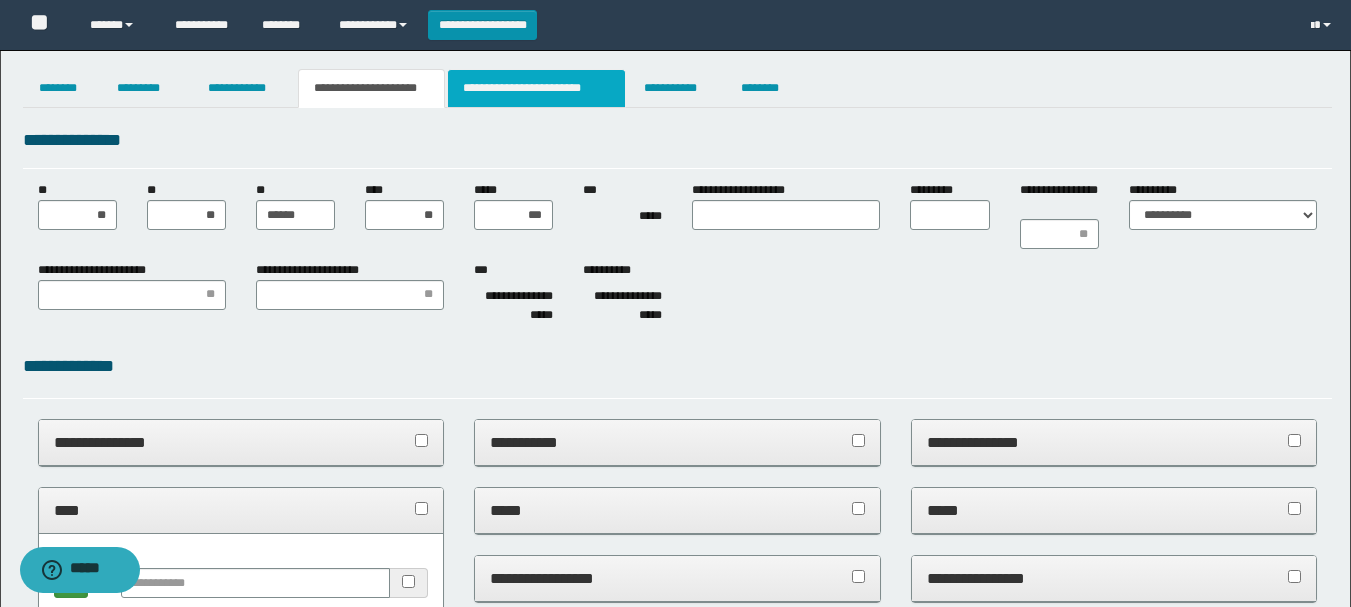 click on "**********" at bounding box center (537, 88) 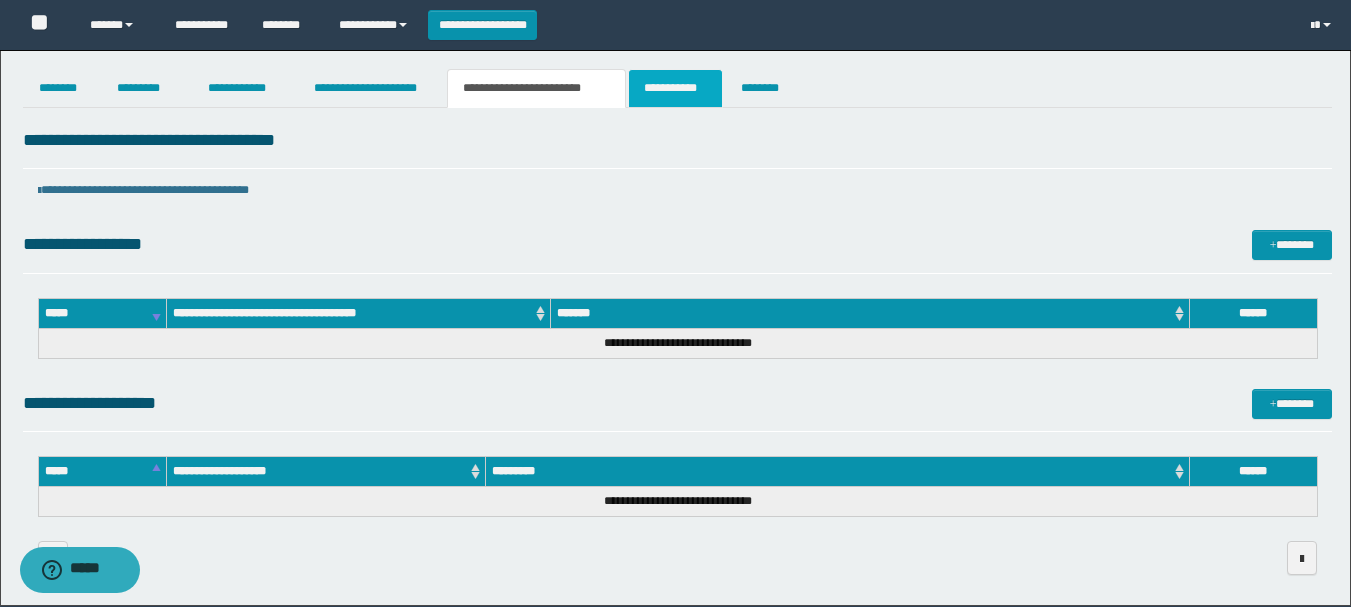 click on "**********" at bounding box center (675, 88) 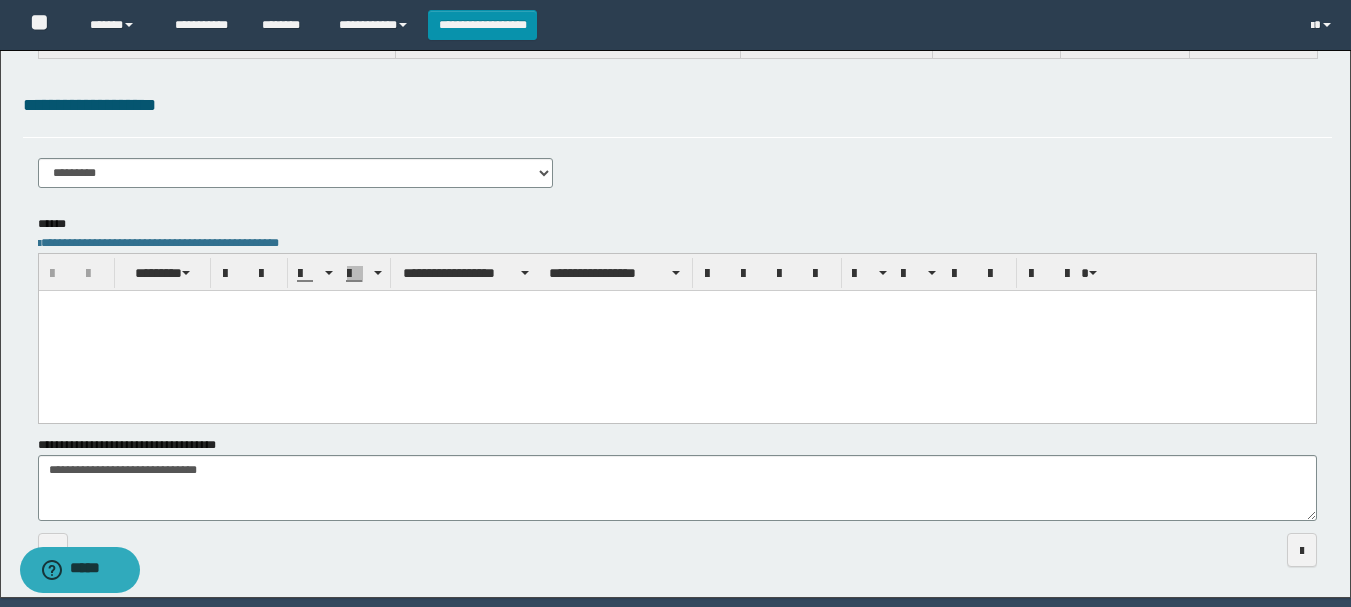 scroll, scrollTop: 276, scrollLeft: 0, axis: vertical 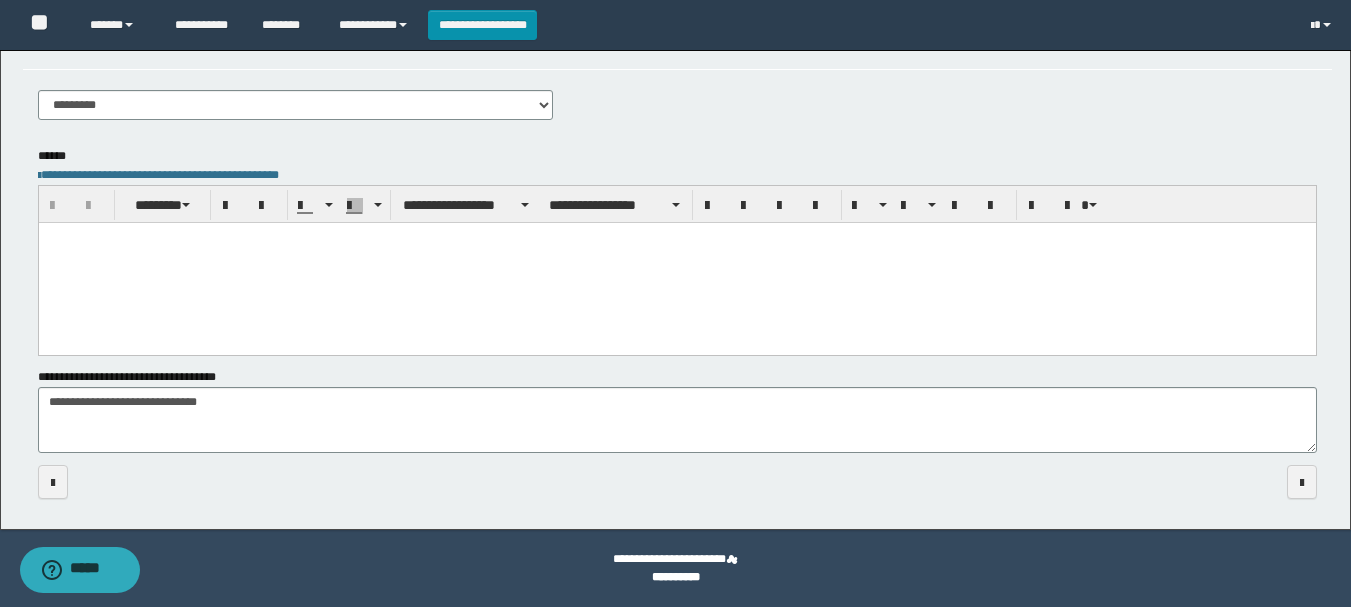 click at bounding box center [676, 262] 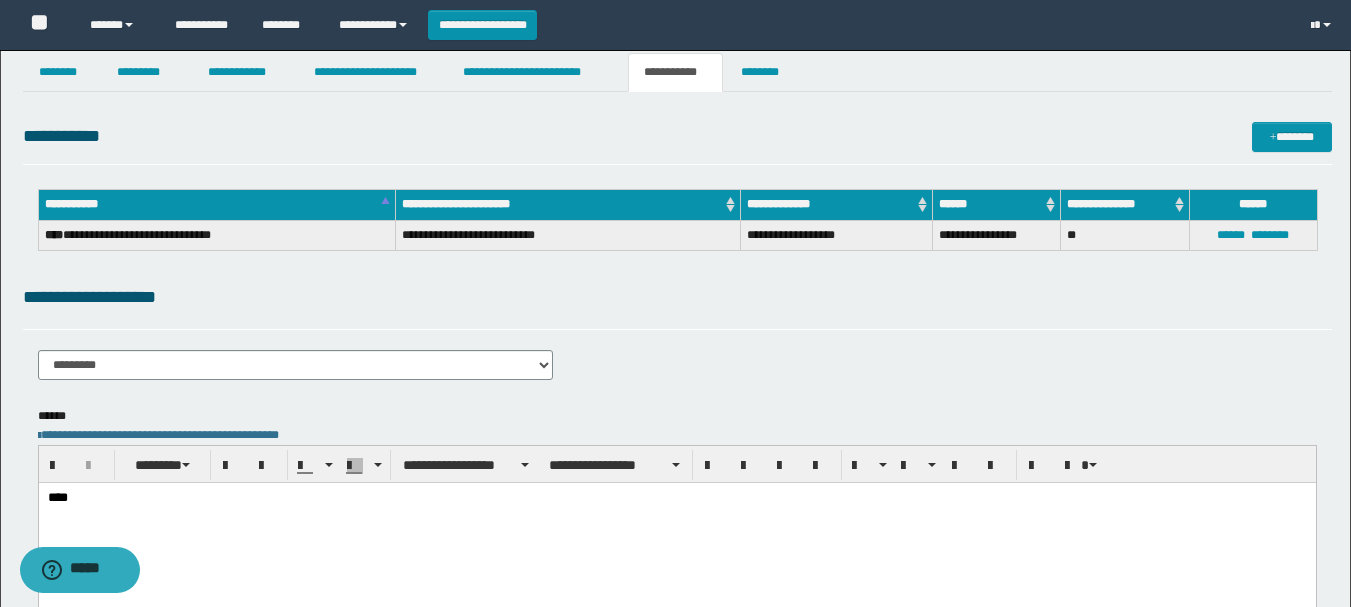scroll, scrollTop: 0, scrollLeft: 0, axis: both 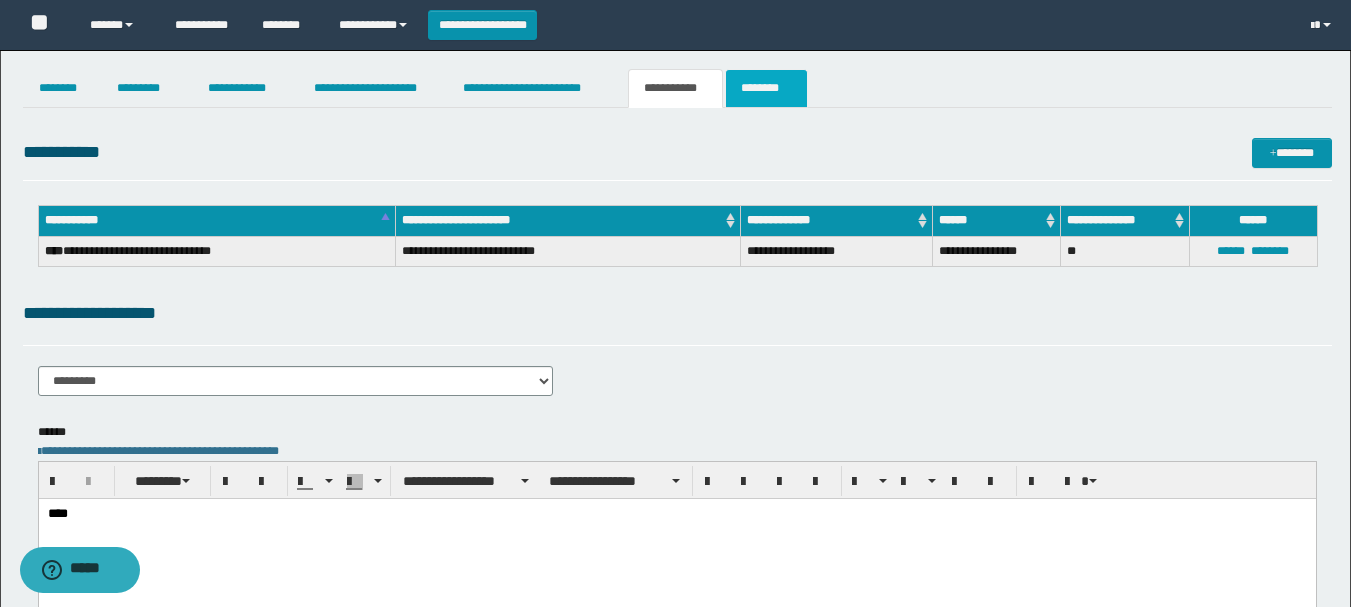 click on "********" at bounding box center [766, 88] 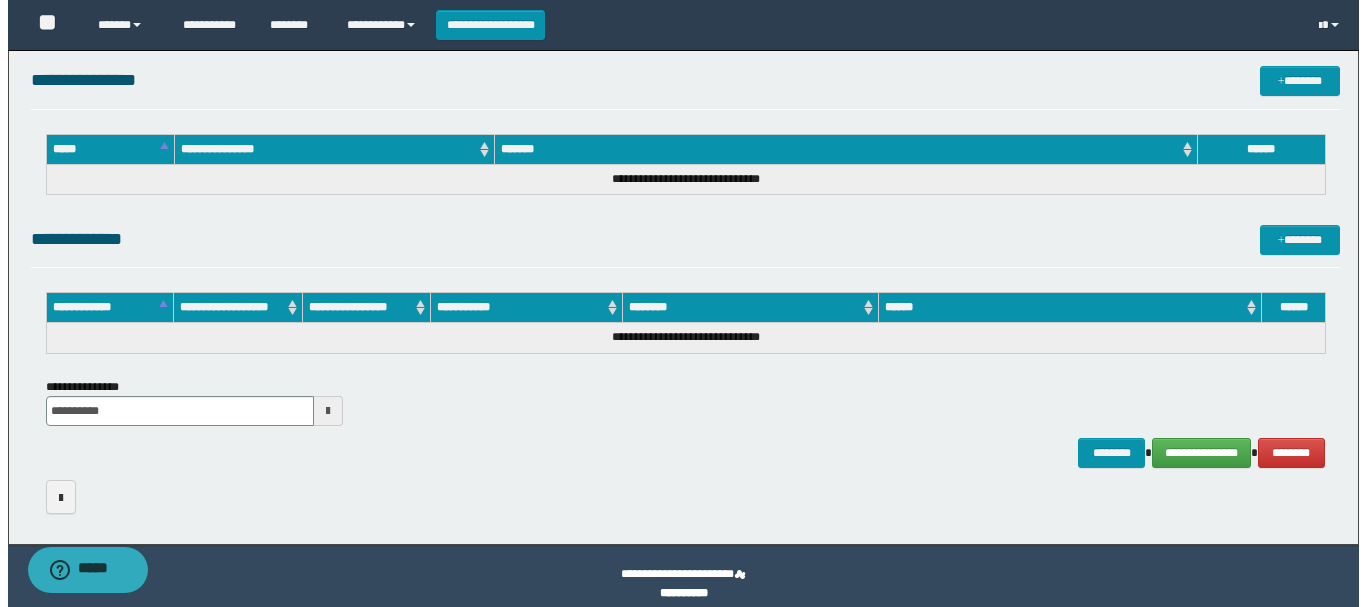 scroll, scrollTop: 1168, scrollLeft: 0, axis: vertical 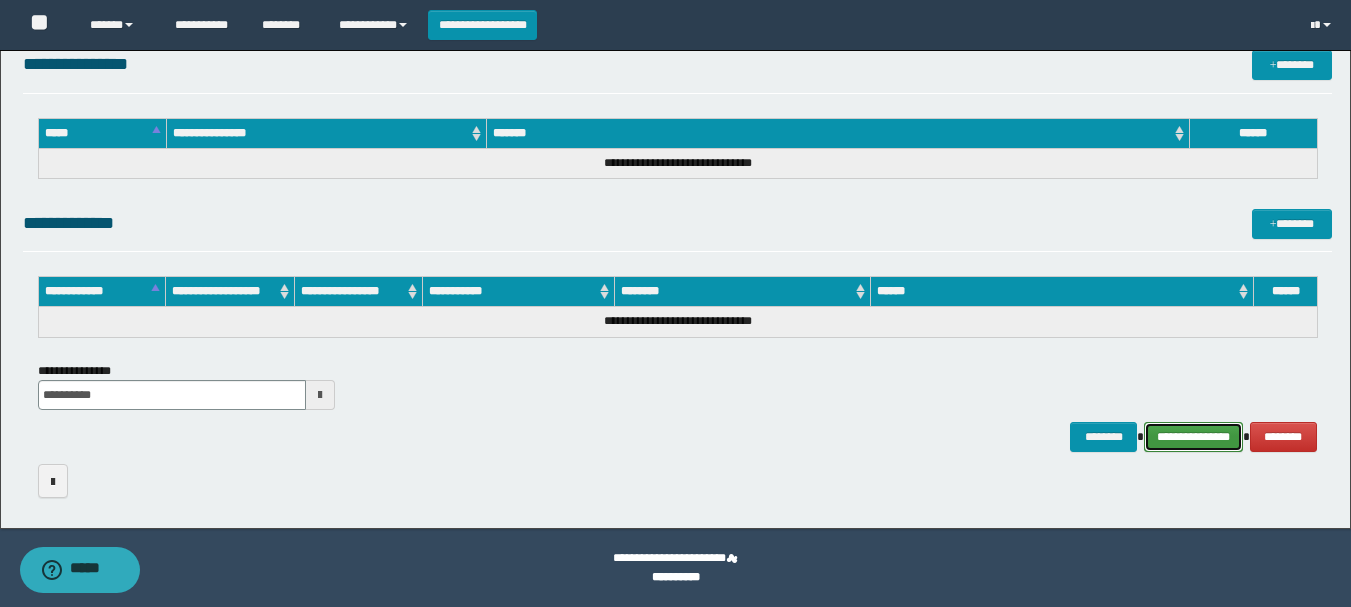 click on "**********" at bounding box center (1193, 437) 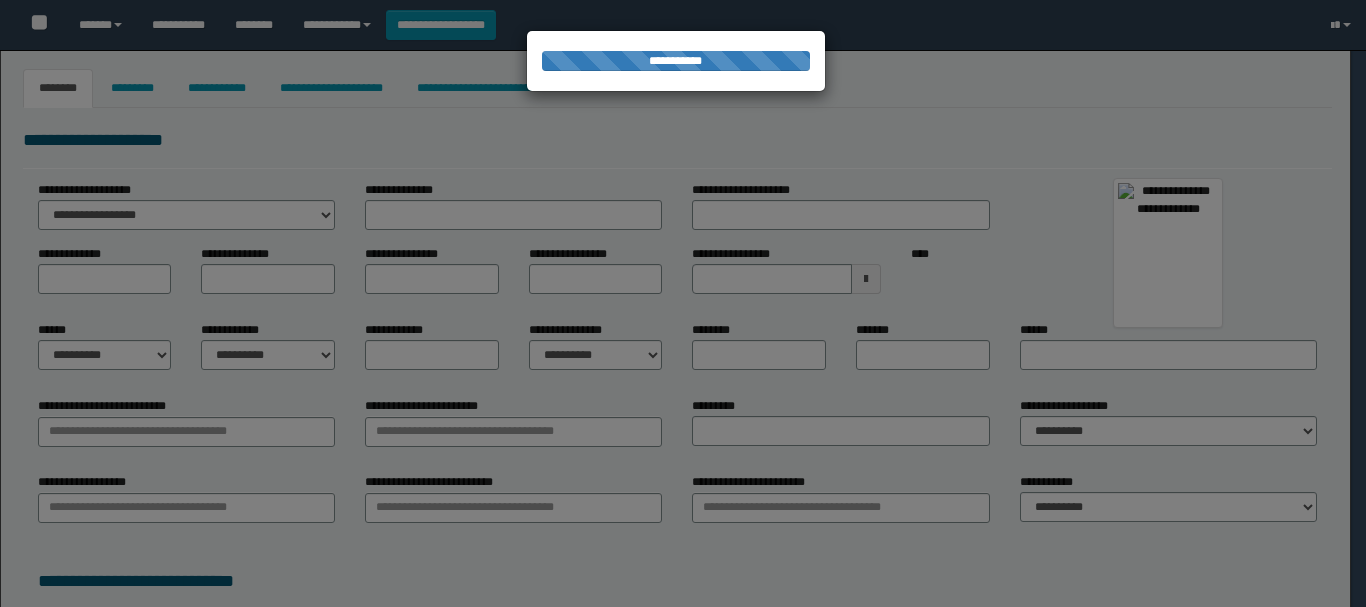 type on "********" 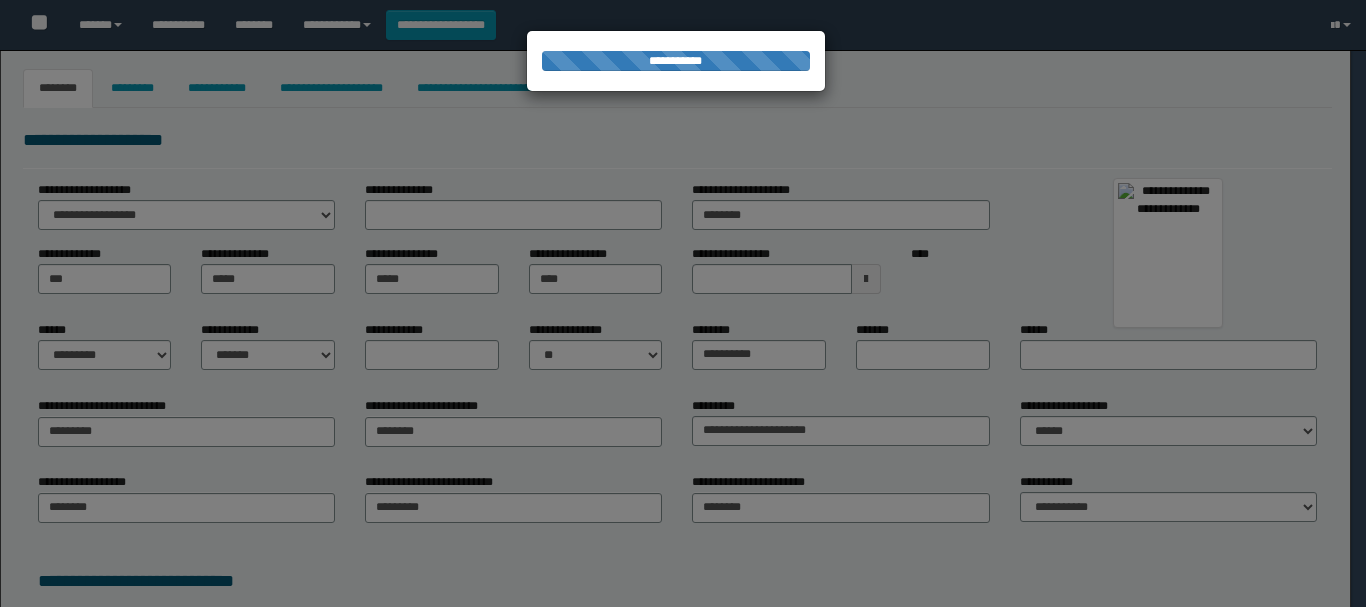 select on "**" 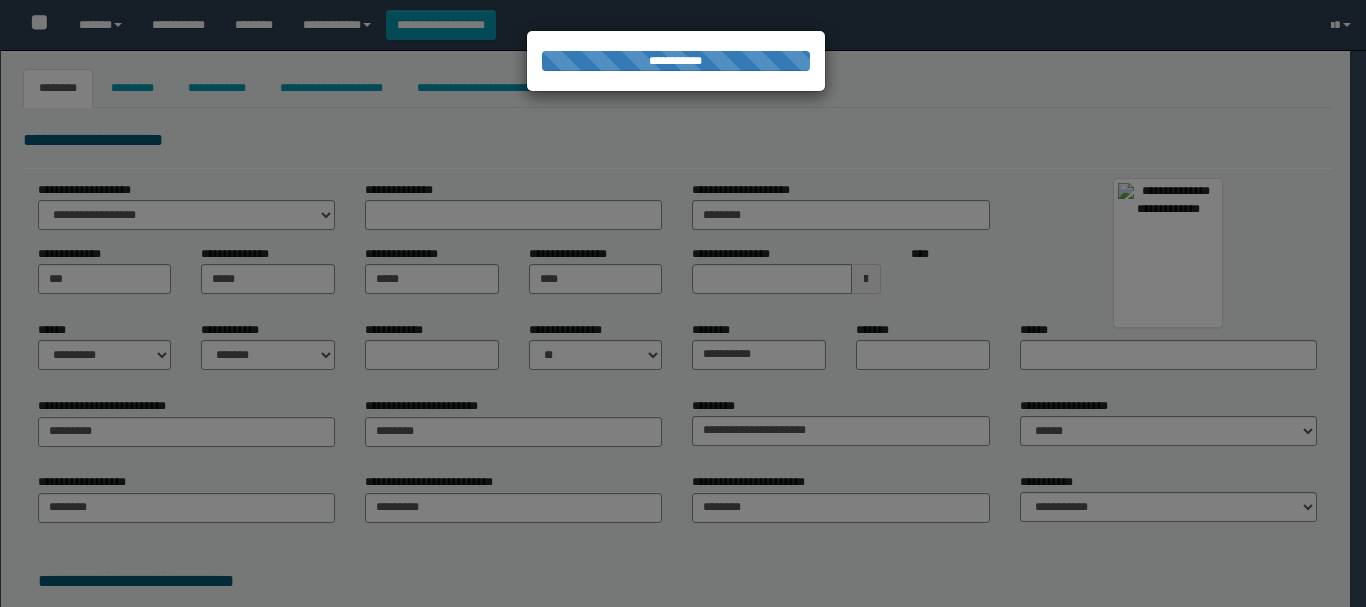 type on "**********" 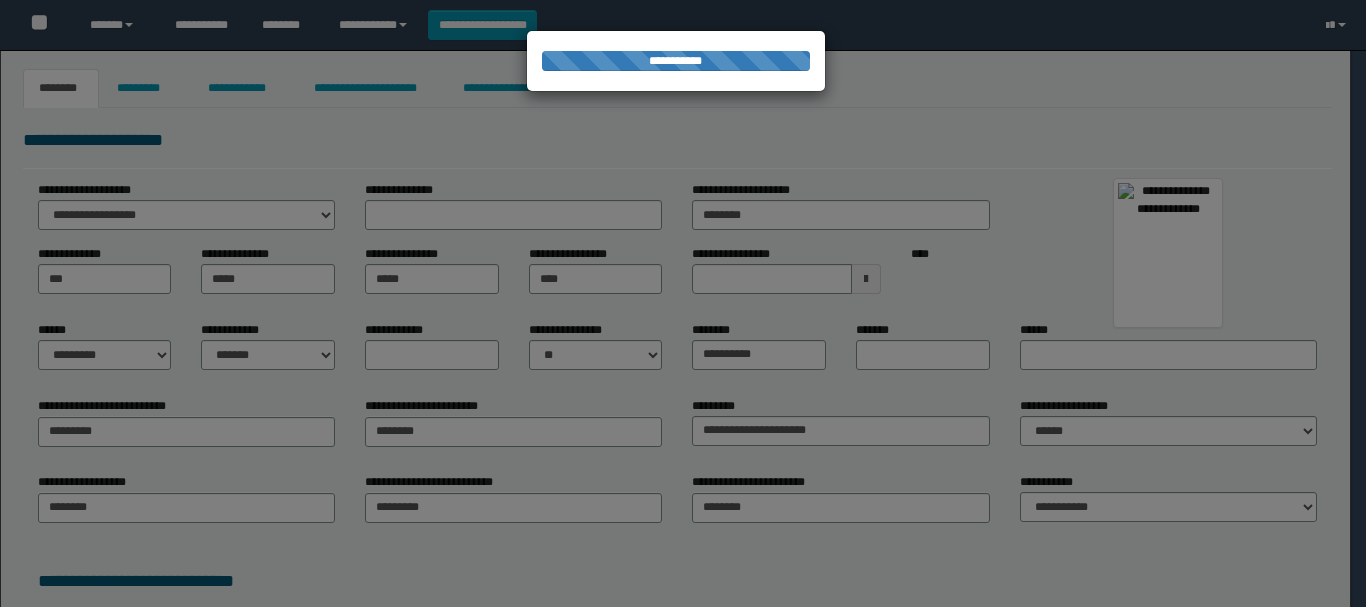 scroll, scrollTop: 0, scrollLeft: 0, axis: both 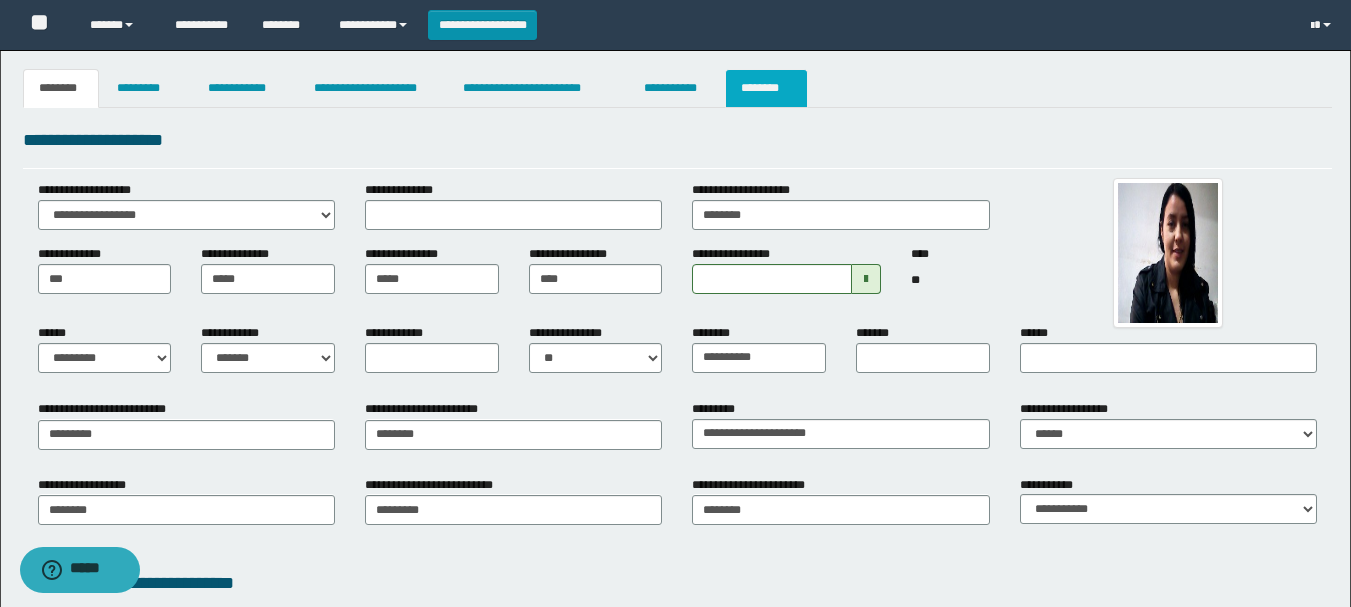 click on "********" at bounding box center (766, 88) 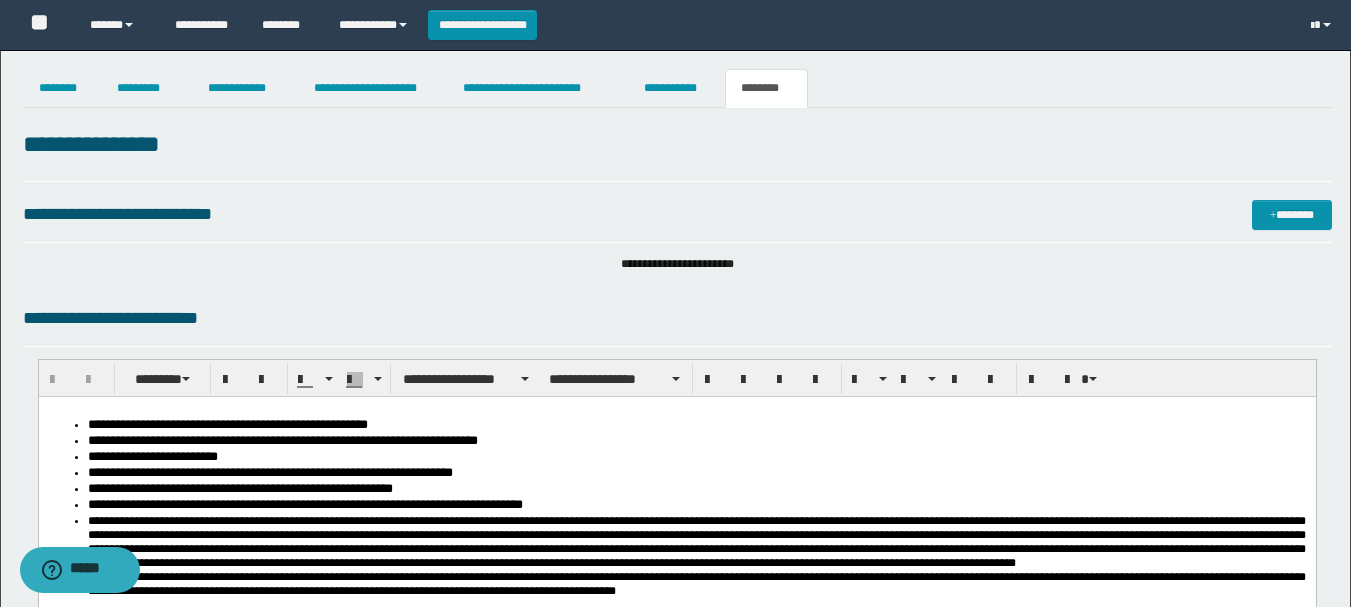 scroll, scrollTop: 0, scrollLeft: 0, axis: both 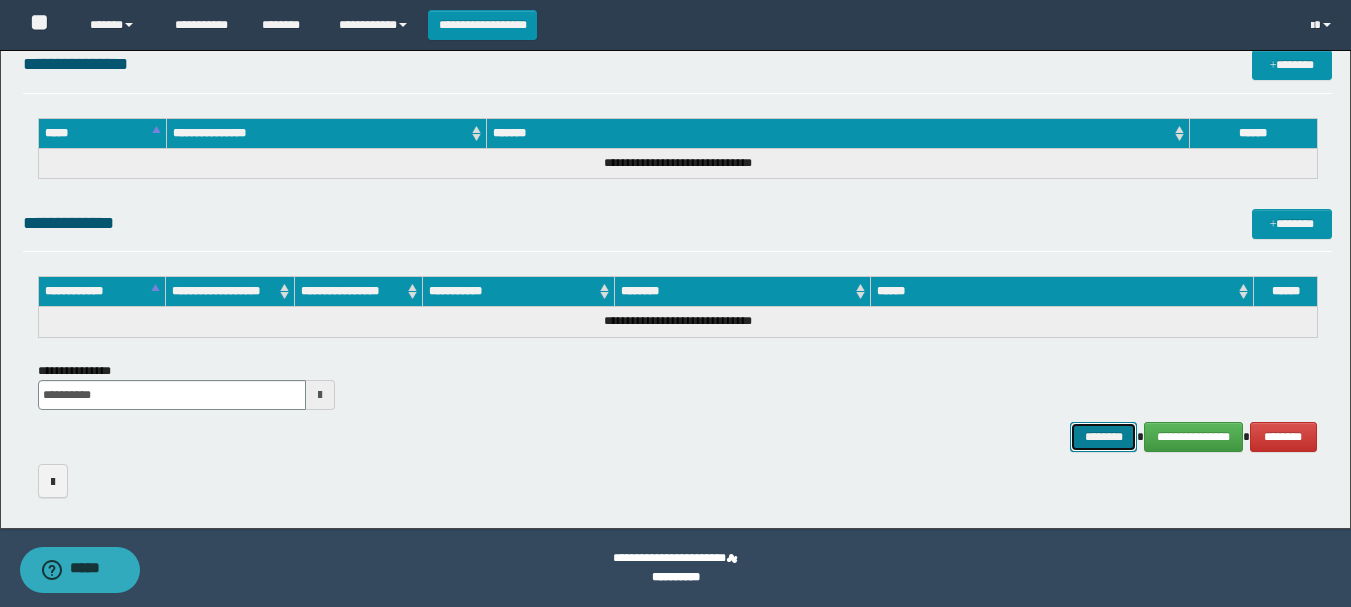 click on "********" at bounding box center (1104, 437) 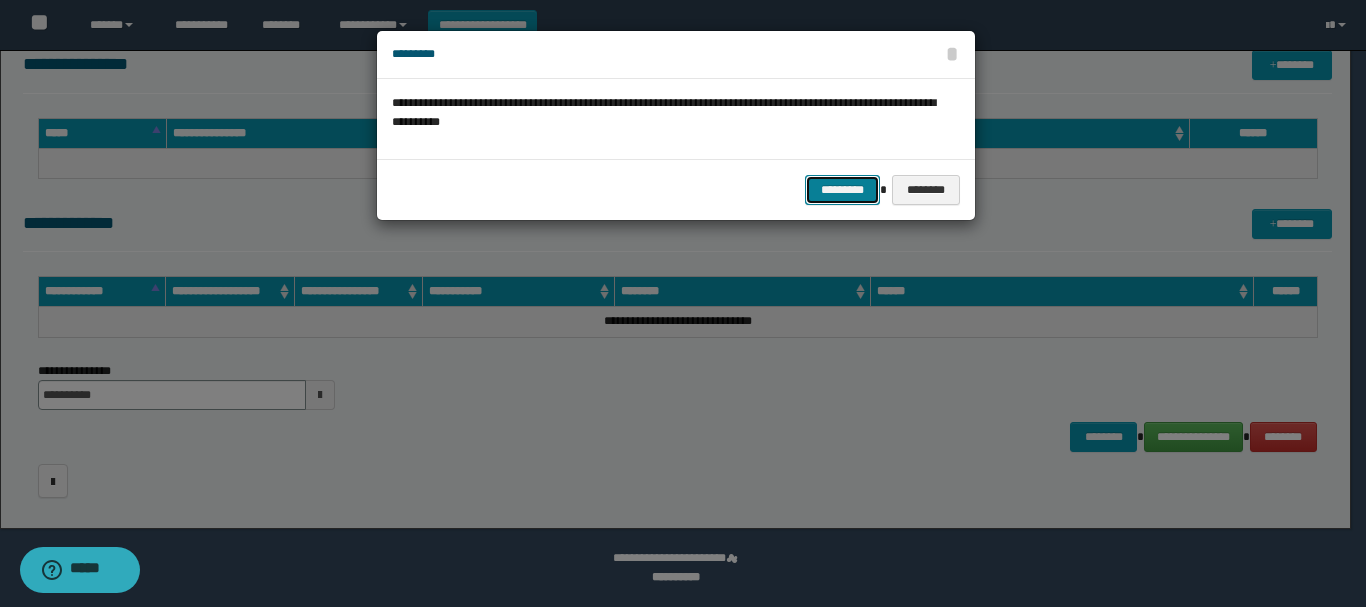 click on "*********" at bounding box center [842, 190] 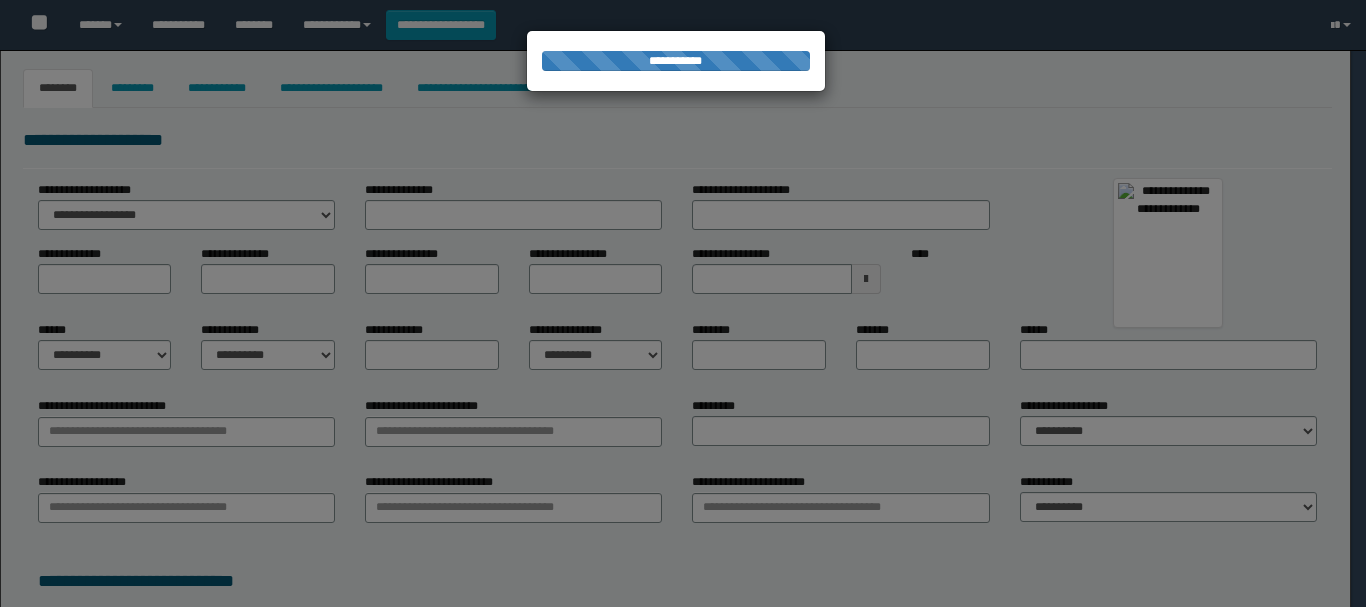 type on "********" 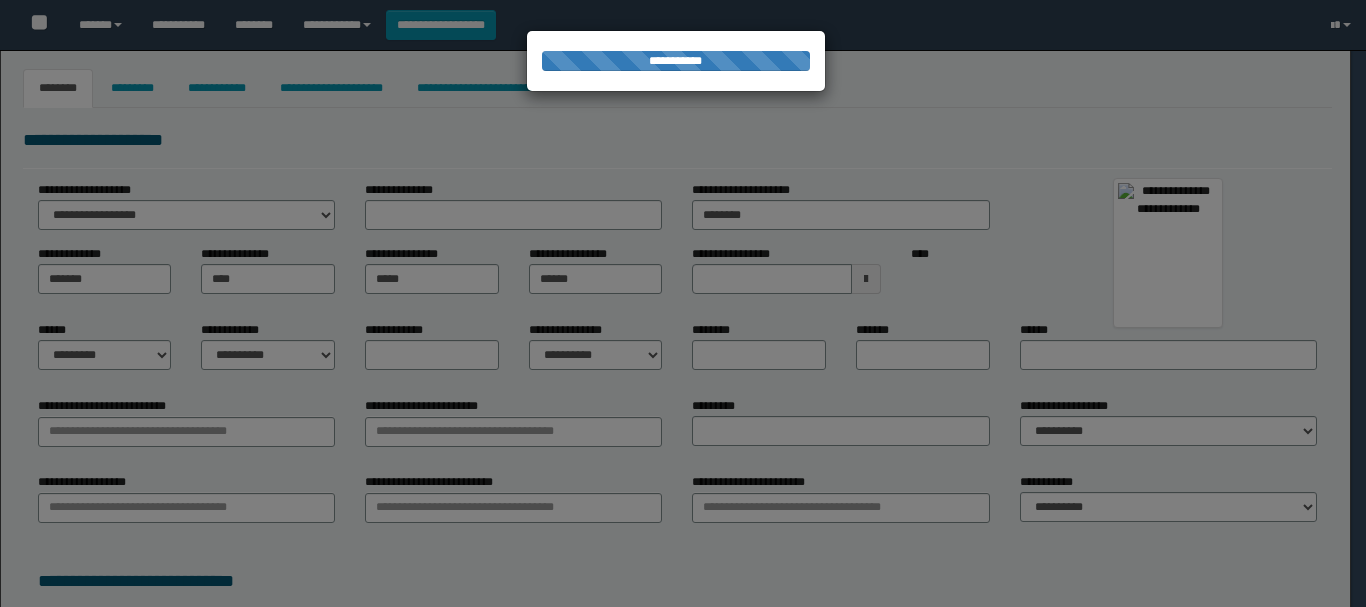 select on "*" 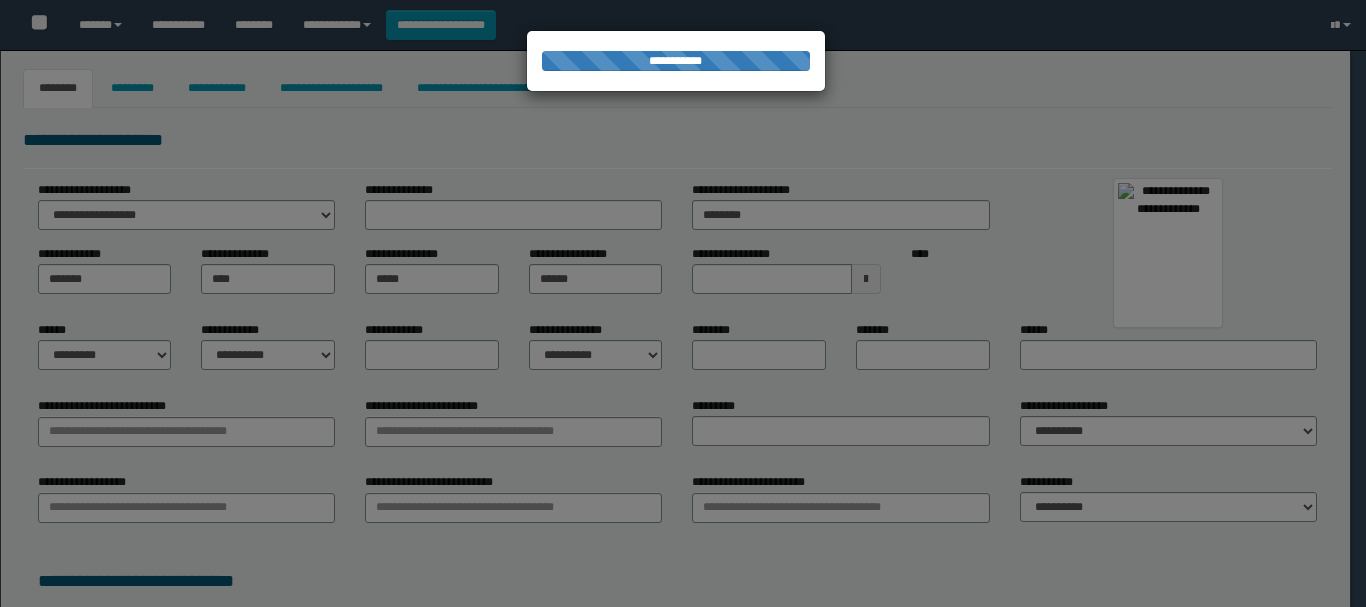 select on "*" 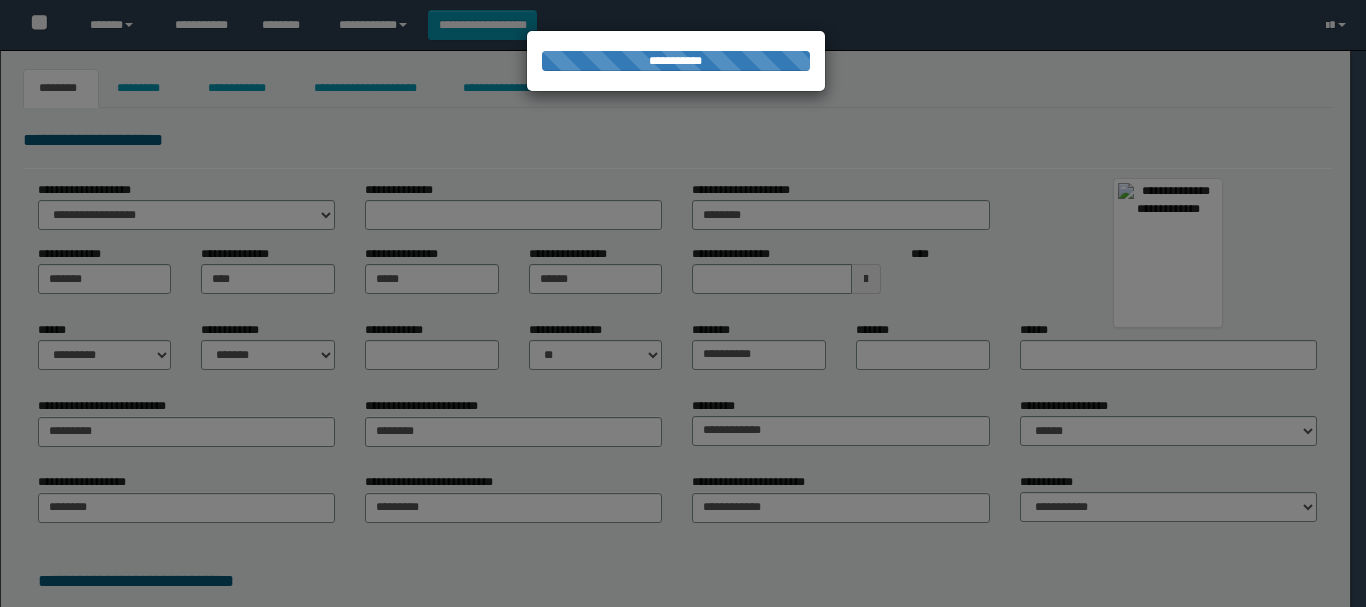 scroll, scrollTop: 0, scrollLeft: 0, axis: both 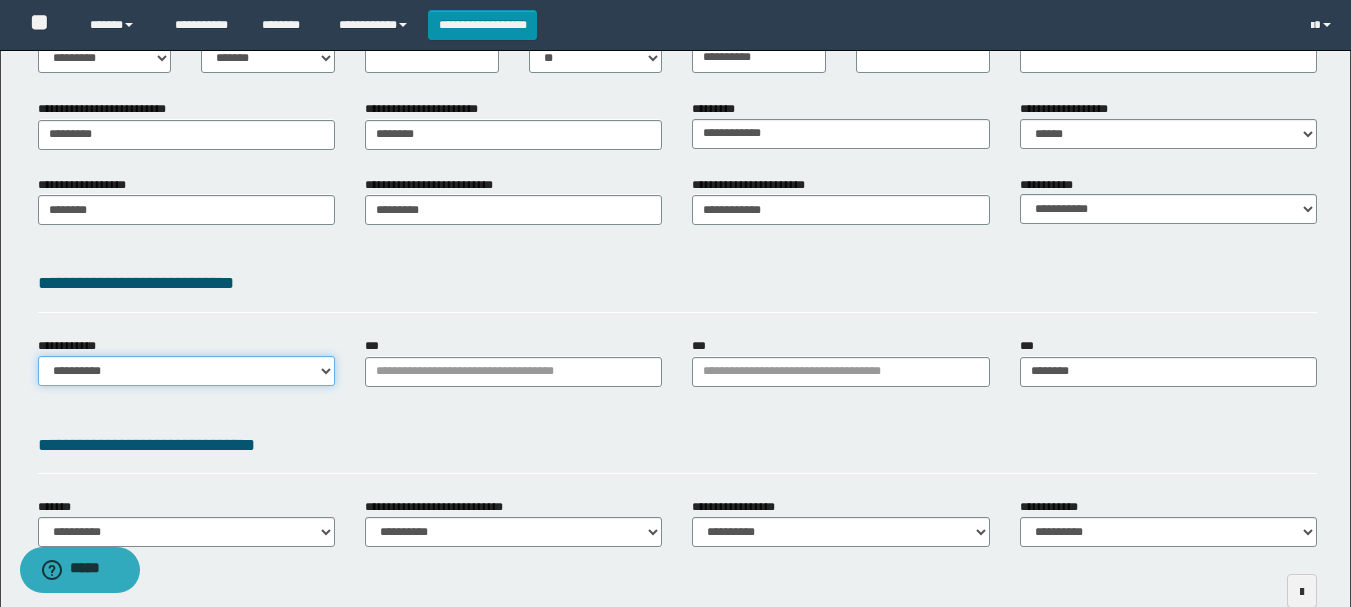 click on "**********" at bounding box center (186, 371) 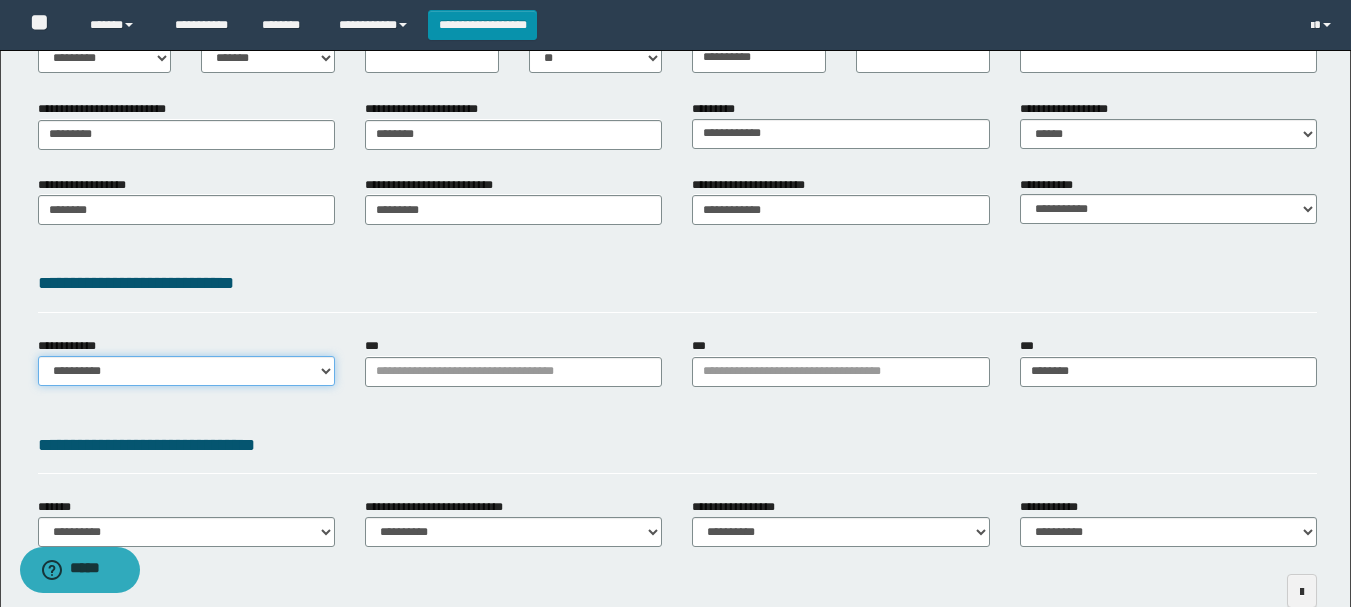 select on "**" 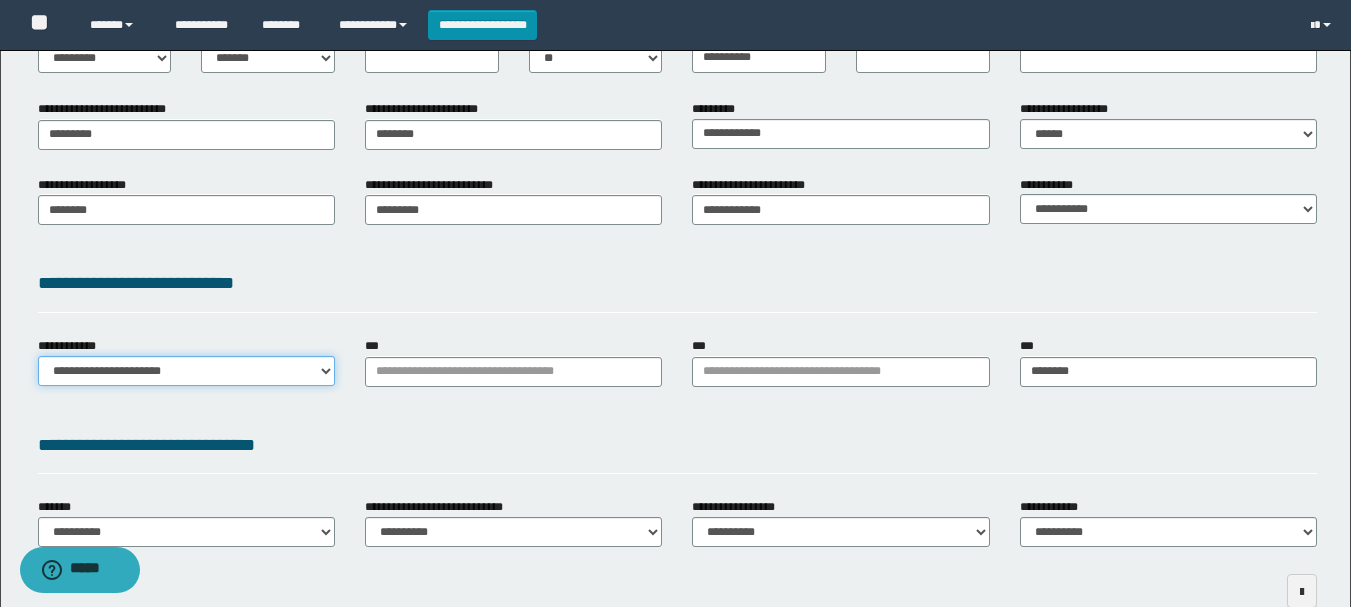 click on "**********" at bounding box center [186, 371] 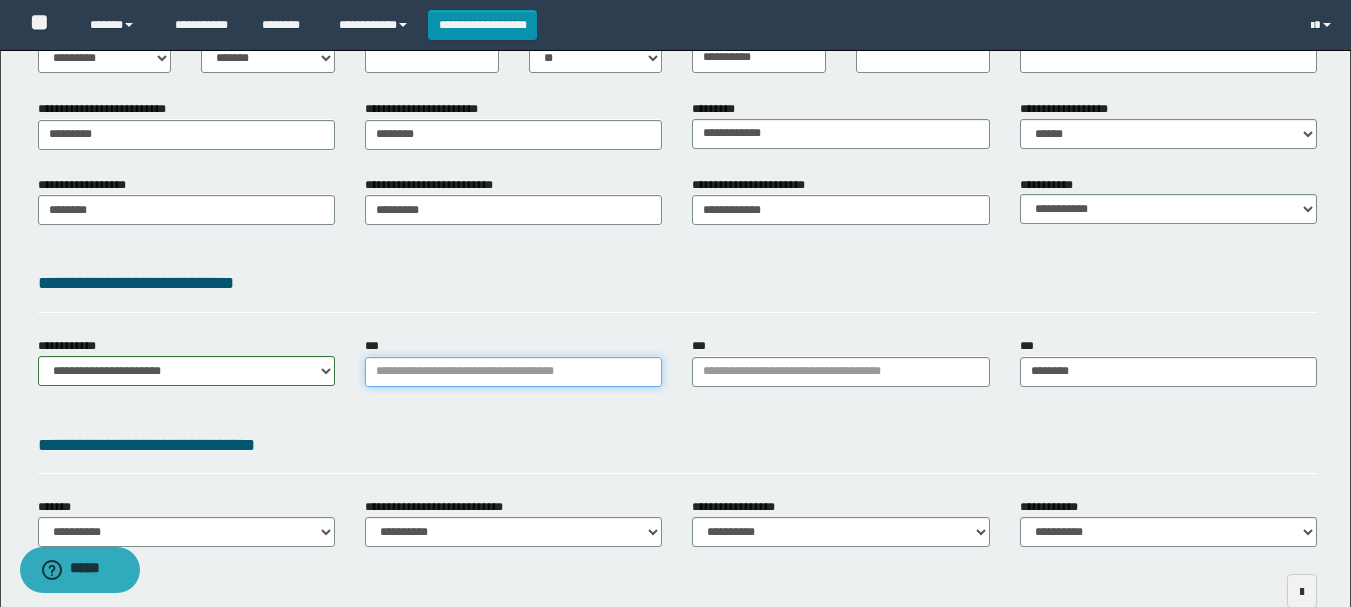 click on "***" at bounding box center [513, 372] 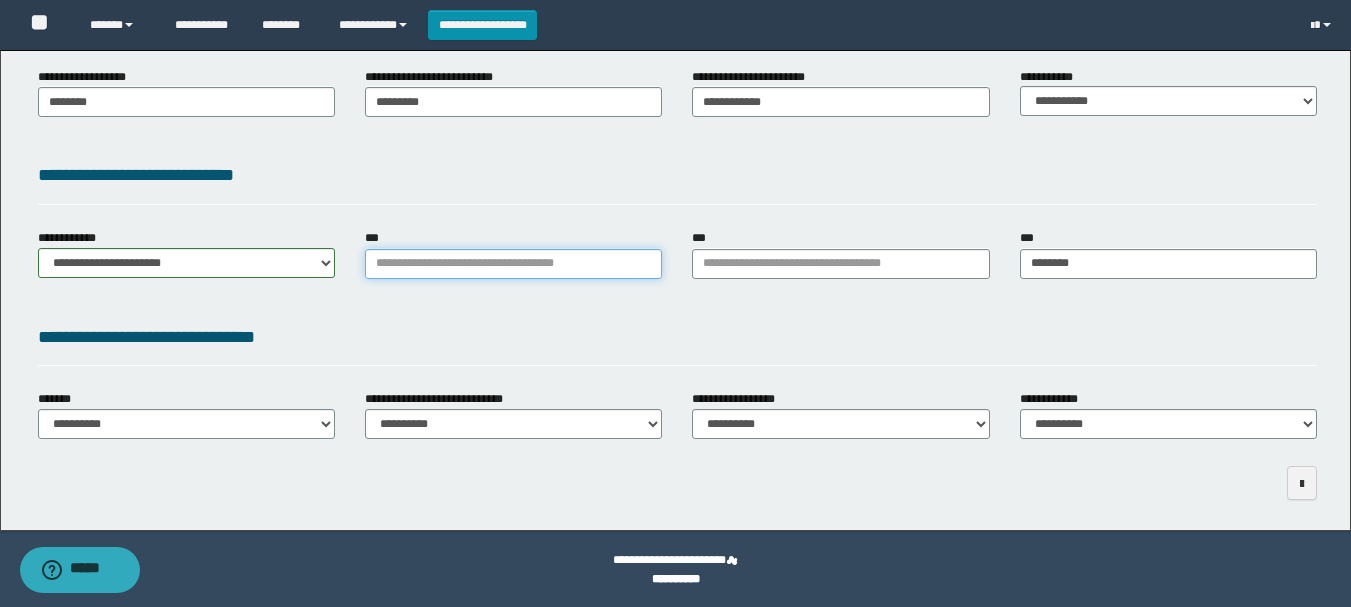 scroll, scrollTop: 409, scrollLeft: 0, axis: vertical 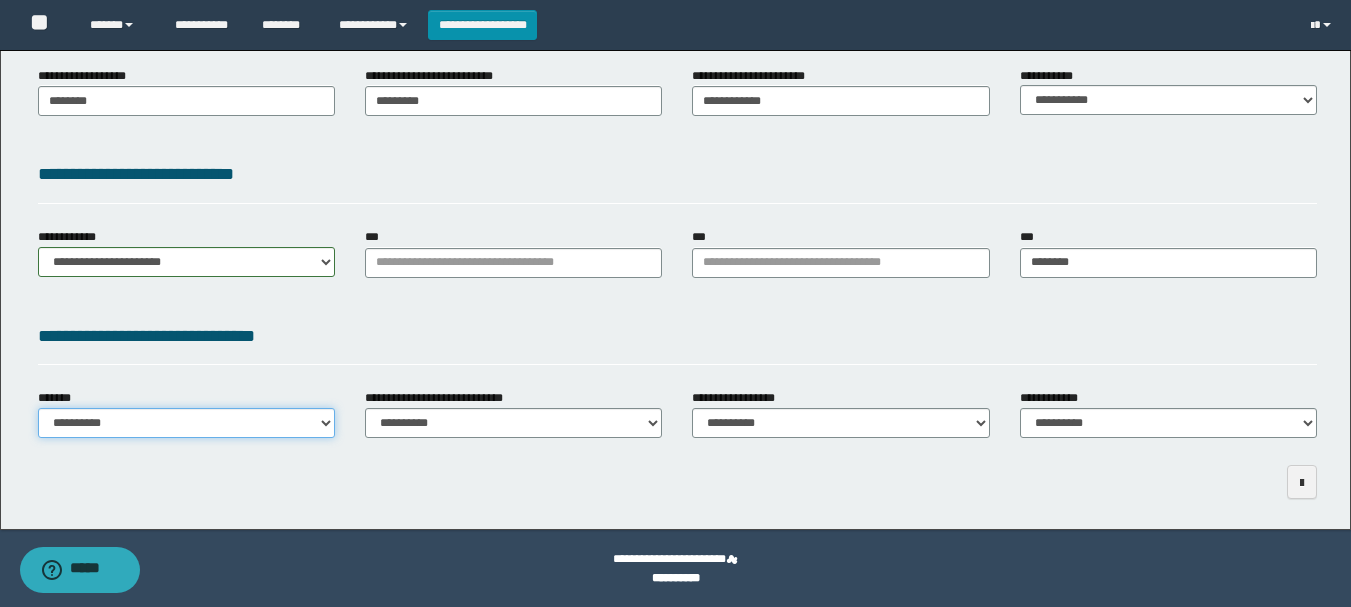 click on "**********" at bounding box center (186, 423) 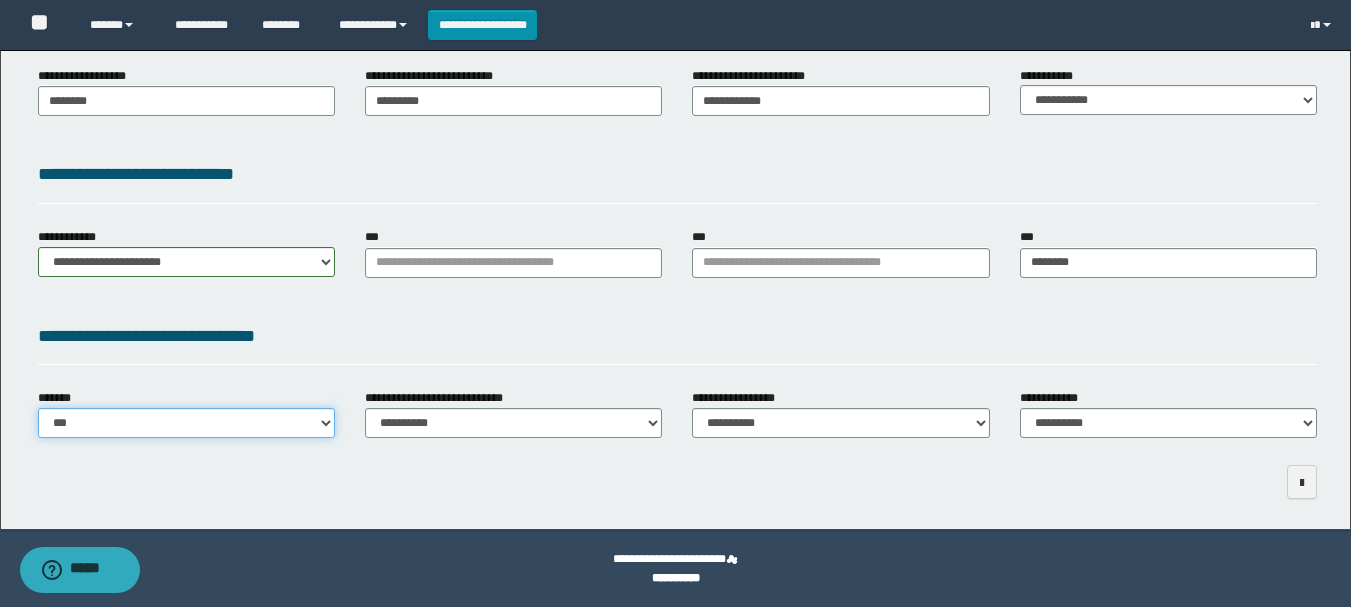 click on "**********" at bounding box center [186, 423] 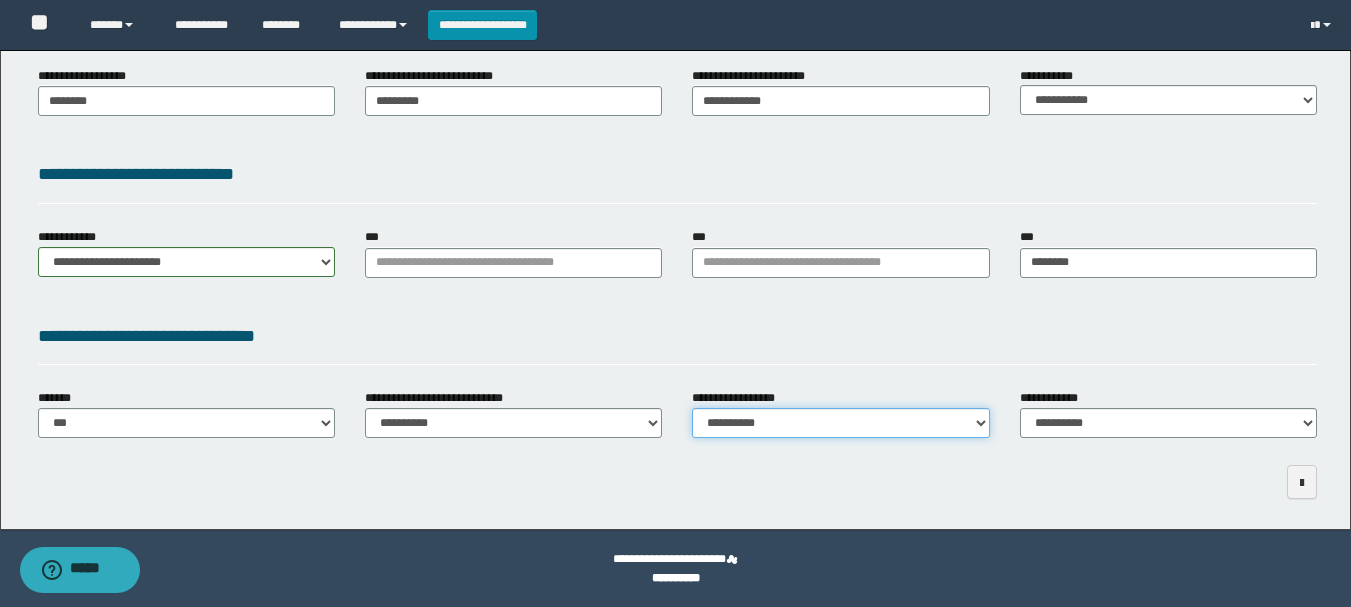 click on "**********" at bounding box center (840, 423) 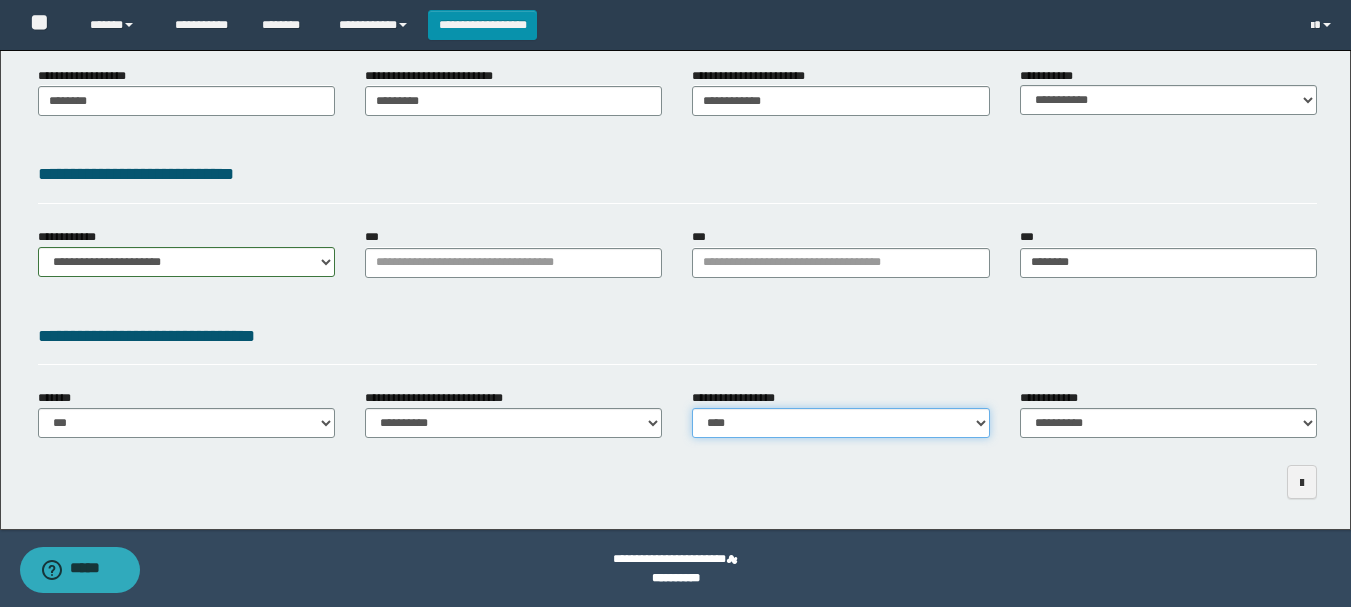 click on "**********" at bounding box center (840, 423) 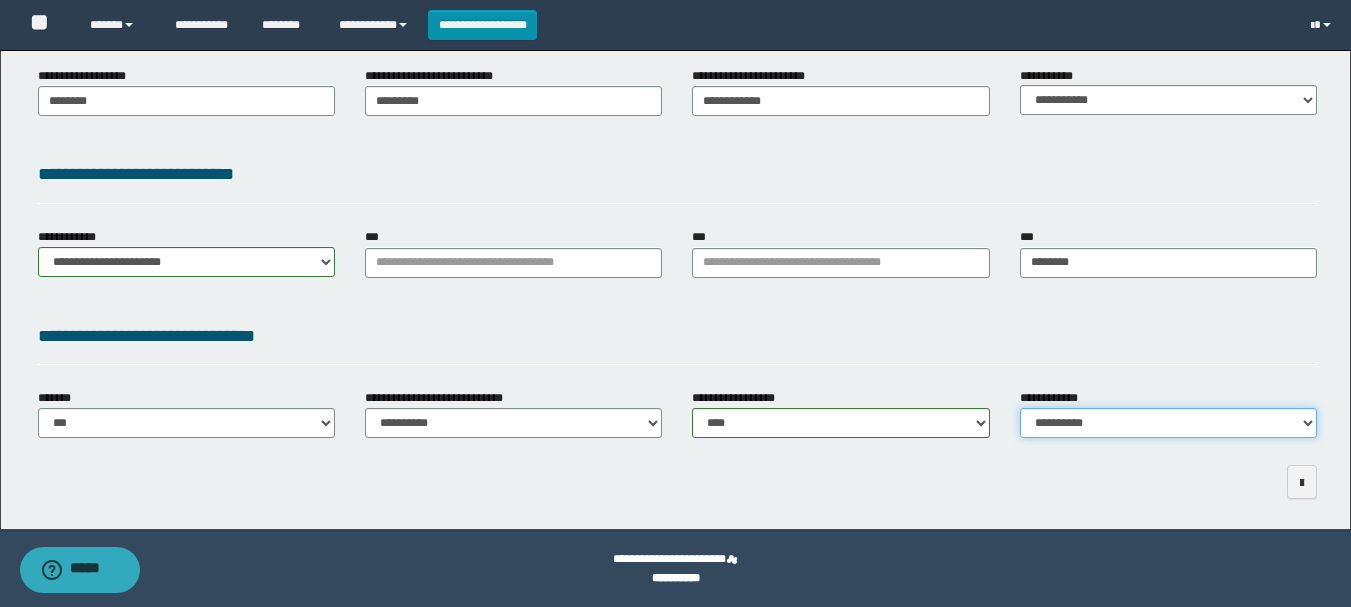 click on "**********" at bounding box center (1168, 423) 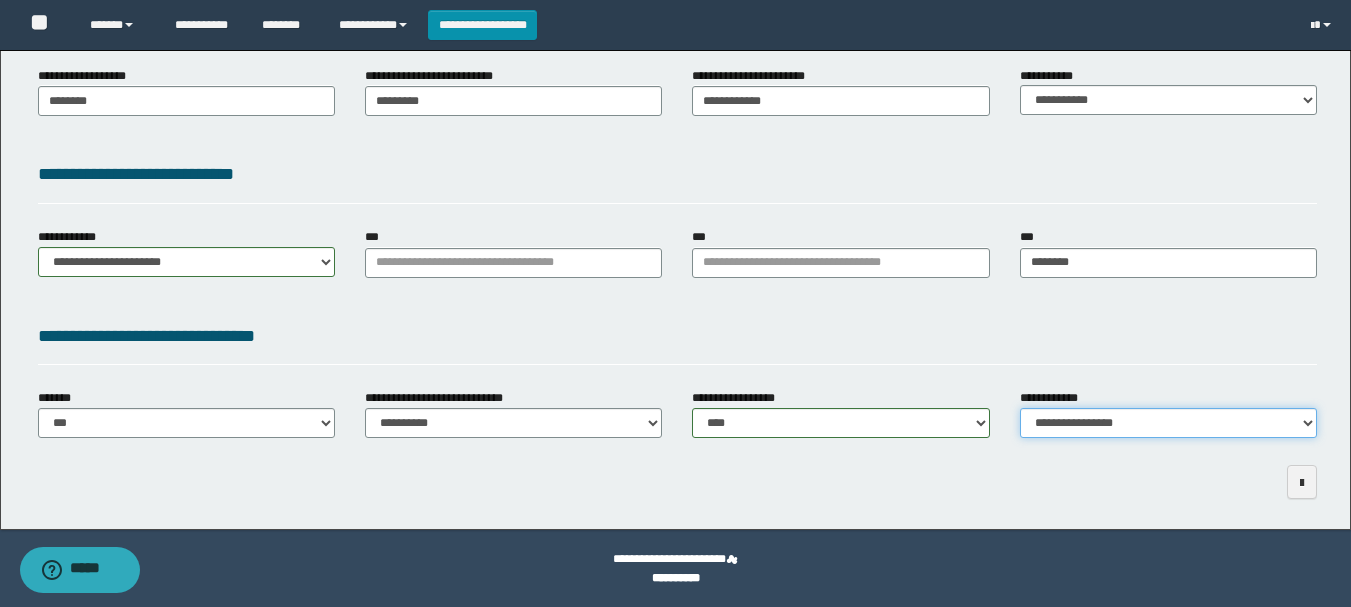 click on "**********" at bounding box center (1168, 423) 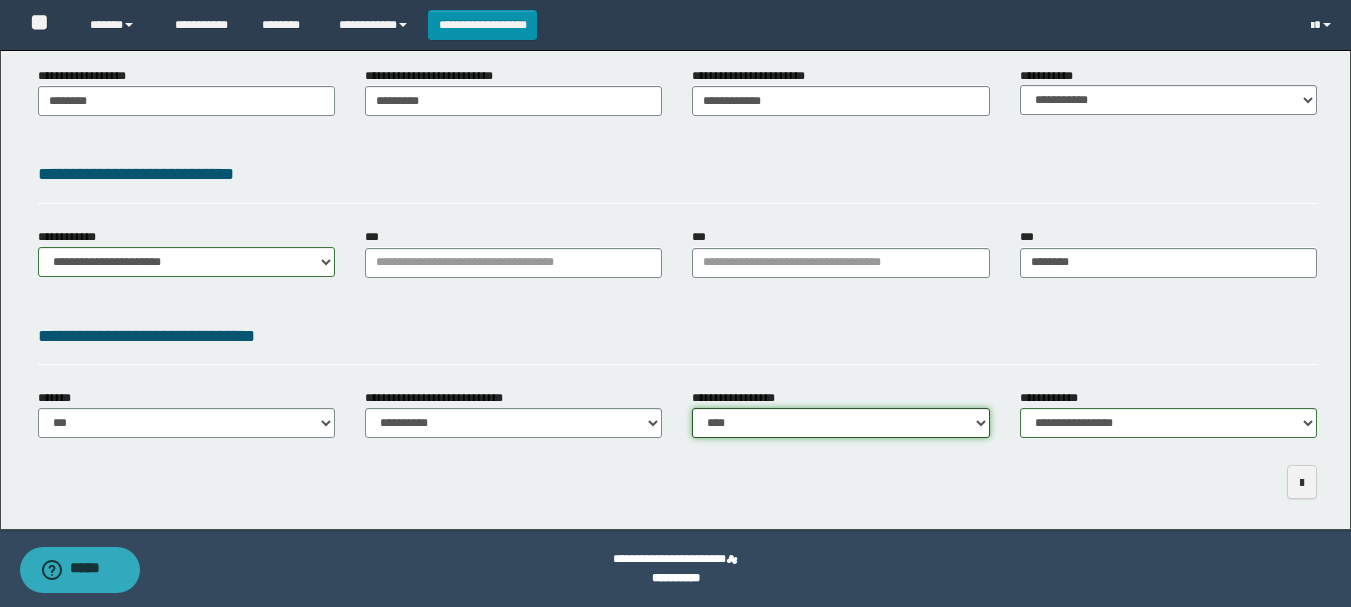 click on "**********" at bounding box center [840, 423] 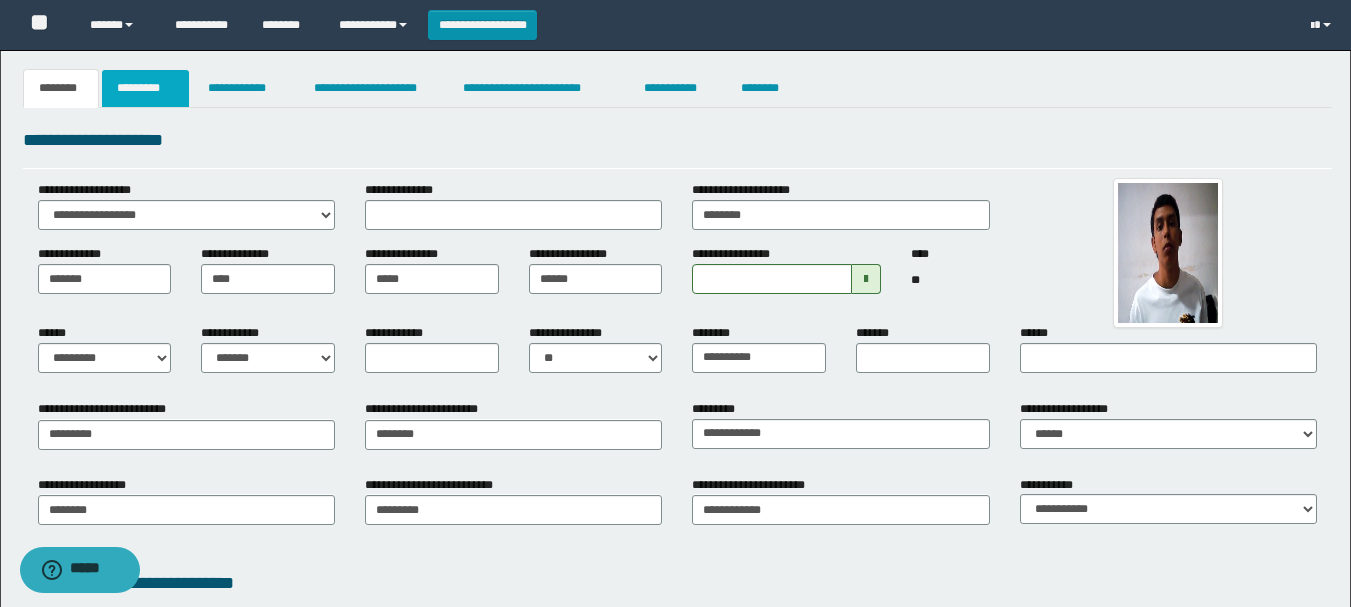 click on "*********" at bounding box center [145, 88] 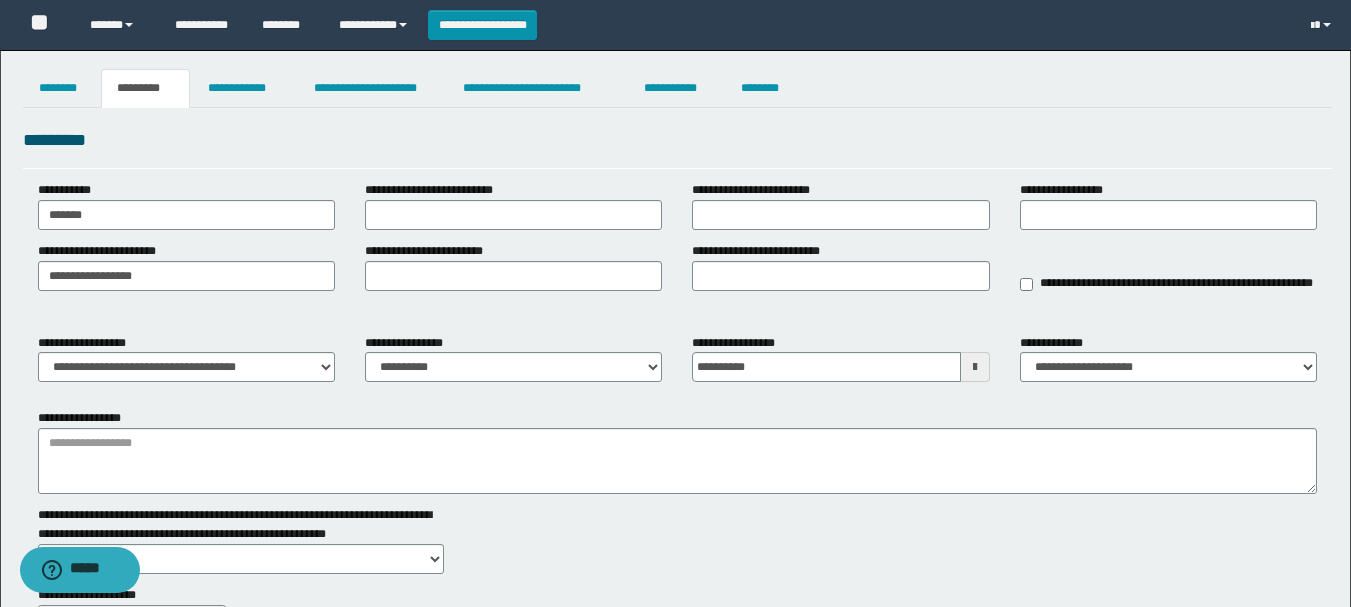 scroll, scrollTop: 100, scrollLeft: 0, axis: vertical 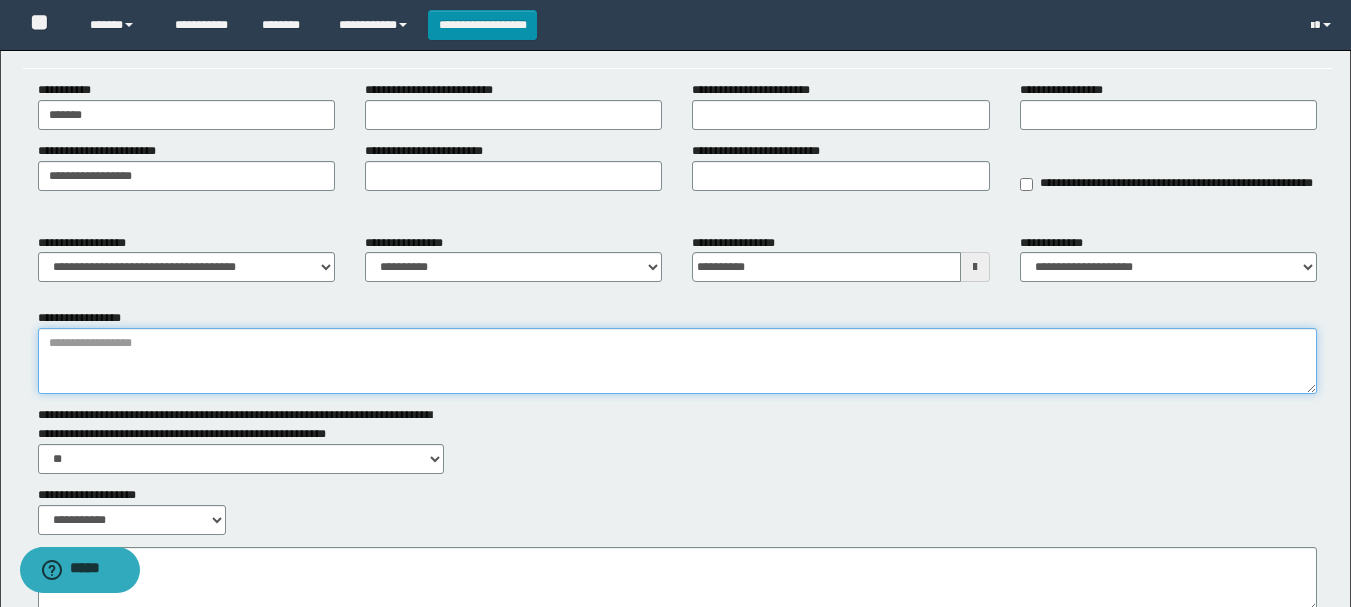 click on "**********" at bounding box center [677, 361] 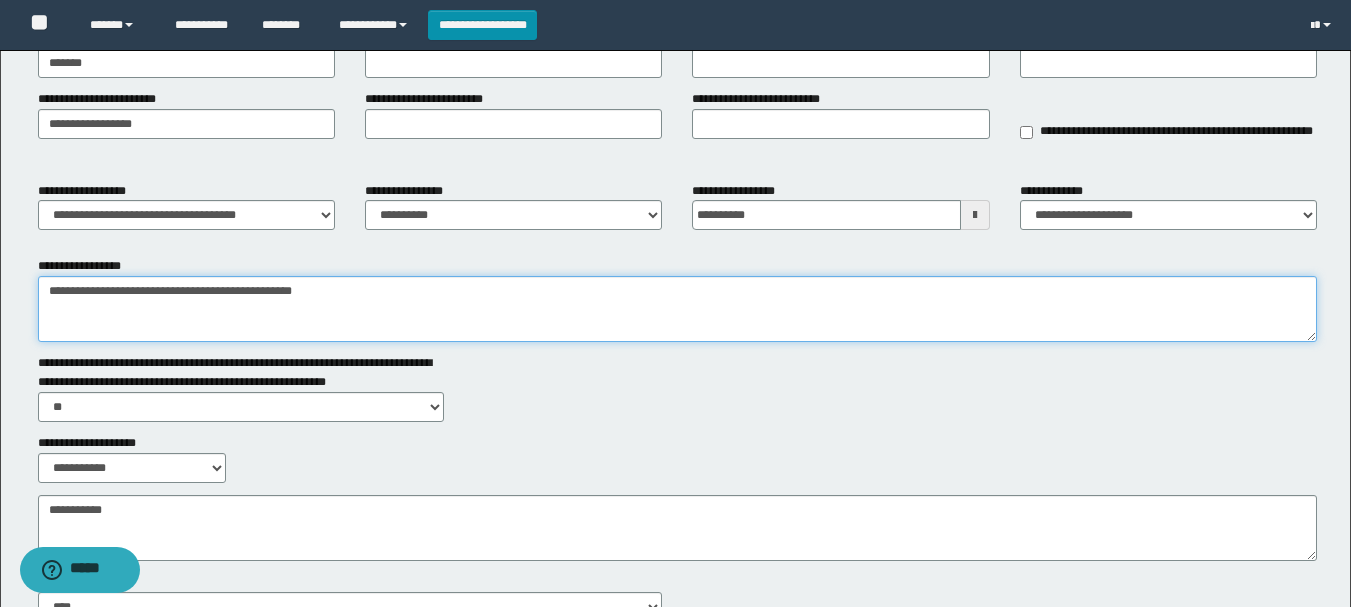 scroll, scrollTop: 200, scrollLeft: 0, axis: vertical 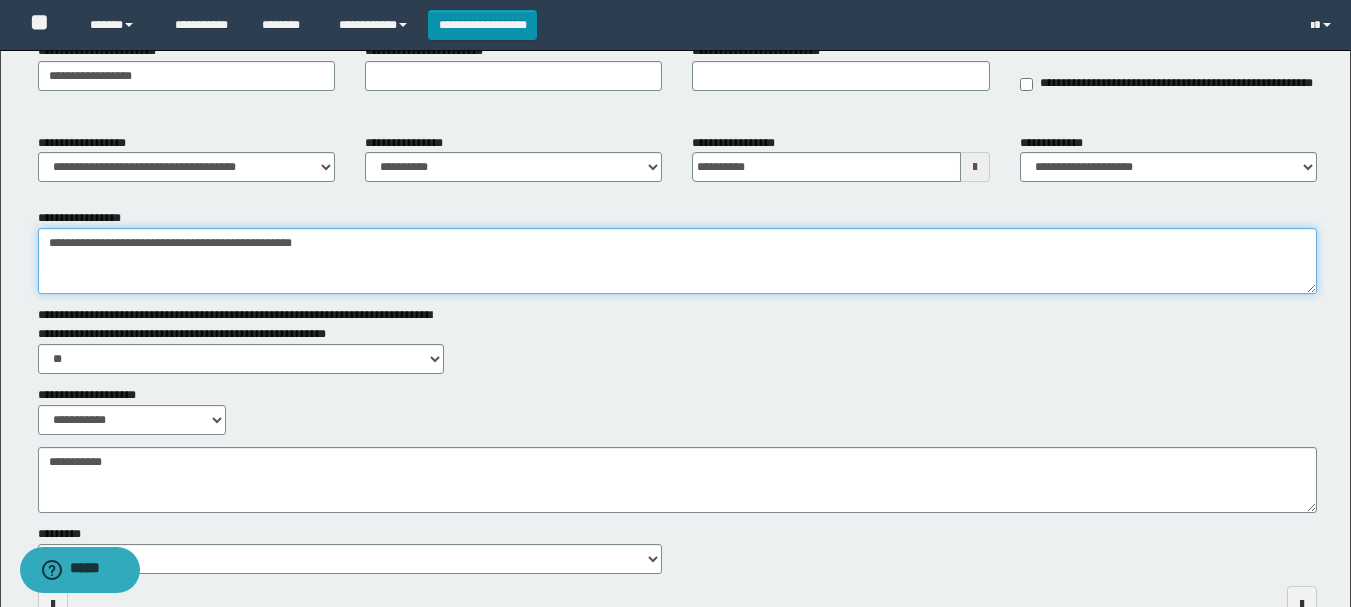 type on "**********" 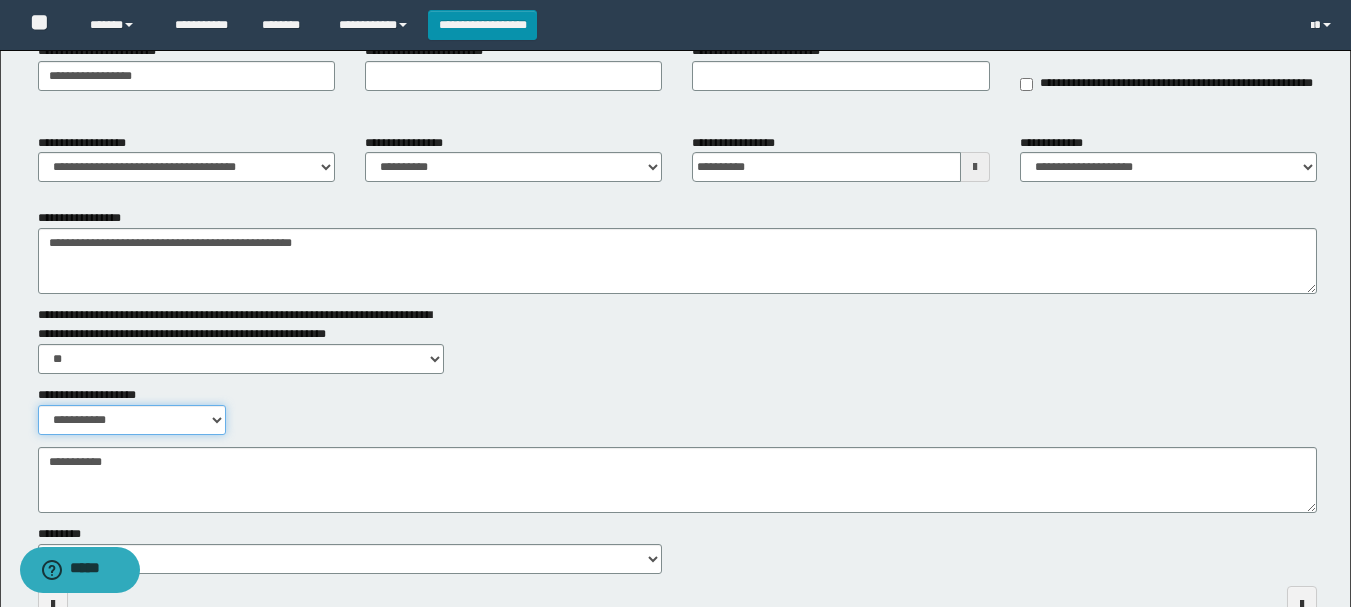 click on "**********" at bounding box center [132, 420] 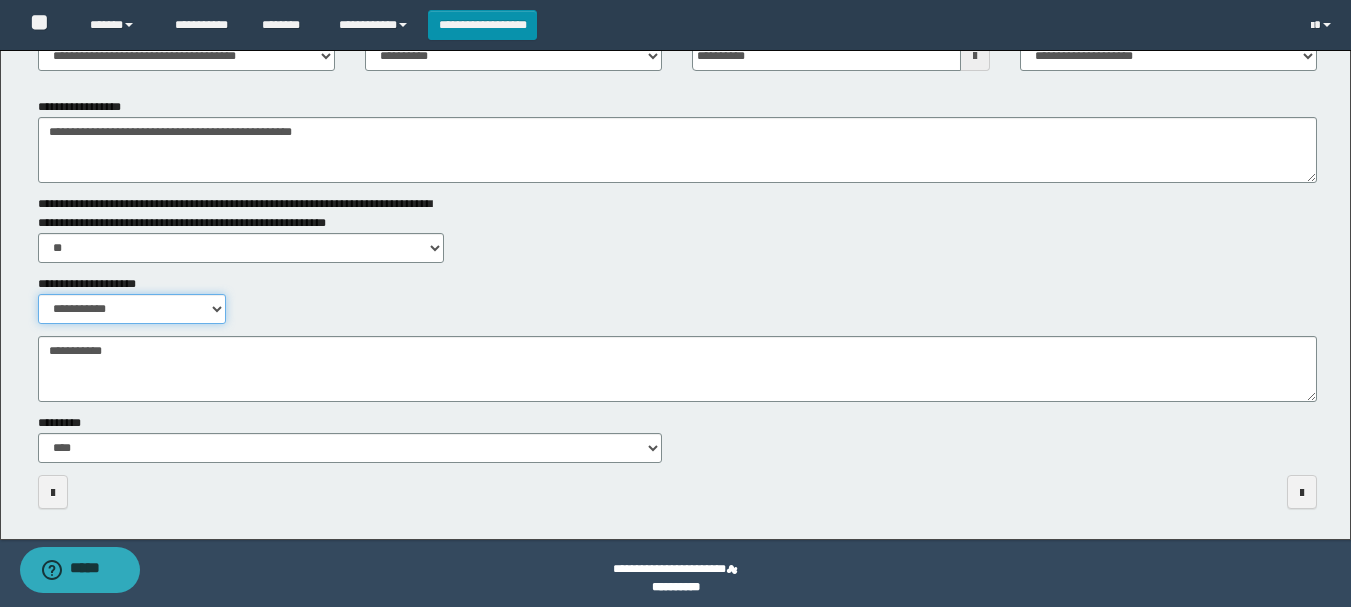 scroll, scrollTop: 321, scrollLeft: 0, axis: vertical 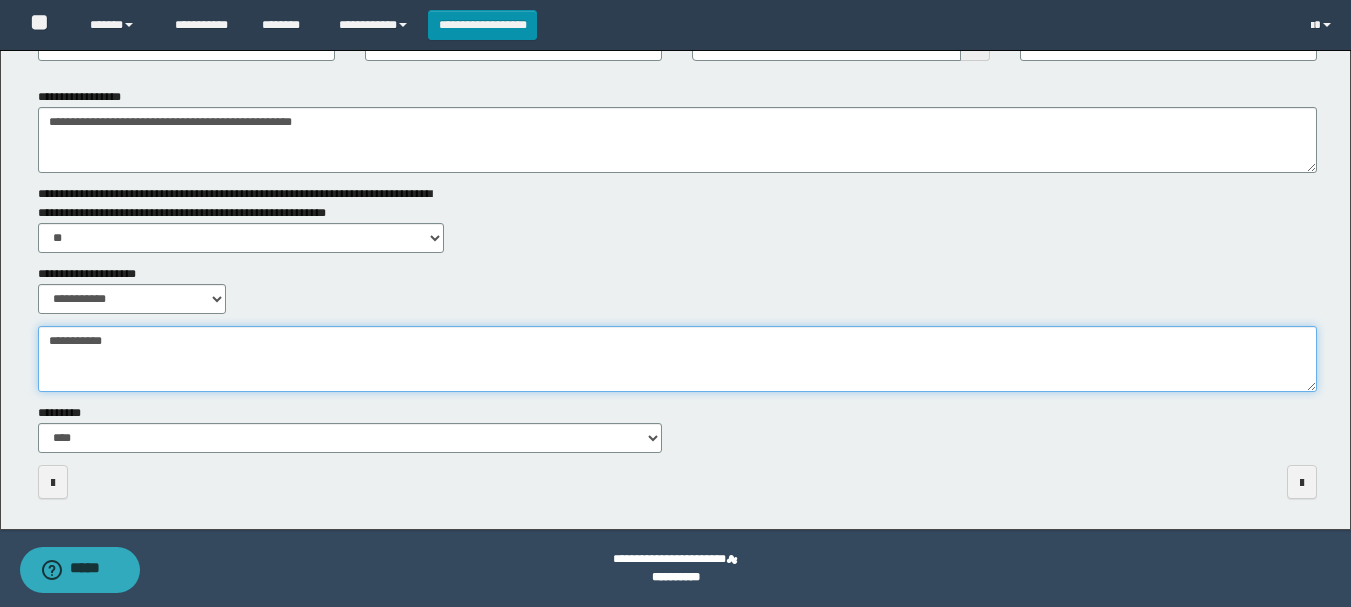 click on "**********" at bounding box center (677, 359) 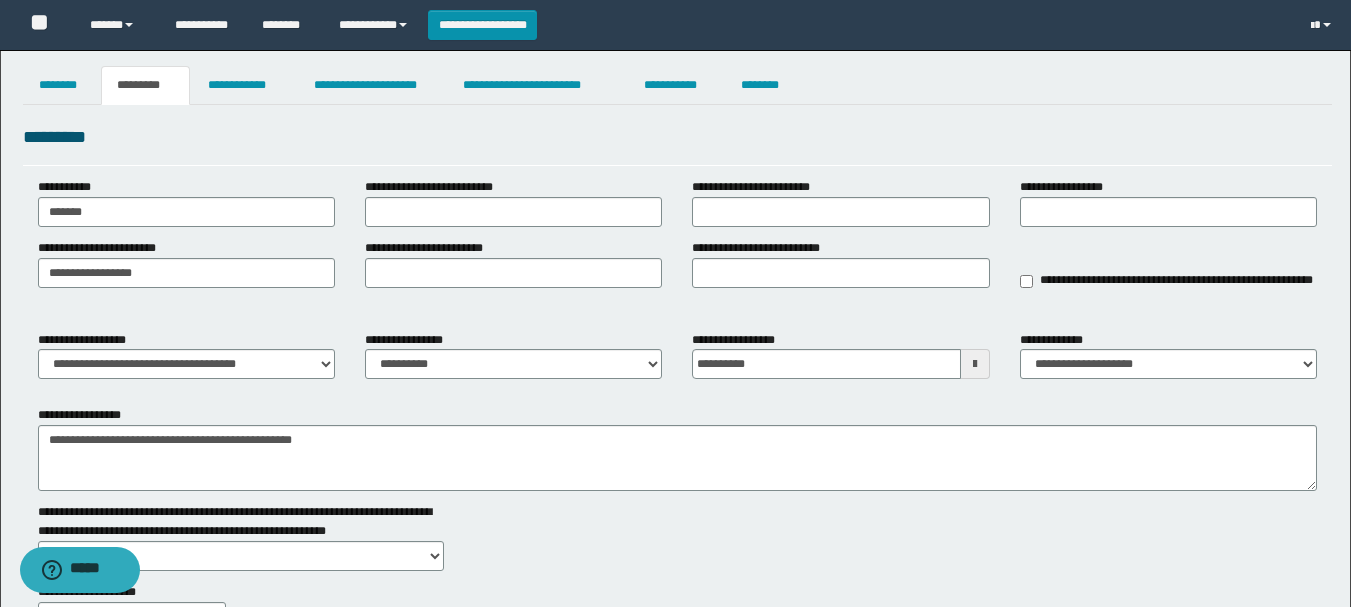 scroll, scrollTop: 0, scrollLeft: 0, axis: both 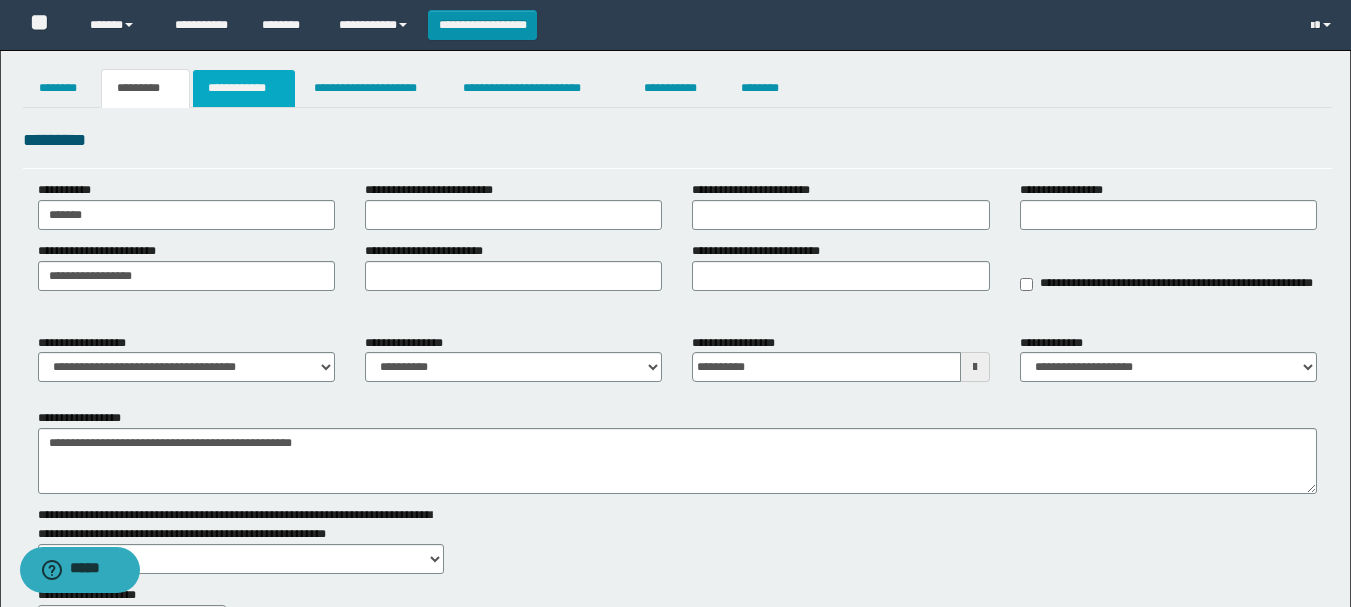 type on "*****" 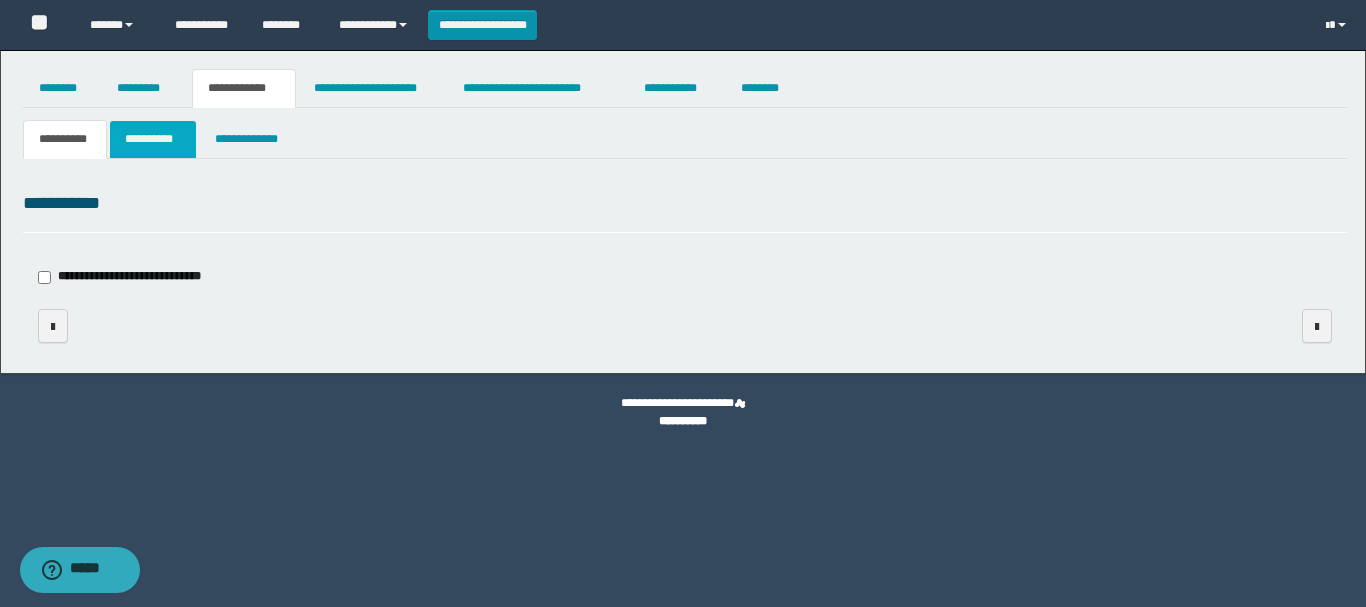 click on "**********" at bounding box center (153, 139) 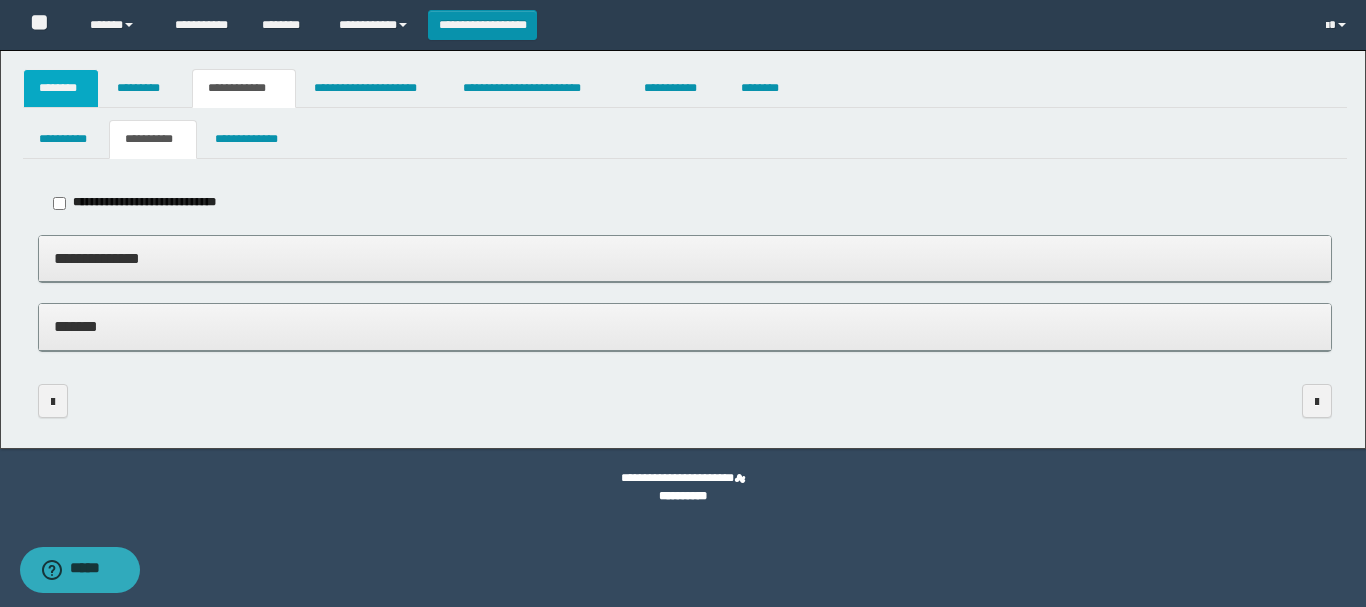 click on "********" at bounding box center [61, 88] 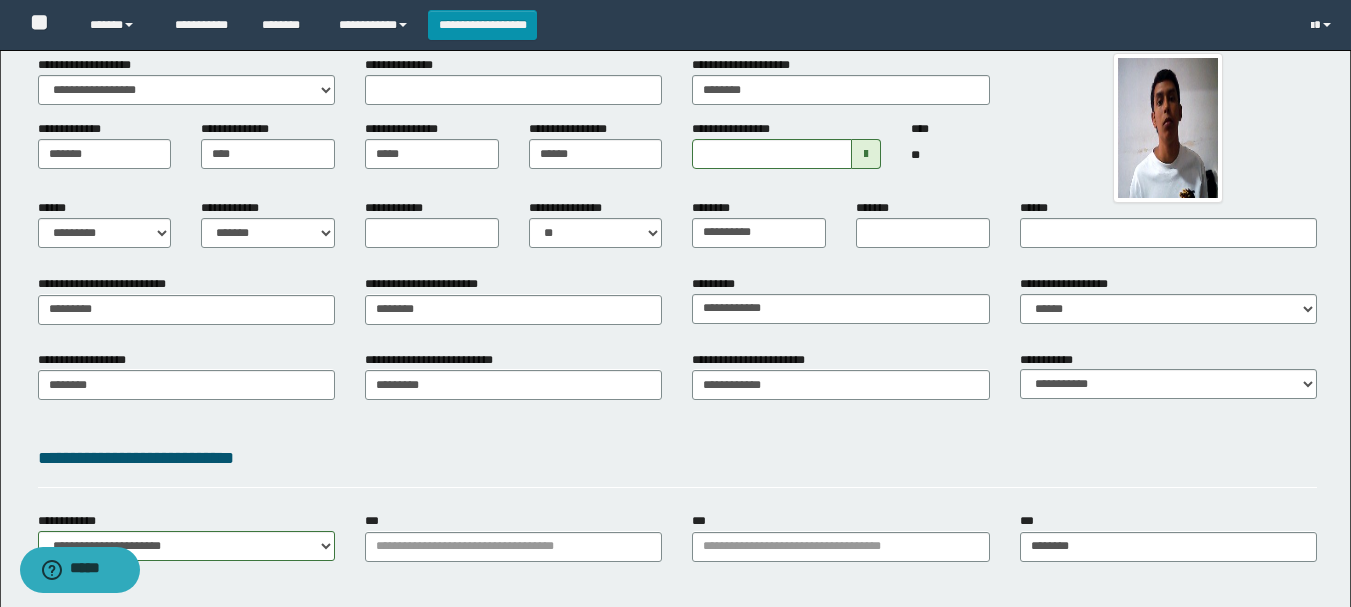 scroll, scrollTop: 0, scrollLeft: 0, axis: both 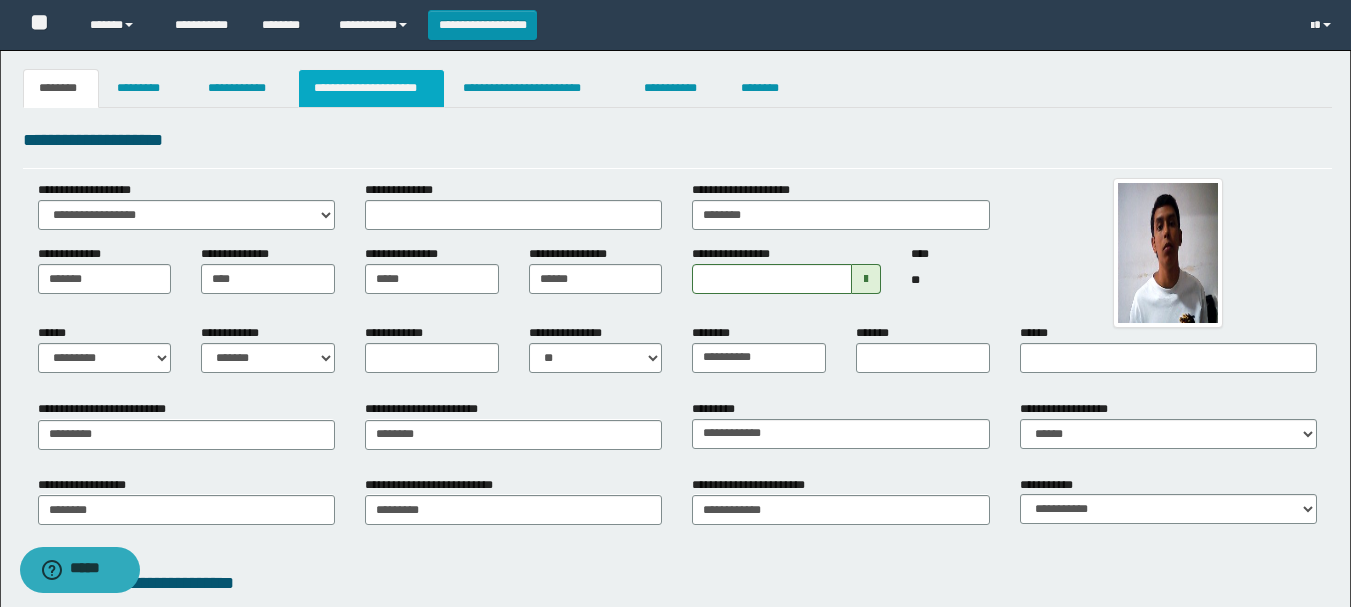 click on "**********" at bounding box center [371, 88] 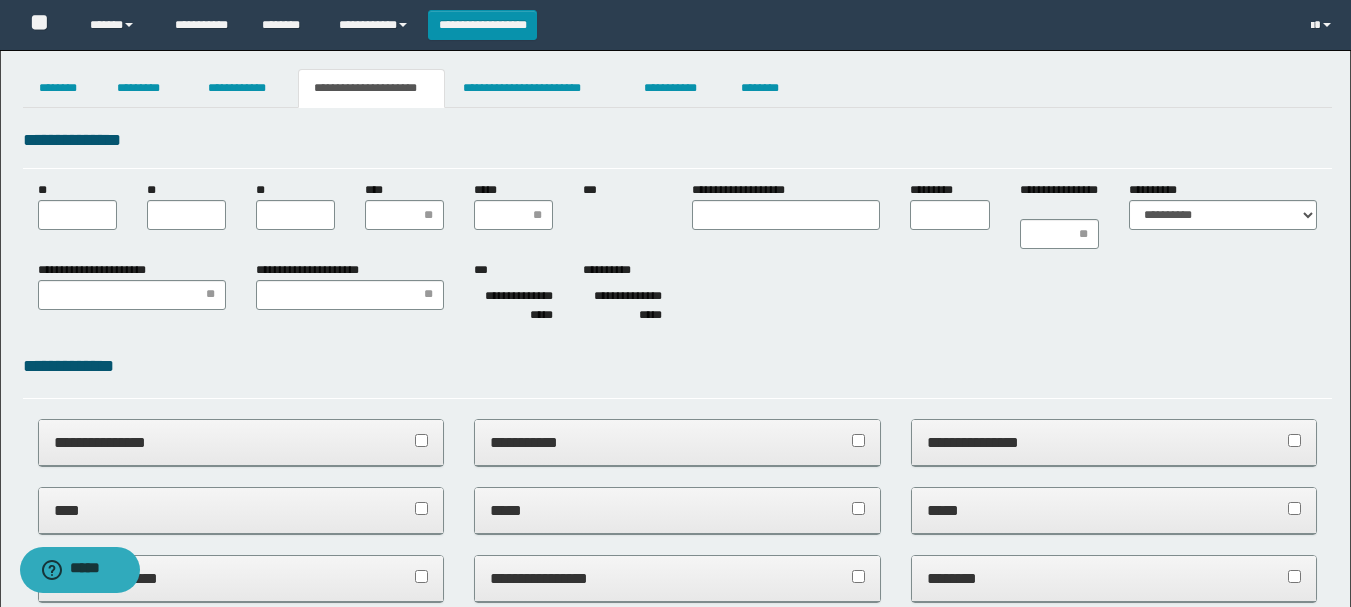 scroll, scrollTop: 0, scrollLeft: 0, axis: both 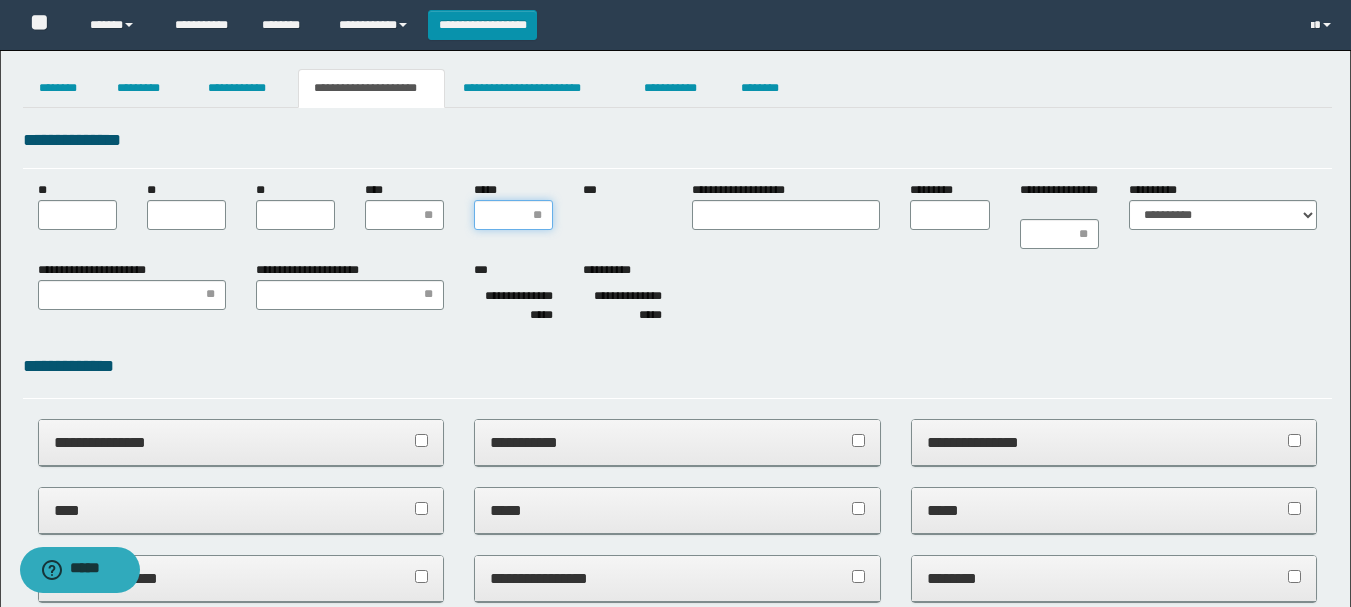 click on "*****" at bounding box center [513, 215] 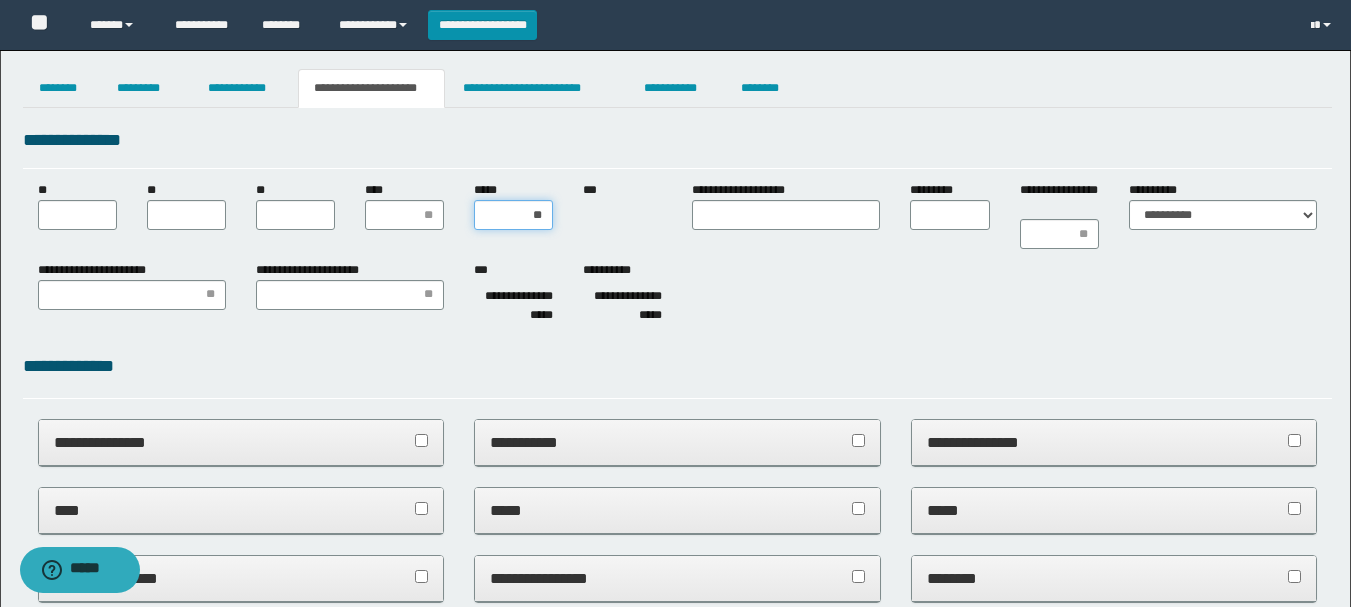type on "***" 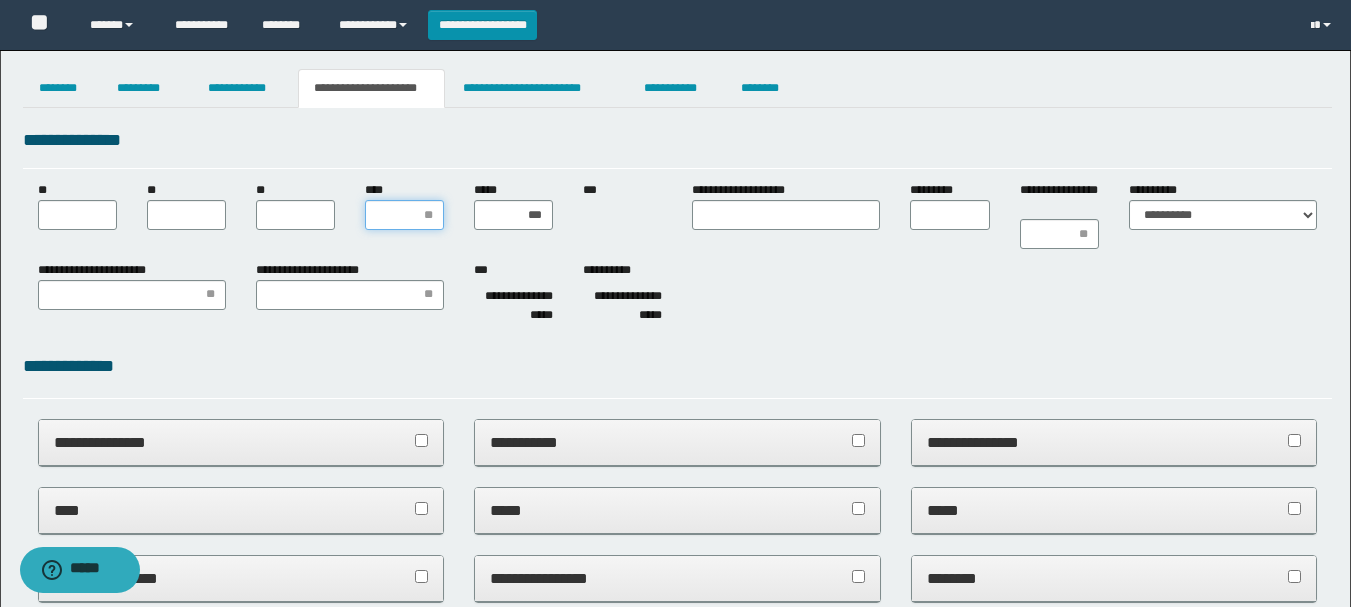 click on "****" at bounding box center [404, 215] 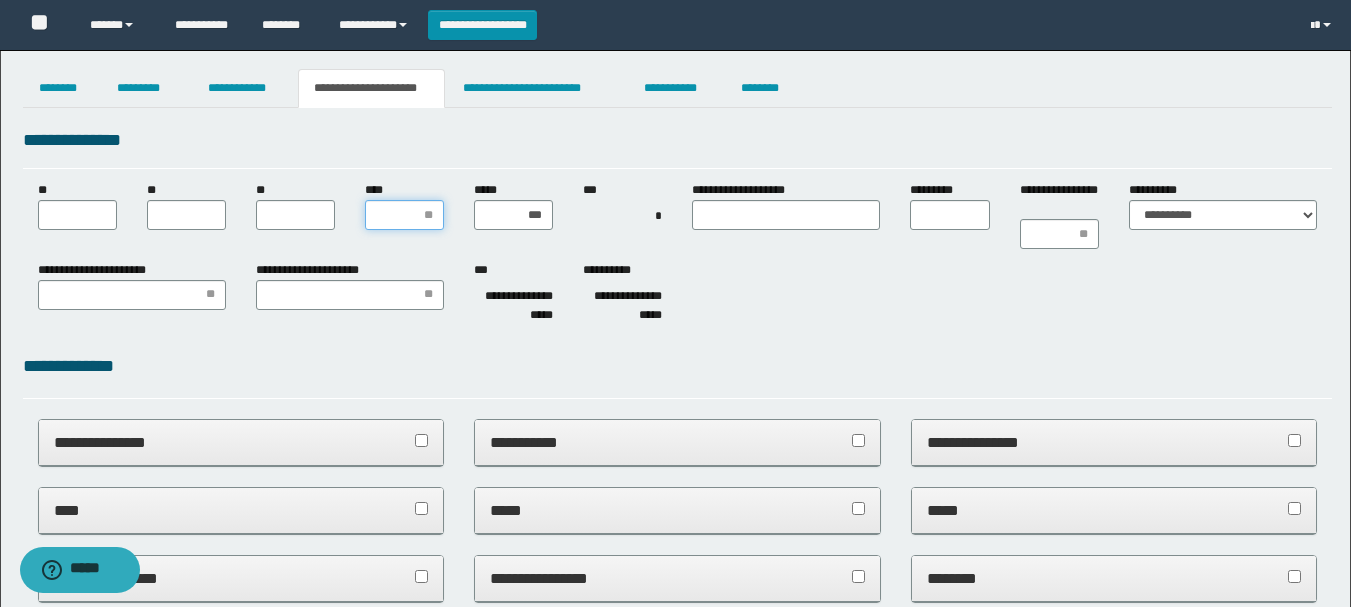type 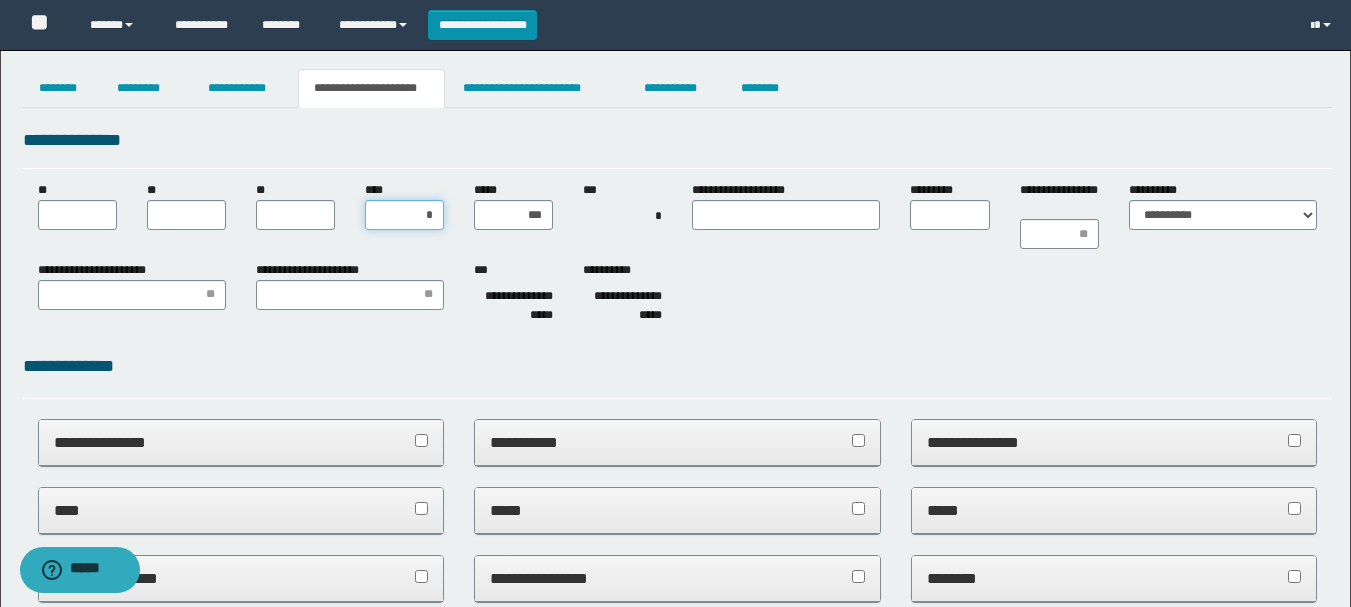 type on "**" 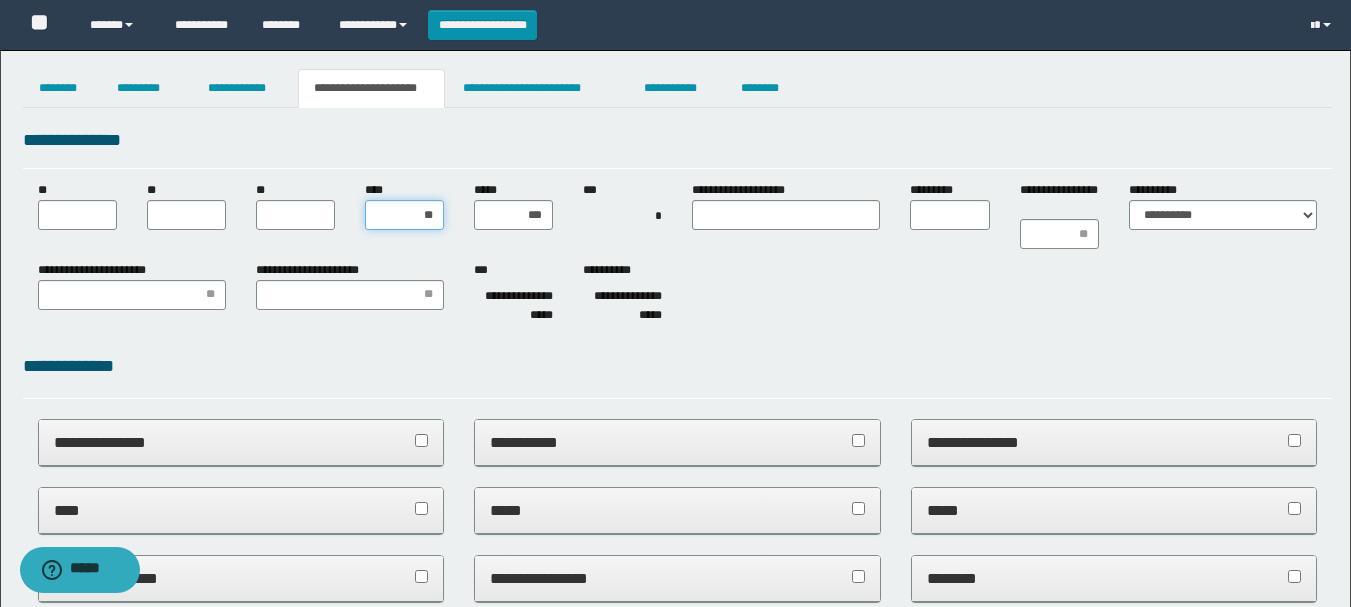 type 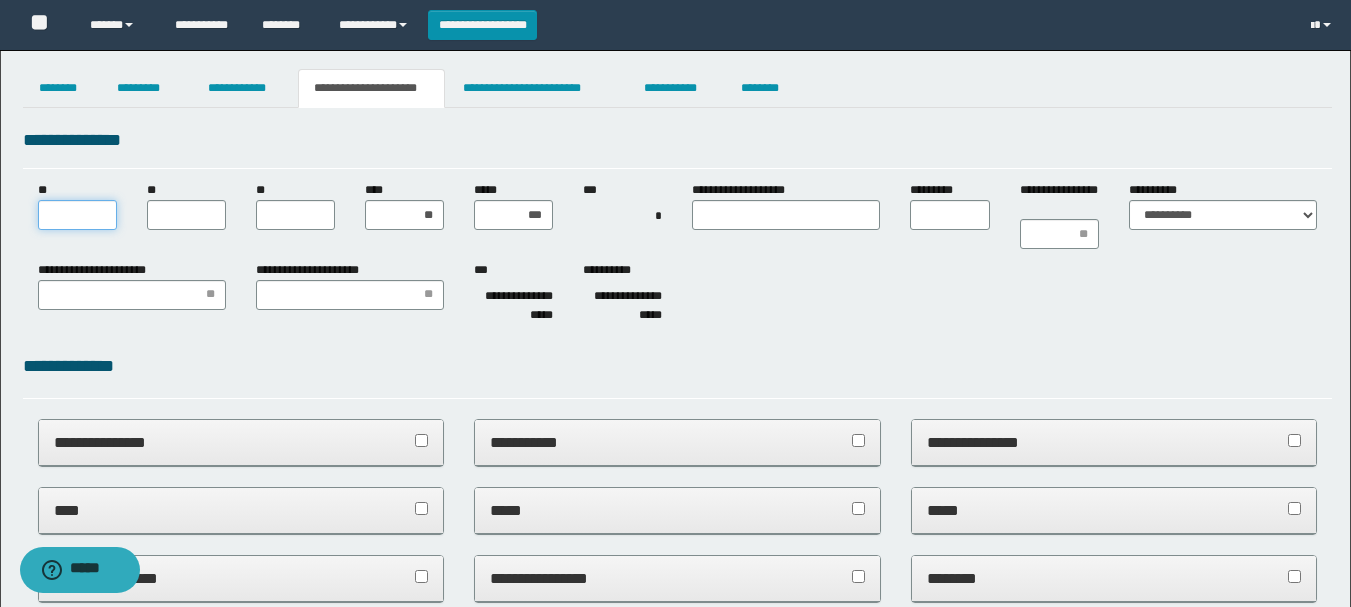 click on "**" at bounding box center (77, 215) 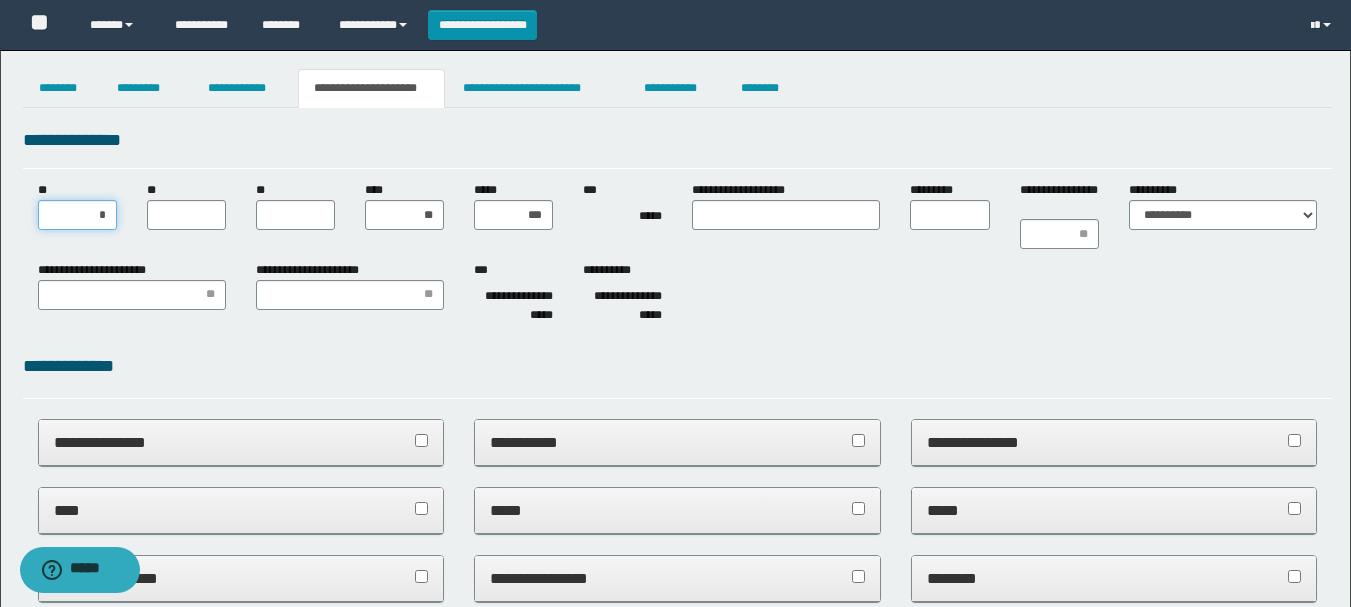 type on "**" 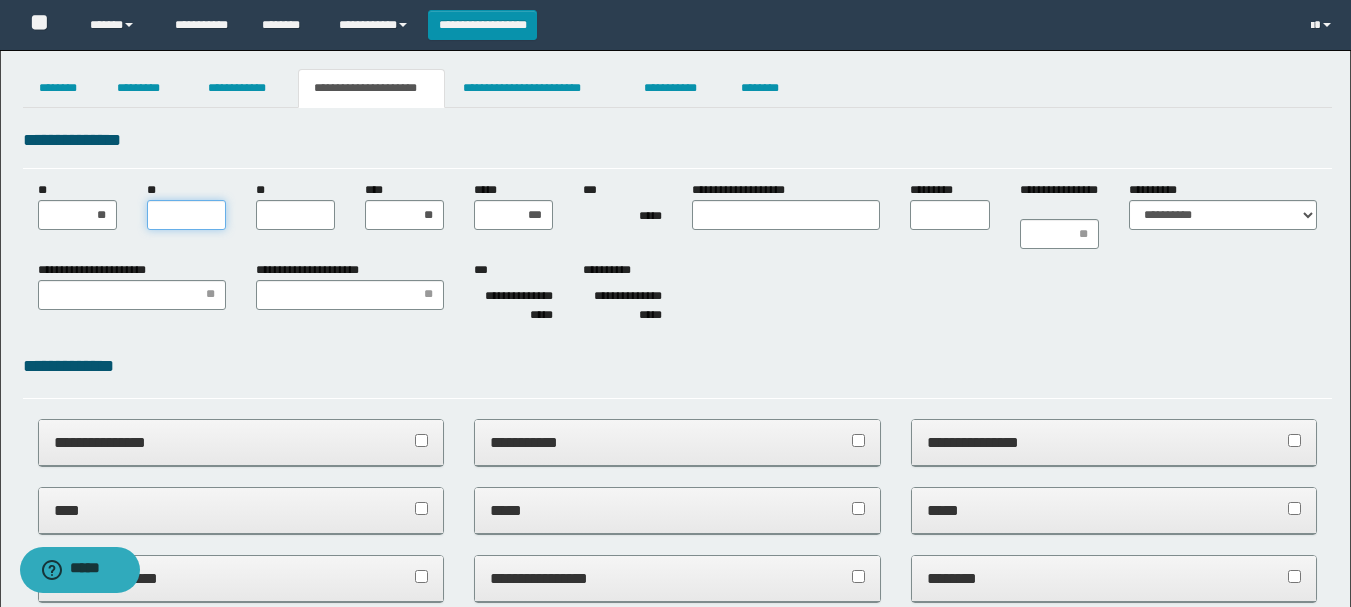 click on "**" at bounding box center (186, 215) 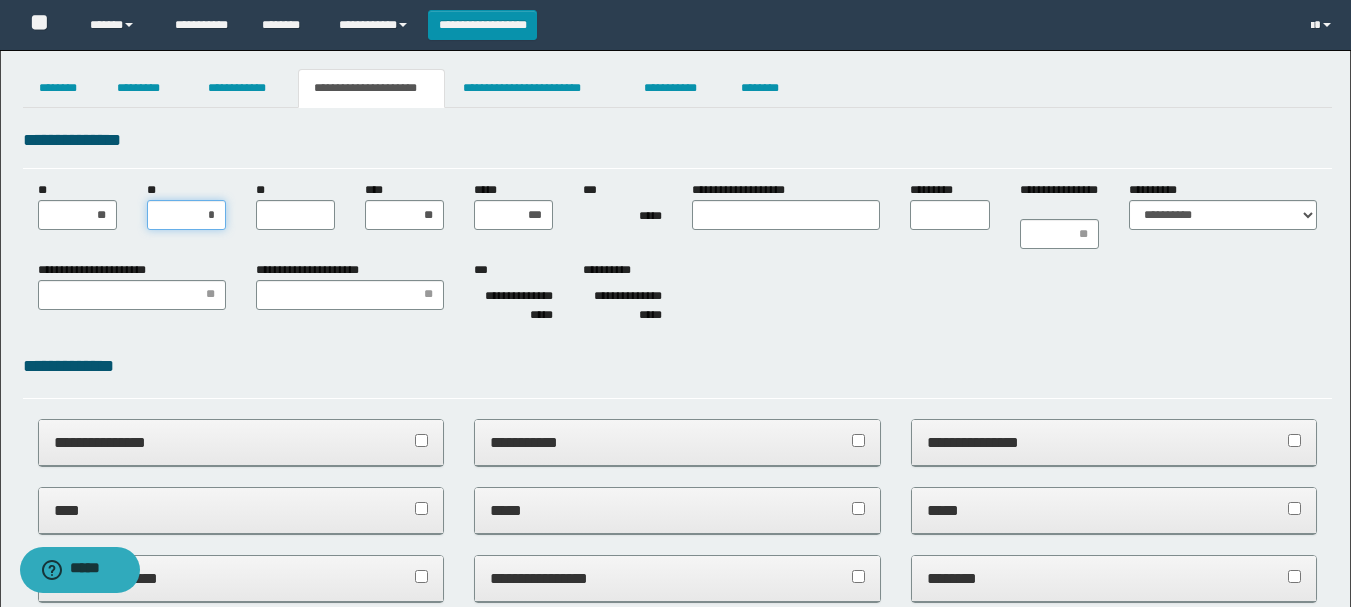 type on "**" 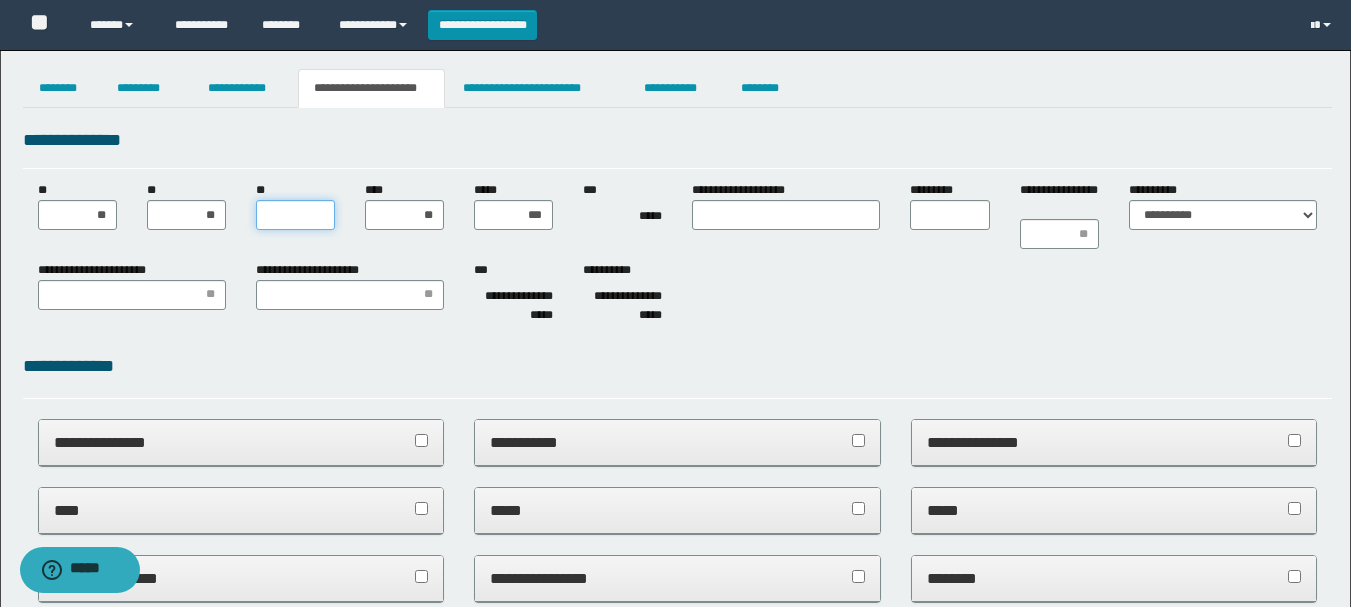click on "**" at bounding box center [295, 215] 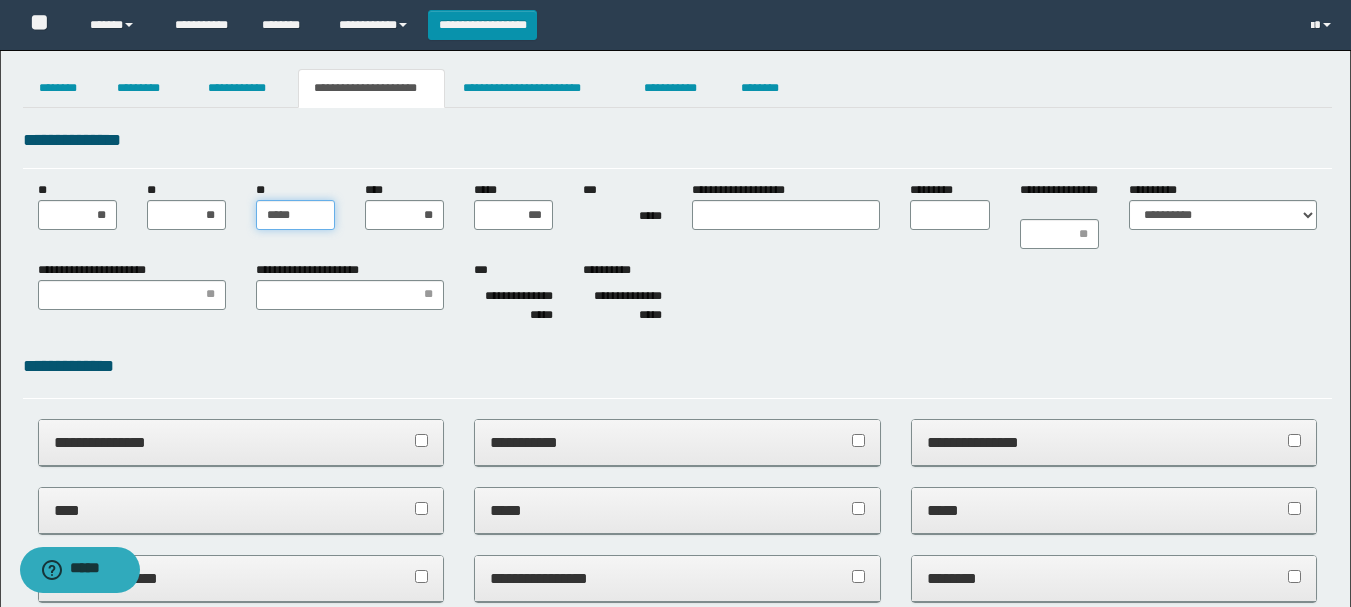 type on "******" 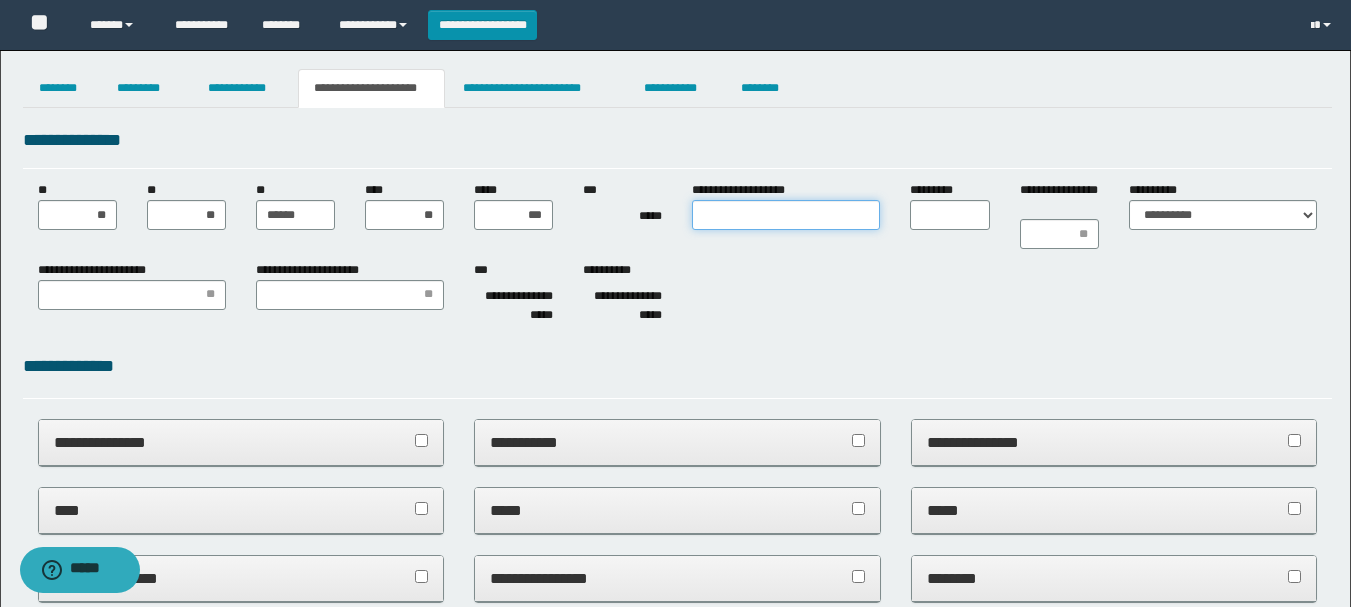 click on "**********" at bounding box center (786, 215) 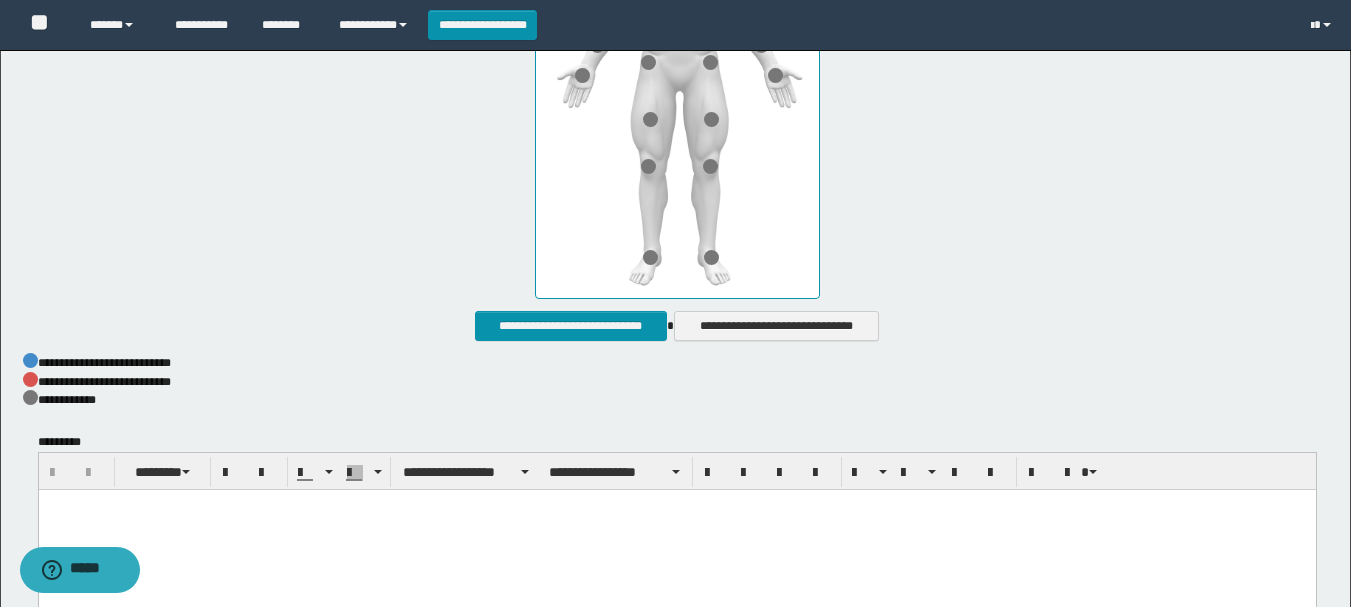 scroll, scrollTop: 1171, scrollLeft: 0, axis: vertical 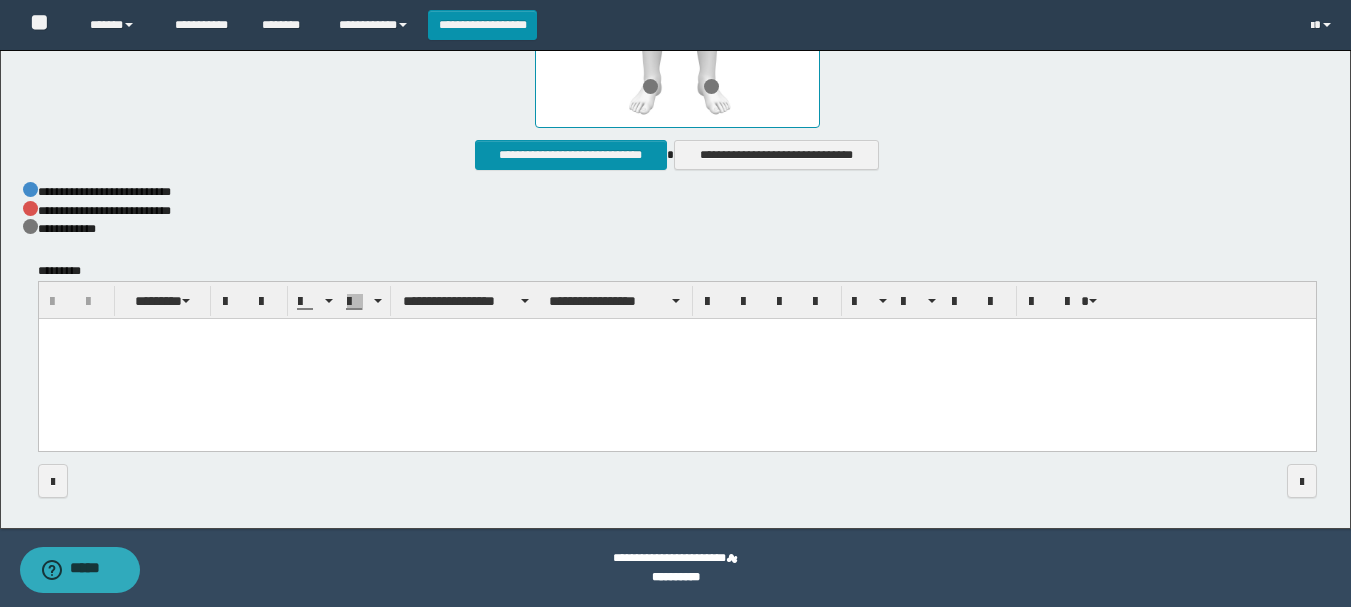 click at bounding box center (676, 360) 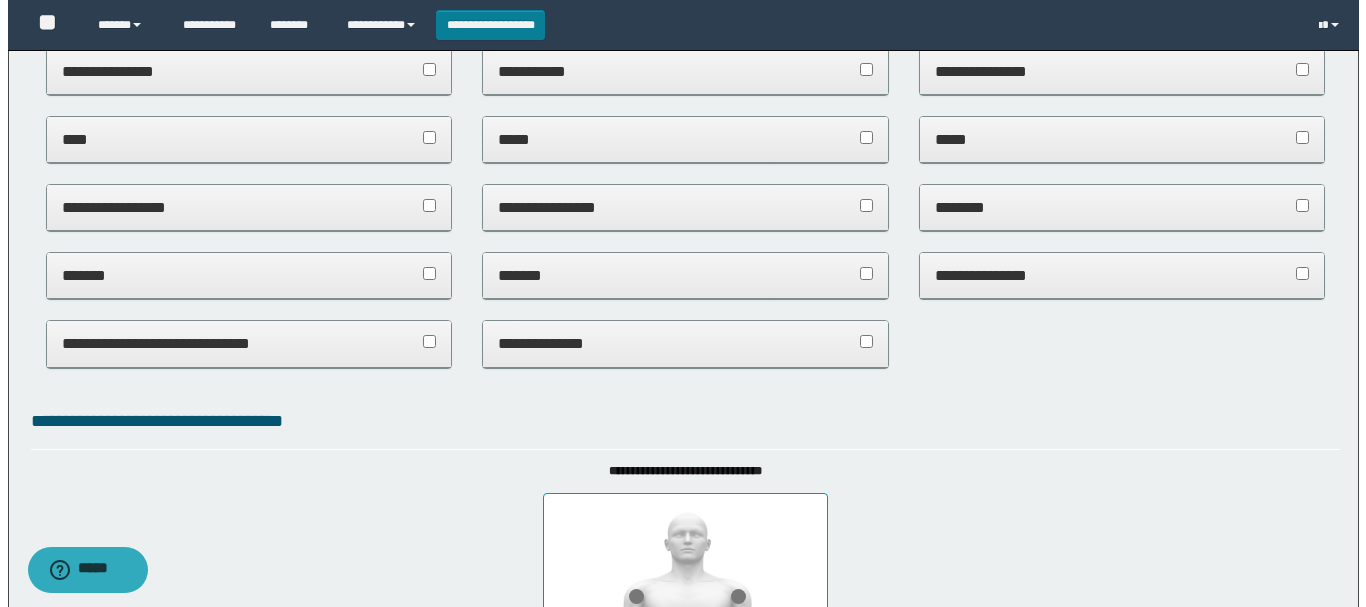scroll, scrollTop: 0, scrollLeft: 0, axis: both 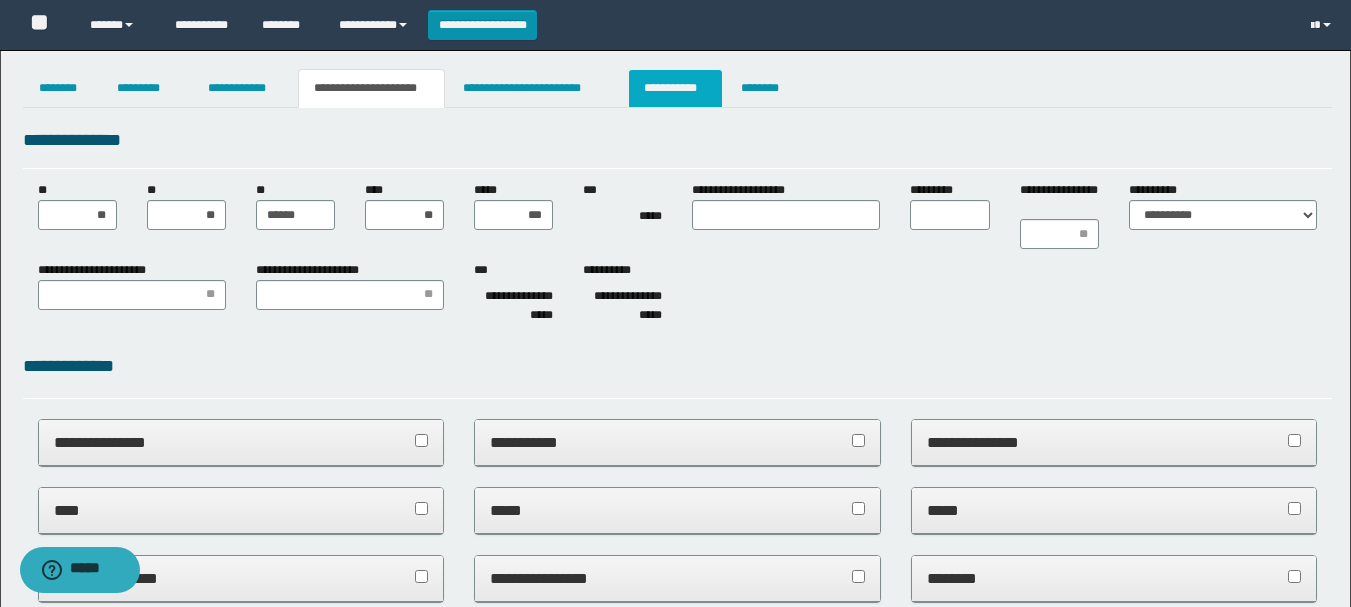 click on "**********" at bounding box center [675, 88] 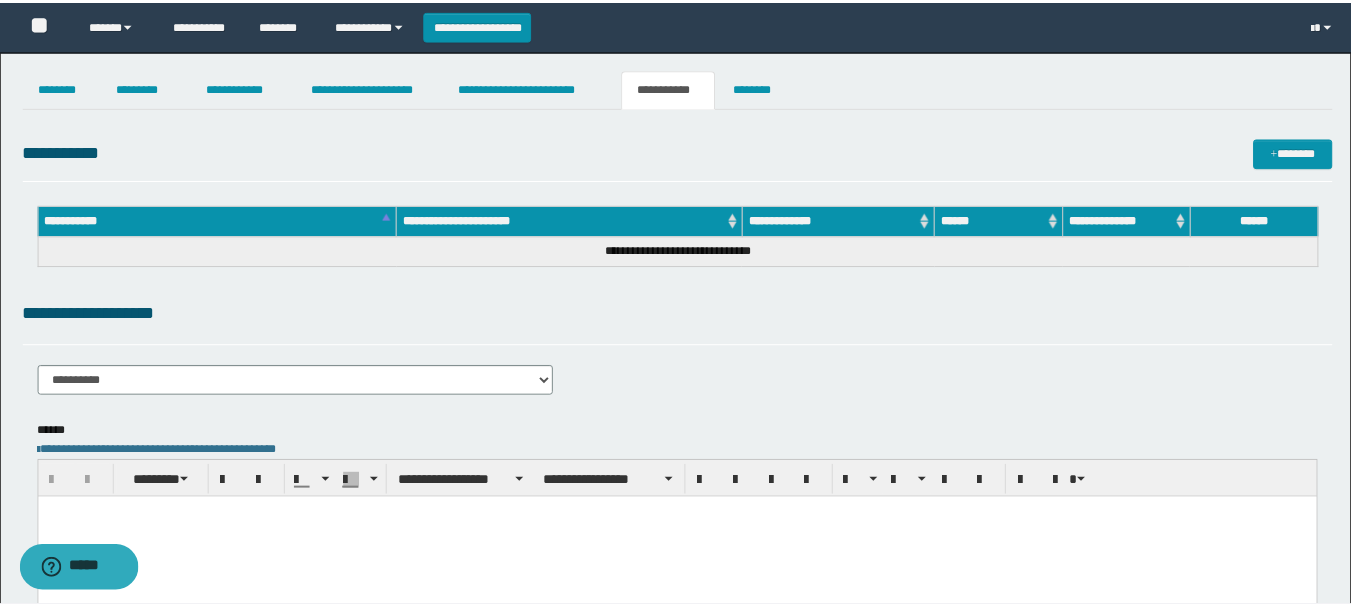 scroll, scrollTop: 0, scrollLeft: 0, axis: both 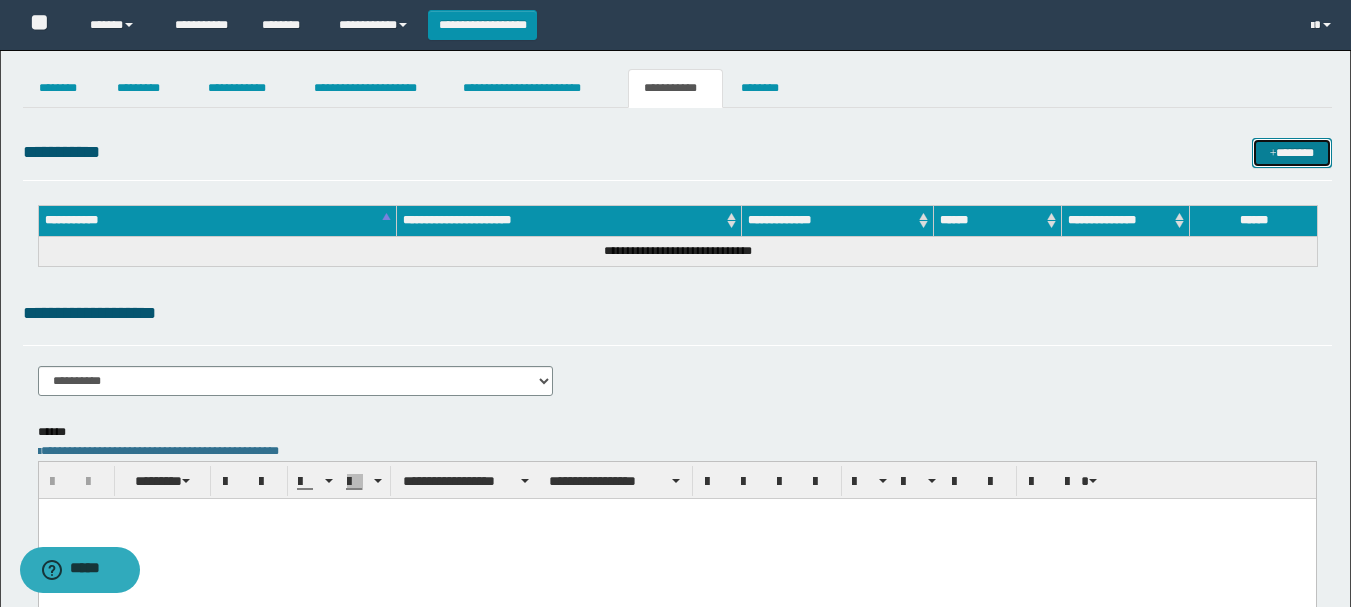 click on "*******" at bounding box center (1292, 153) 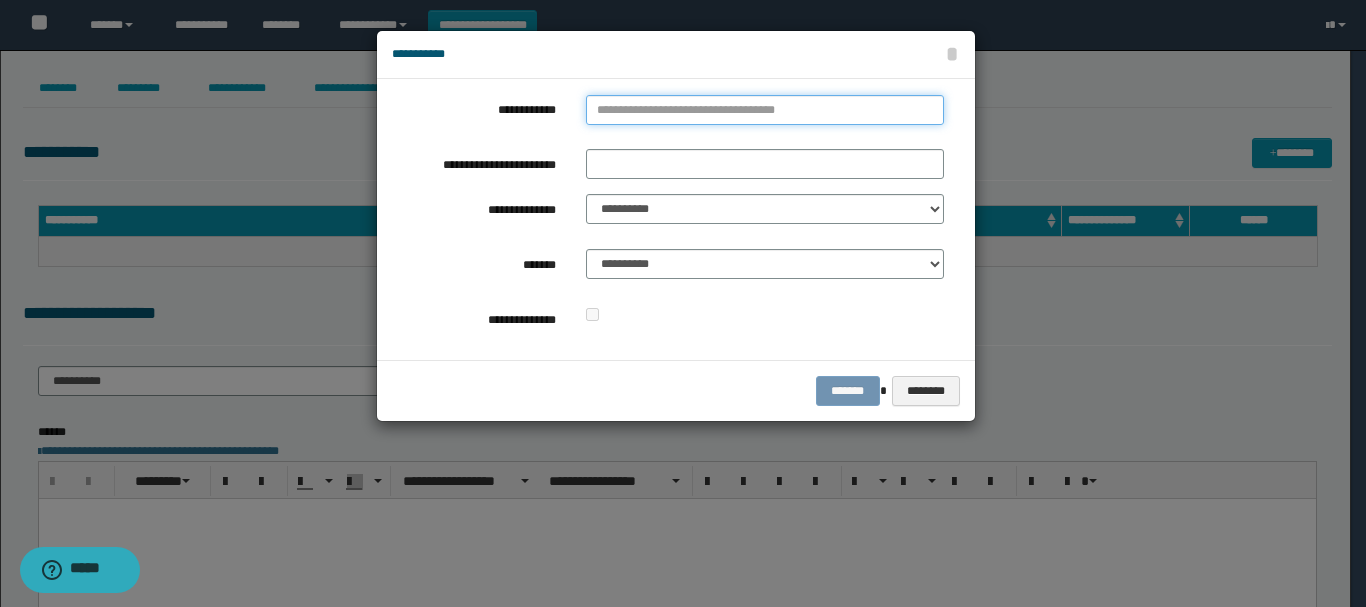 click on "**********" at bounding box center (765, 110) 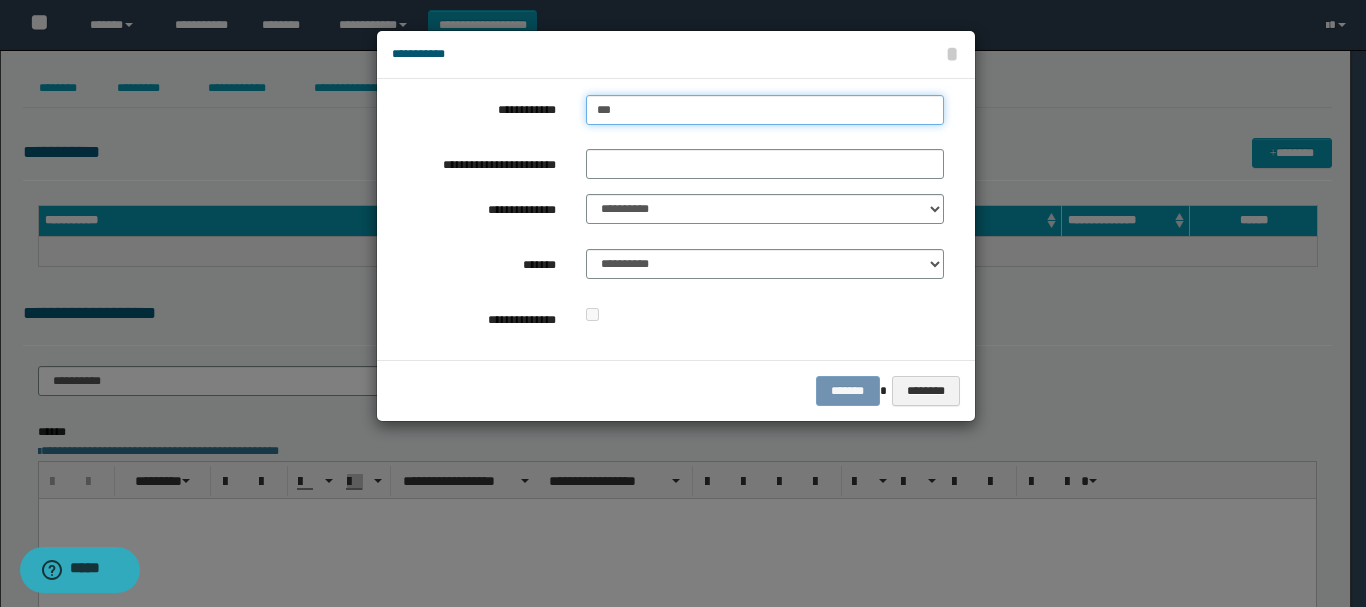 type on "****" 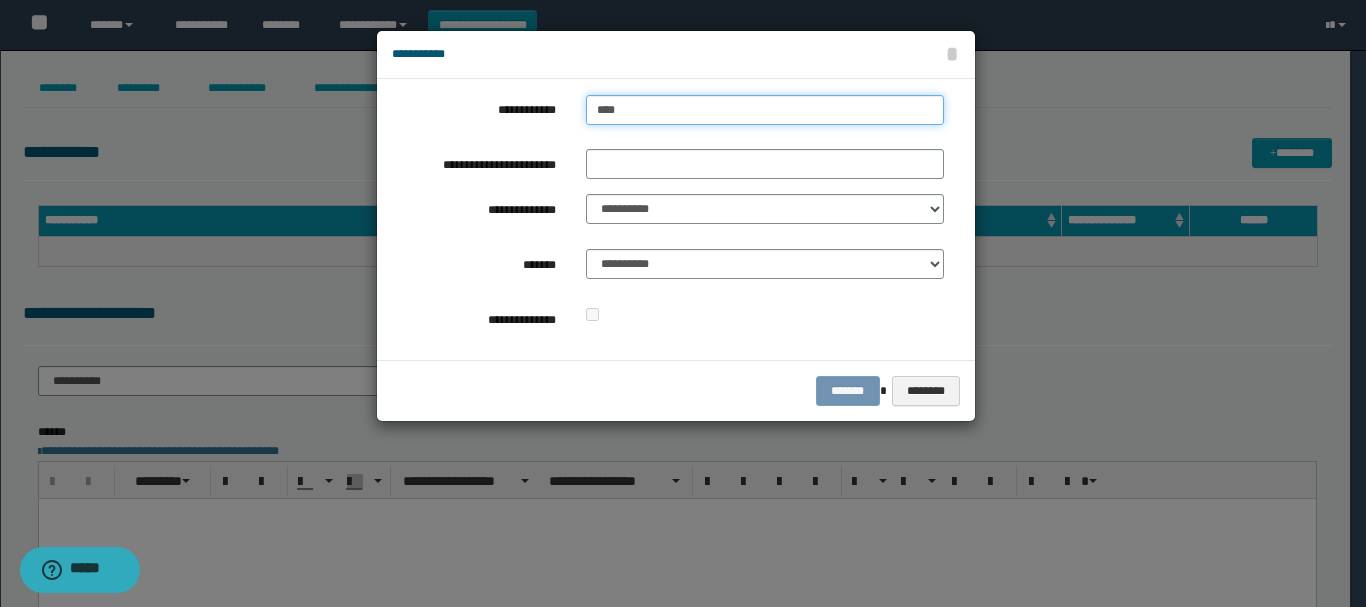 type on "****" 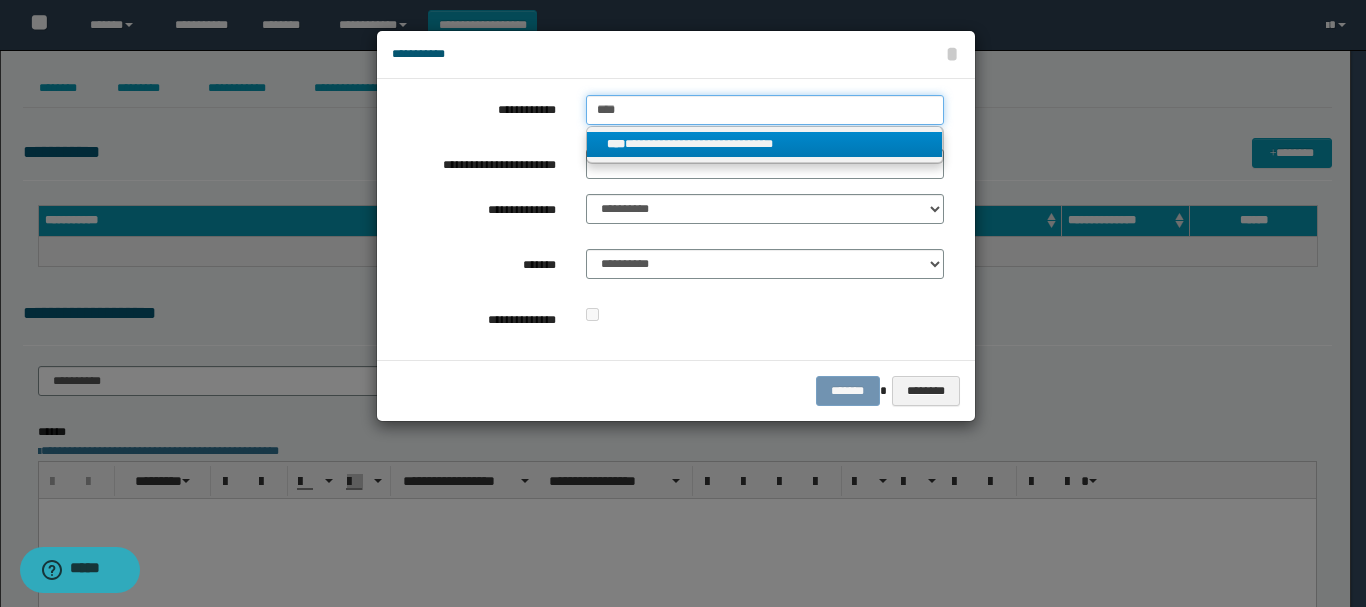type on "****" 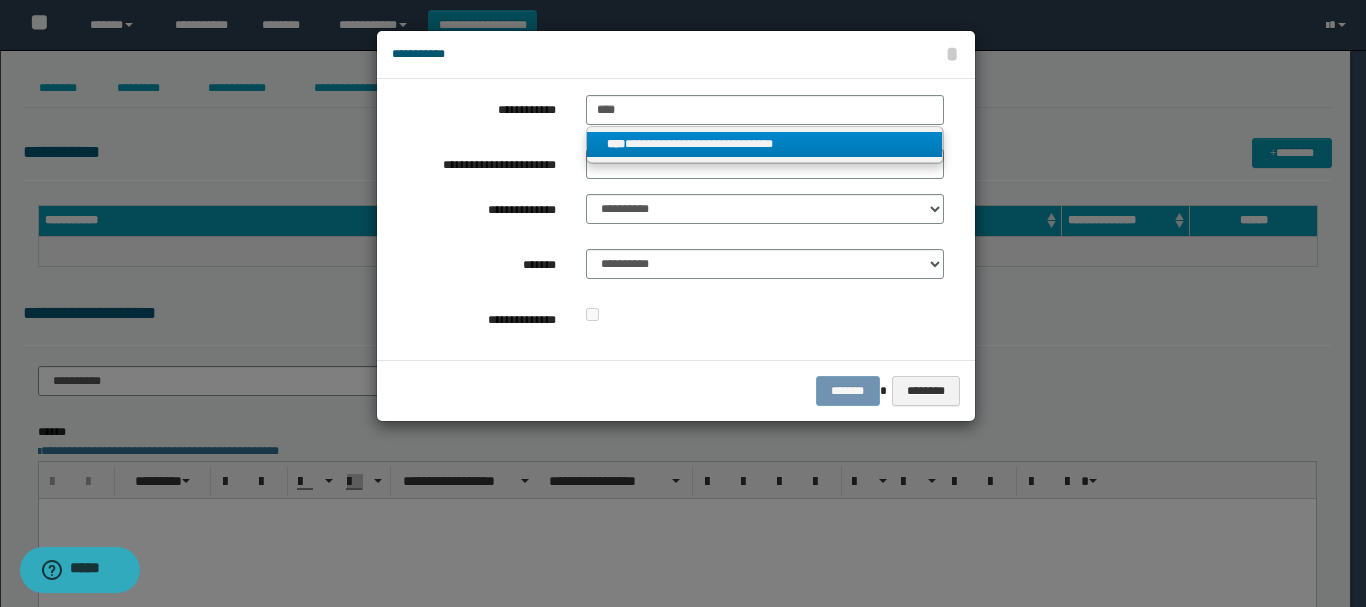 click on "**********" at bounding box center (765, 144) 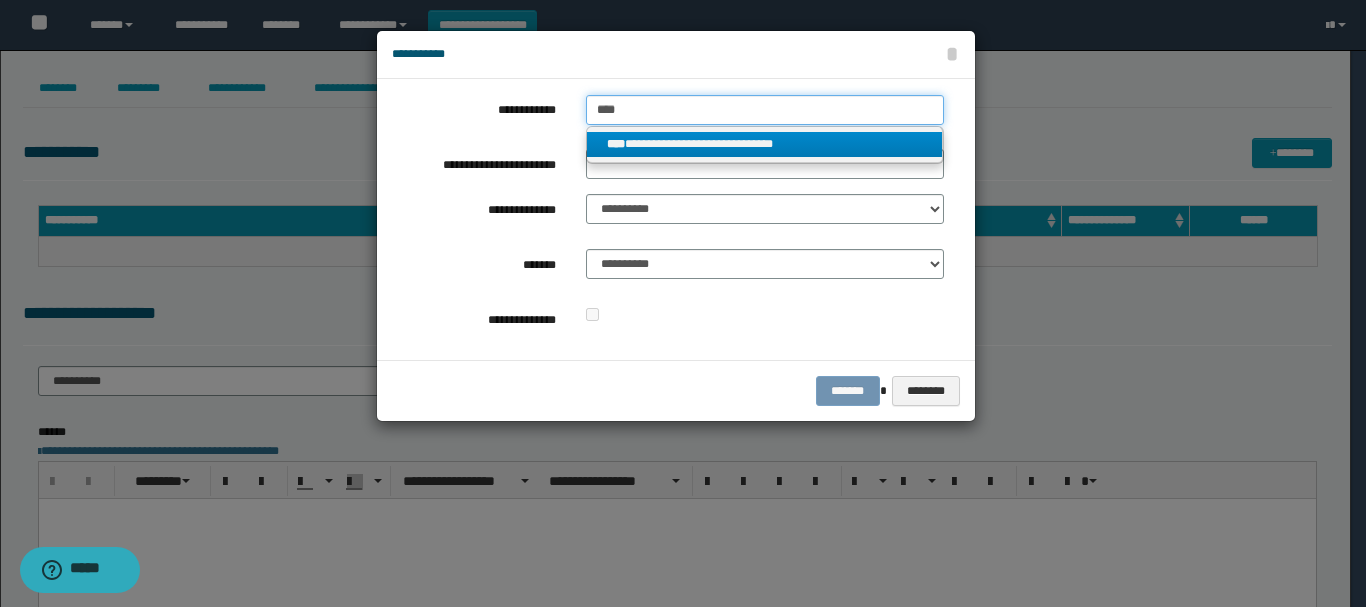 type 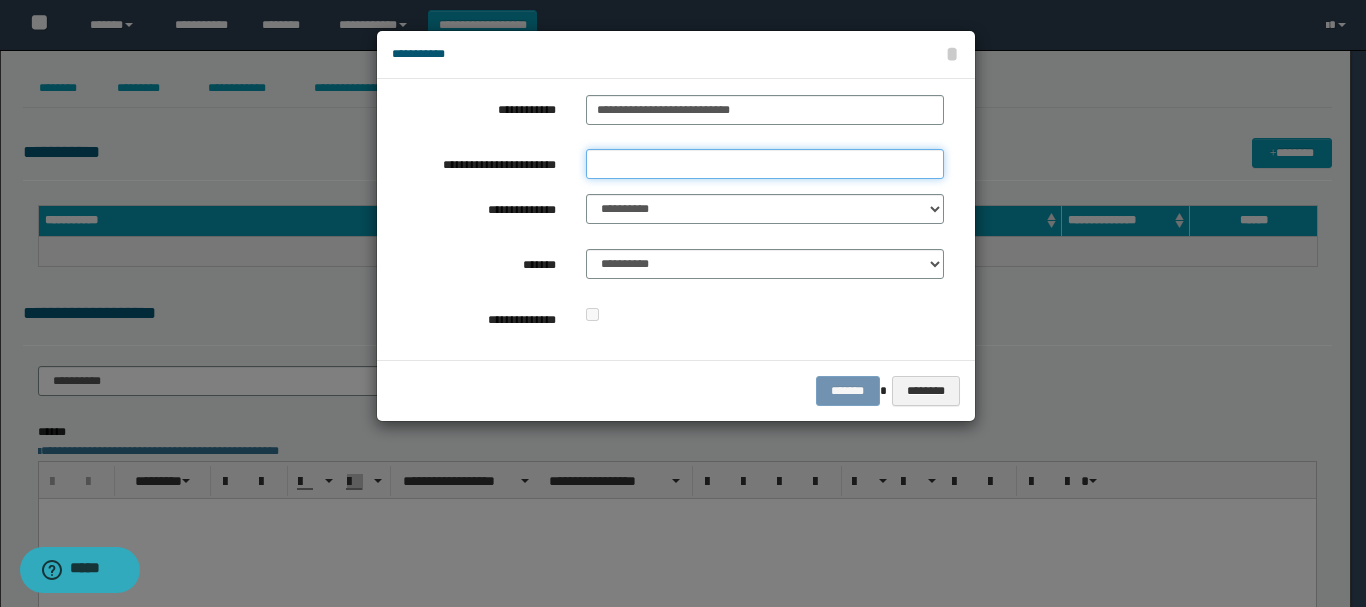 click on "**********" at bounding box center (765, 164) 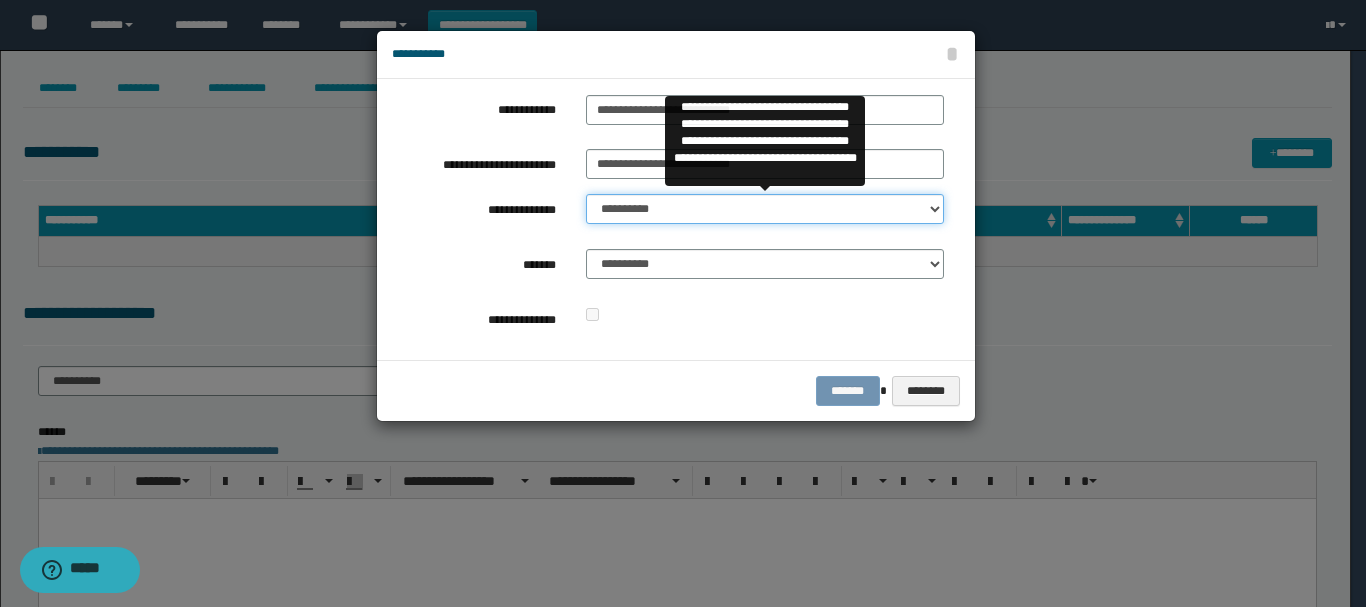 click on "**********" at bounding box center [765, 209] 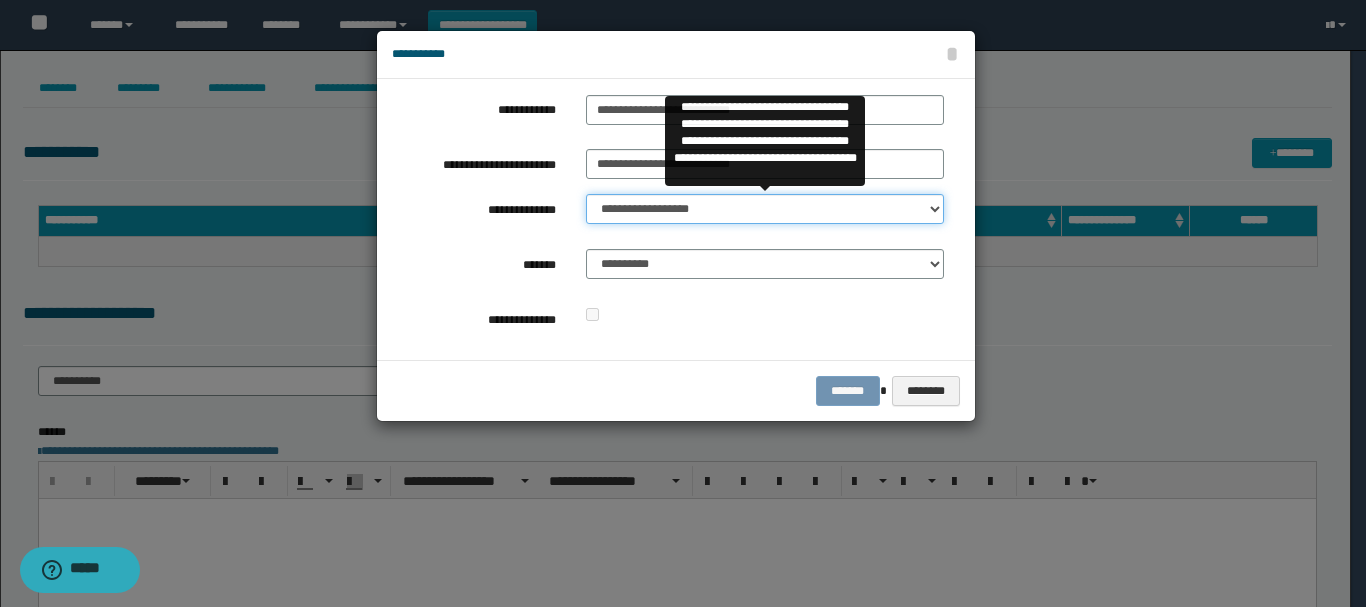 click on "**********" at bounding box center [765, 209] 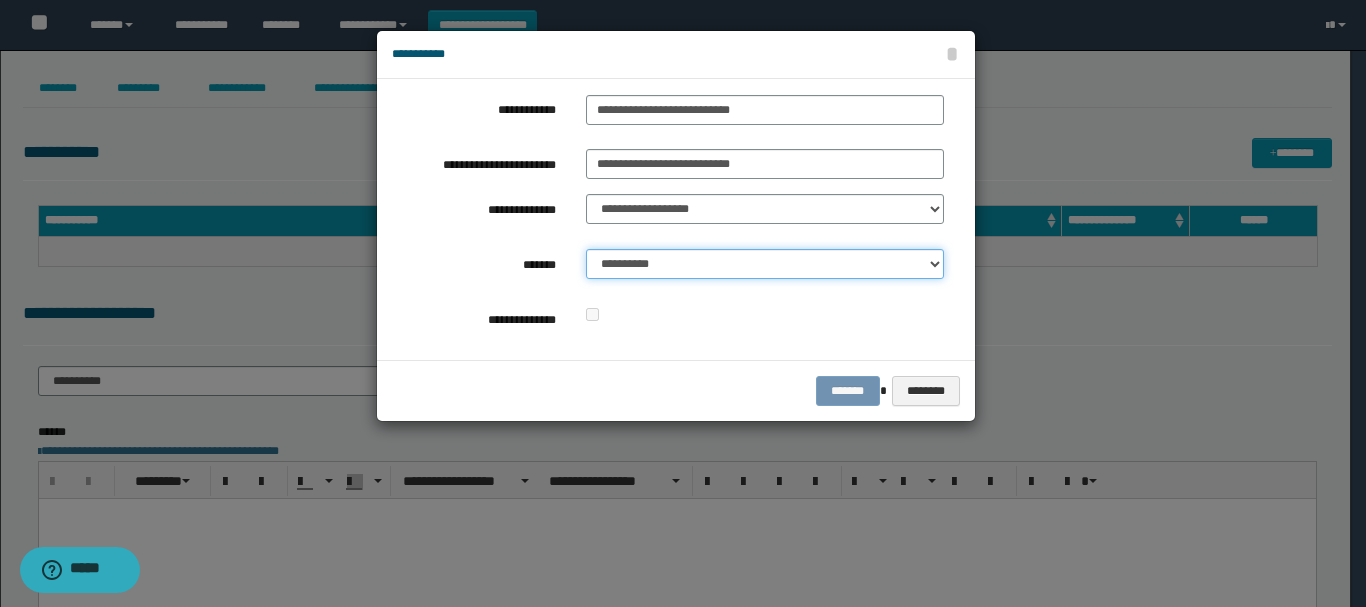 click on "**********" at bounding box center [765, 264] 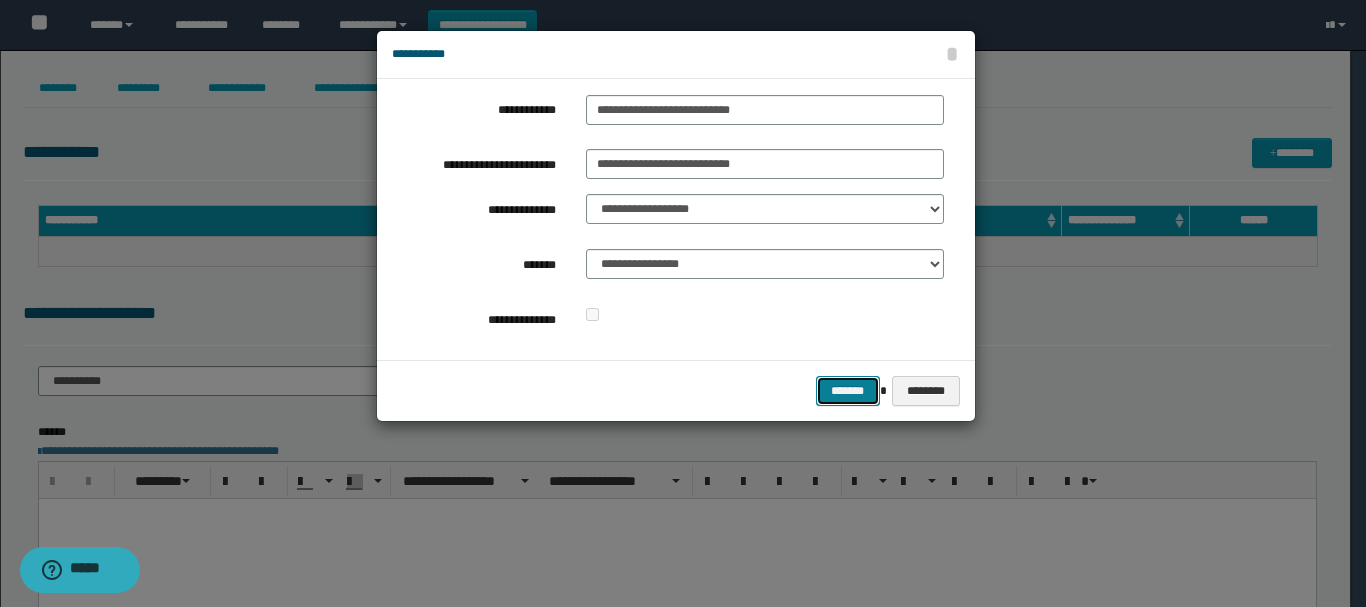 click on "*******" at bounding box center (848, 391) 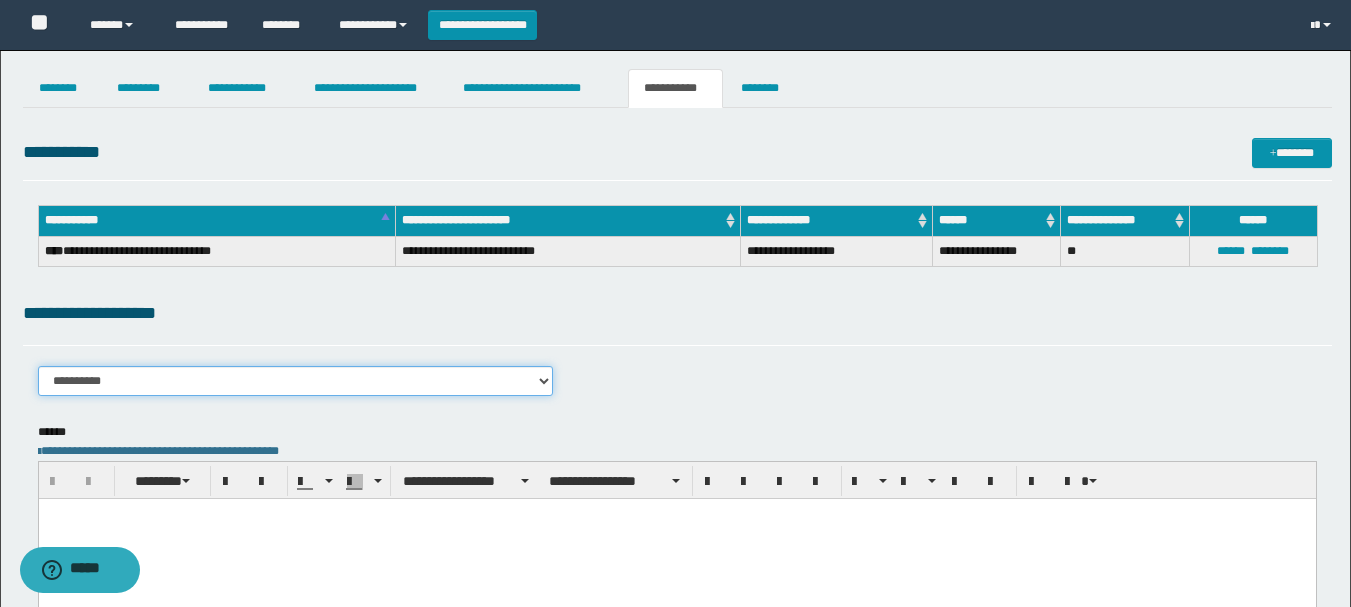 click on "**********" at bounding box center (296, 381) 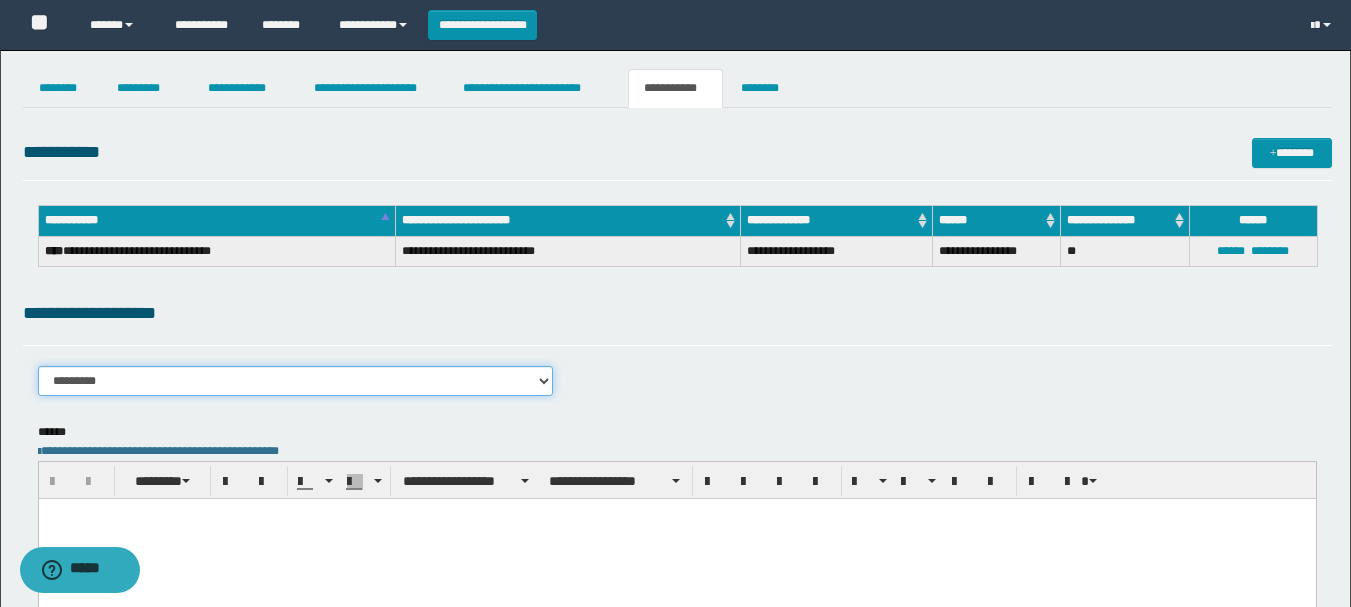 click on "**********" at bounding box center (296, 381) 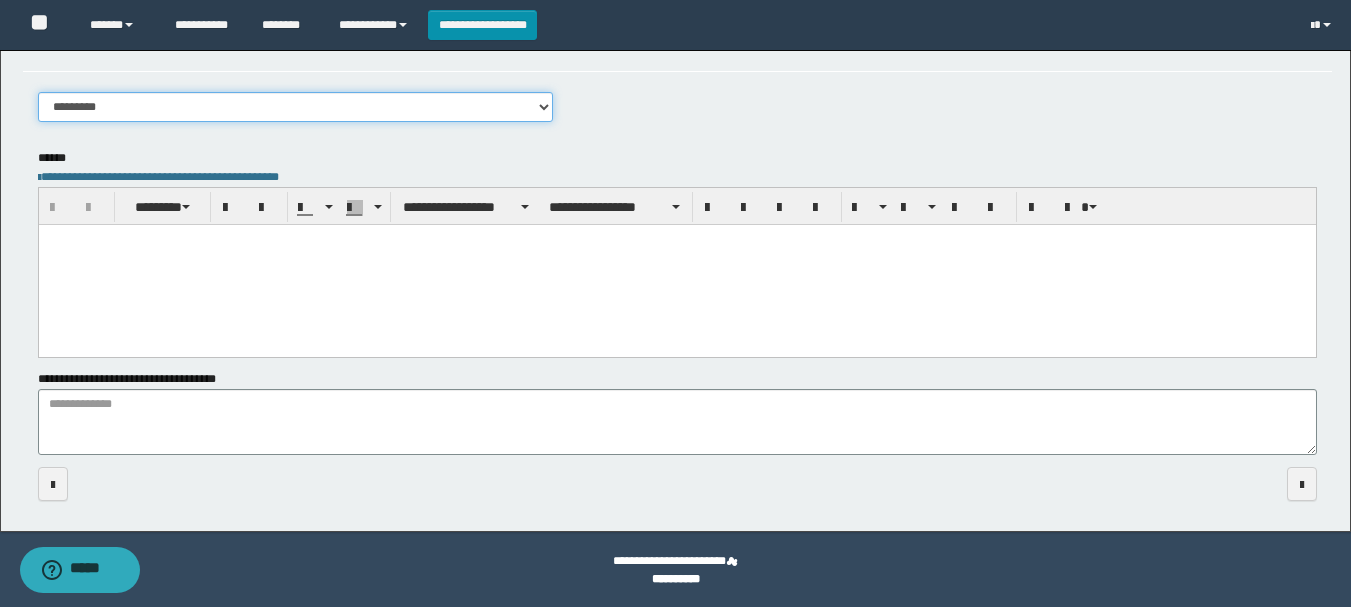 scroll, scrollTop: 276, scrollLeft: 0, axis: vertical 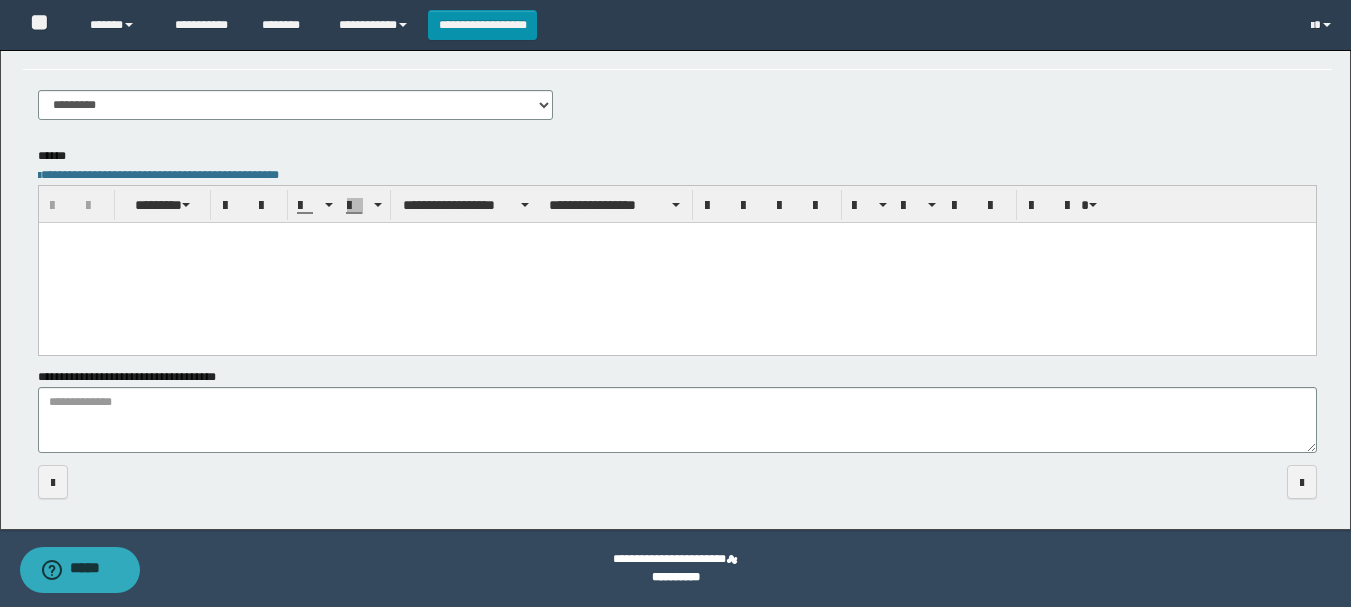 click at bounding box center [676, 262] 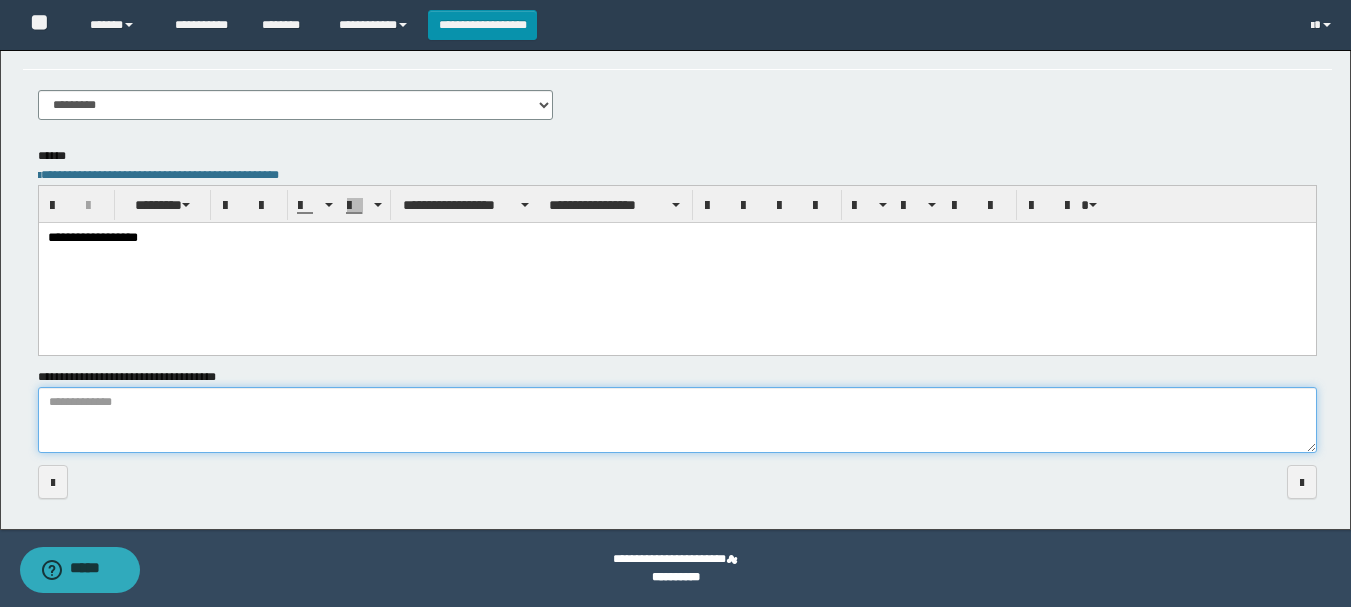 click on "**********" at bounding box center (677, 420) 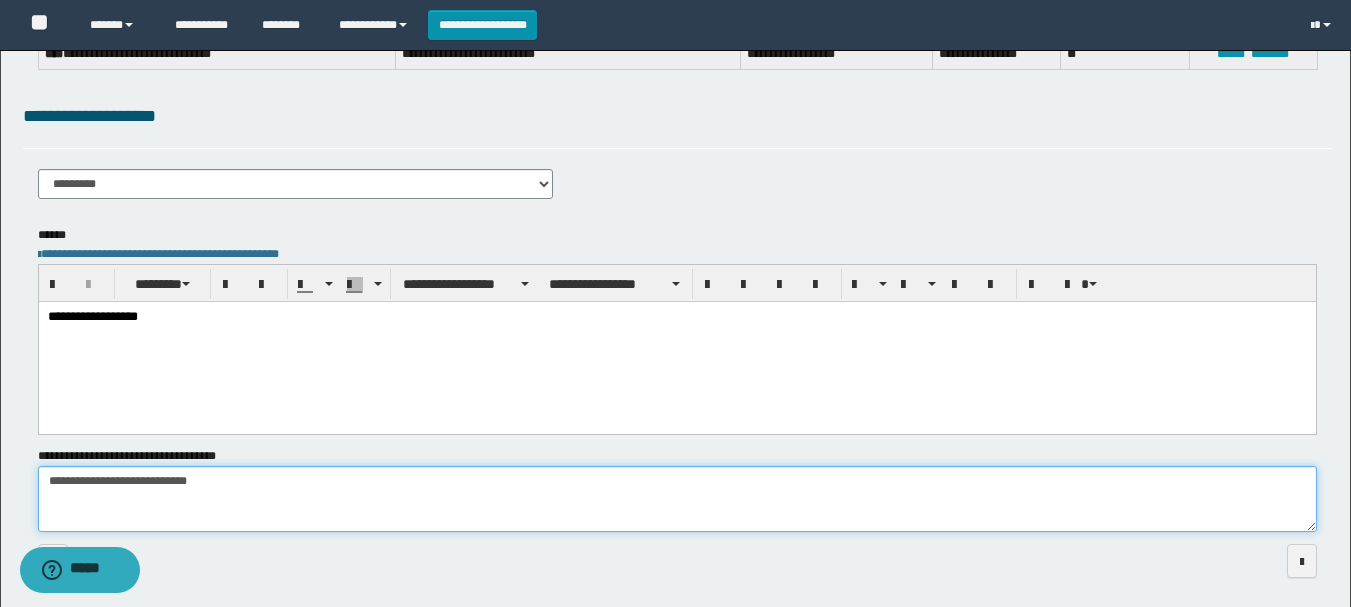 scroll, scrollTop: 0, scrollLeft: 0, axis: both 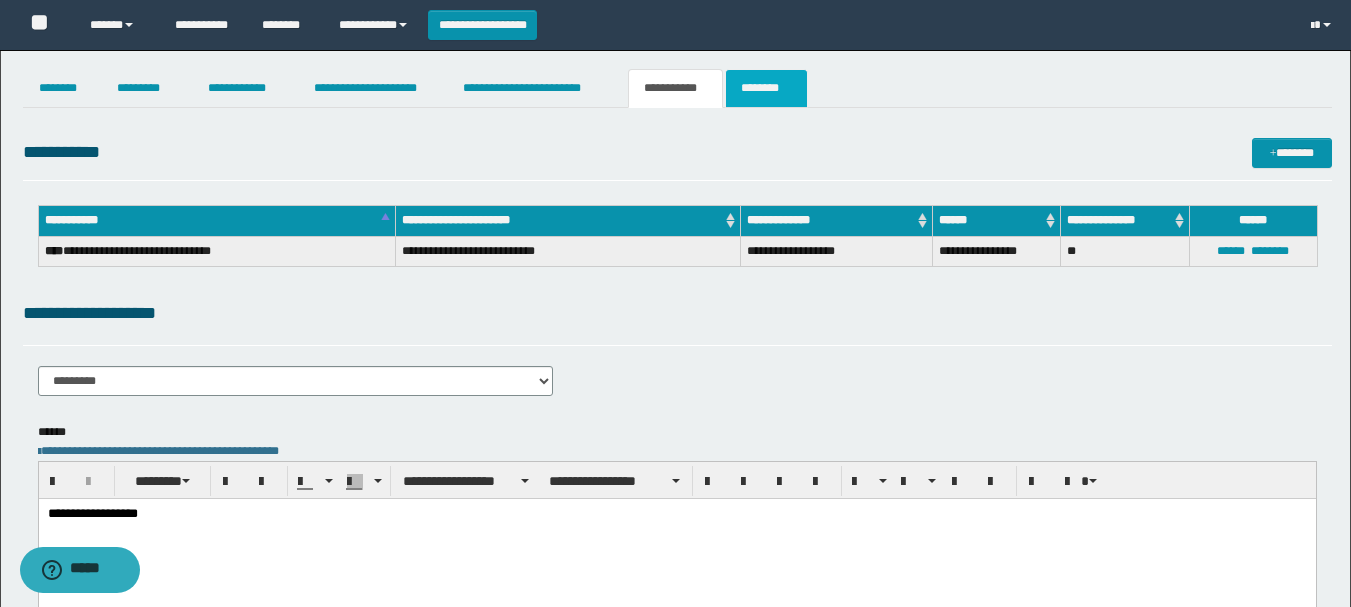type on "**********" 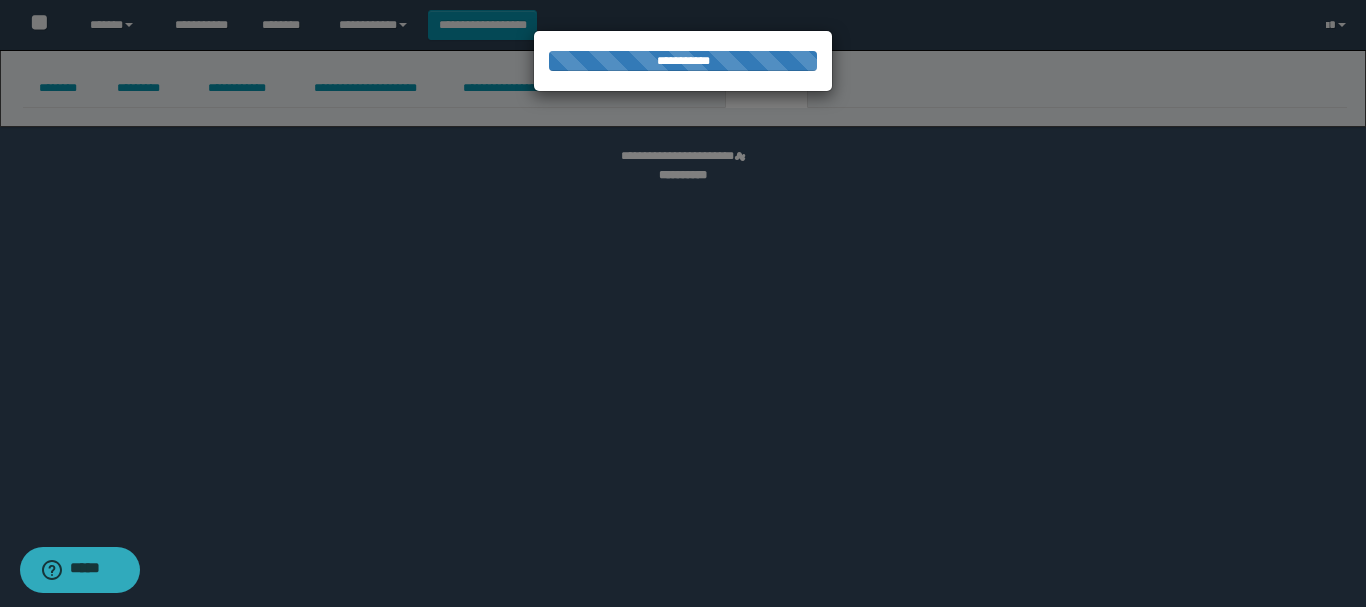 select 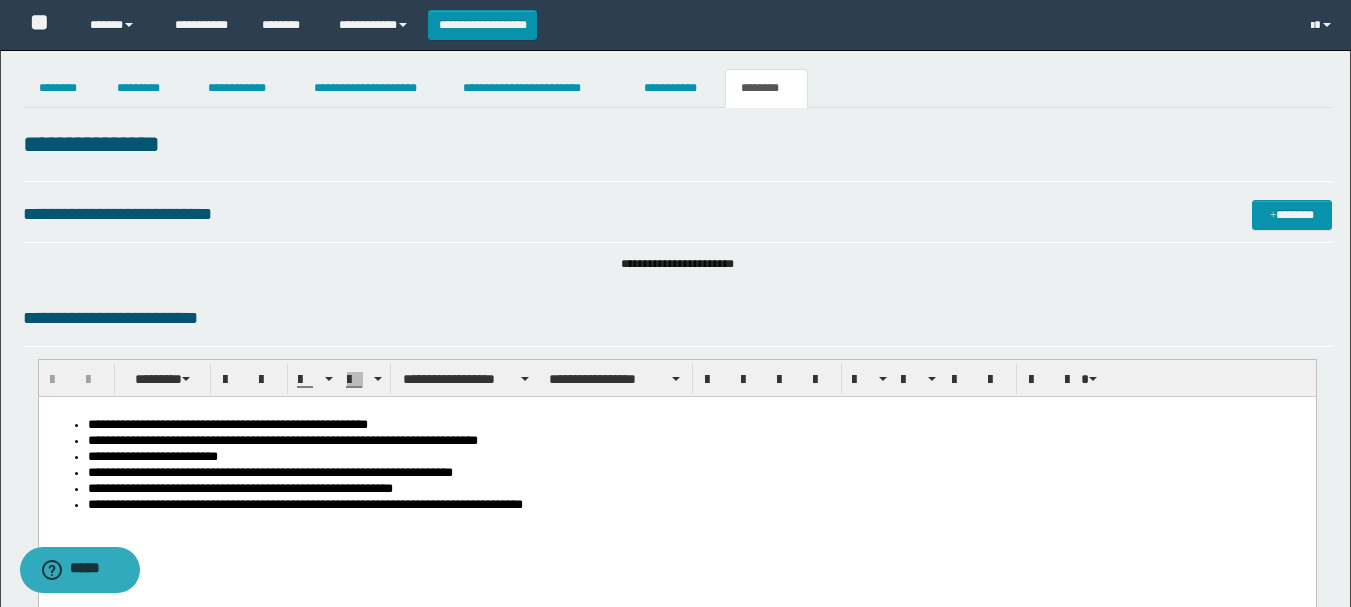 scroll, scrollTop: 0, scrollLeft: 0, axis: both 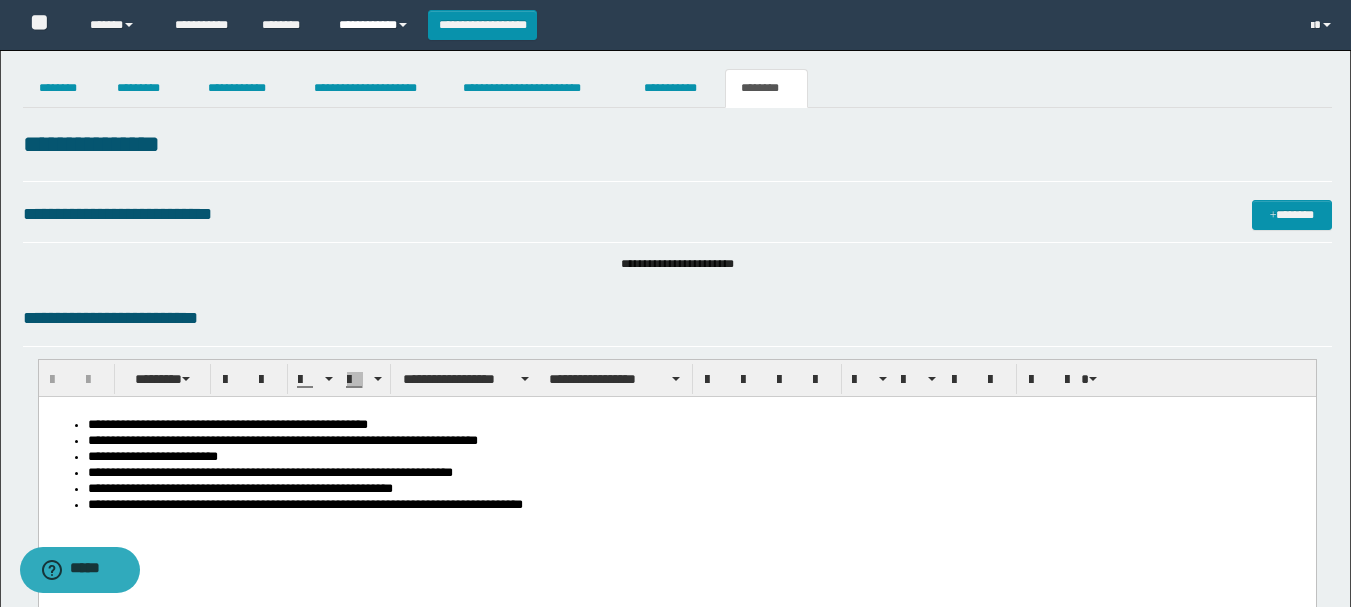 click on "**********" at bounding box center (376, 25) 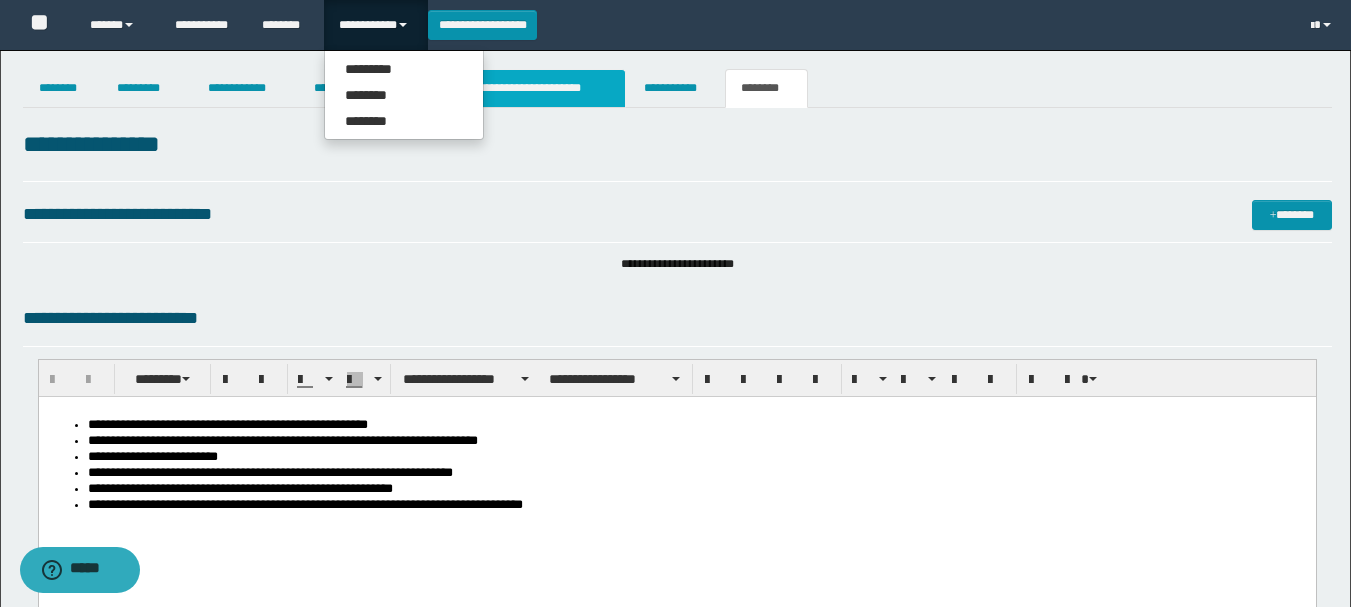 click on "**********" at bounding box center (537, 88) 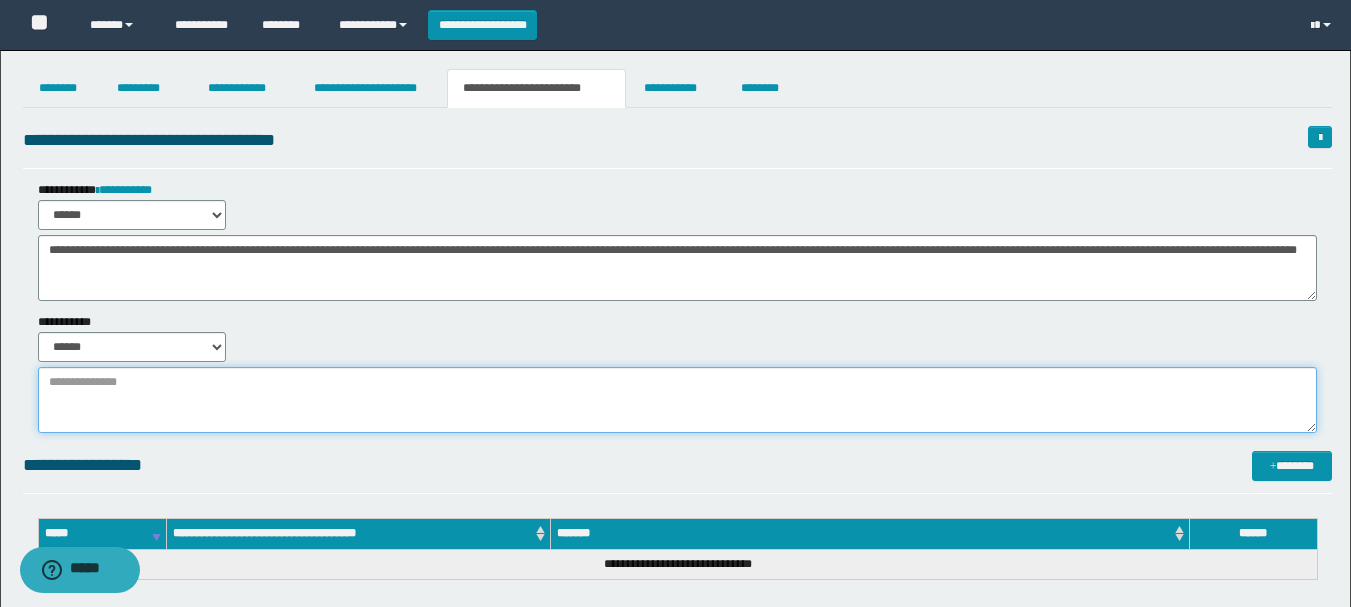 click at bounding box center [677, 400] 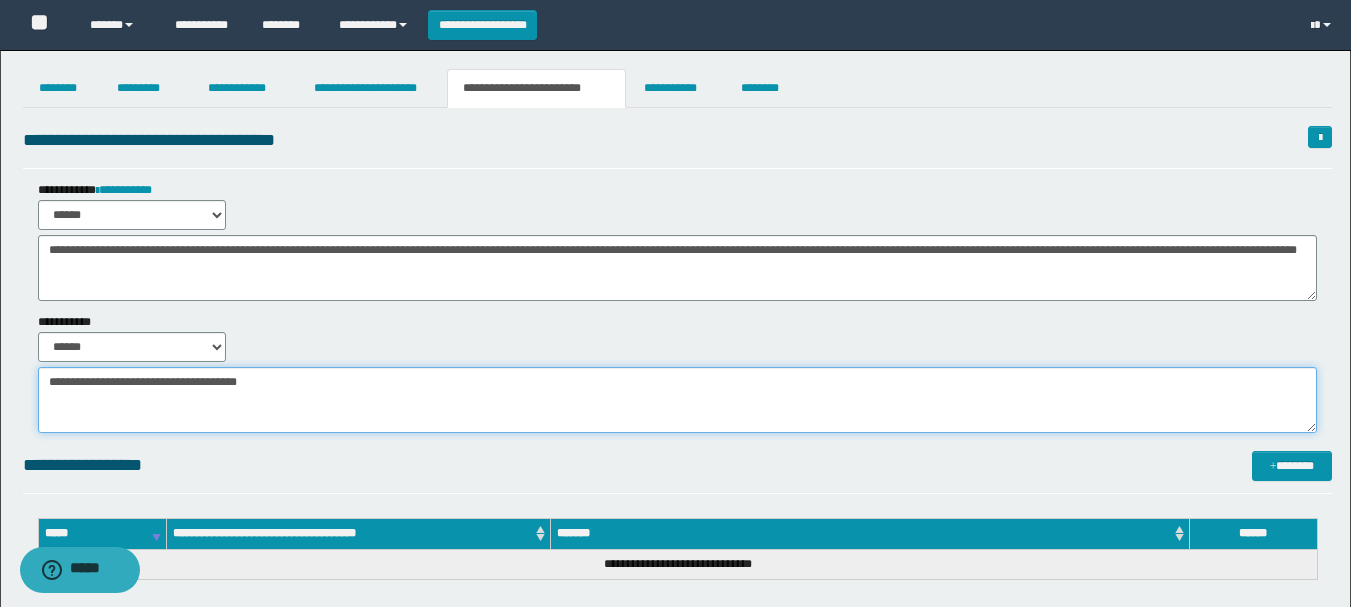 drag, startPoint x: 90, startPoint y: 376, endPoint x: 89, endPoint y: 357, distance: 19.026299 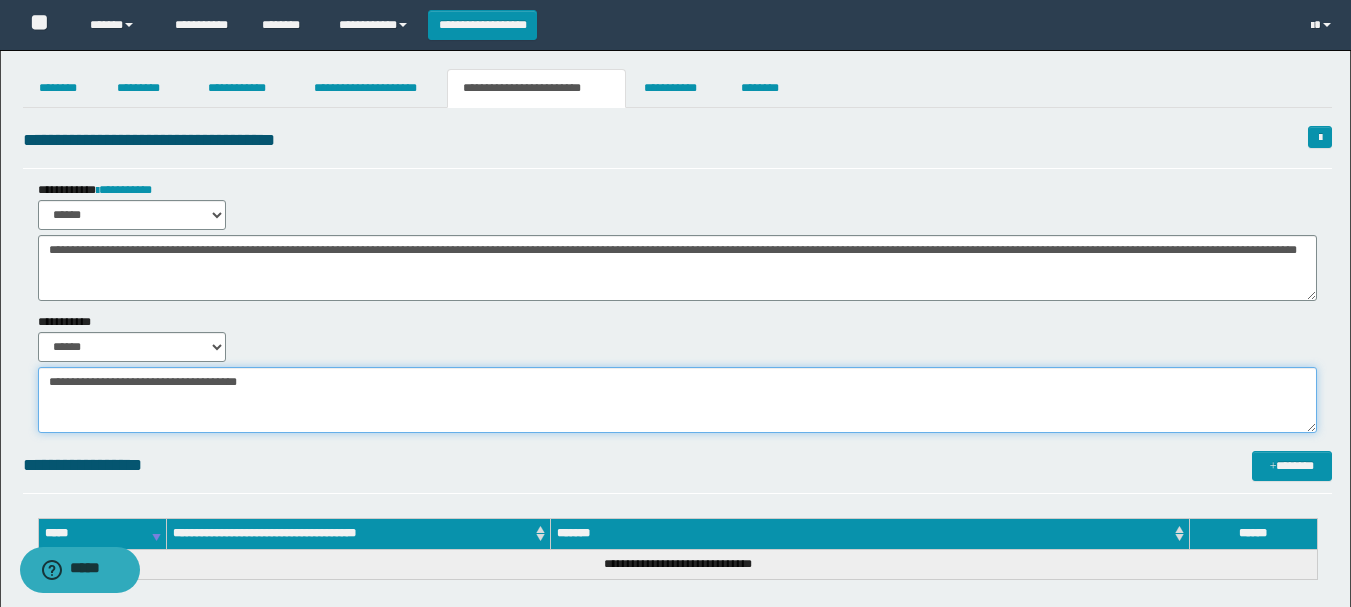 click on "**********" at bounding box center (677, 400) 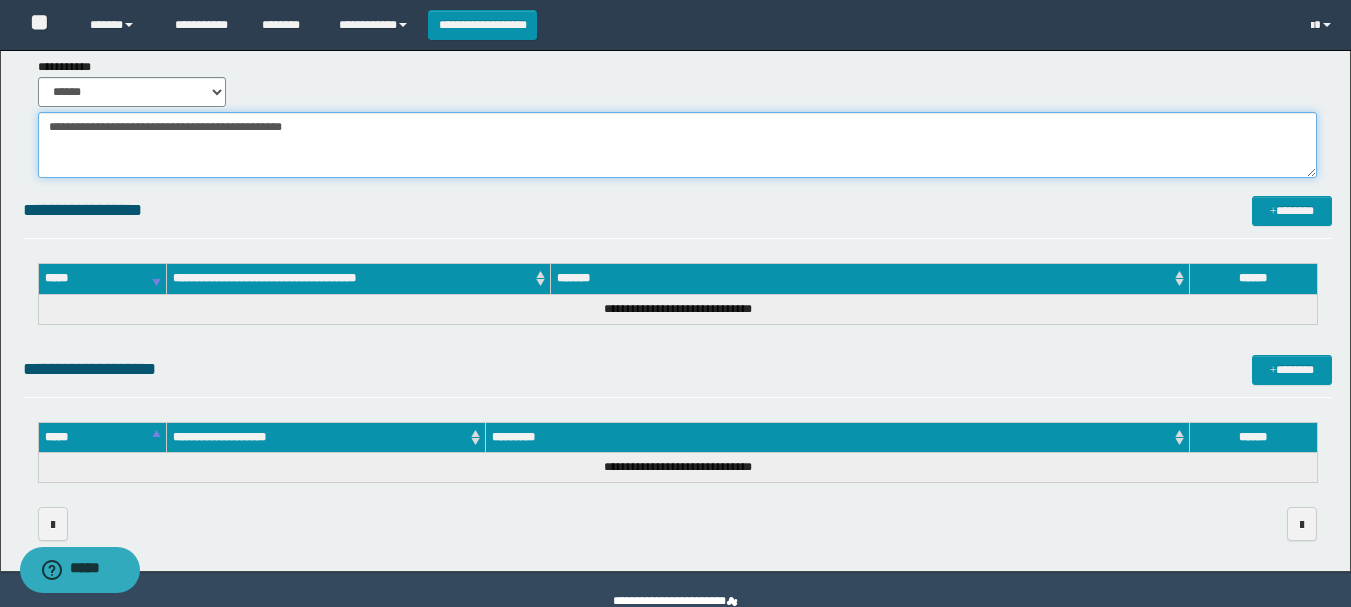 scroll, scrollTop: 298, scrollLeft: 0, axis: vertical 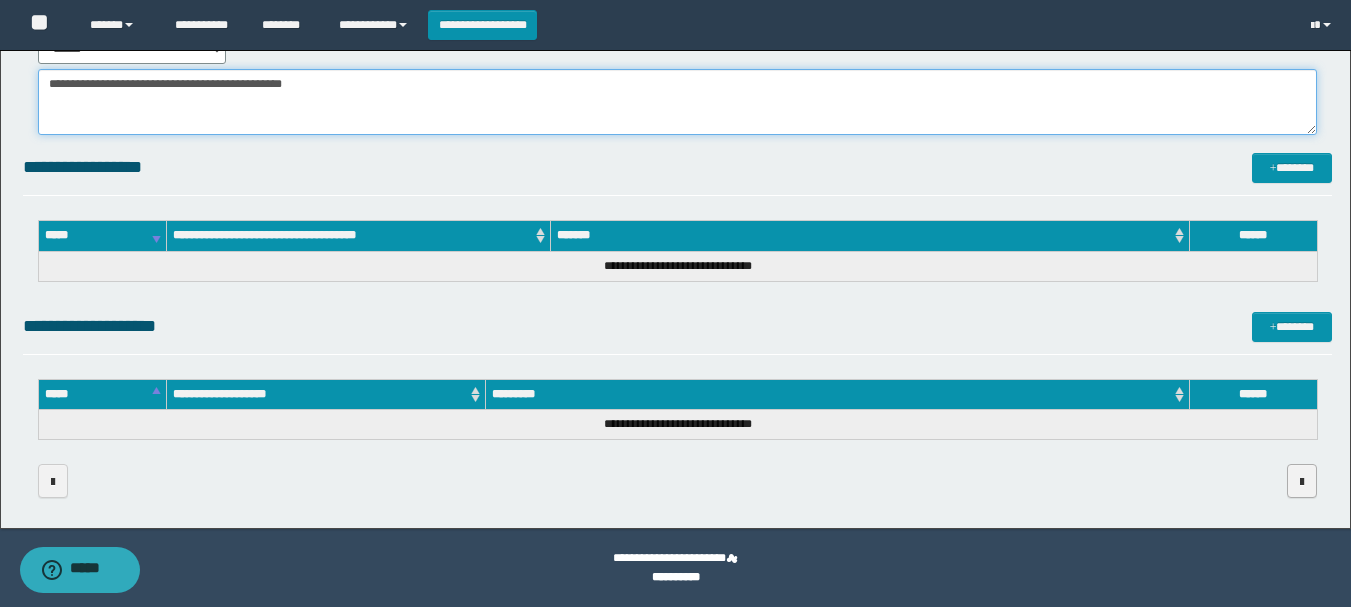 type on "**********" 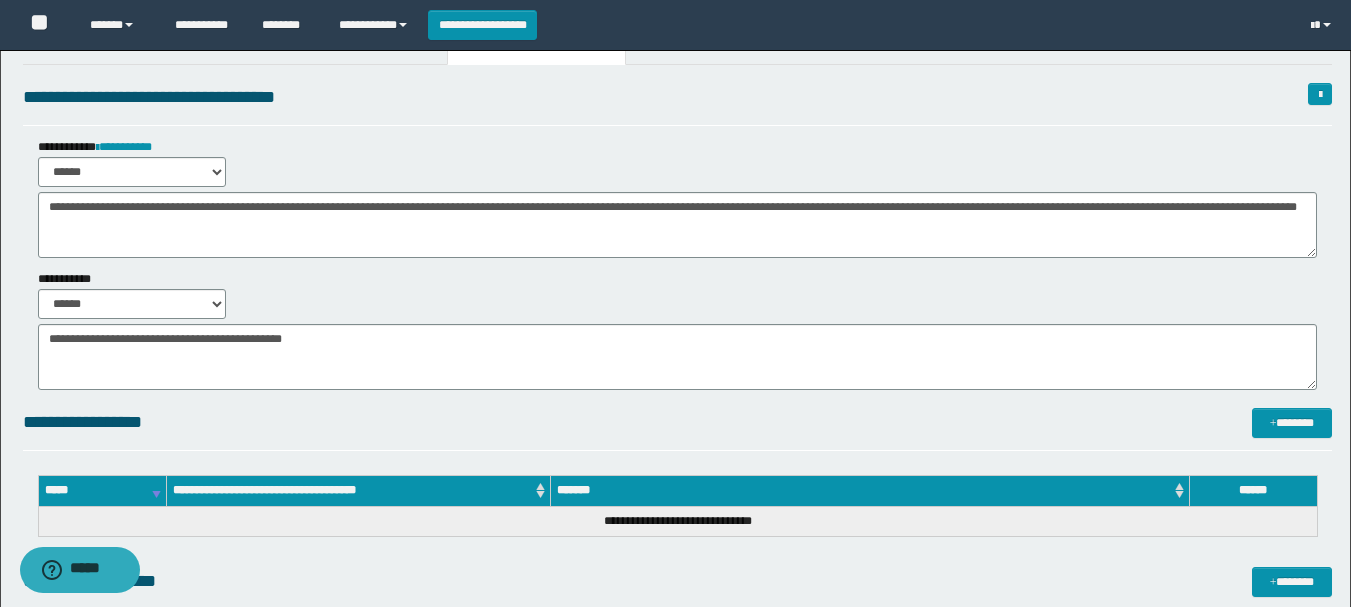 scroll, scrollTop: 0, scrollLeft: 0, axis: both 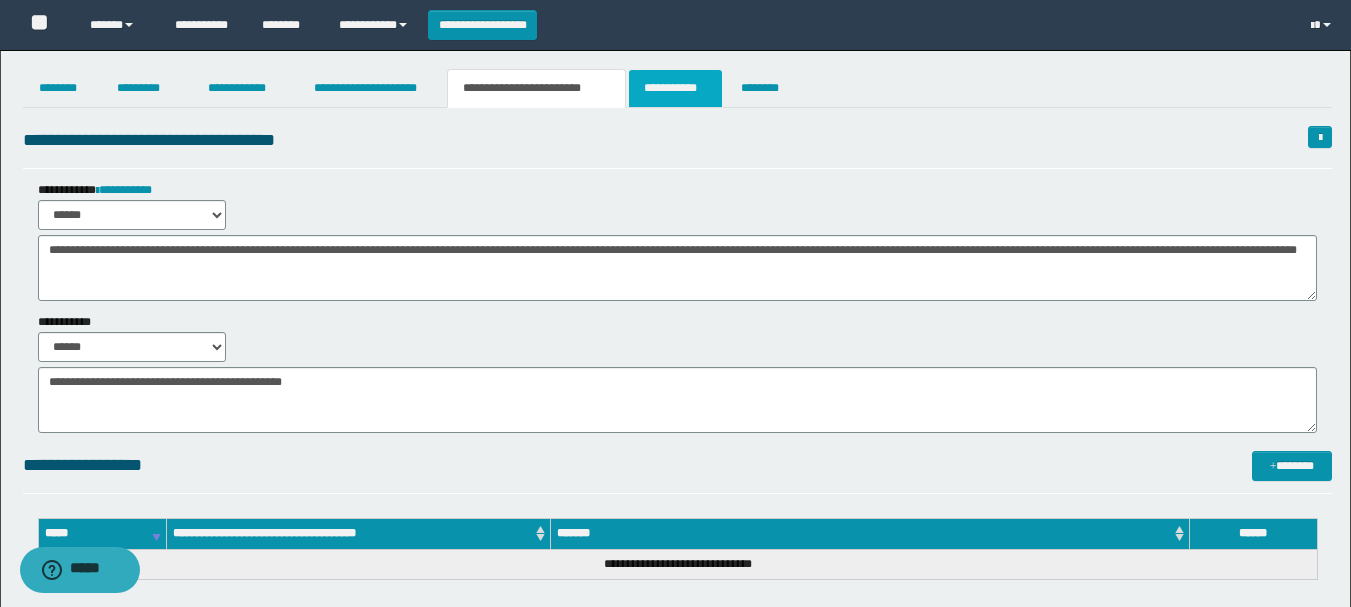 click on "**********" at bounding box center (675, 88) 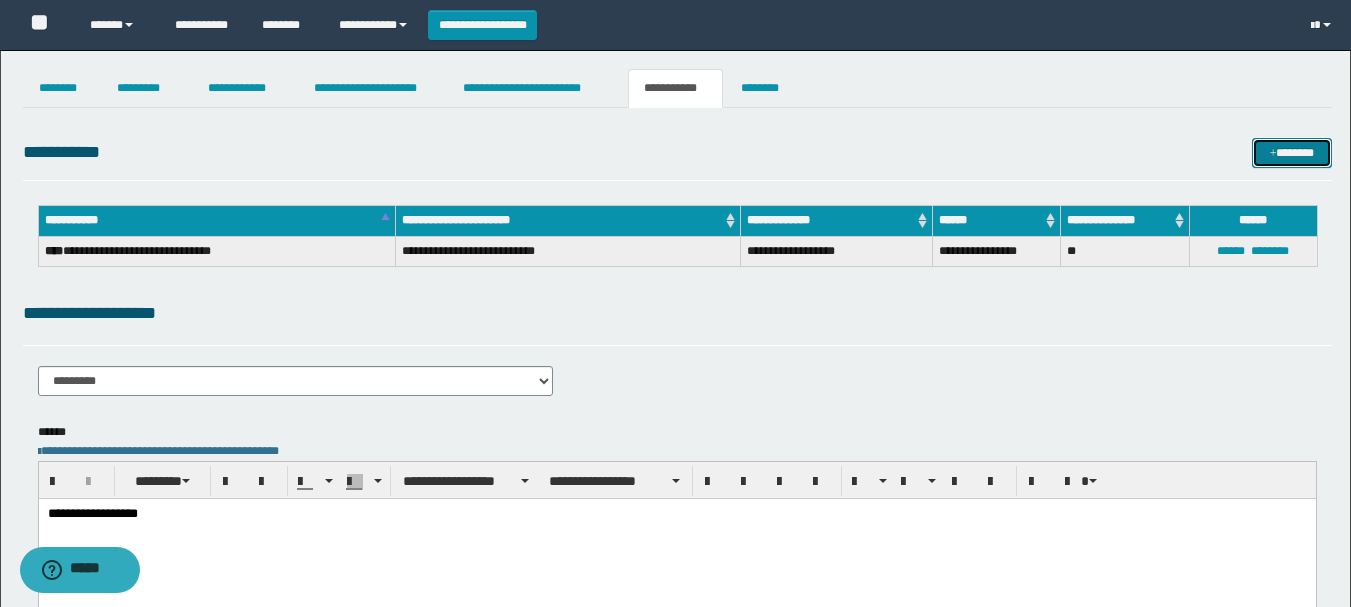 click on "*******" at bounding box center (1292, 153) 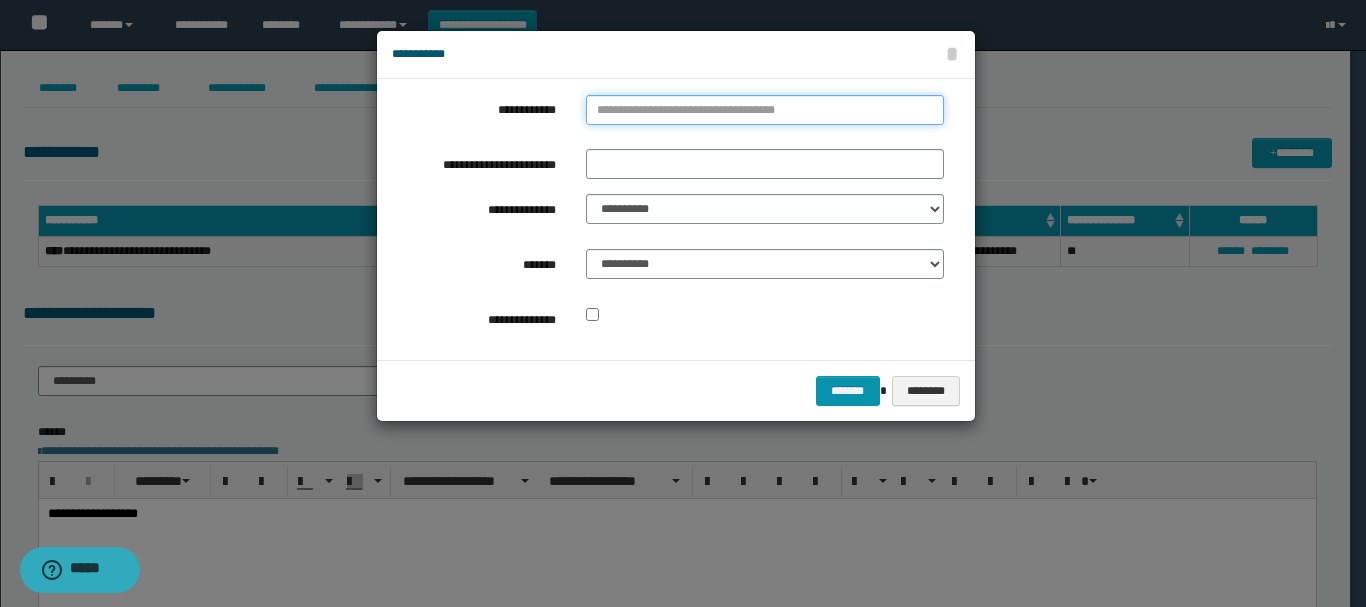 type on "**********" 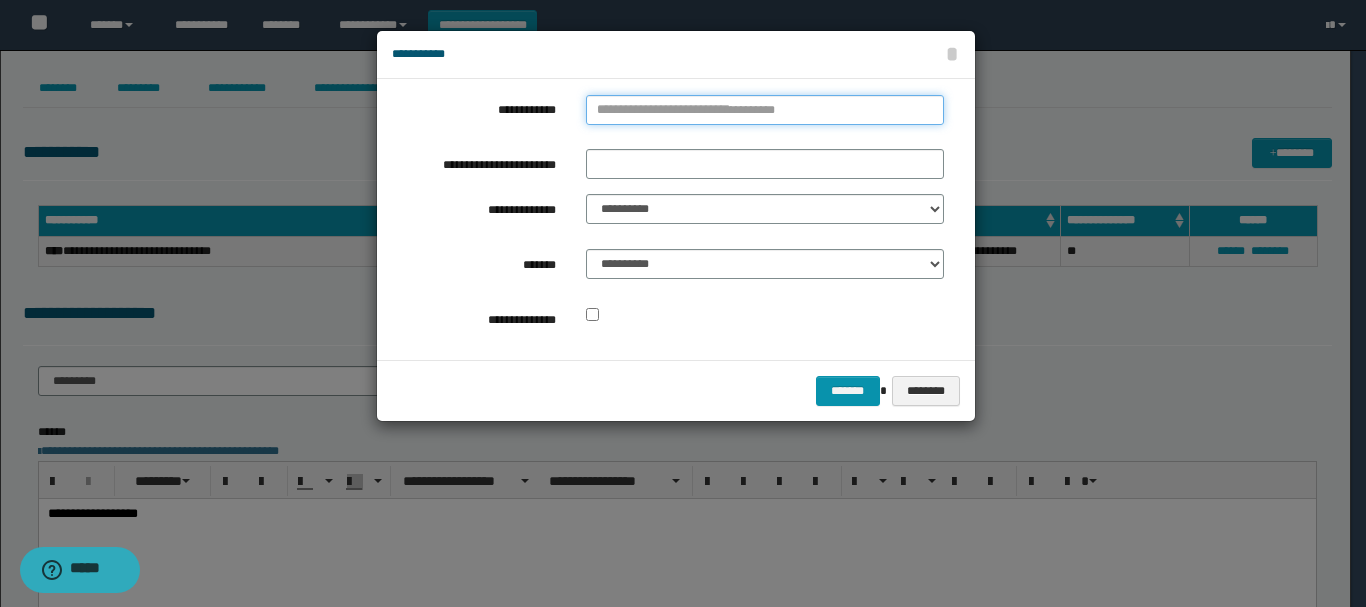 click on "**********" at bounding box center (765, 110) 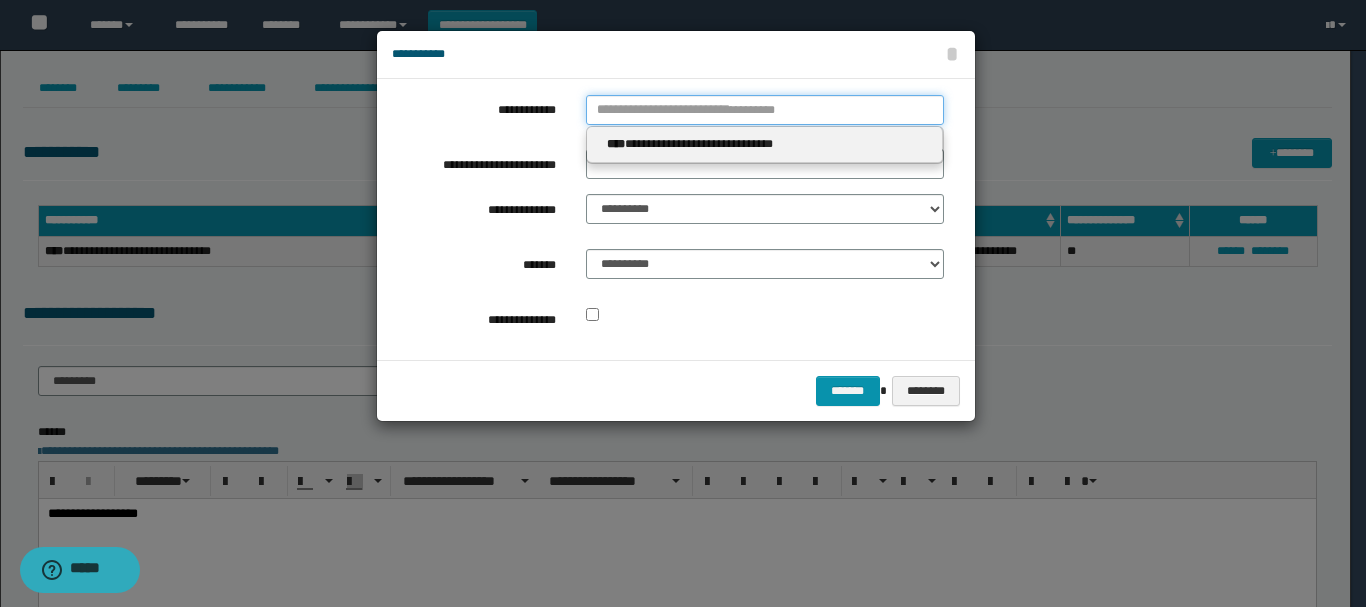 type 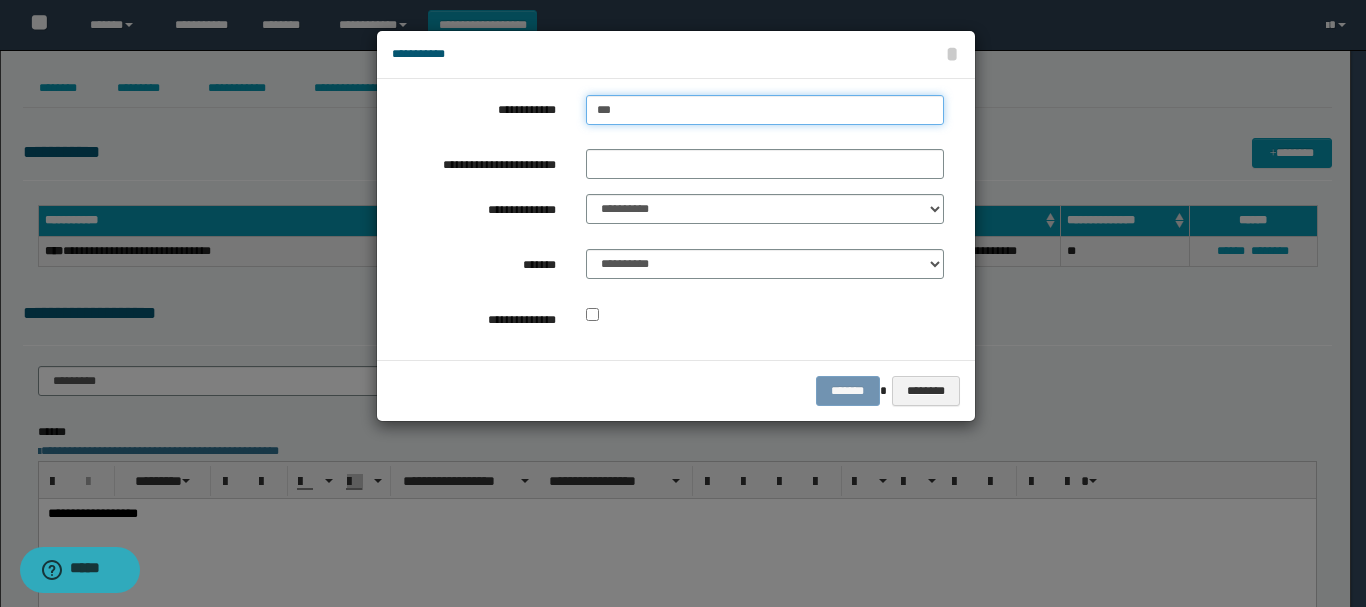 type on "****" 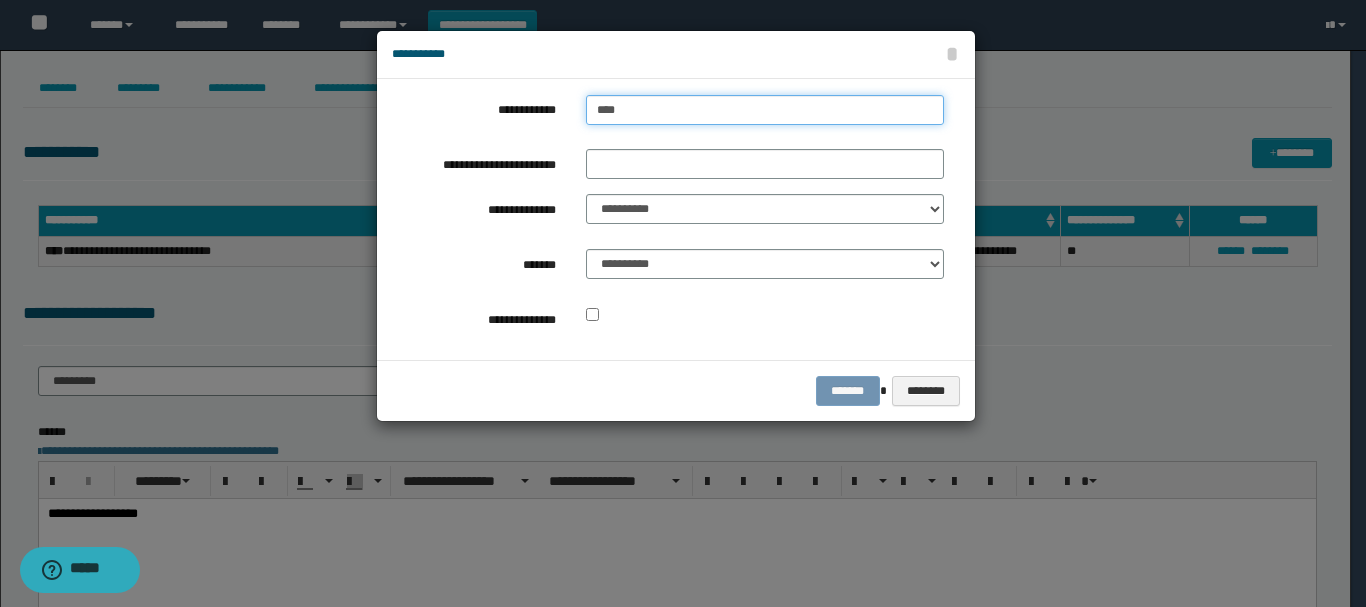 type on "****" 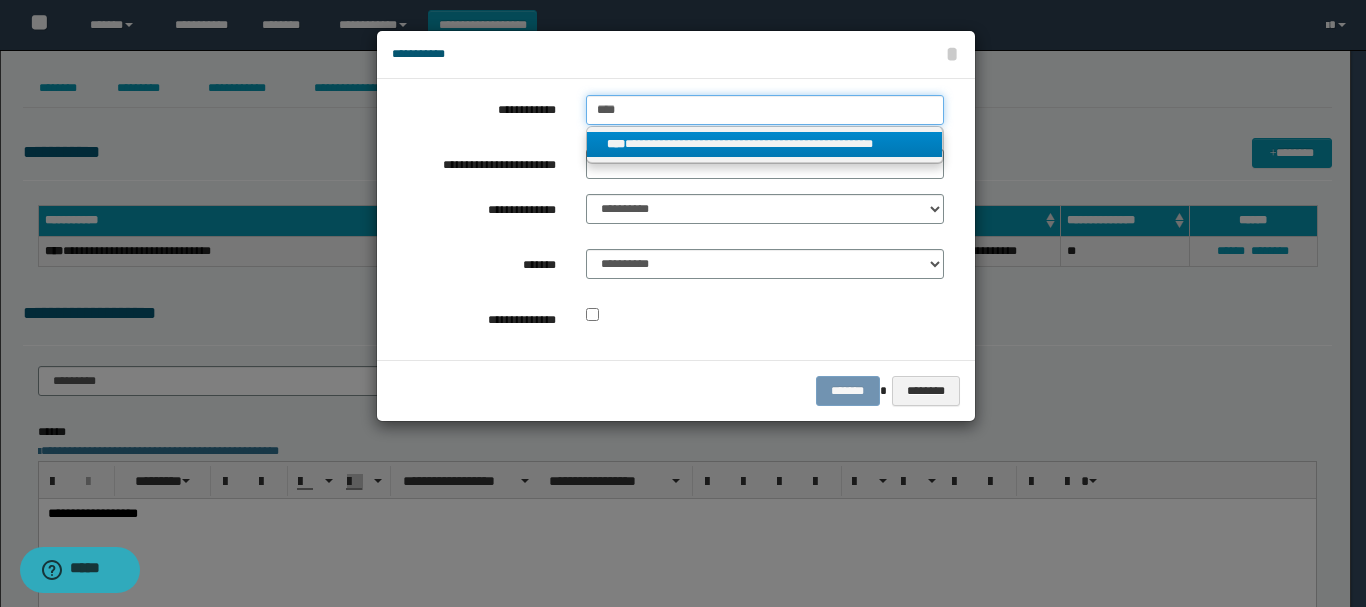 type on "****" 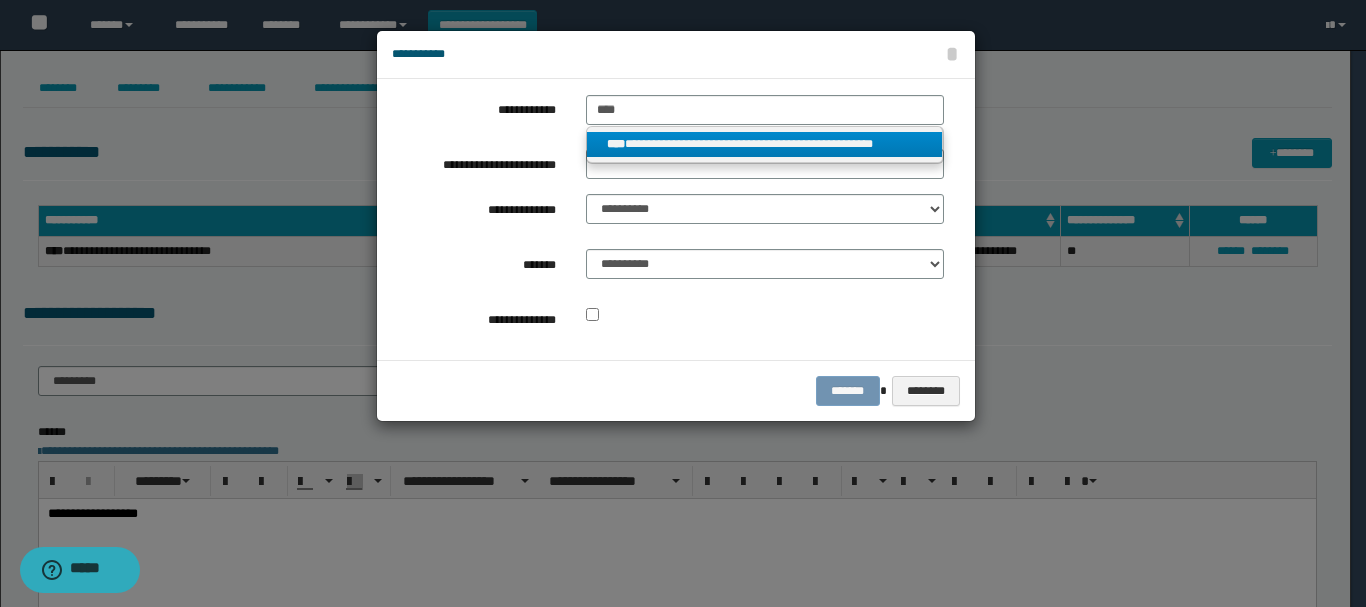 drag, startPoint x: 699, startPoint y: 137, endPoint x: 684, endPoint y: 165, distance: 31.764761 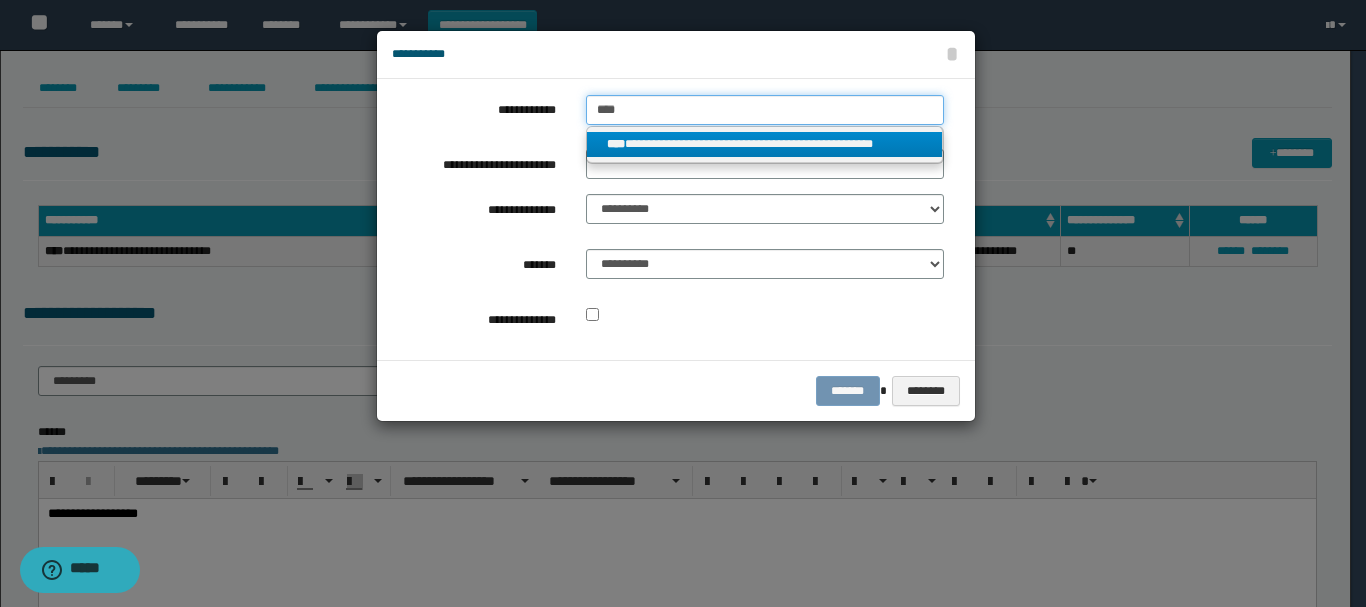 type 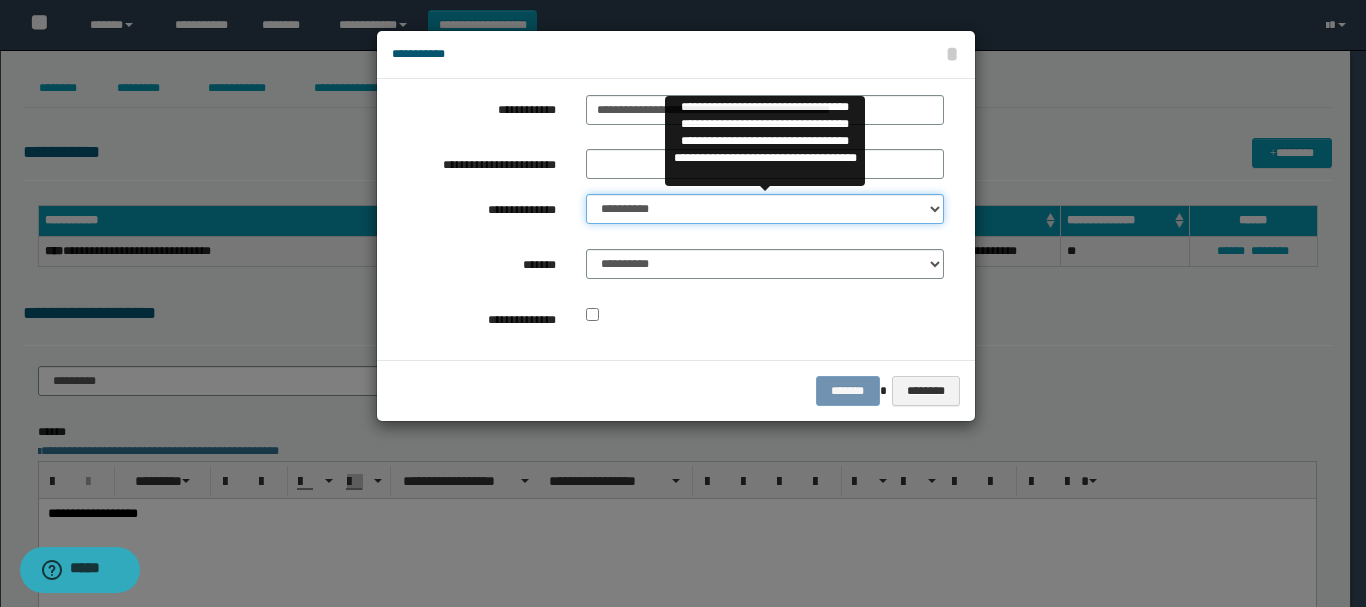 click on "**********" at bounding box center (765, 209) 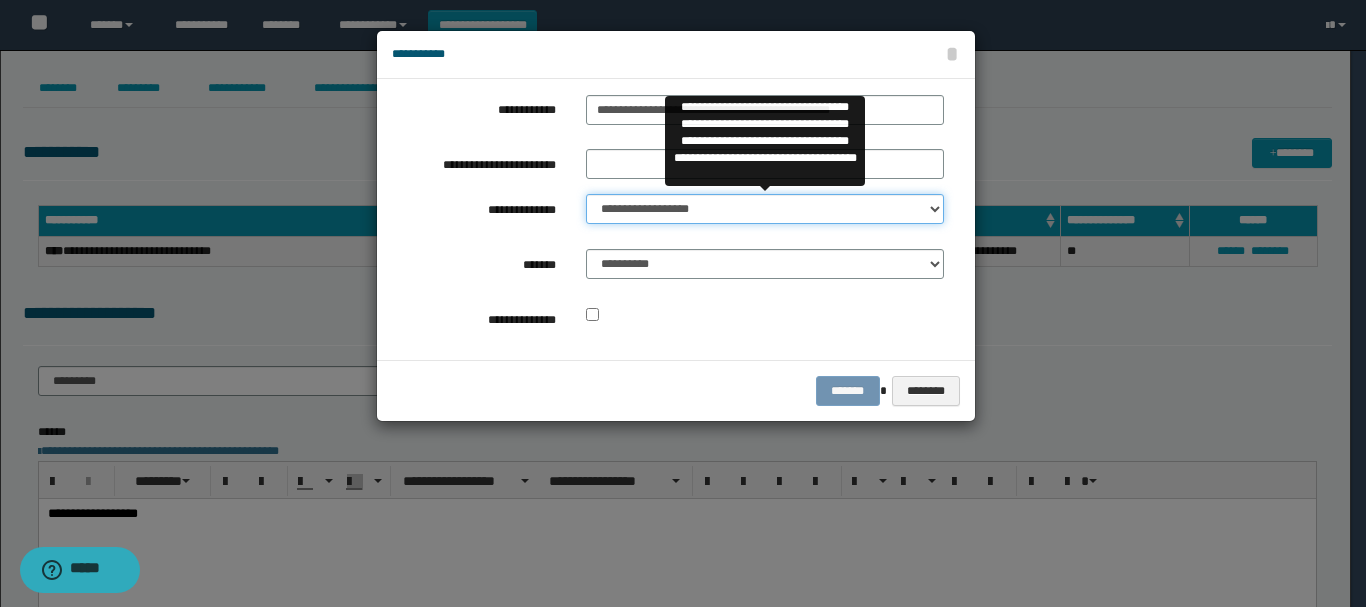 click on "**********" at bounding box center (765, 209) 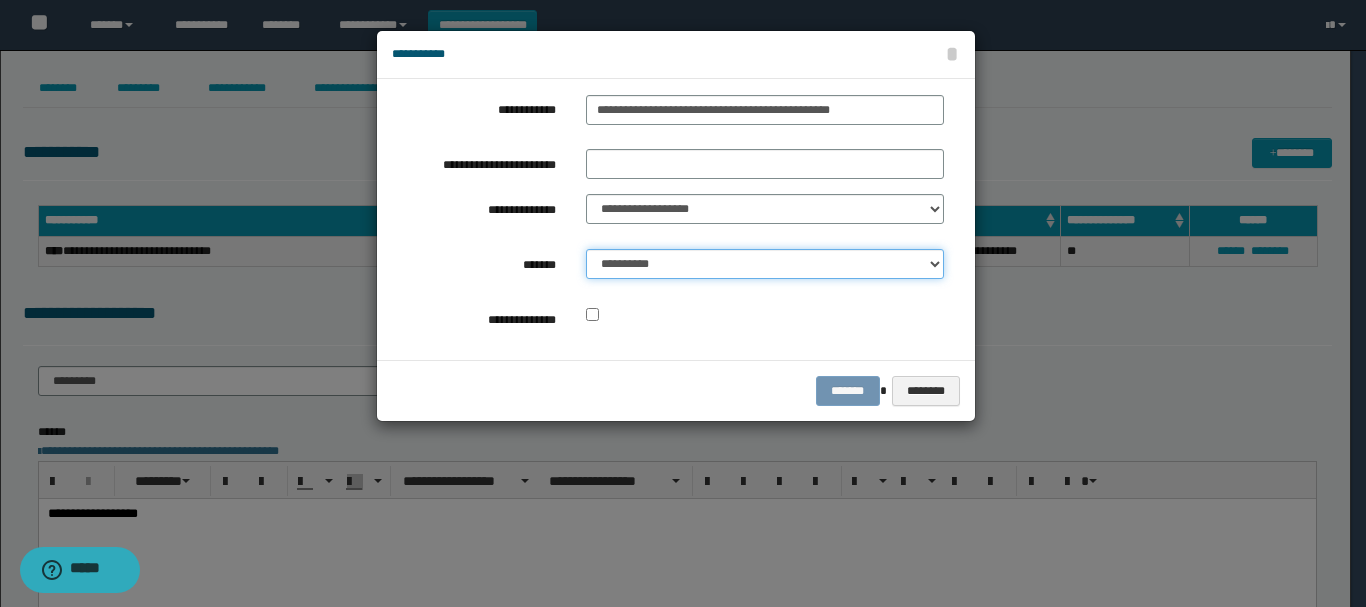click on "**********" at bounding box center (765, 264) 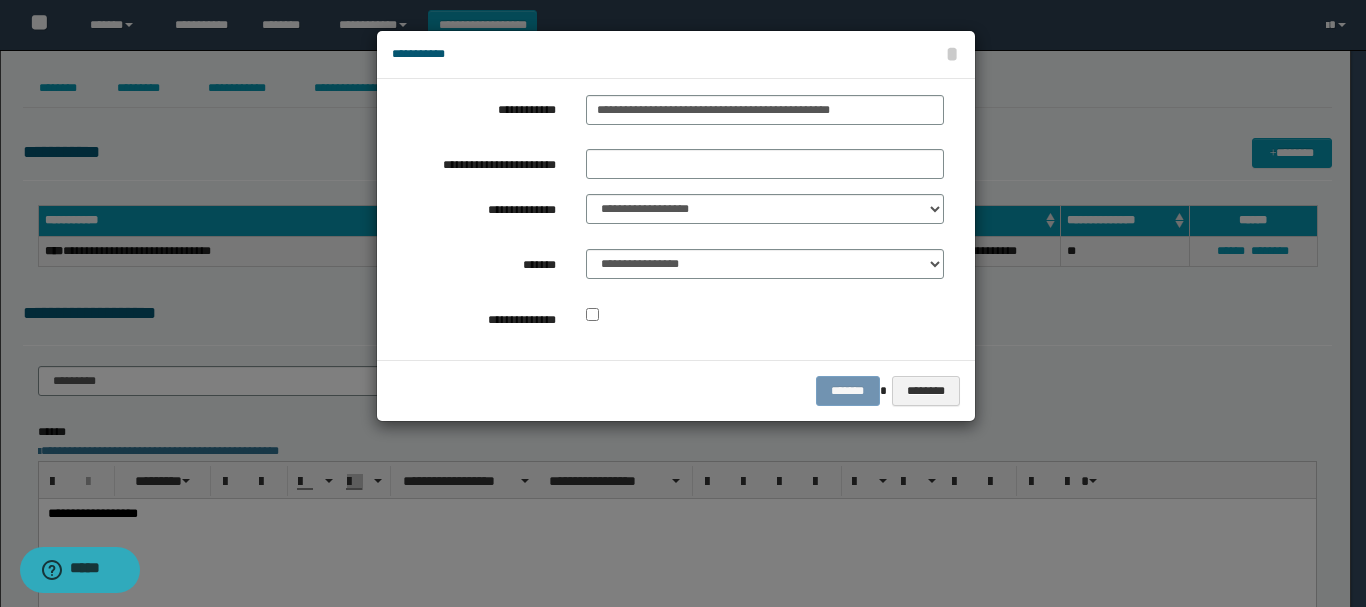 click on "*******
********" at bounding box center [676, 390] 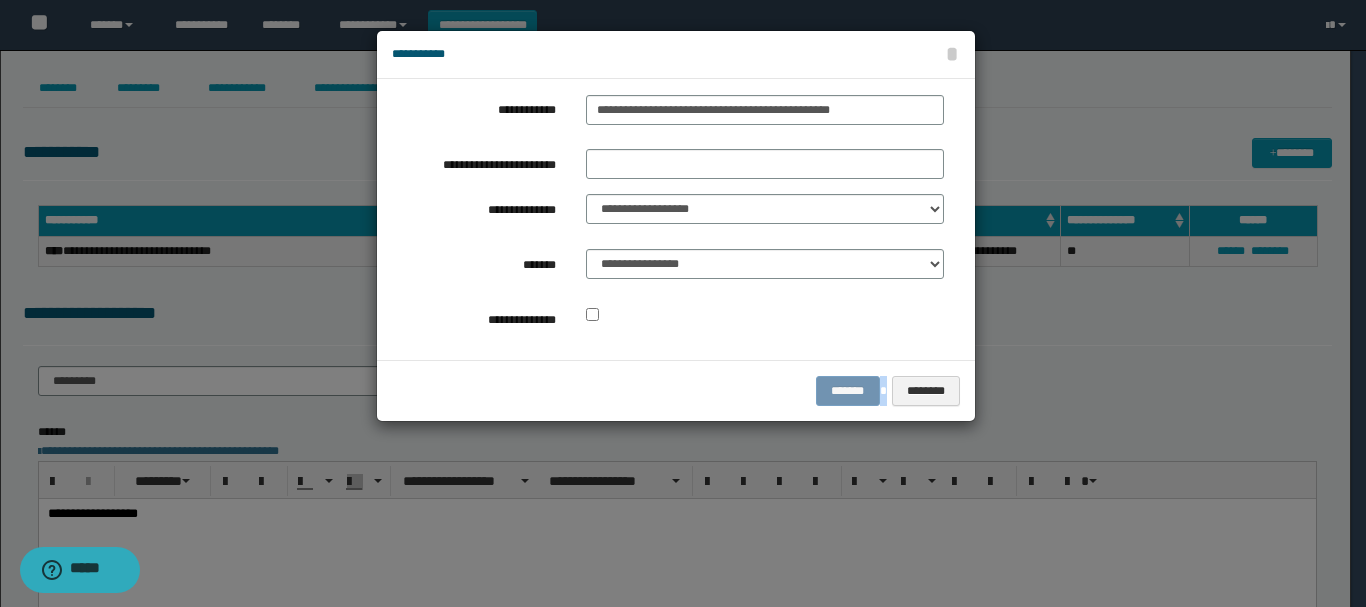 click on "*******
********" at bounding box center [676, 390] 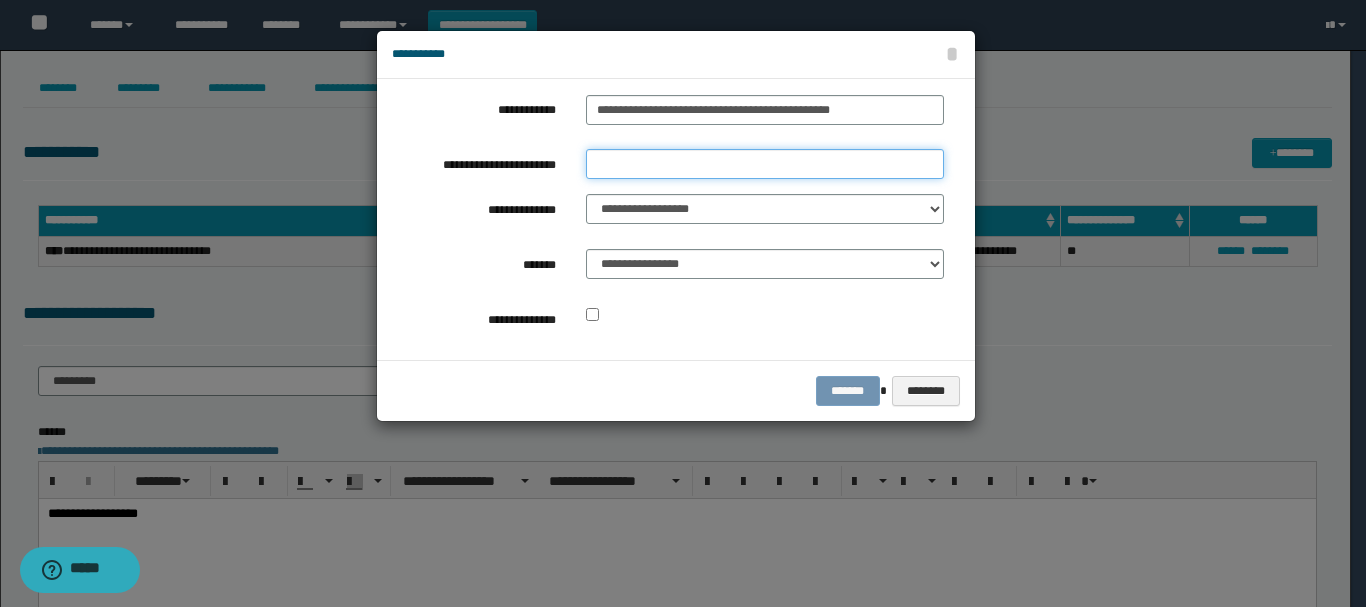 click on "**********" at bounding box center [765, 164] 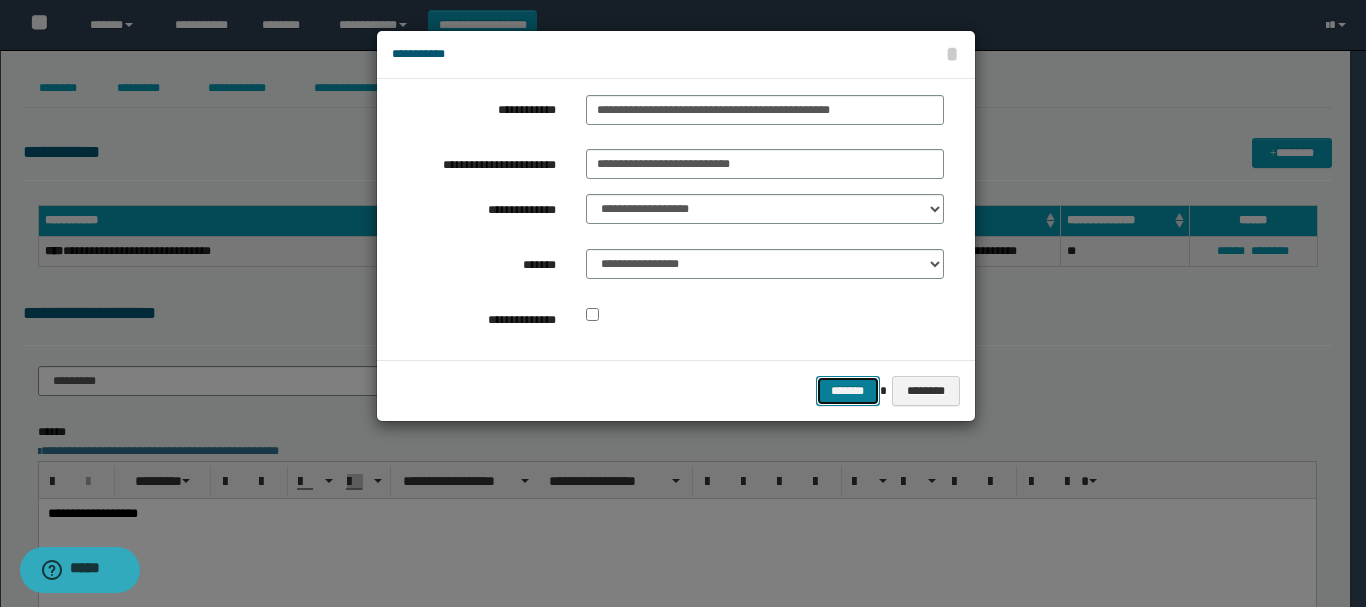 click on "*******" at bounding box center [848, 391] 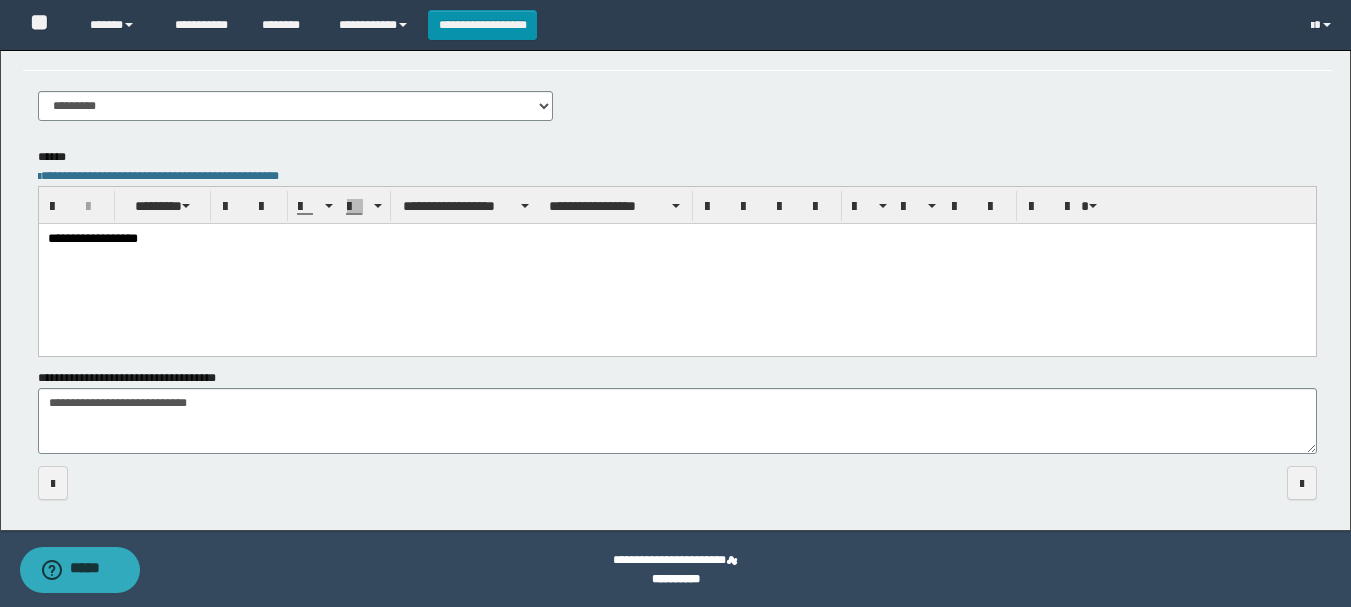 scroll, scrollTop: 306, scrollLeft: 0, axis: vertical 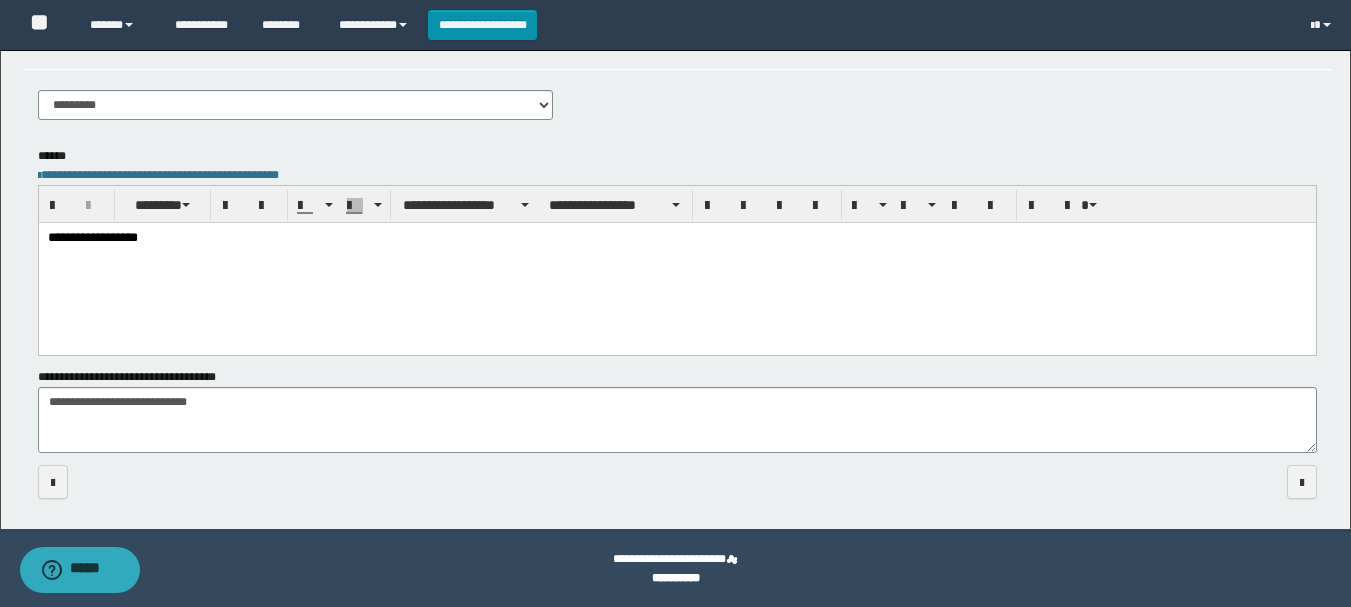 click on "**********" at bounding box center (676, 238) 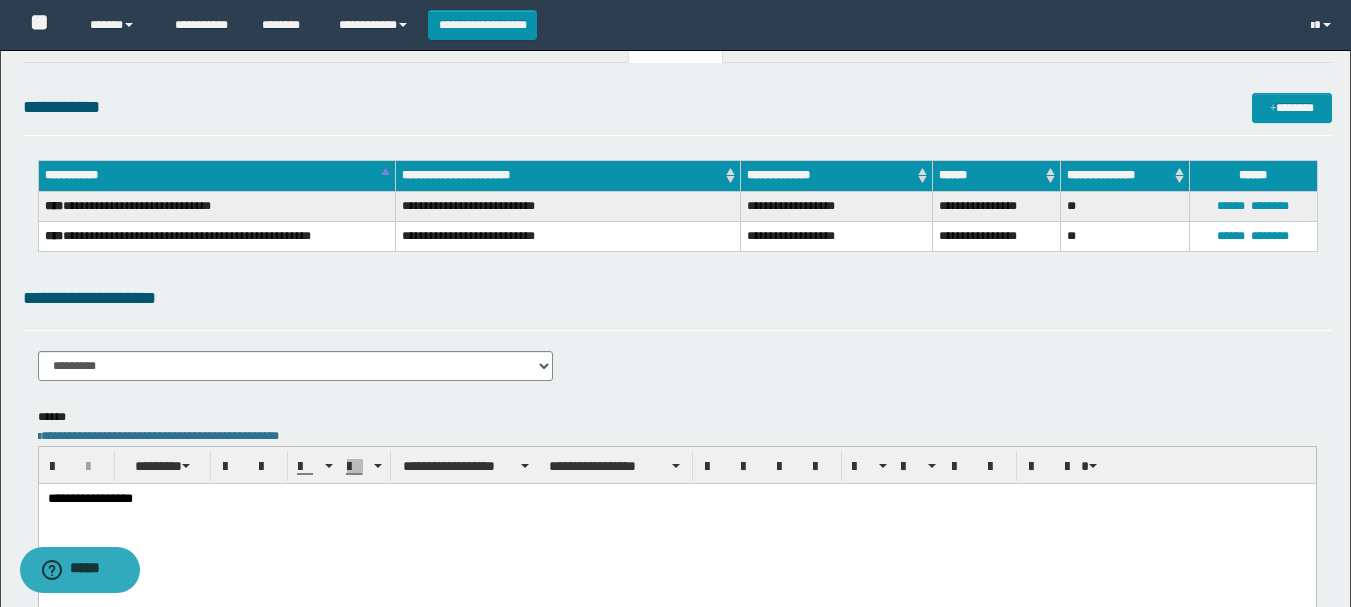scroll, scrollTop: 0, scrollLeft: 0, axis: both 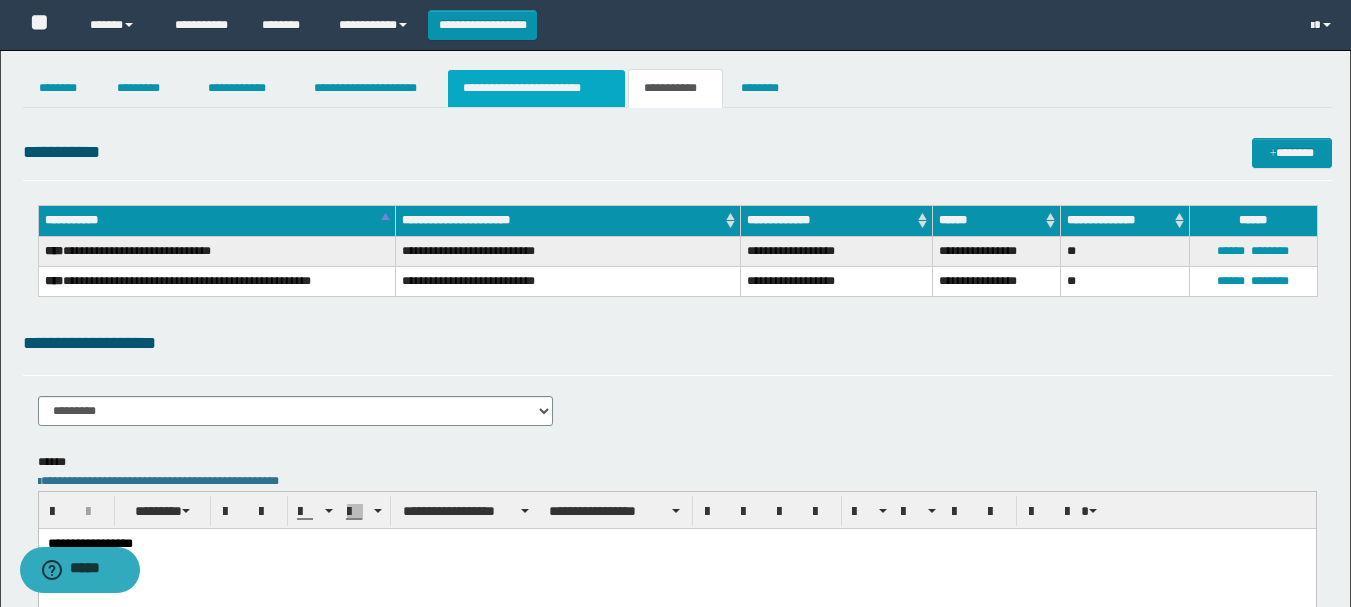 click on "**********" at bounding box center (537, 88) 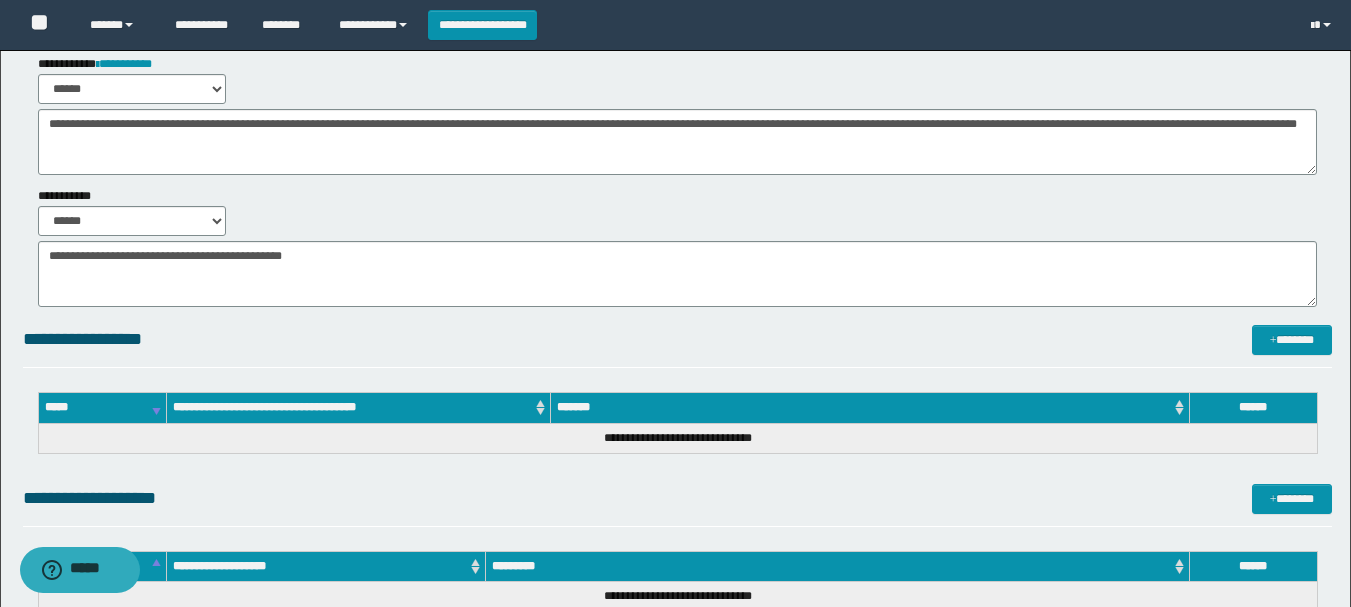 scroll, scrollTop: 0, scrollLeft: 0, axis: both 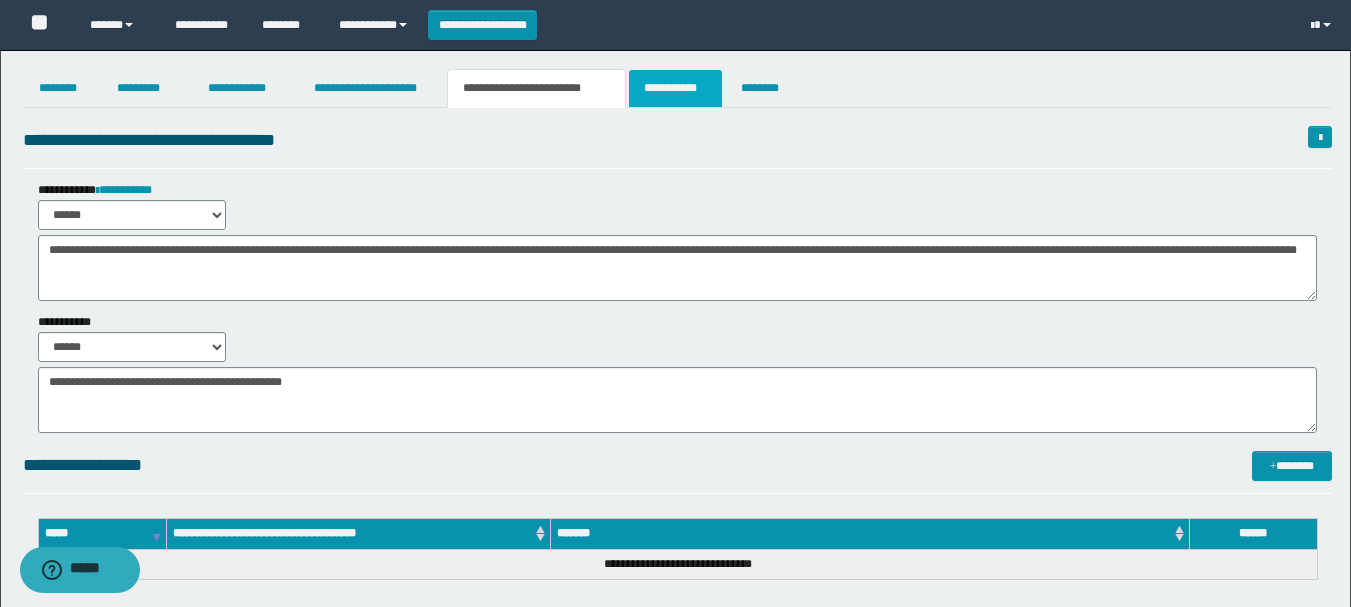 click on "**********" at bounding box center (675, 88) 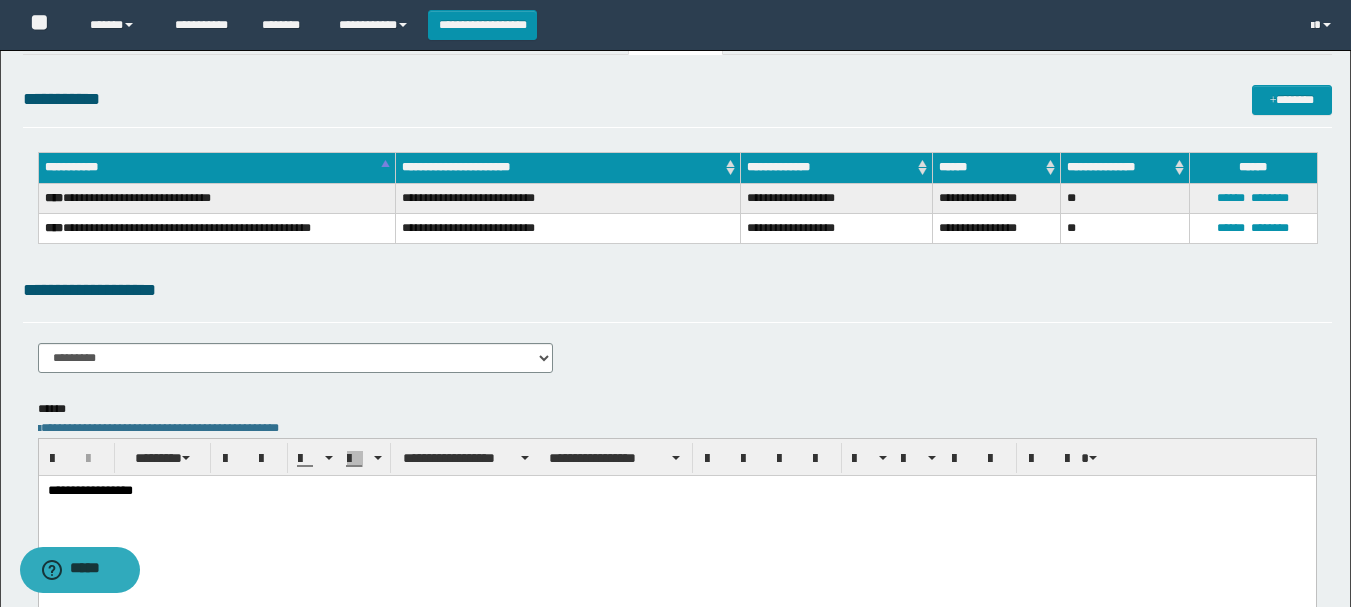 scroll, scrollTop: 0, scrollLeft: 0, axis: both 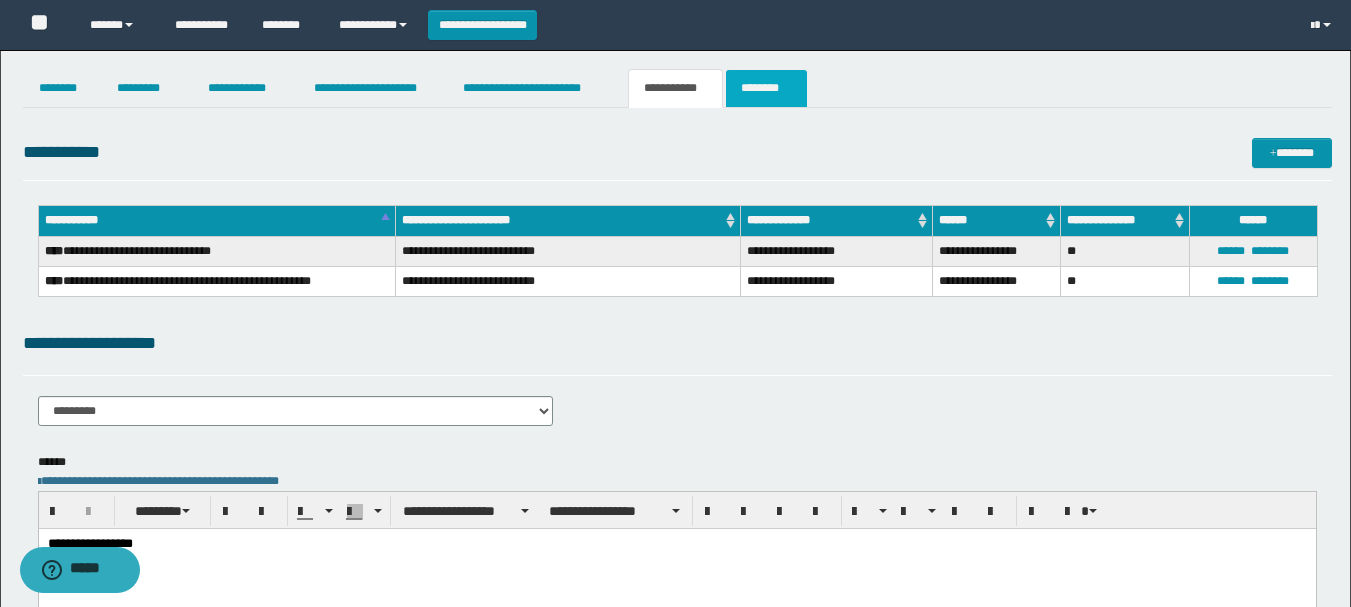 click on "********" at bounding box center [766, 88] 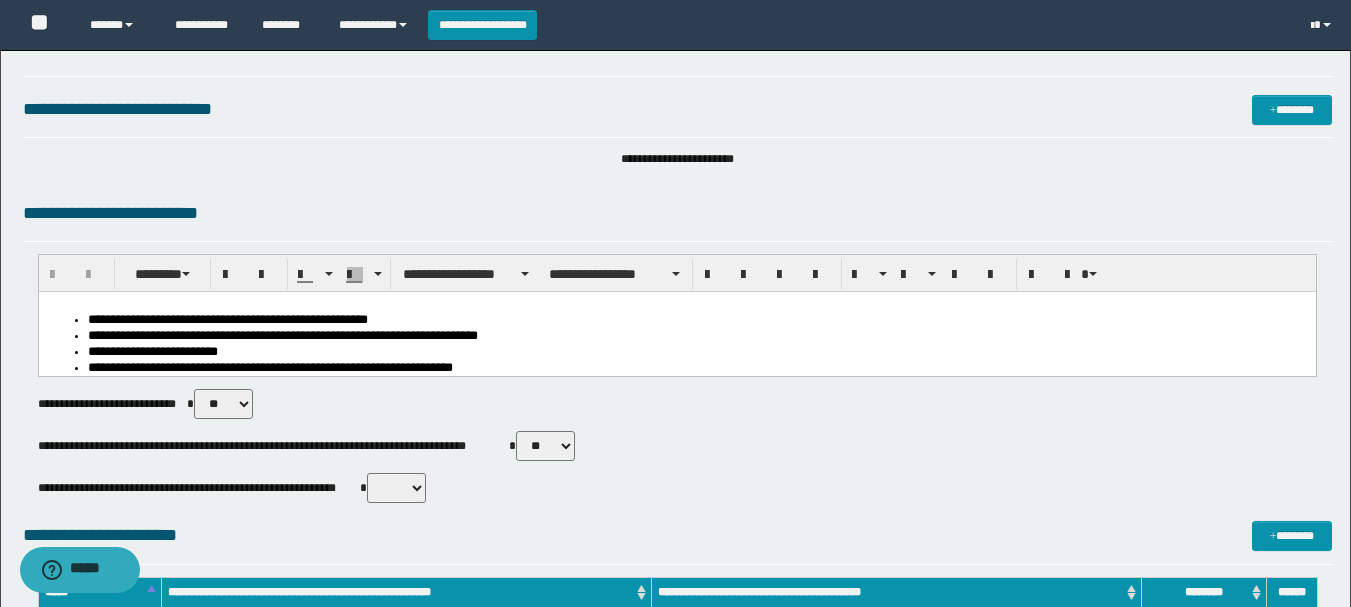 scroll, scrollTop: 200, scrollLeft: 0, axis: vertical 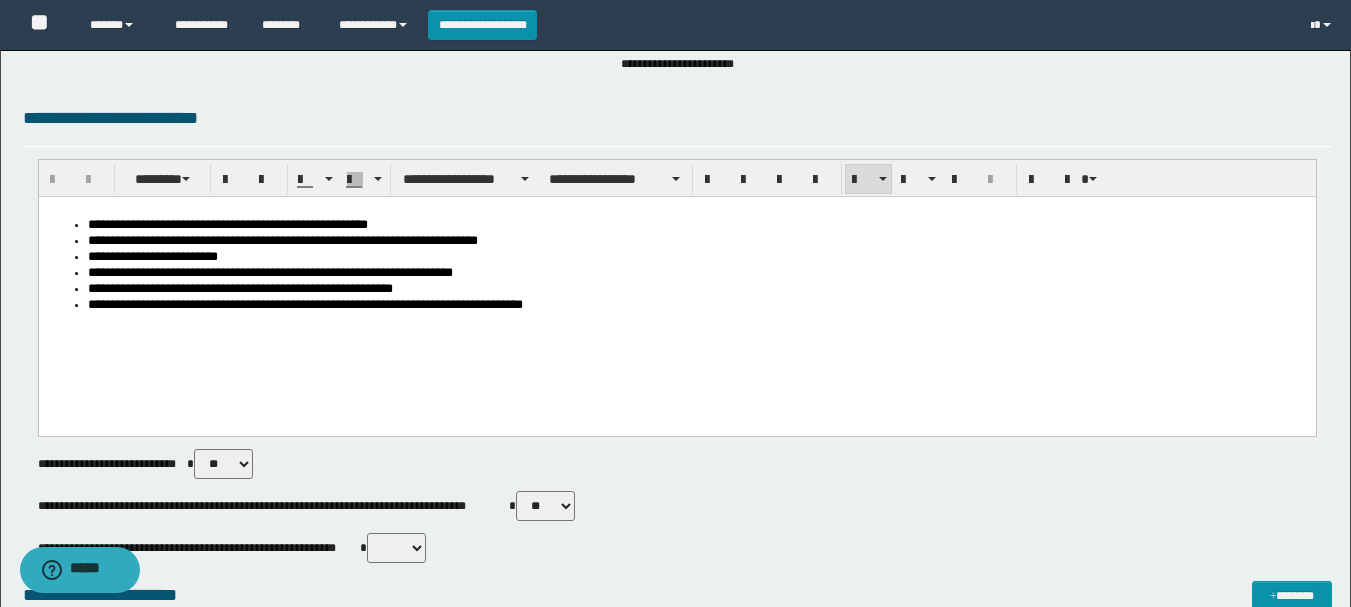 click on "**********" at bounding box center (696, 226) 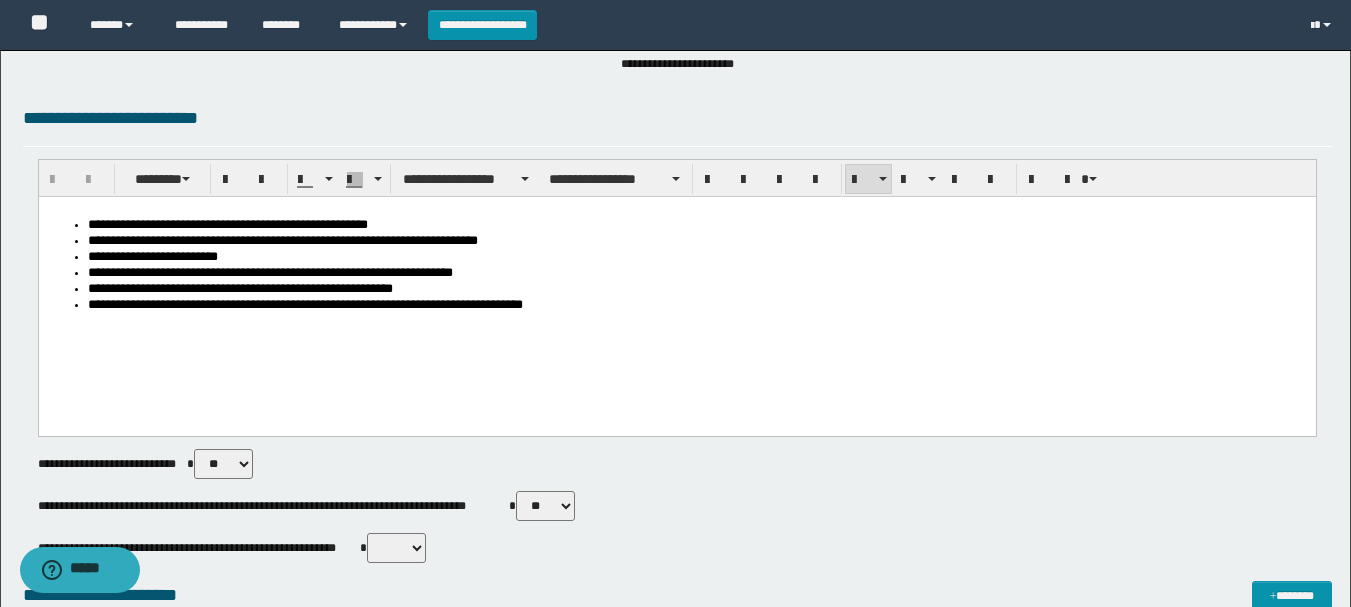 click on "**********" at bounding box center (696, 306) 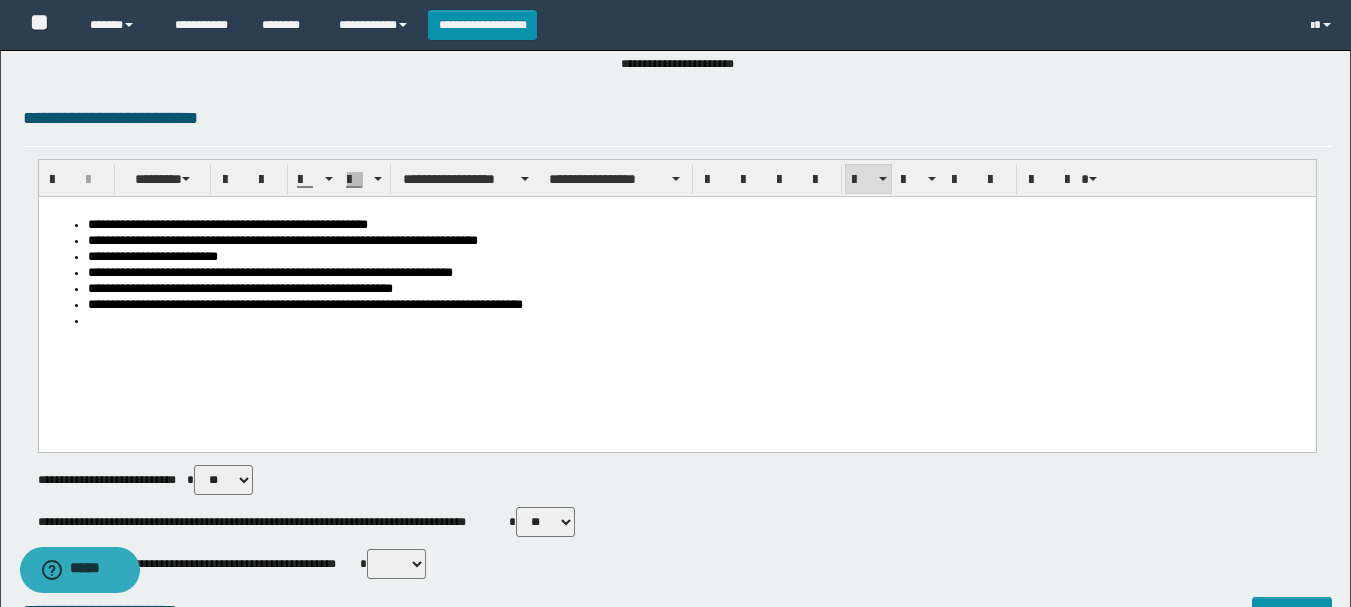 paste 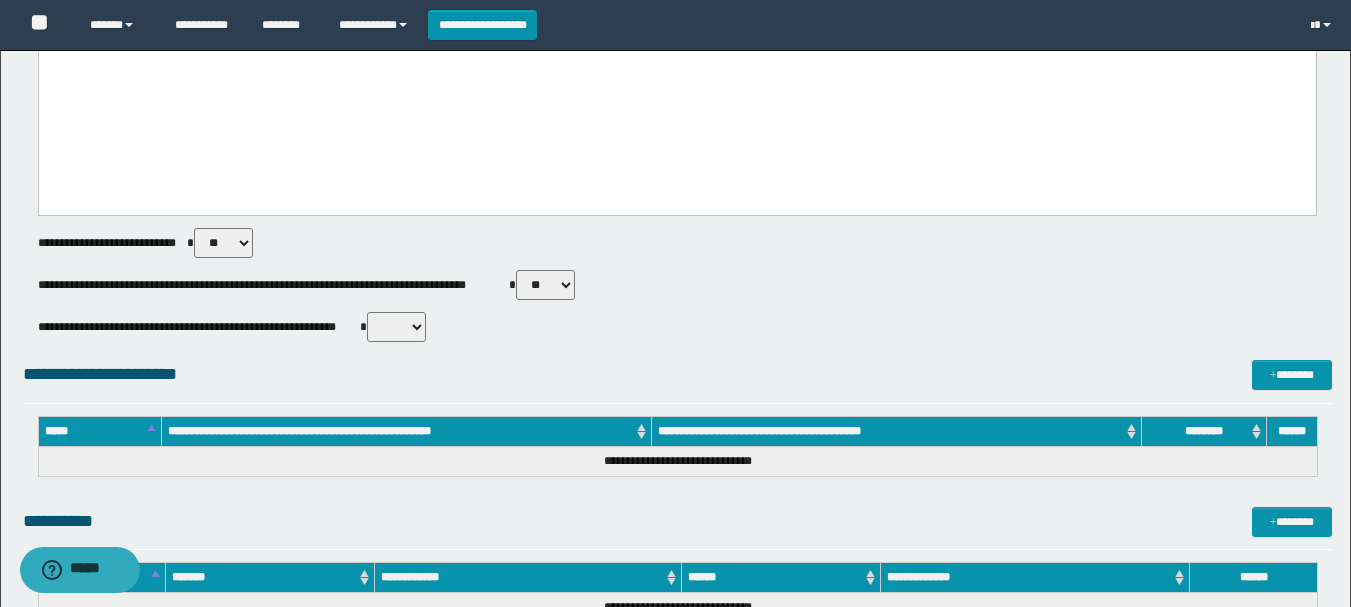 scroll, scrollTop: 553, scrollLeft: 0, axis: vertical 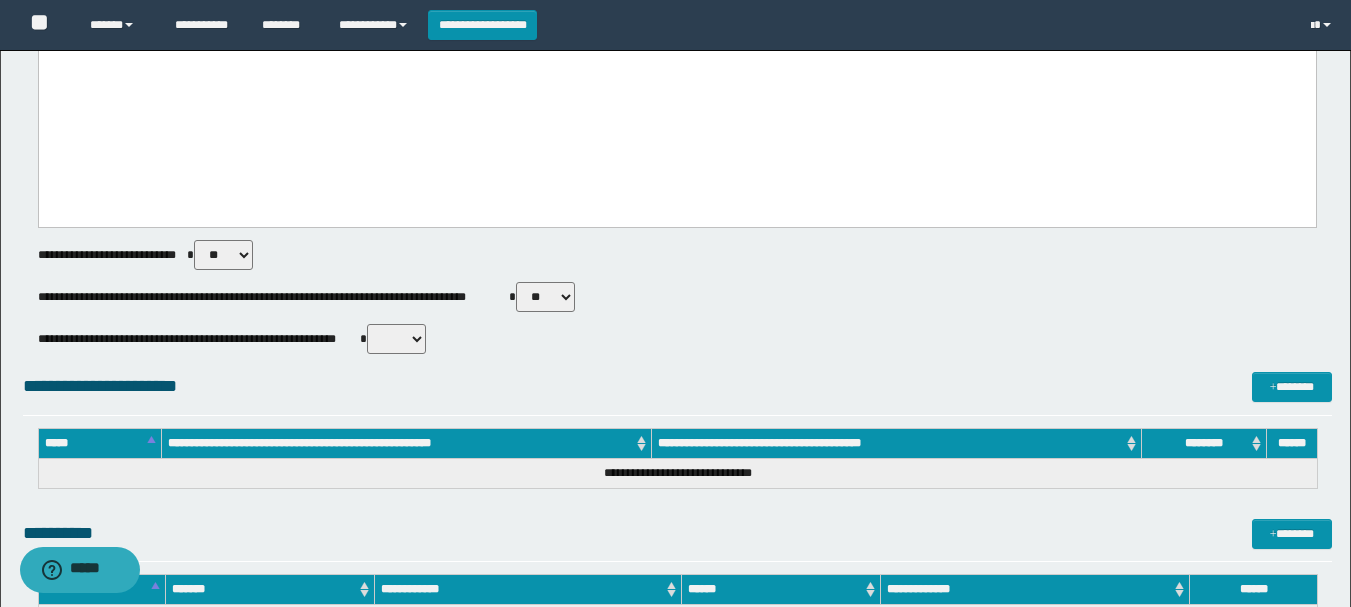 click on "**
**" at bounding box center [396, 339] 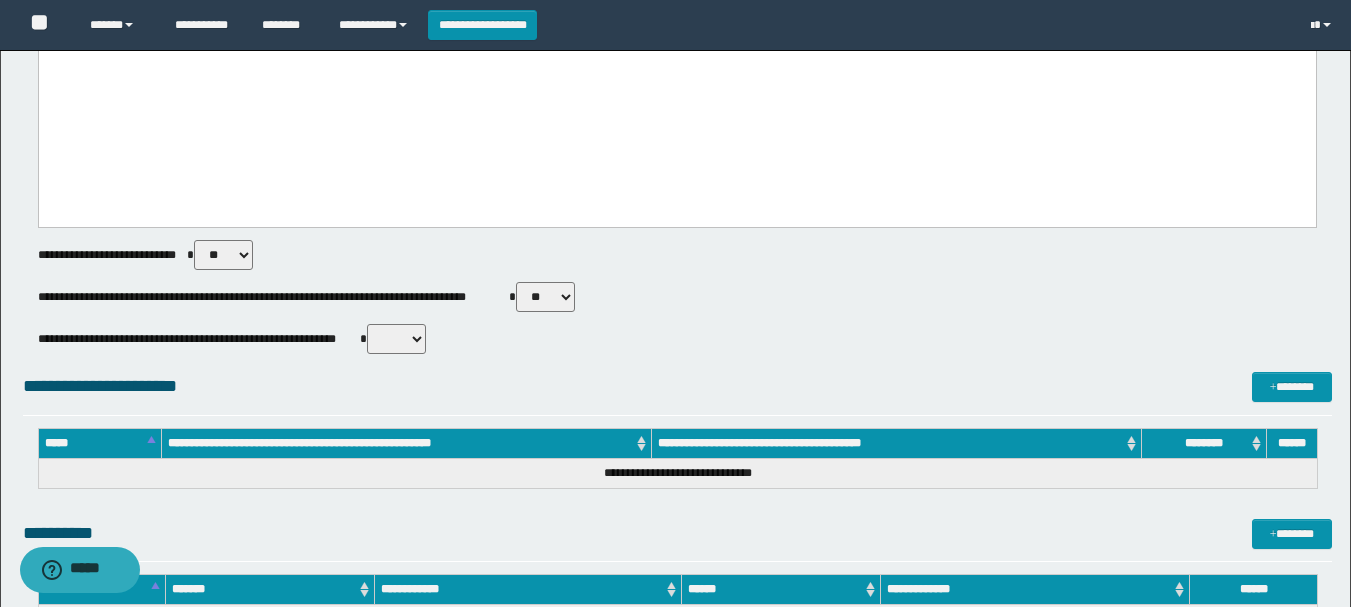 select on "*****" 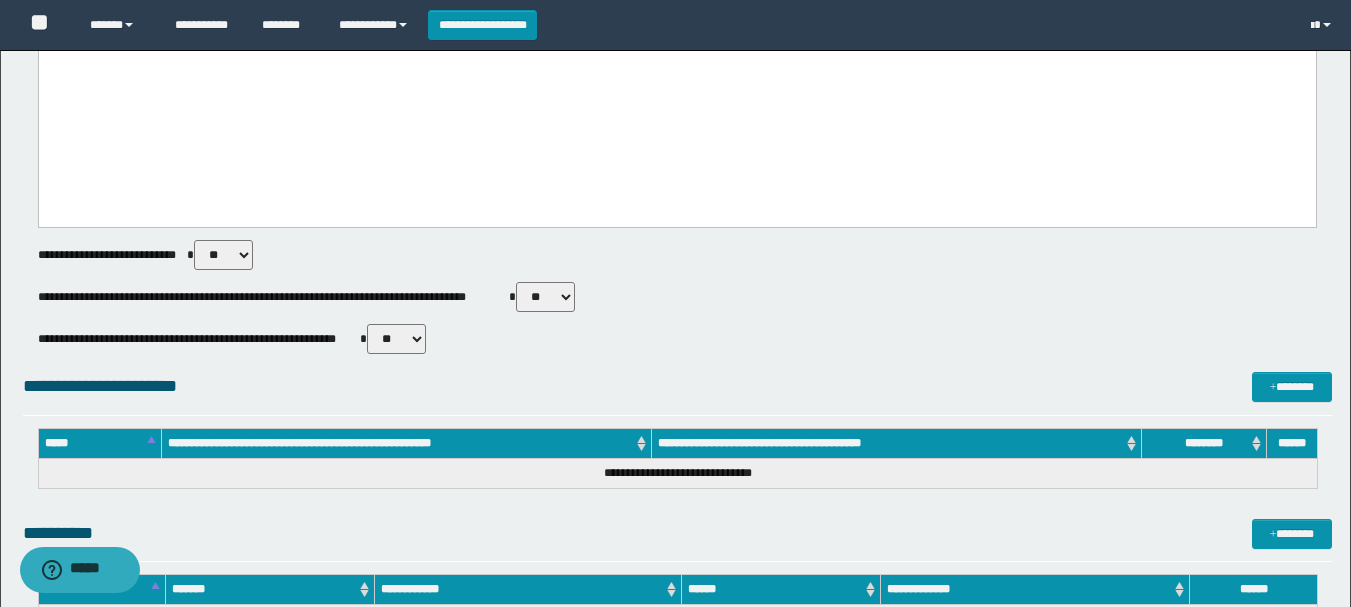 click on "**
**" at bounding box center (396, 339) 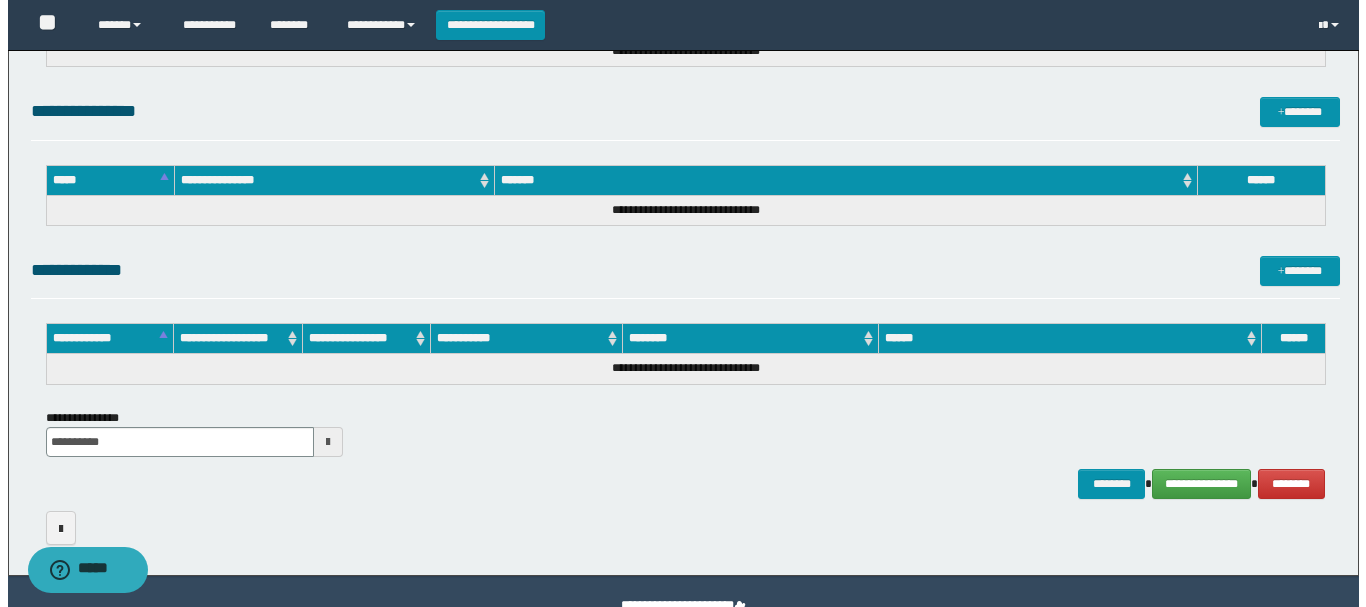 scroll, scrollTop: 1168, scrollLeft: 0, axis: vertical 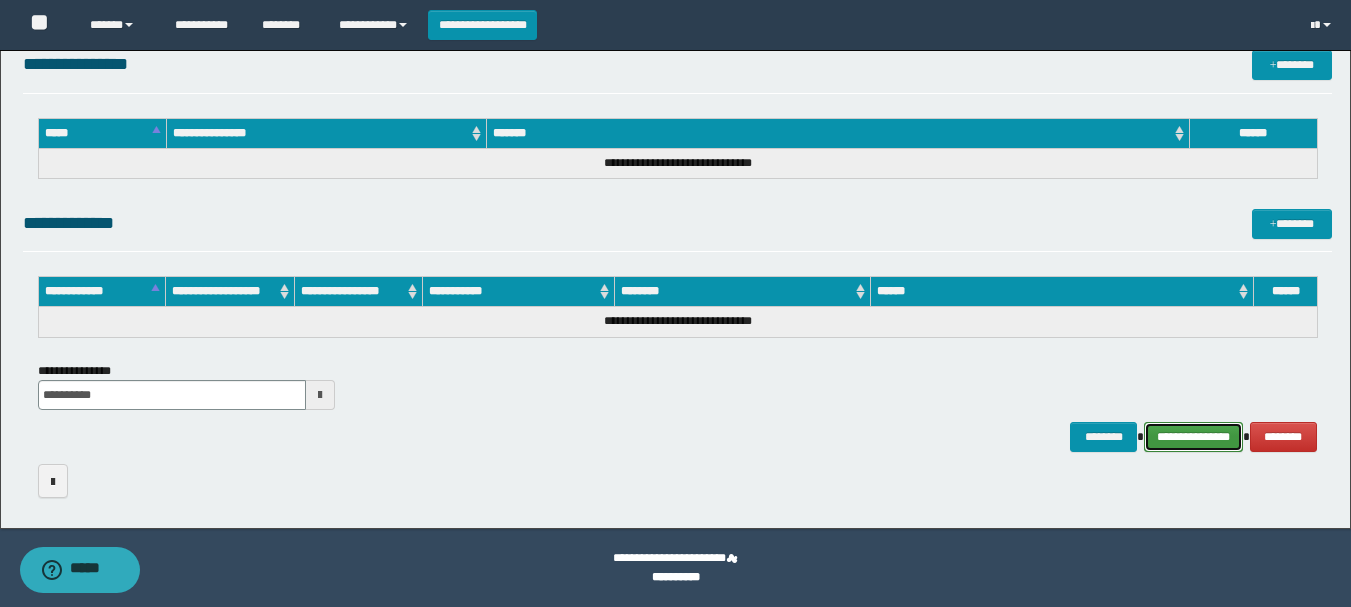 click on "**********" at bounding box center (1193, 437) 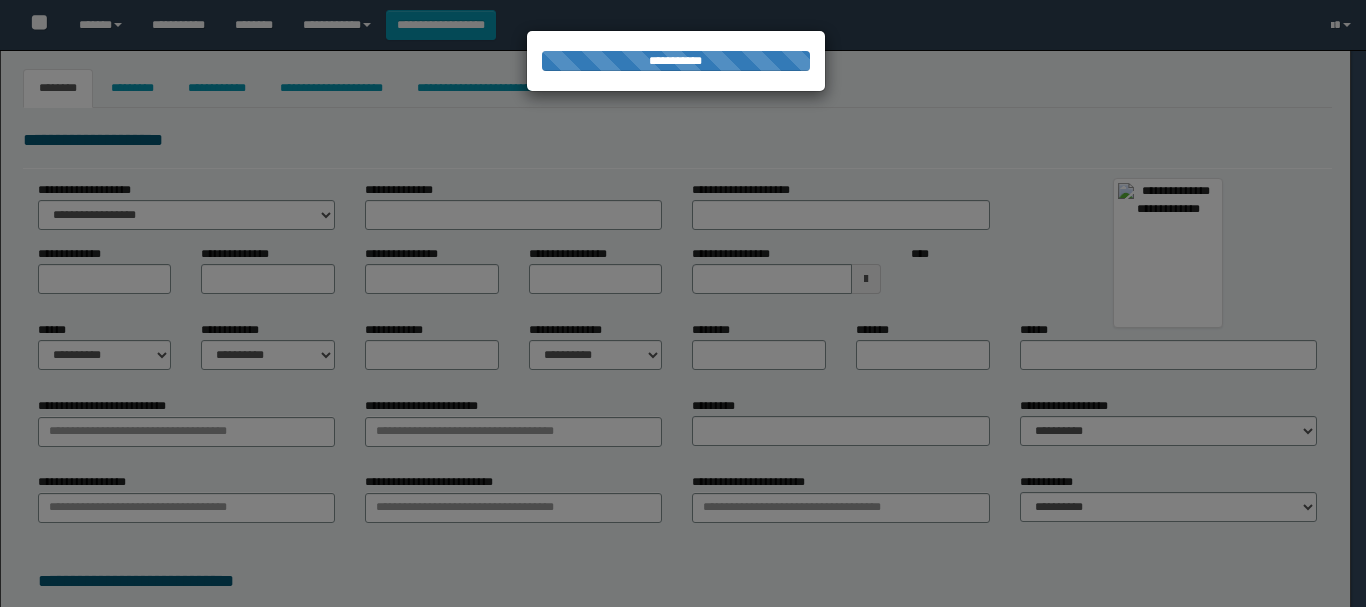 type on "********" 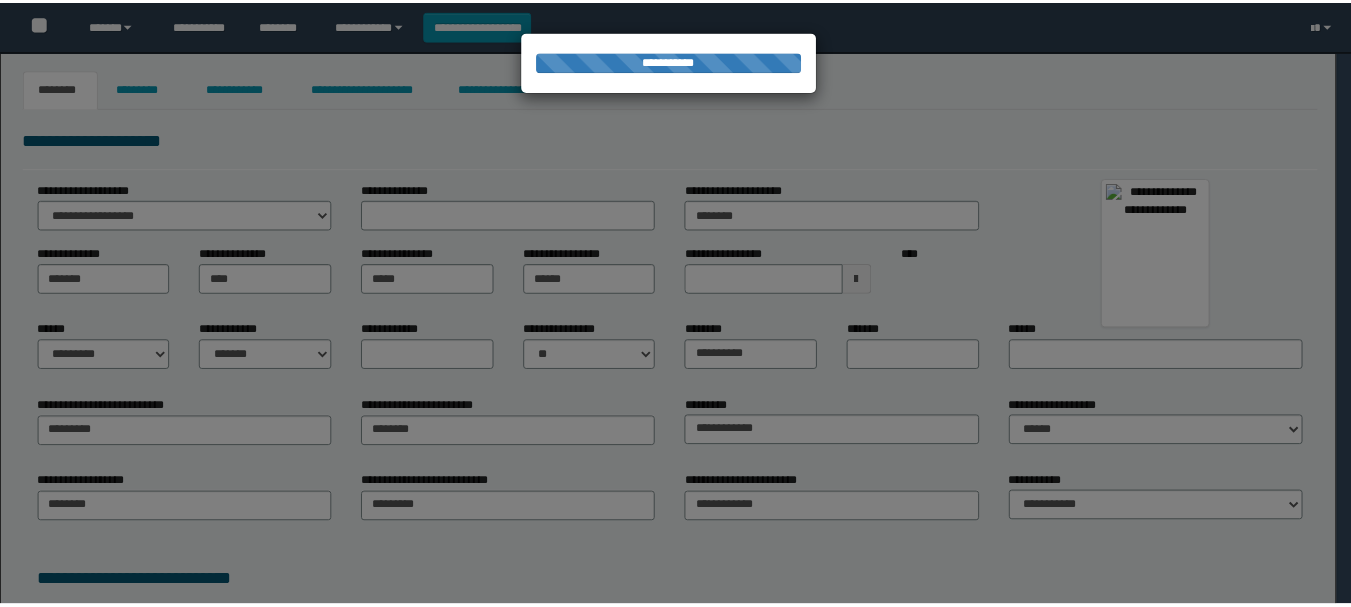 scroll, scrollTop: 0, scrollLeft: 0, axis: both 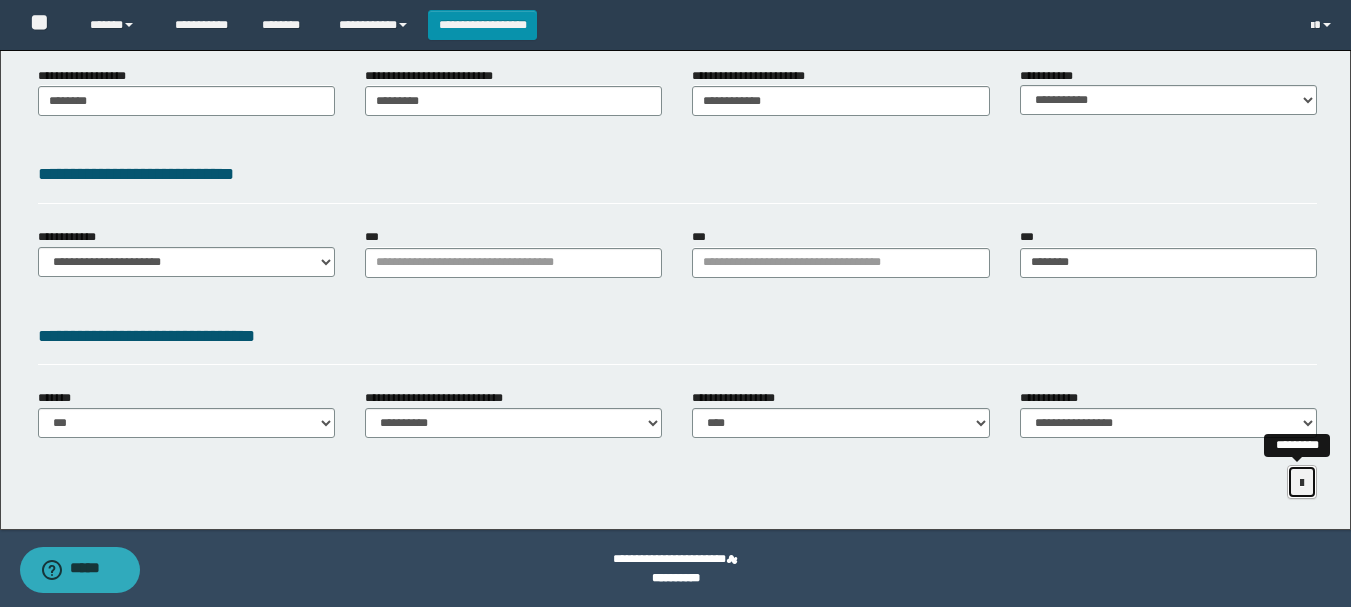 click at bounding box center (1302, 483) 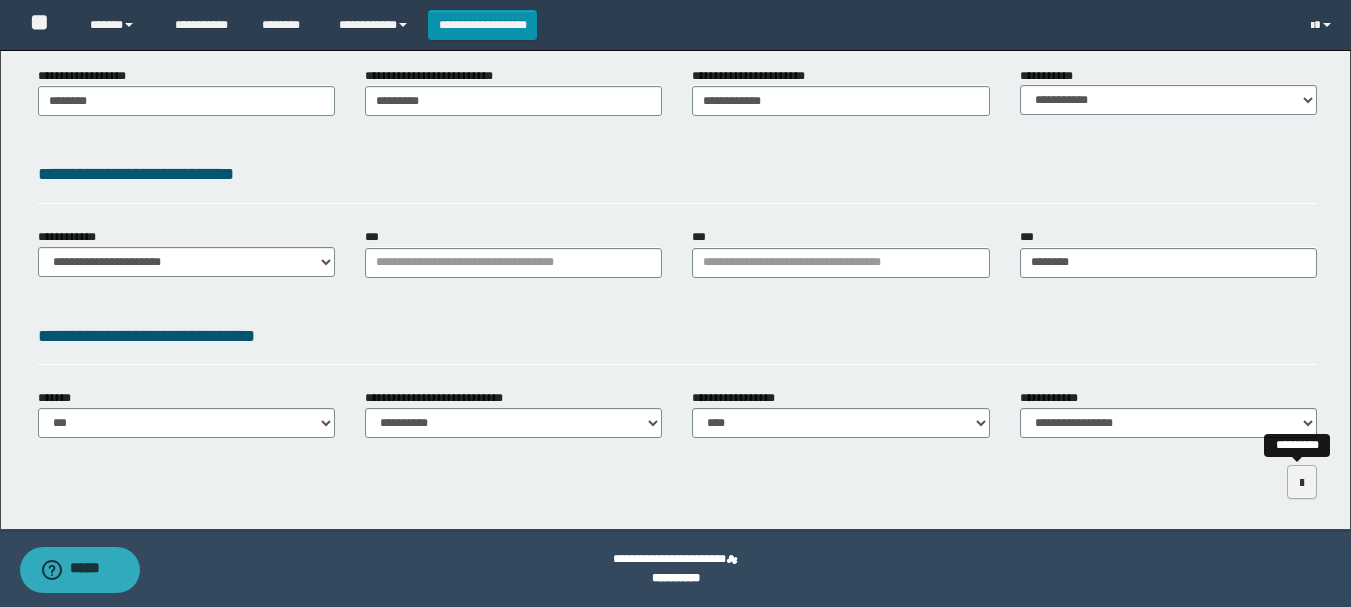 scroll, scrollTop: 321, scrollLeft: 0, axis: vertical 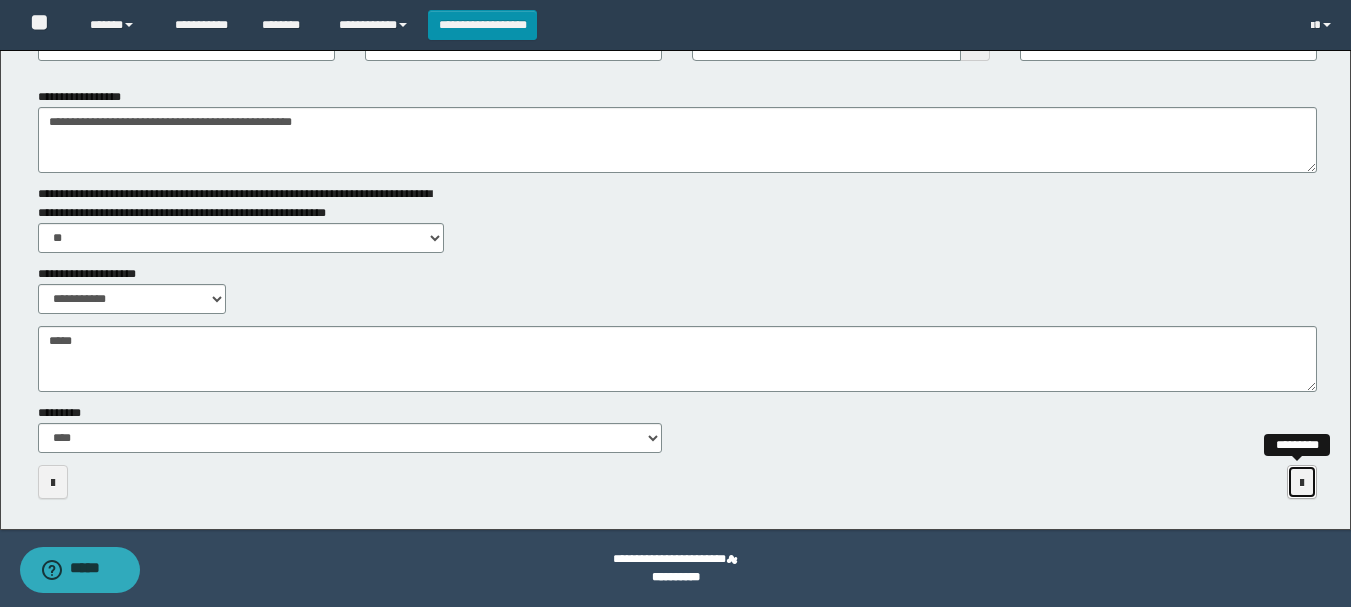 click at bounding box center (1302, 483) 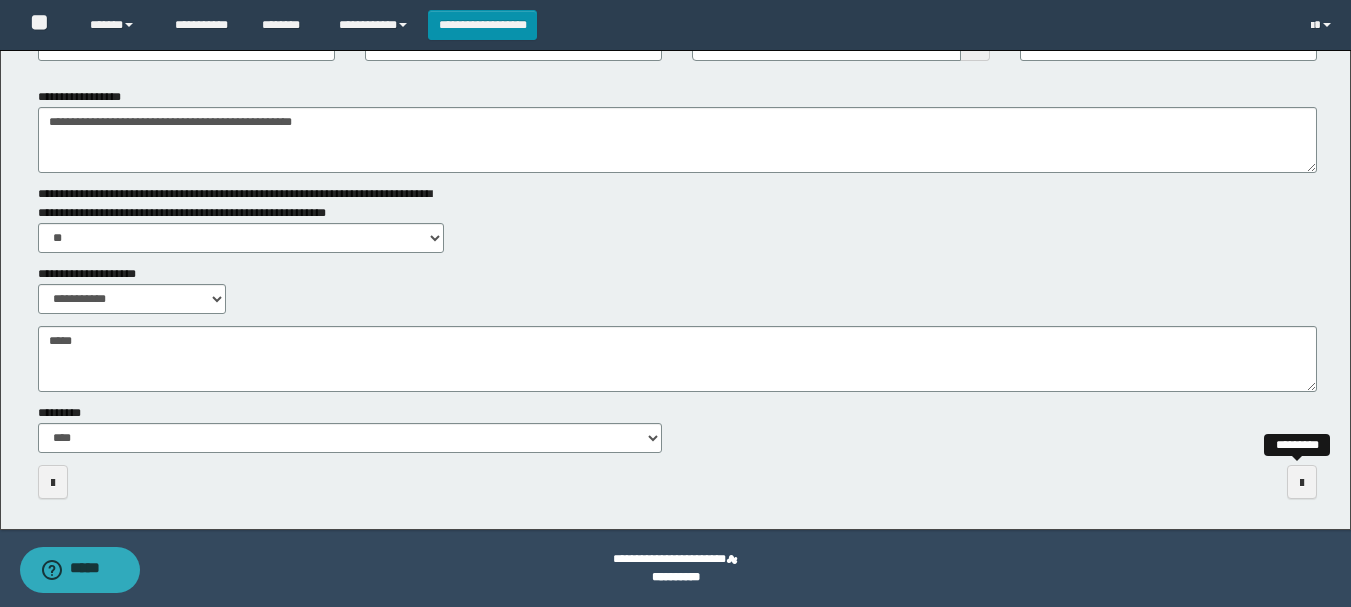 scroll, scrollTop: 0, scrollLeft: 0, axis: both 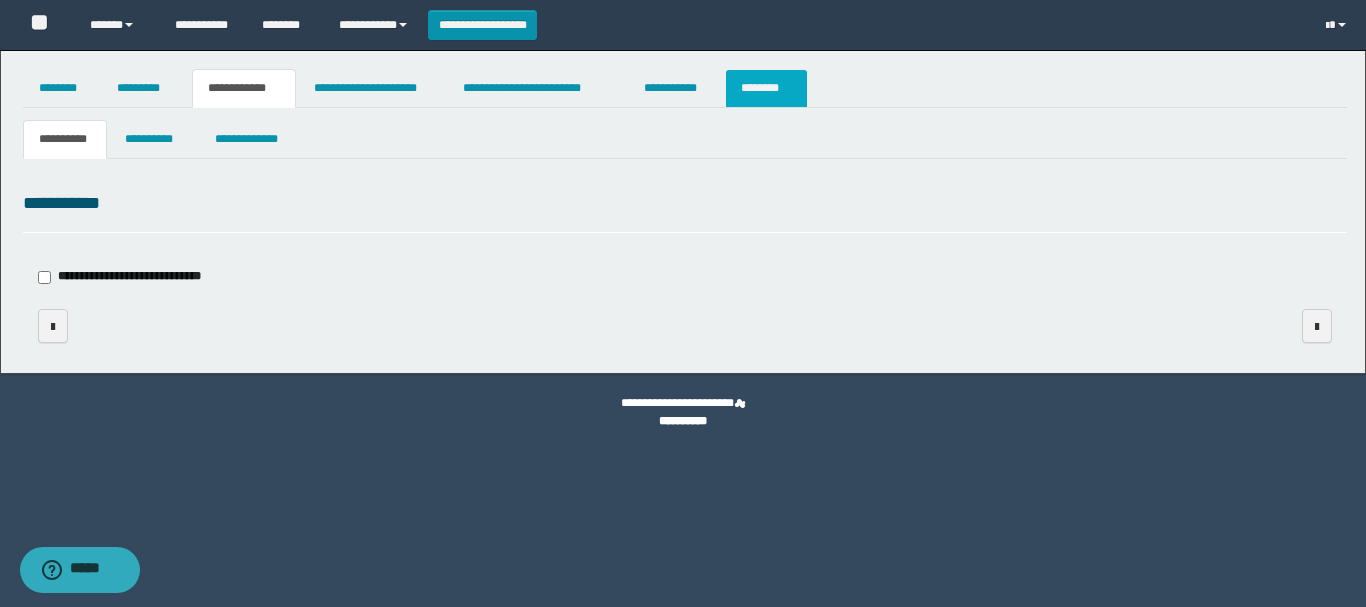 click on "********" at bounding box center (766, 88) 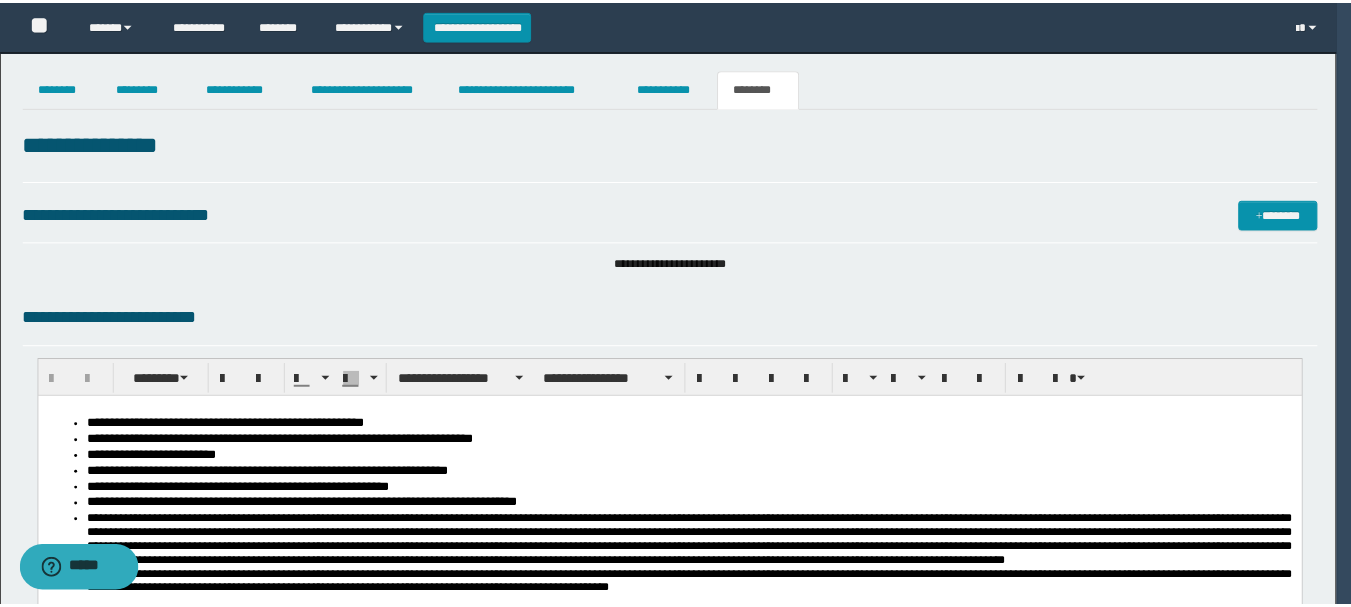 scroll, scrollTop: 0, scrollLeft: 0, axis: both 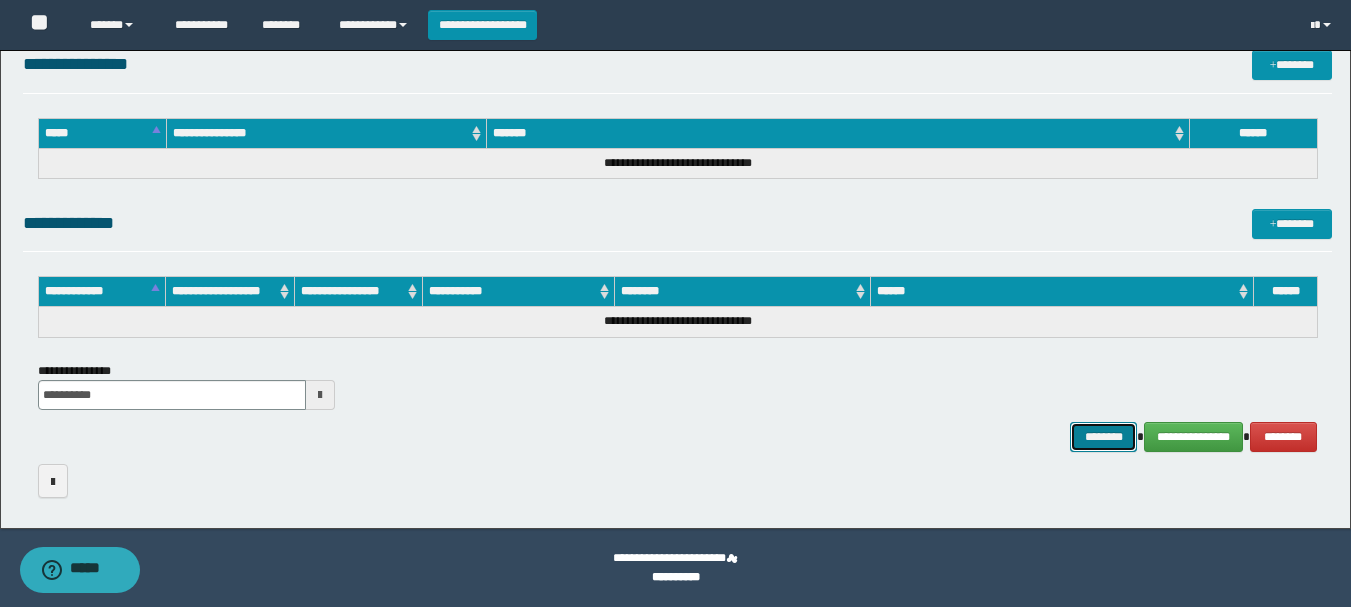 click on "********" at bounding box center [1104, 437] 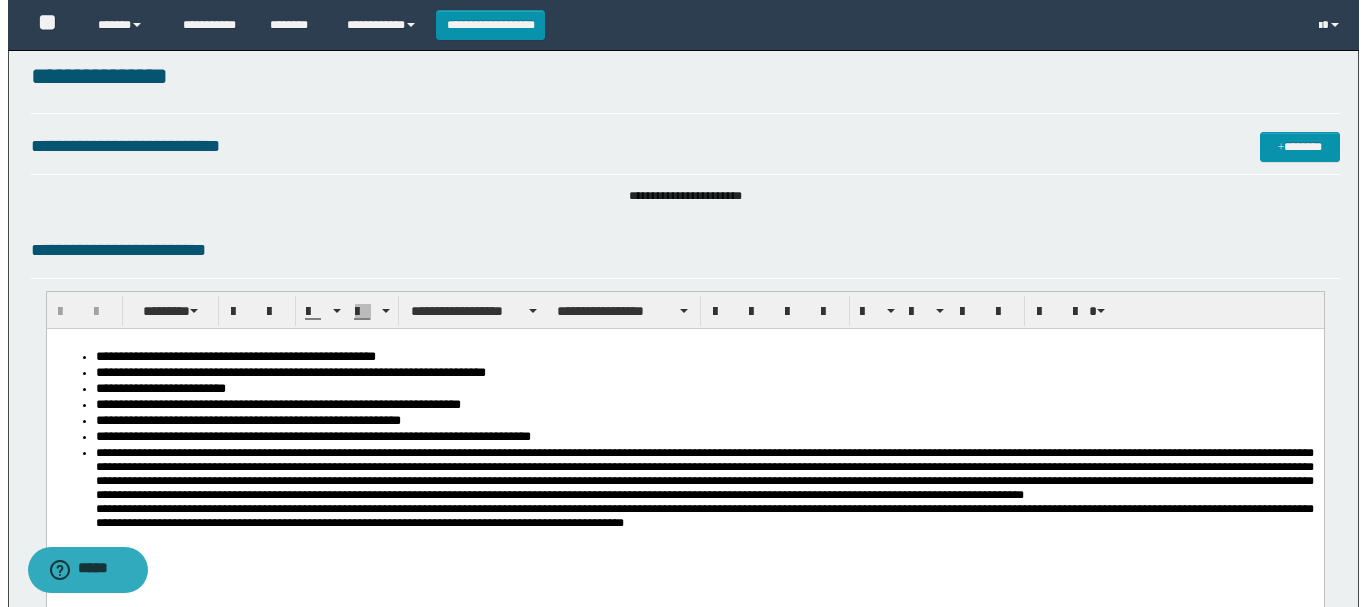 scroll, scrollTop: 0, scrollLeft: 0, axis: both 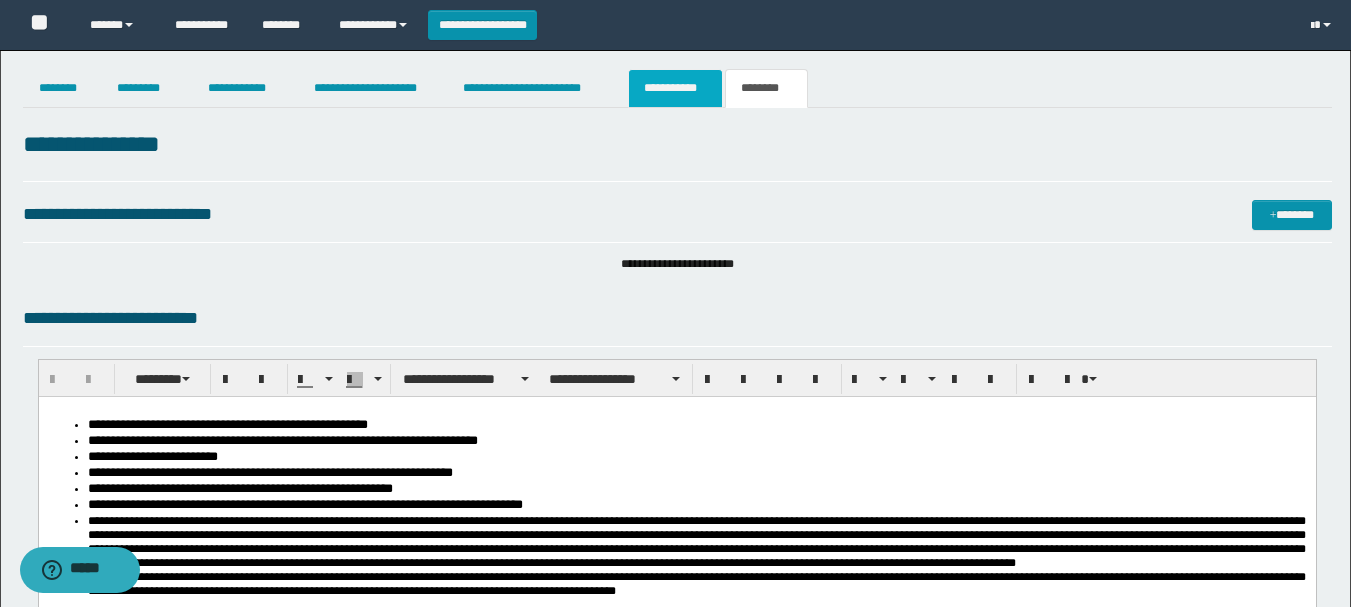 click on "**********" at bounding box center (675, 88) 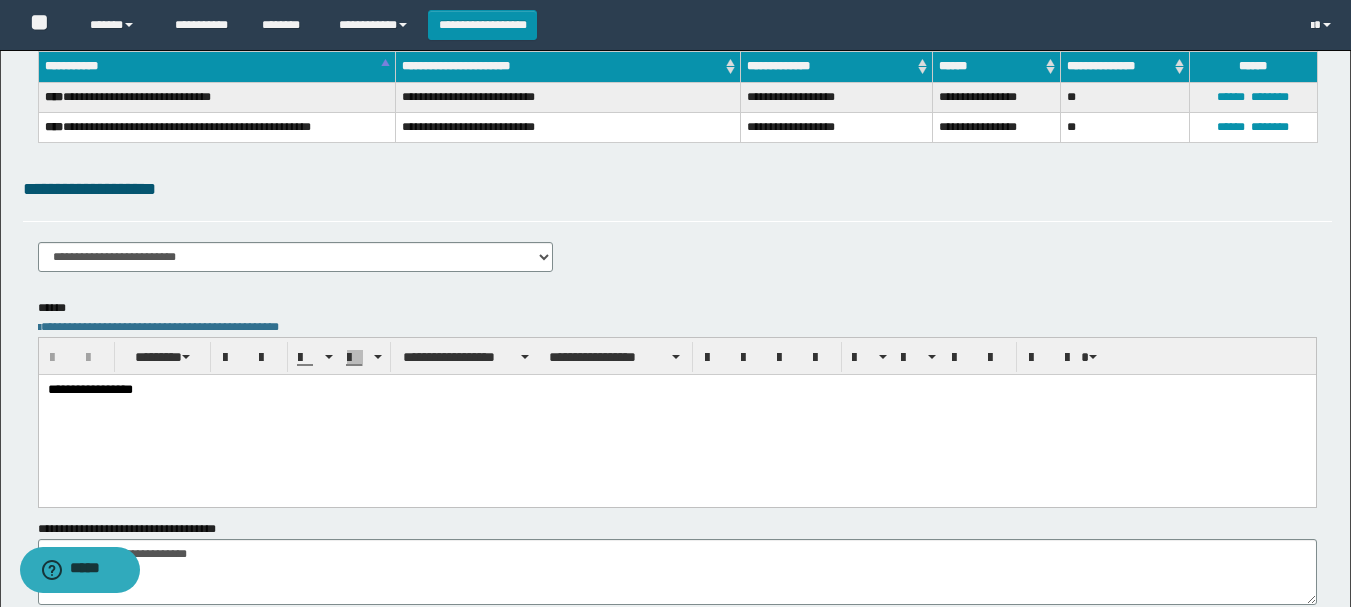 scroll, scrollTop: 0, scrollLeft: 0, axis: both 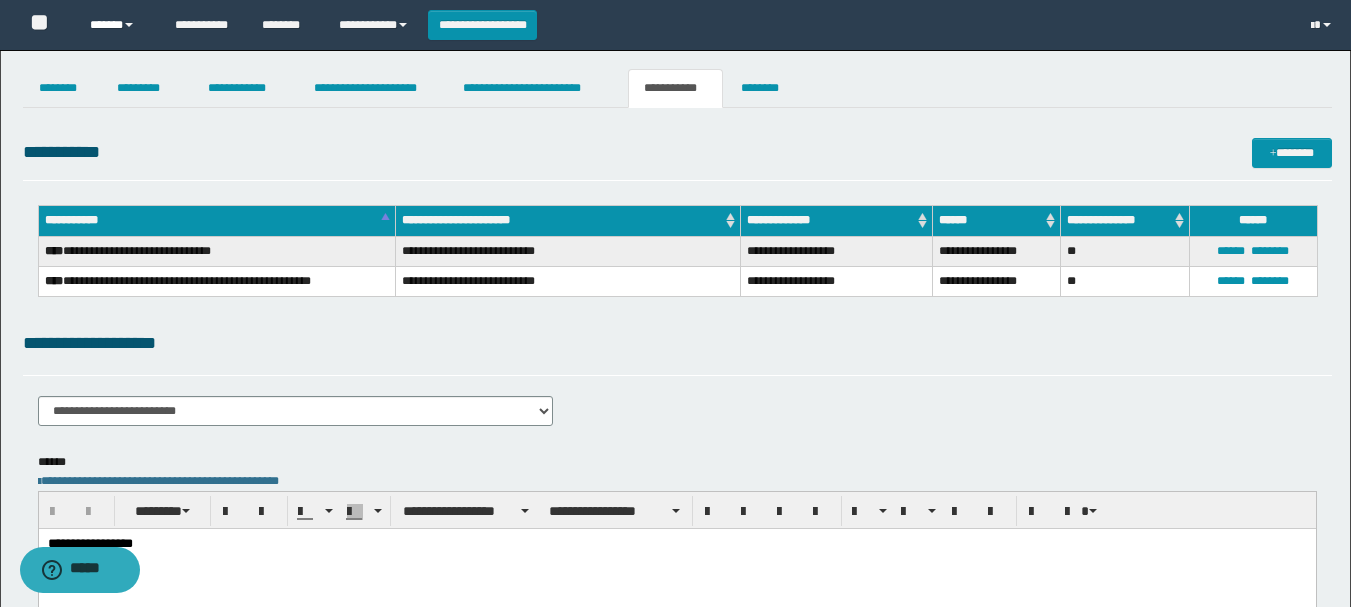 click on "******" at bounding box center [117, 25] 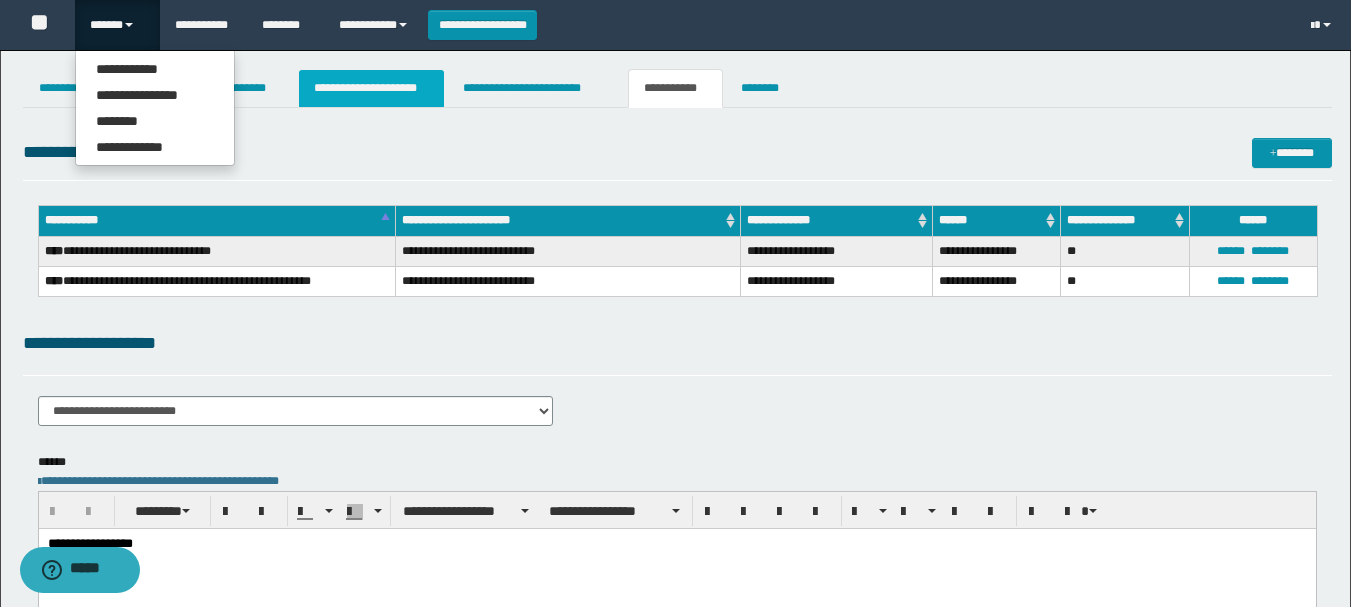click on "**********" at bounding box center (371, 88) 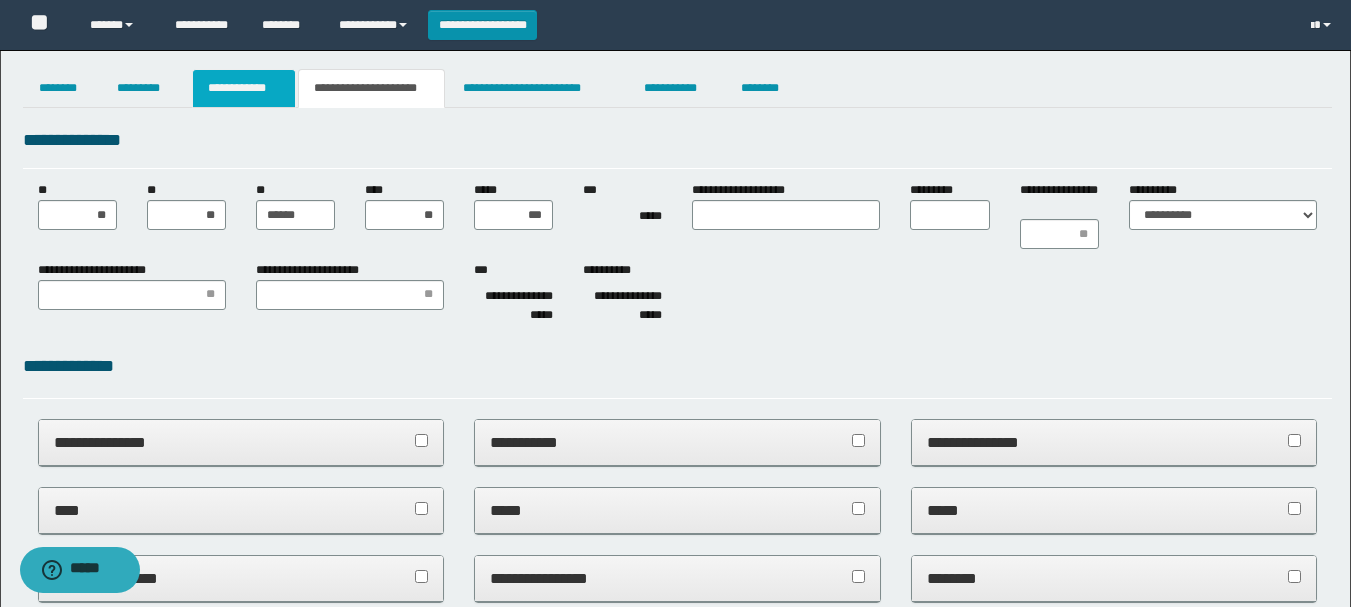 scroll, scrollTop: 0, scrollLeft: 0, axis: both 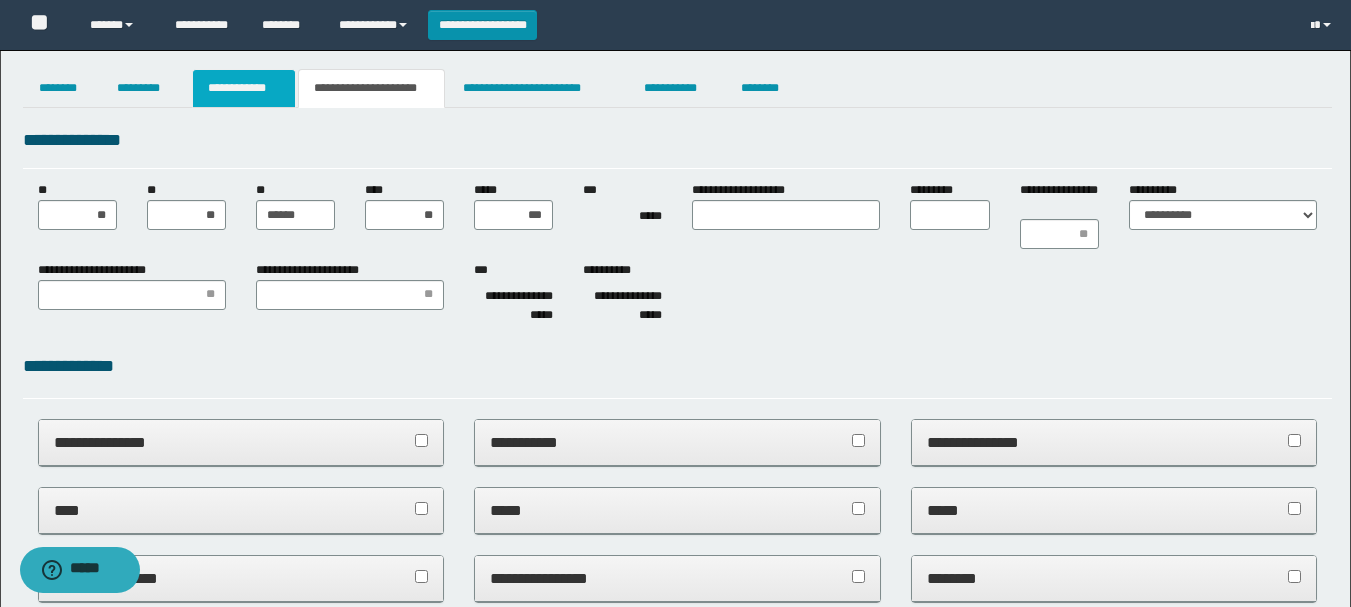 click on "**********" at bounding box center [244, 88] 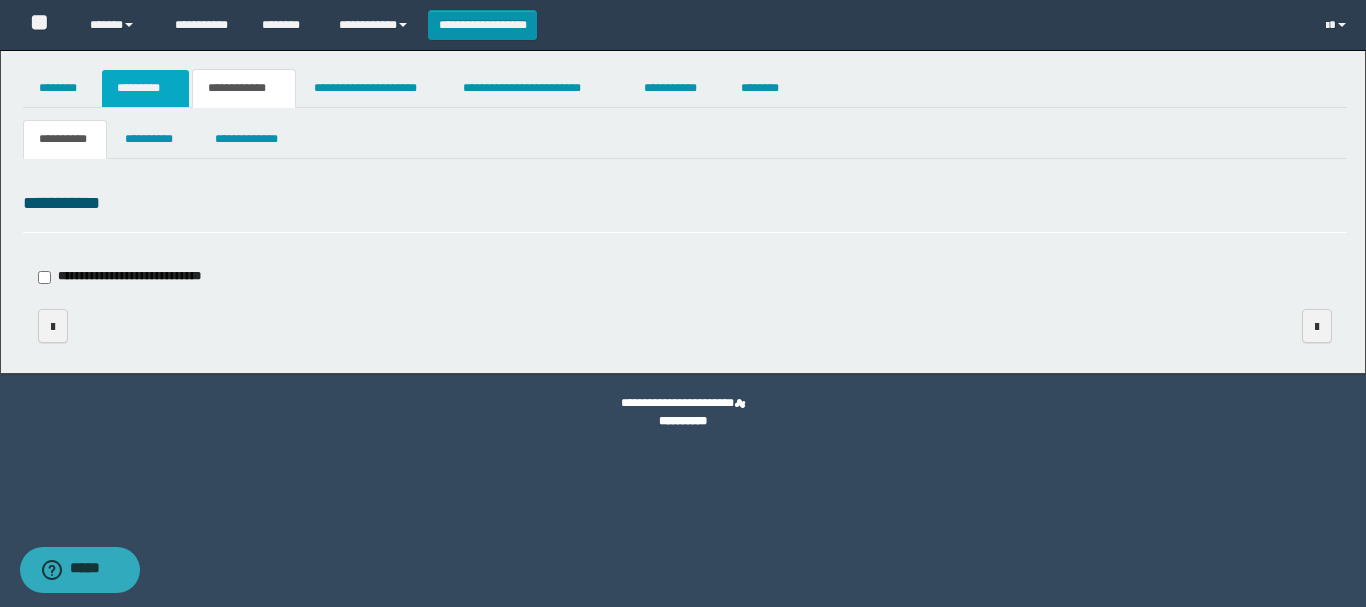click on "*********" at bounding box center [145, 88] 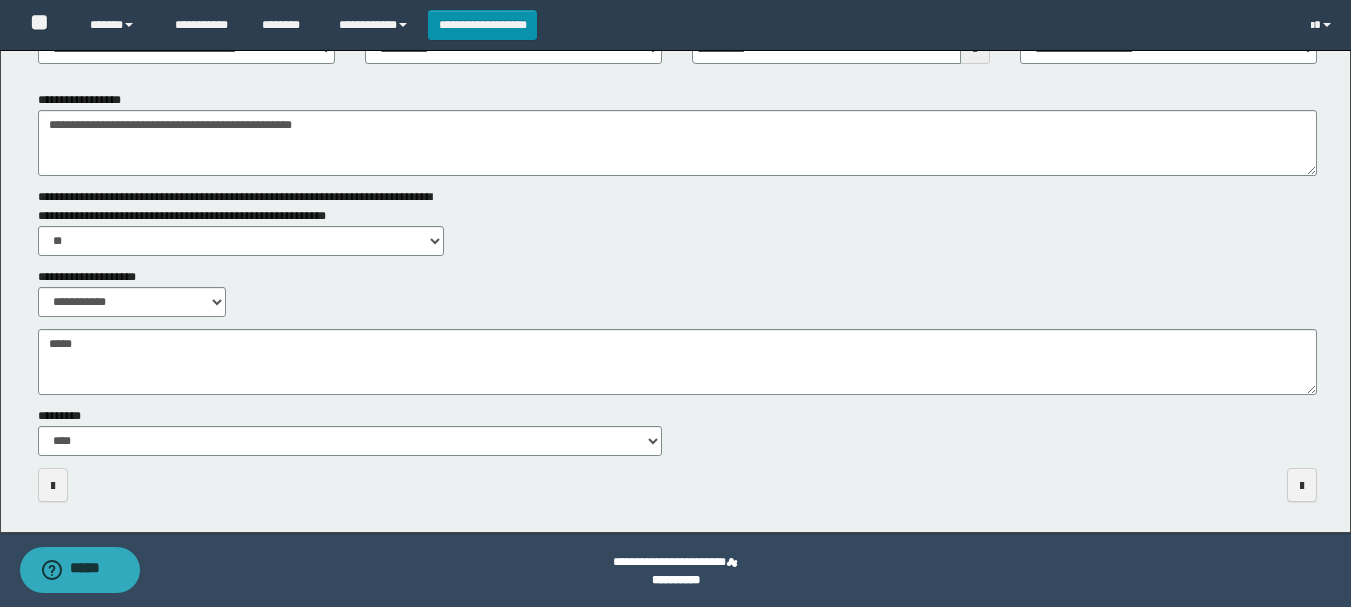 scroll, scrollTop: 321, scrollLeft: 0, axis: vertical 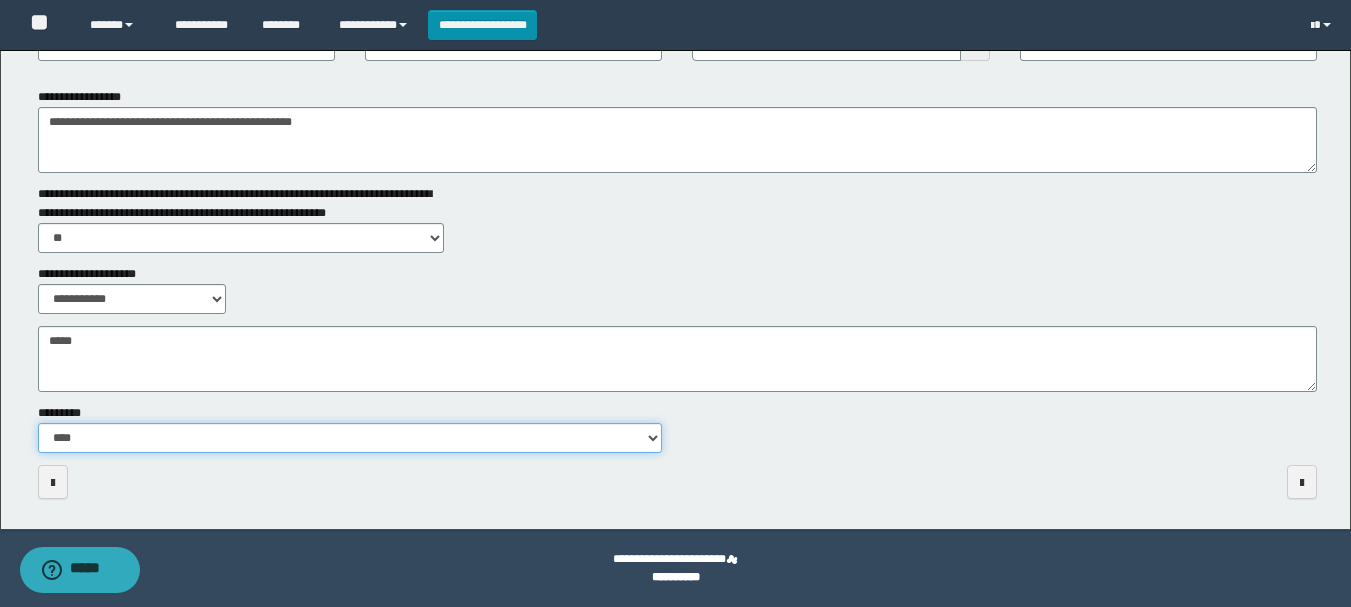 click on "**********" at bounding box center (350, 438) 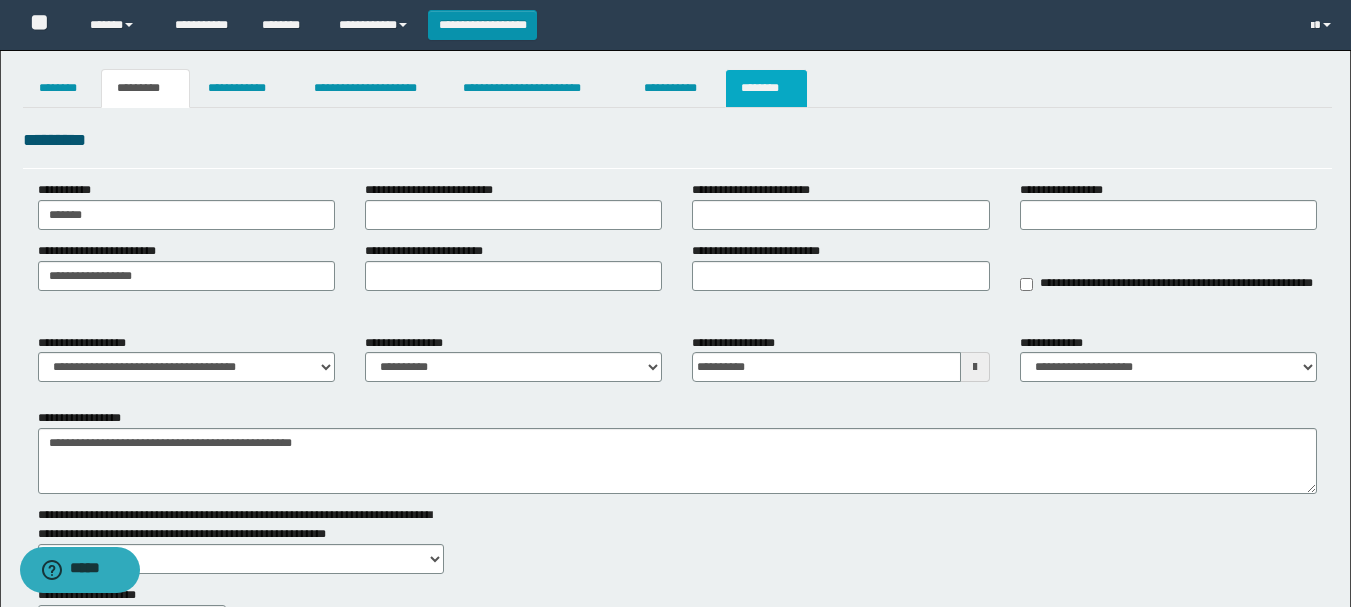 click on "********" at bounding box center [766, 88] 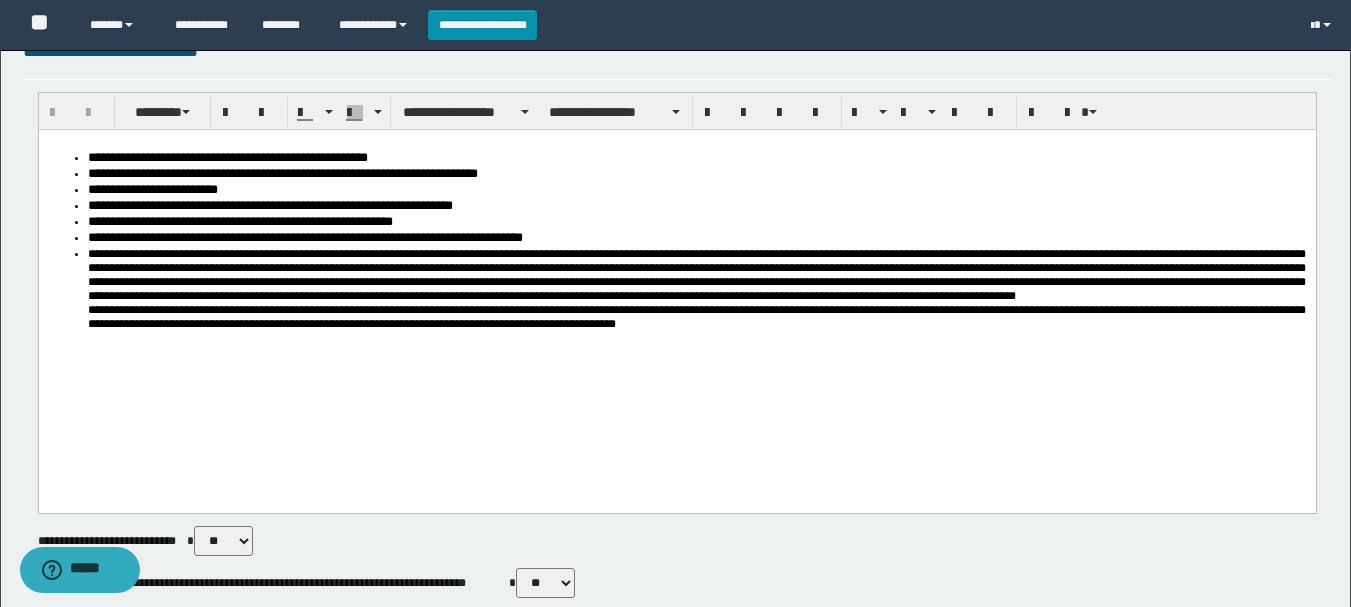scroll, scrollTop: 1168, scrollLeft: 0, axis: vertical 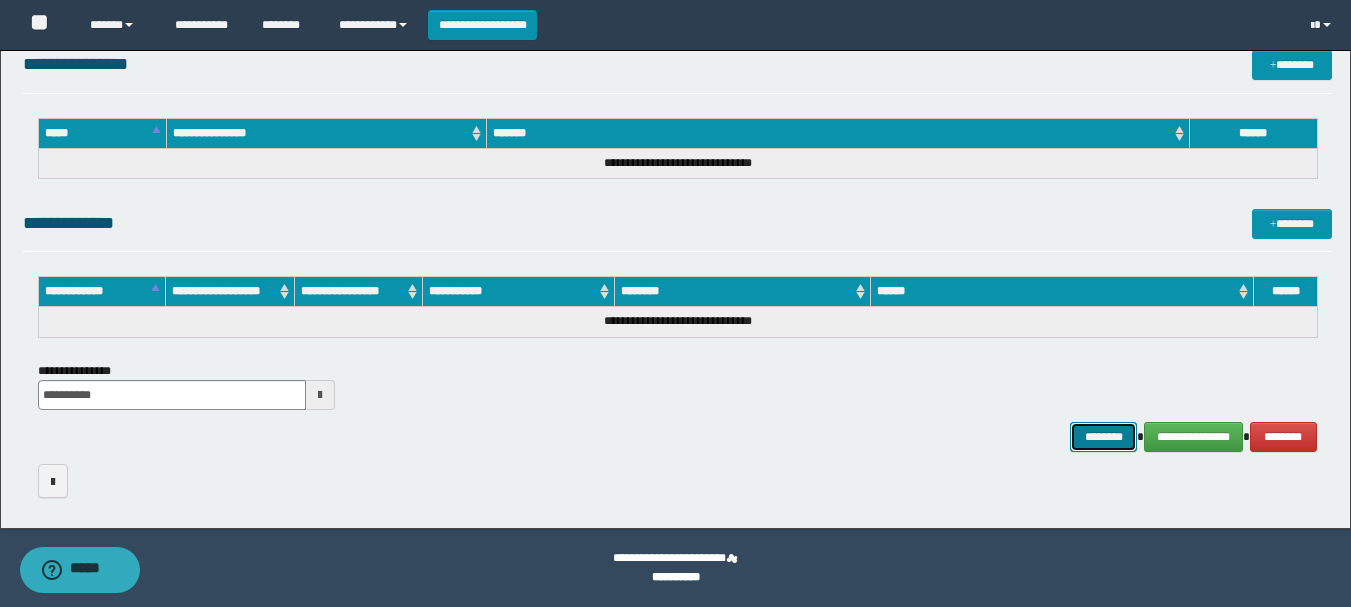 click on "********" at bounding box center [1104, 437] 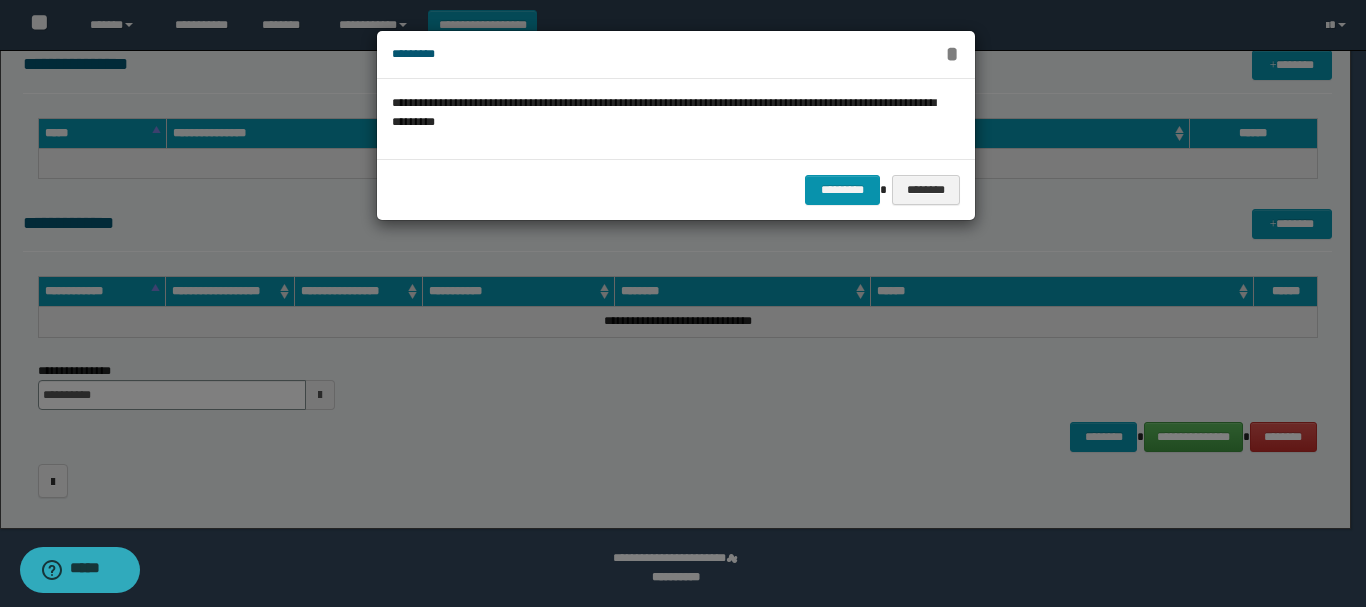 click on "*" at bounding box center [952, 54] 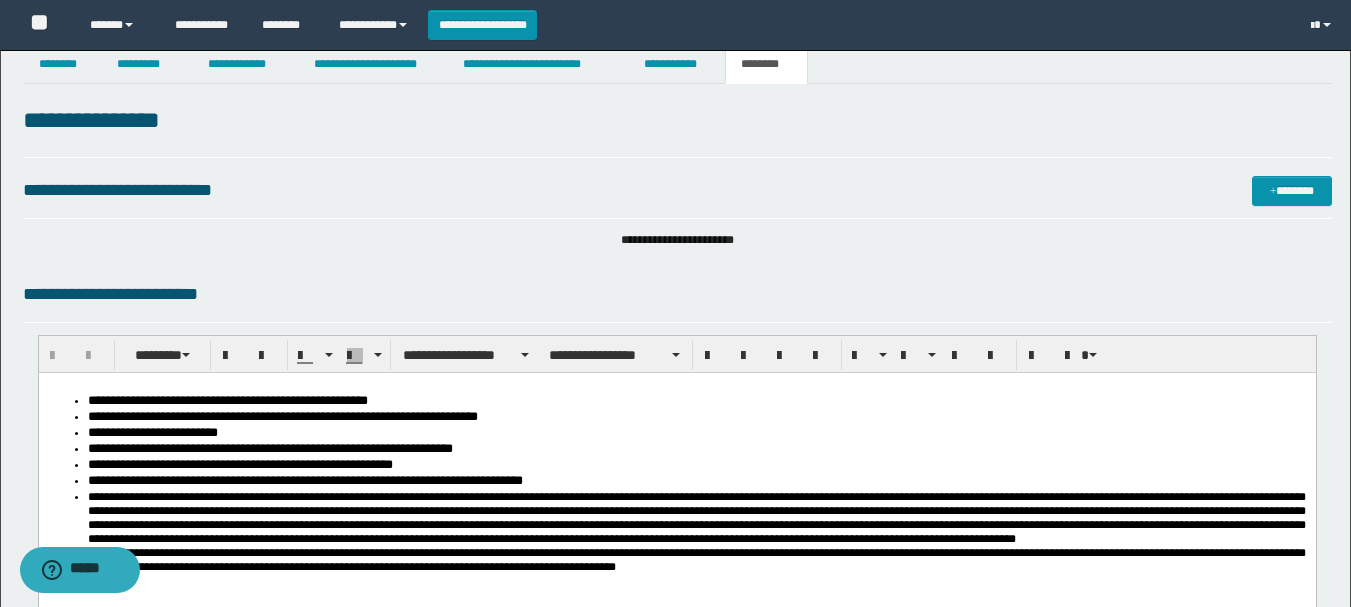 scroll, scrollTop: 0, scrollLeft: 0, axis: both 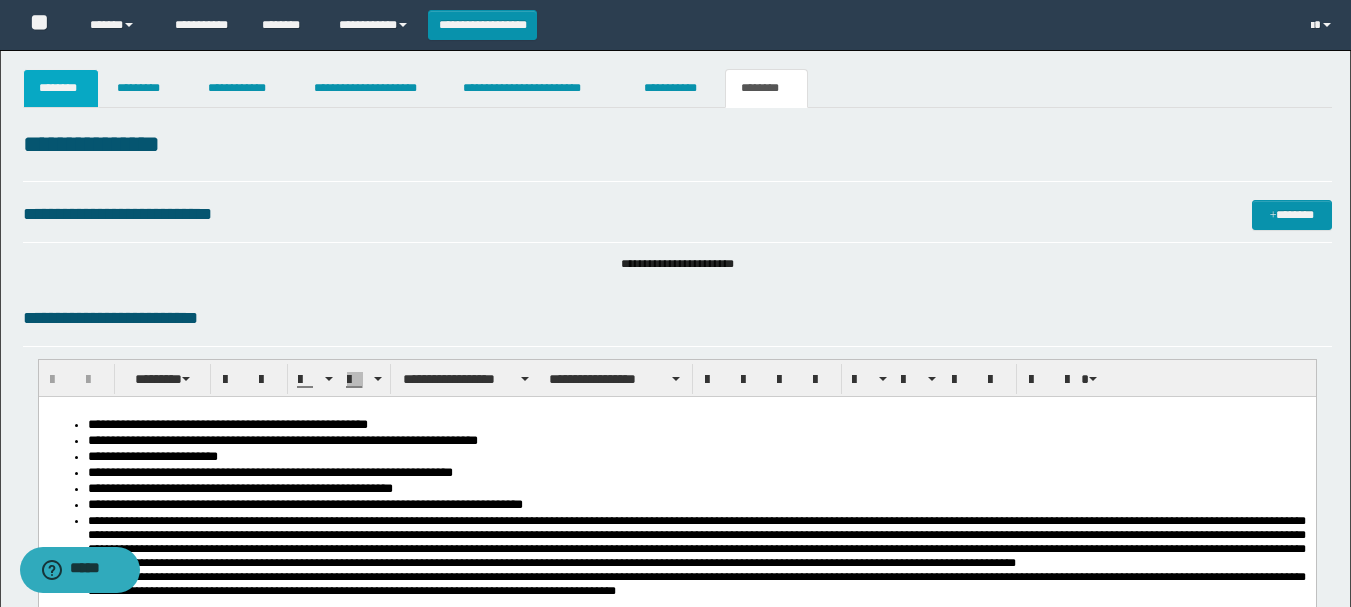 click on "********" at bounding box center (61, 88) 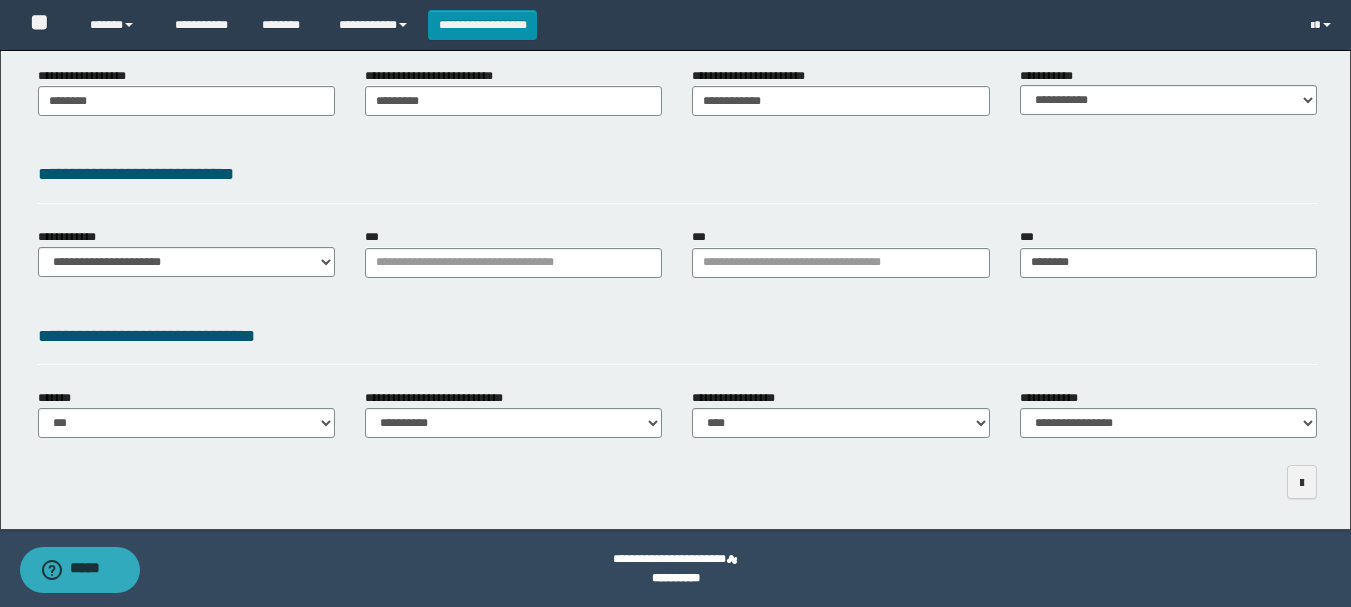 scroll, scrollTop: 0, scrollLeft: 0, axis: both 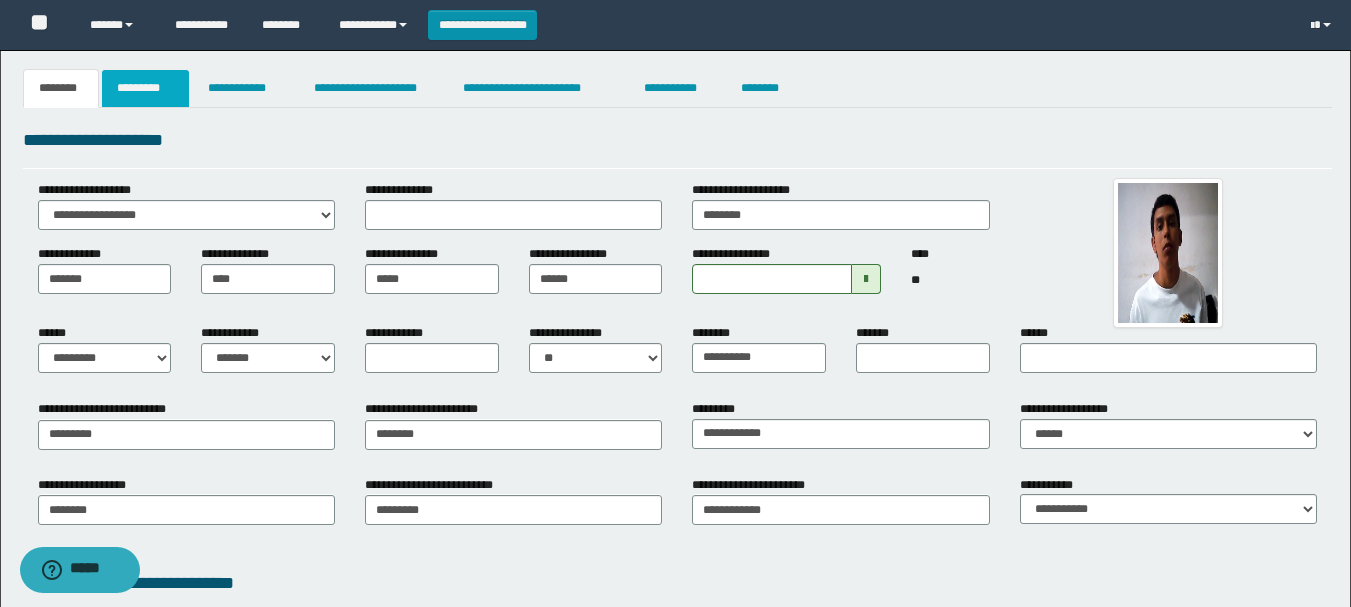 click on "*********" at bounding box center (145, 88) 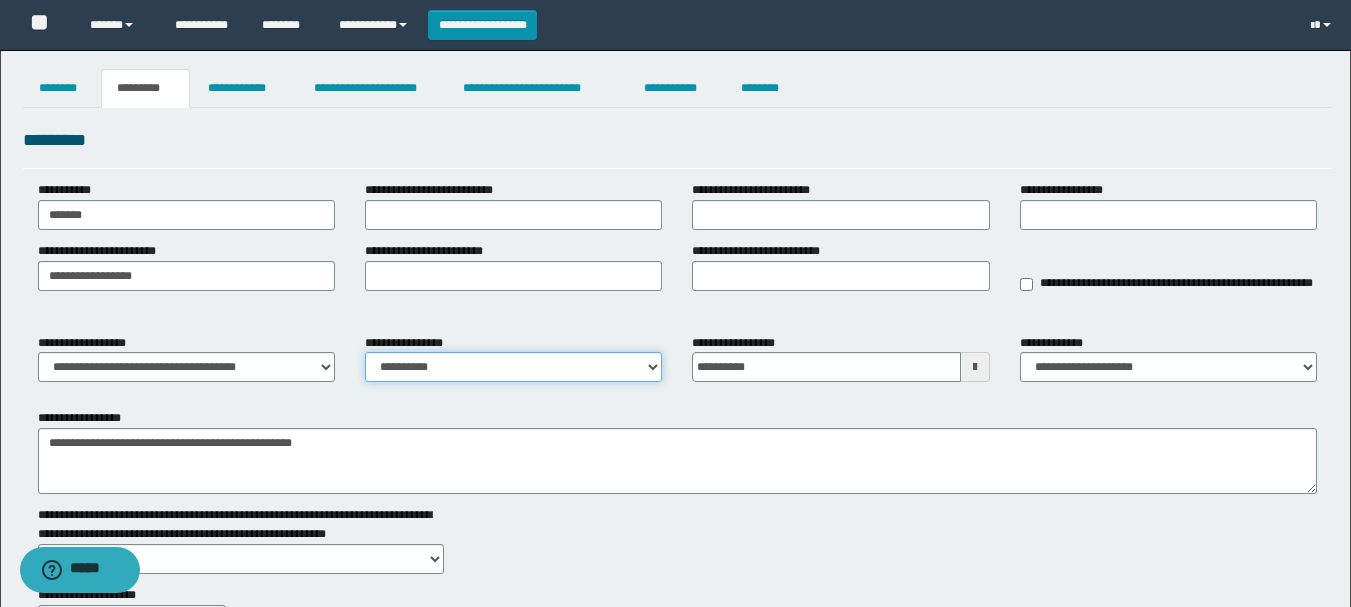 click on "**********" at bounding box center [513, 367] 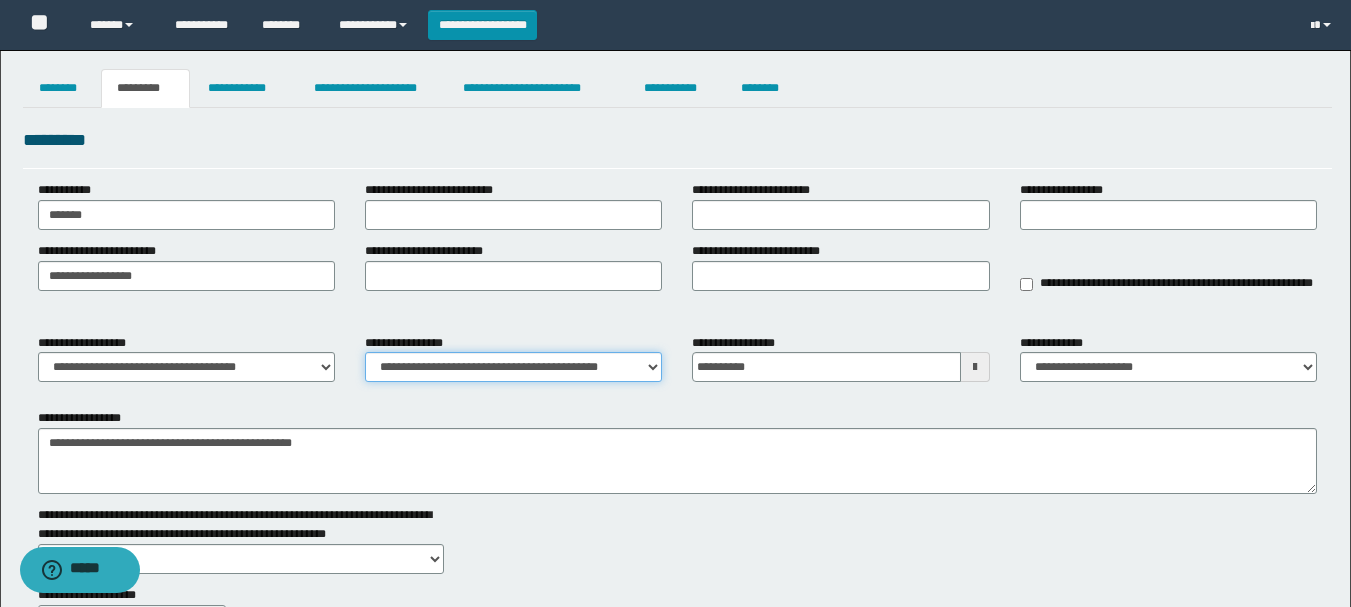 click on "**********" at bounding box center [513, 367] 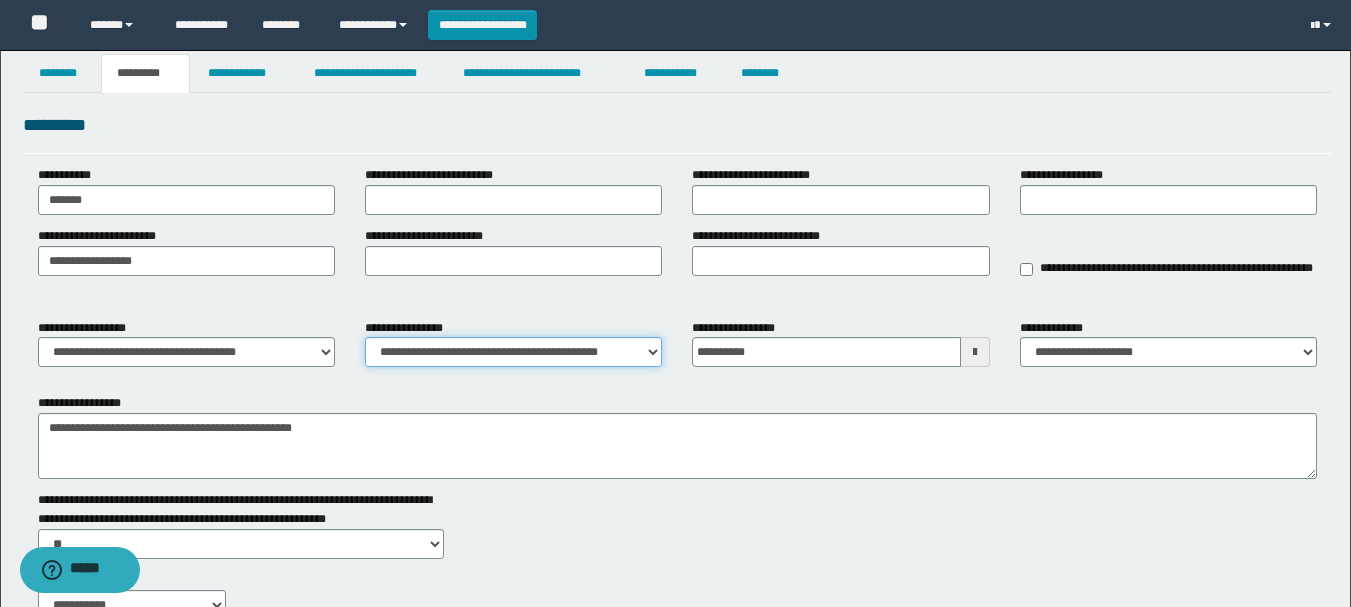 scroll, scrollTop: 0, scrollLeft: 0, axis: both 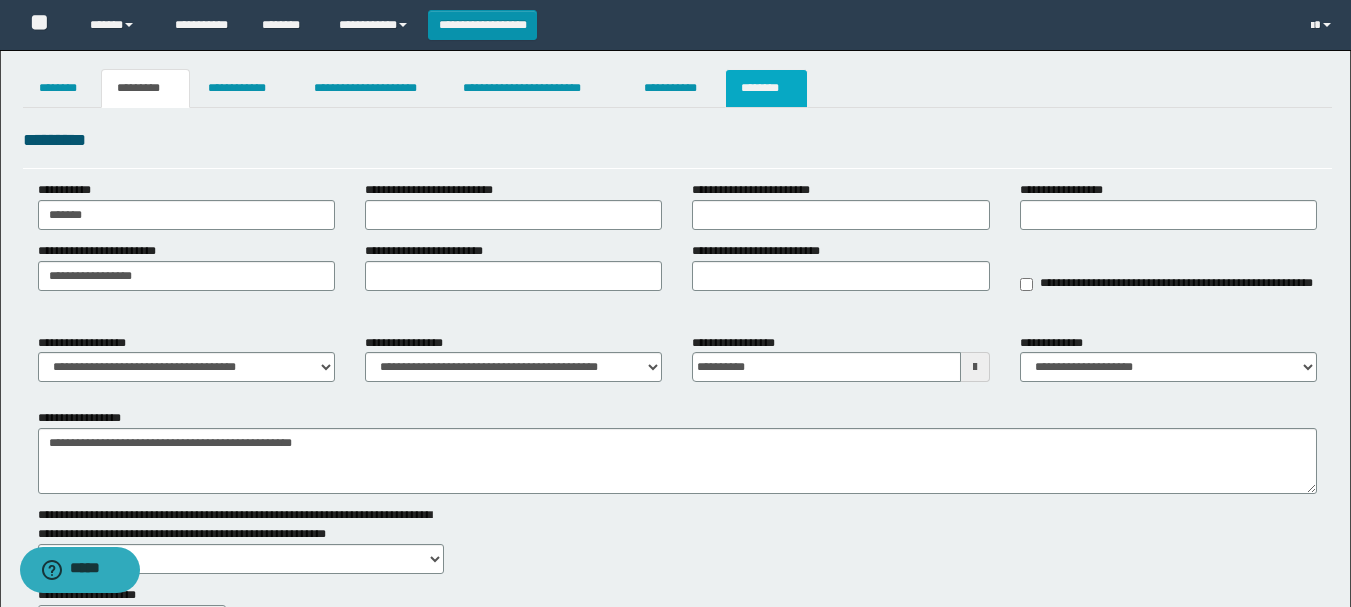 click on "********" at bounding box center (766, 88) 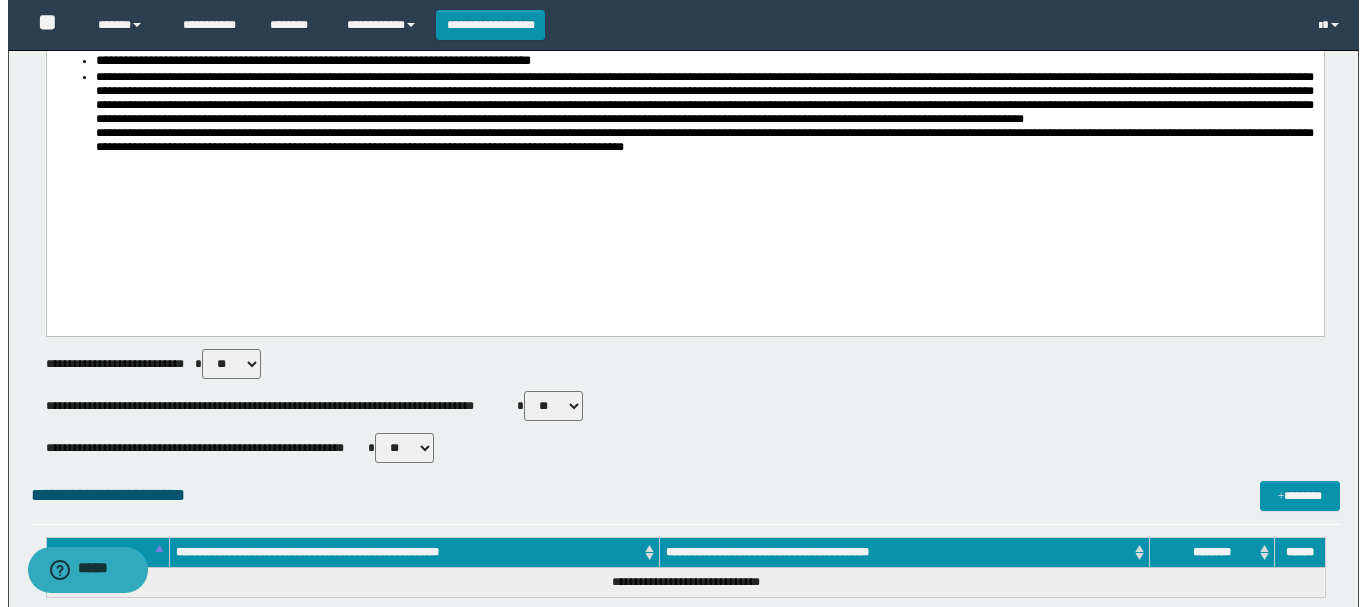 scroll, scrollTop: 1168, scrollLeft: 0, axis: vertical 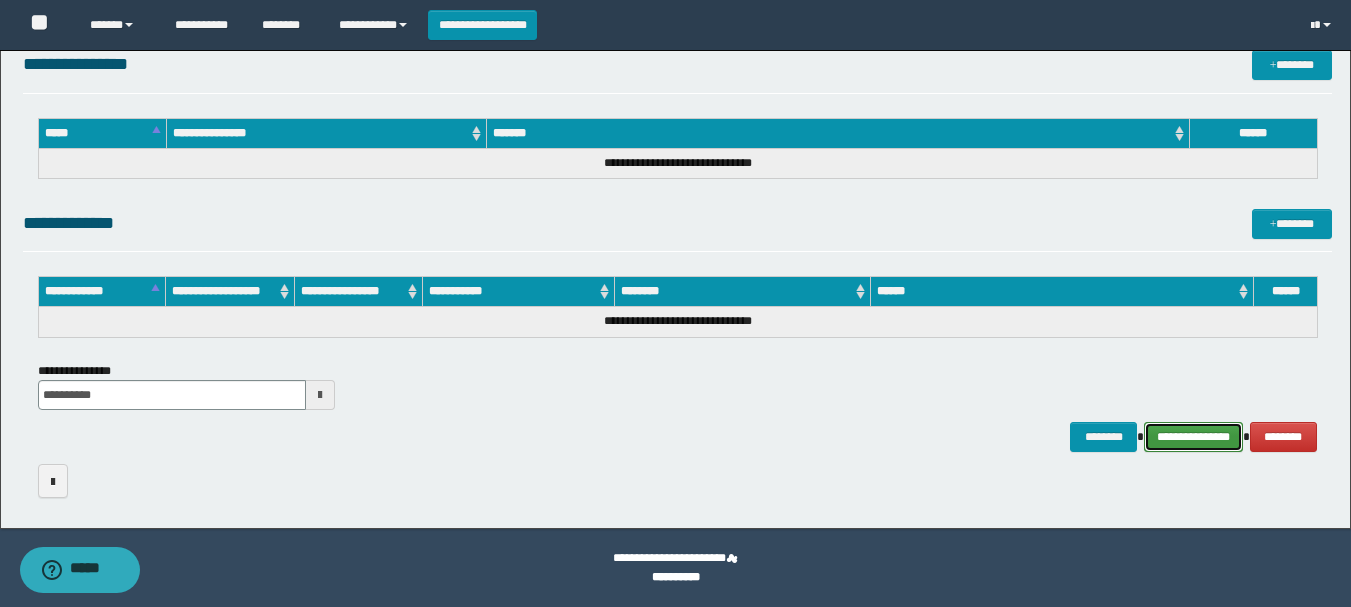 click on "**********" at bounding box center [1193, 437] 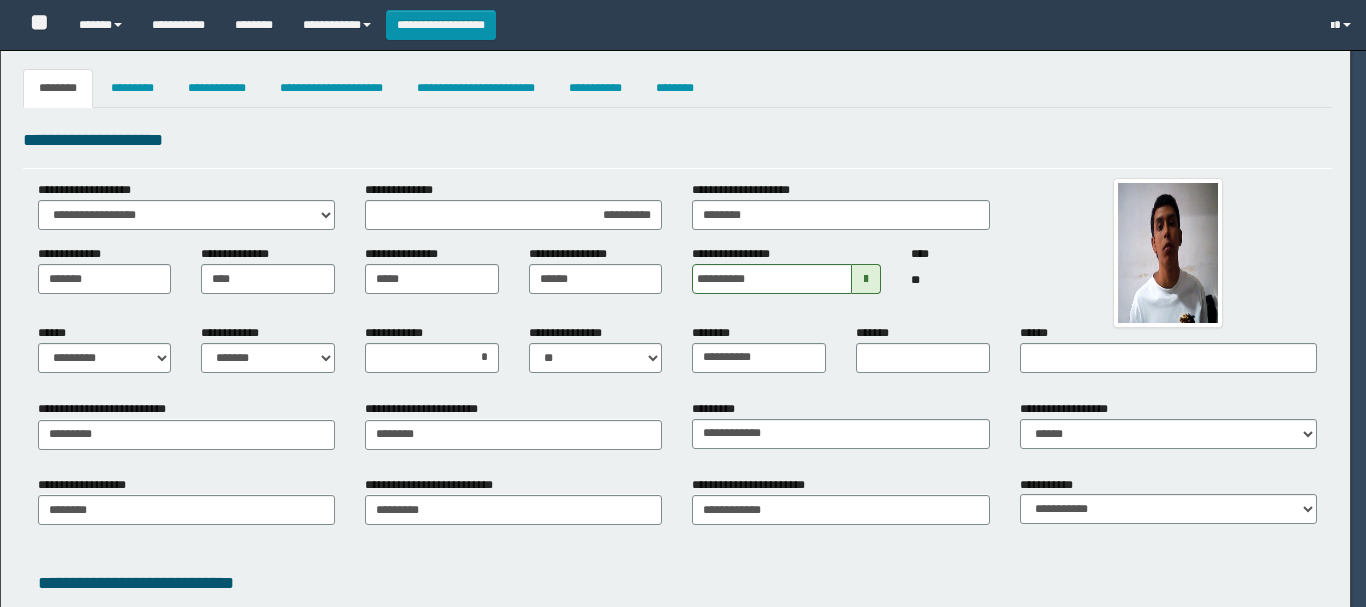 select on "*" 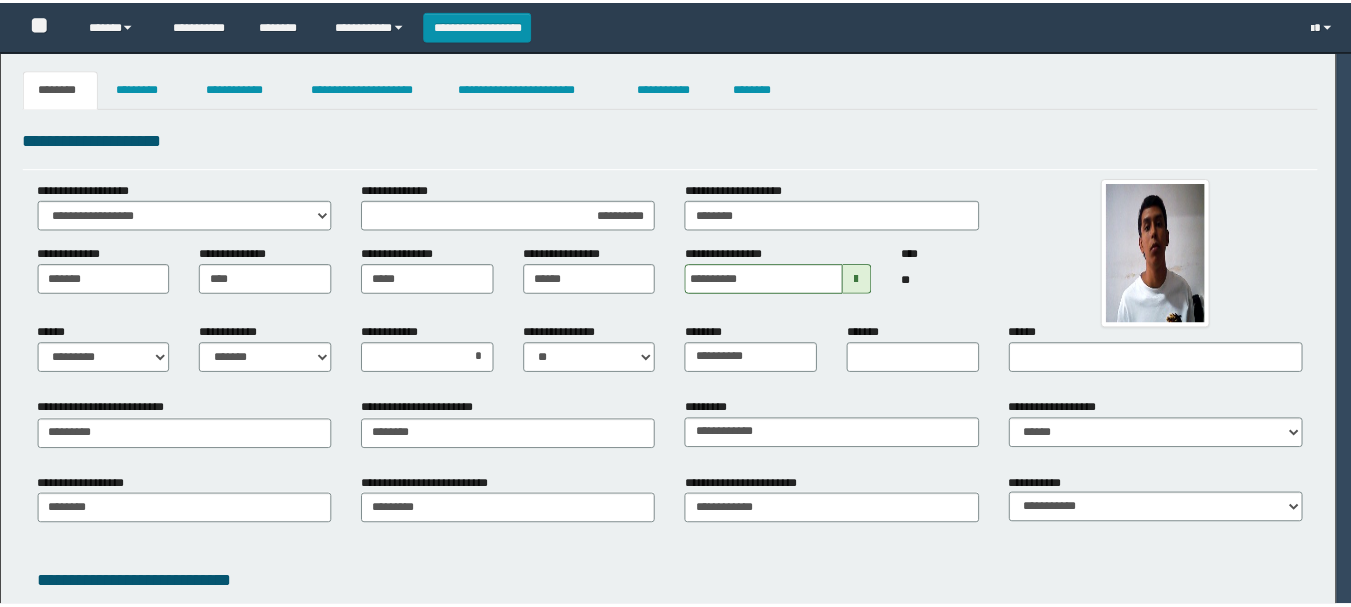 scroll, scrollTop: 0, scrollLeft: 0, axis: both 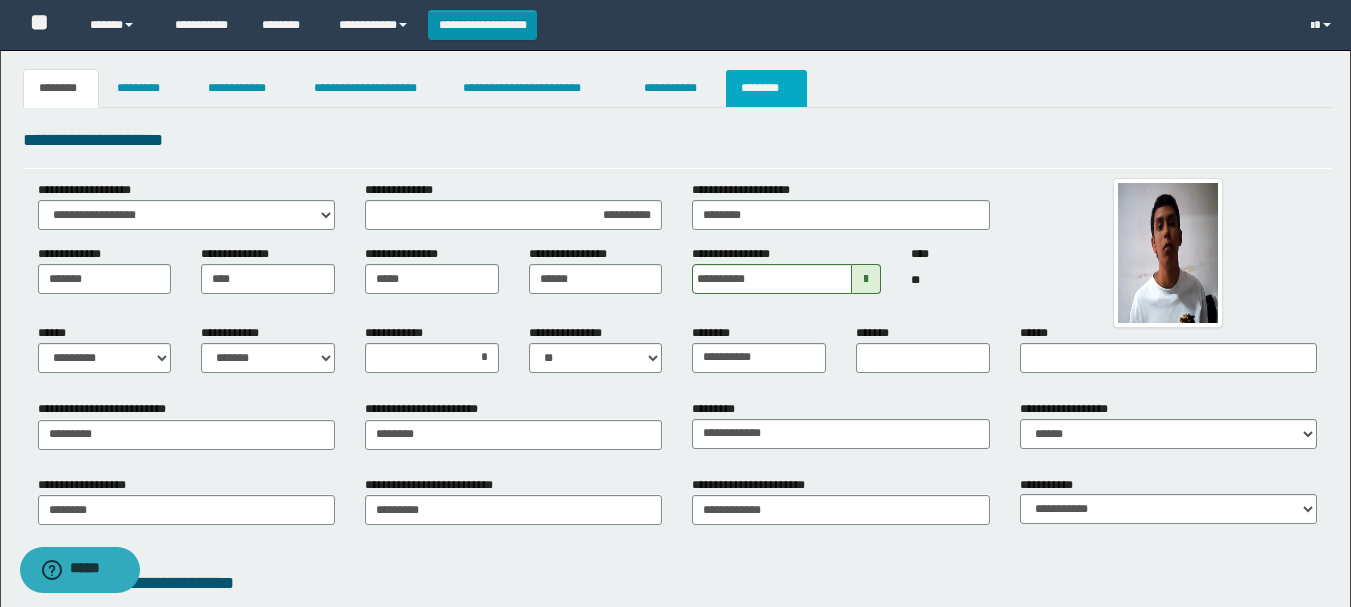 click on "********" at bounding box center (766, 88) 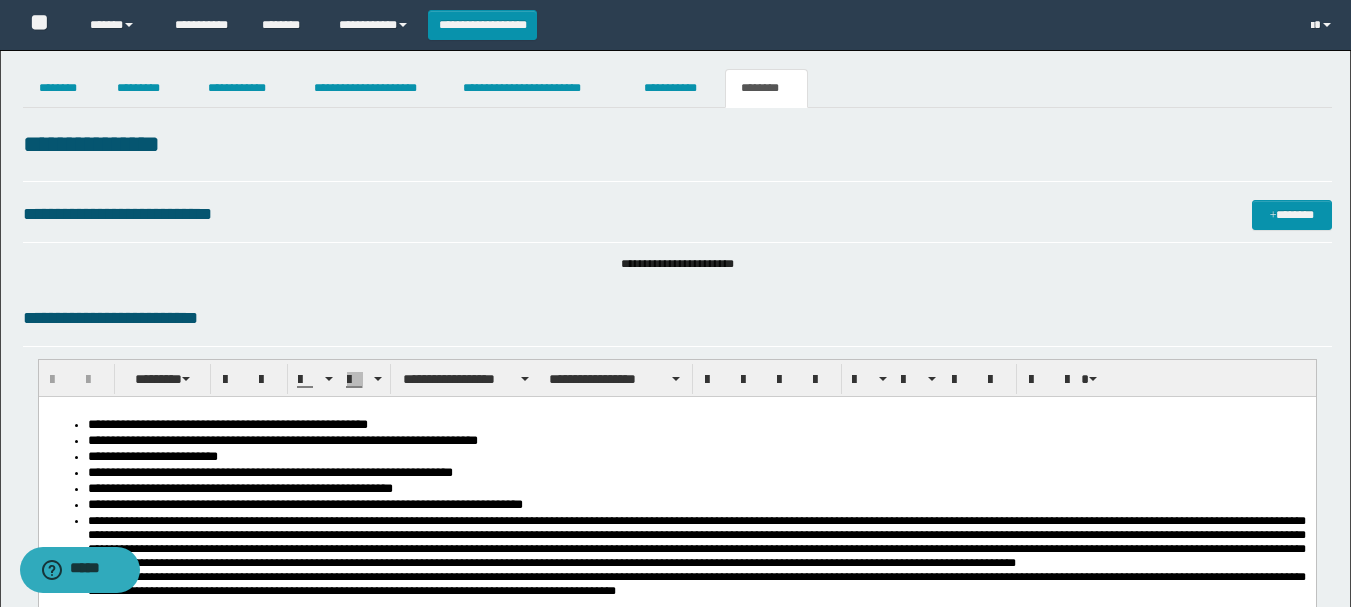 scroll, scrollTop: 0, scrollLeft: 0, axis: both 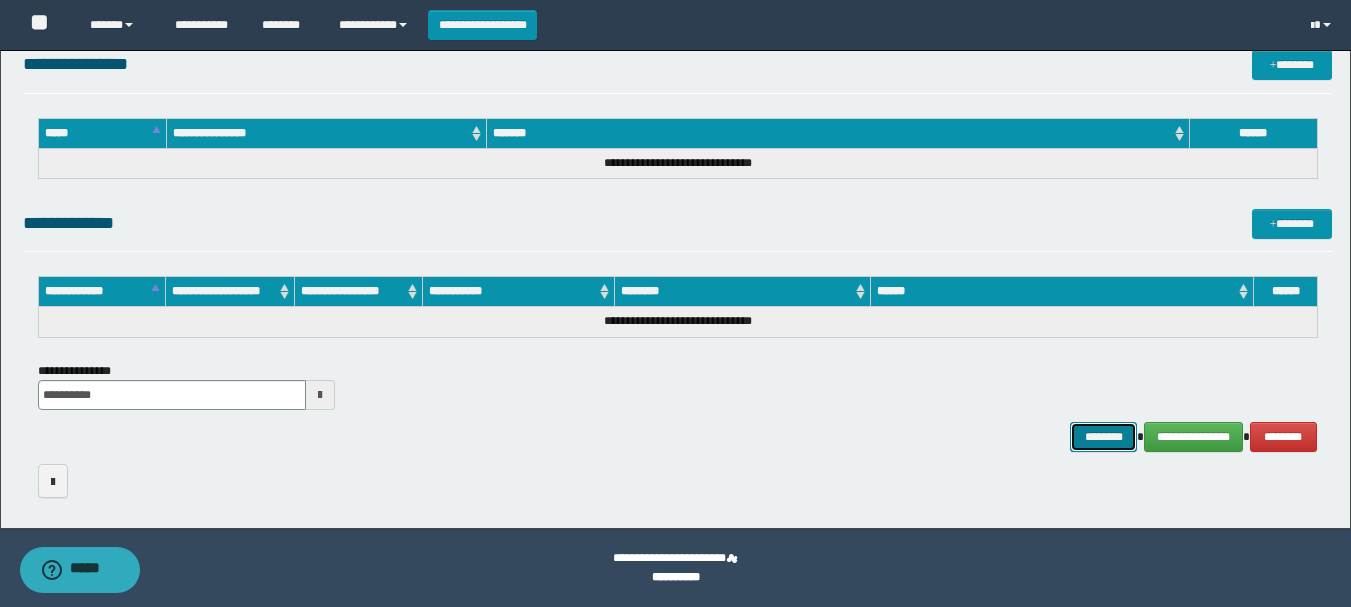 click on "********" at bounding box center [1104, 437] 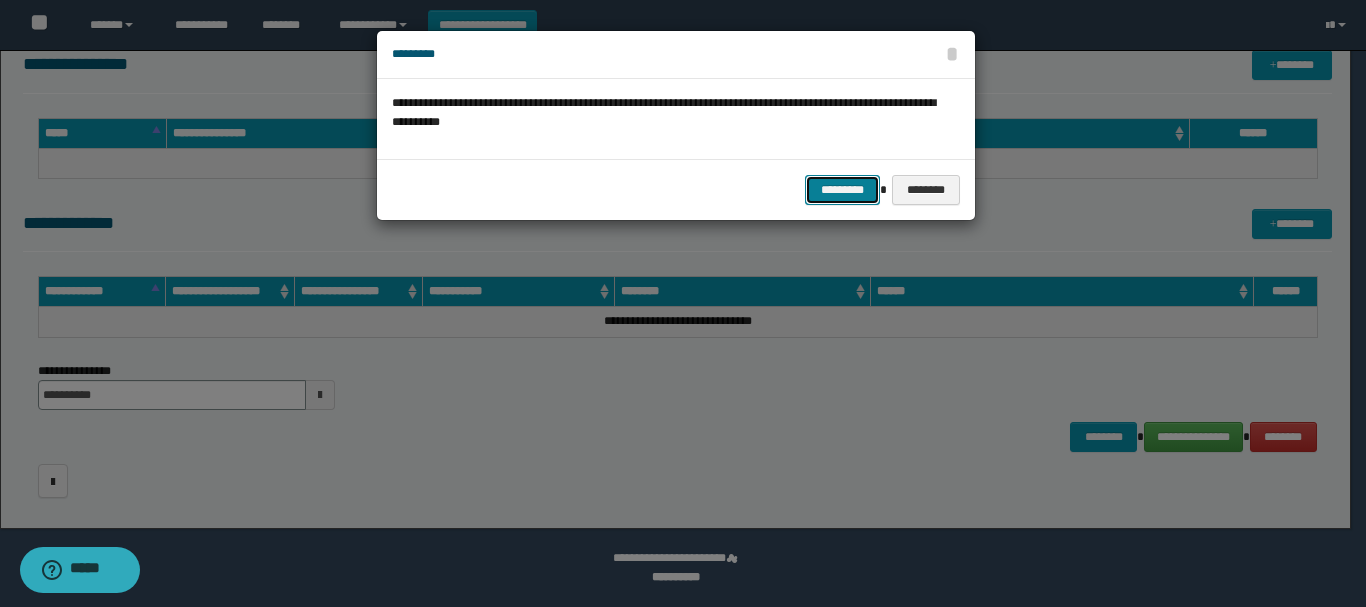 click on "*********" at bounding box center [842, 190] 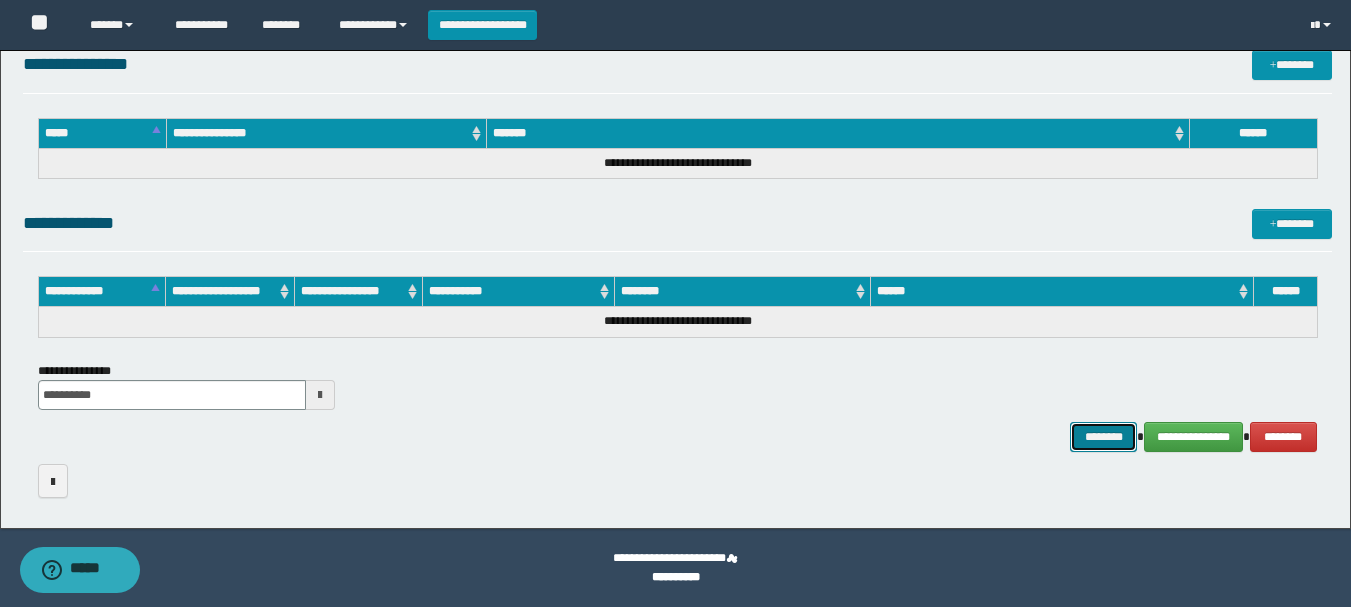 click on "********" at bounding box center [1104, 437] 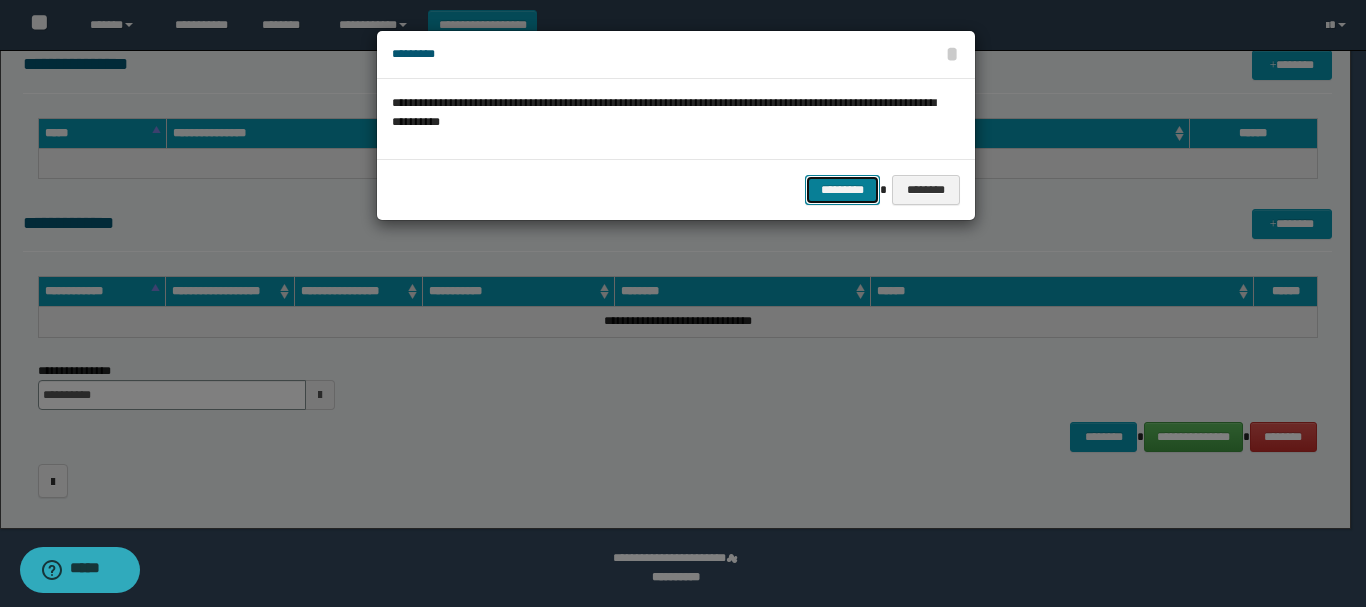 click on "*********" at bounding box center (842, 190) 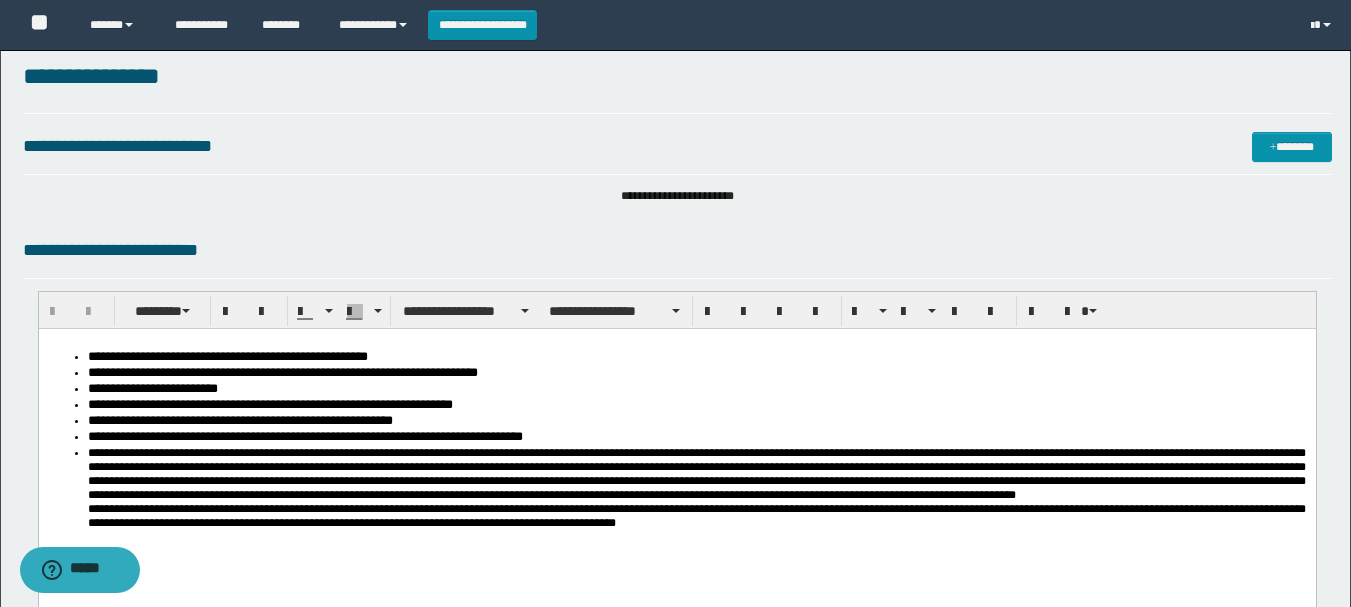 scroll, scrollTop: 0, scrollLeft: 0, axis: both 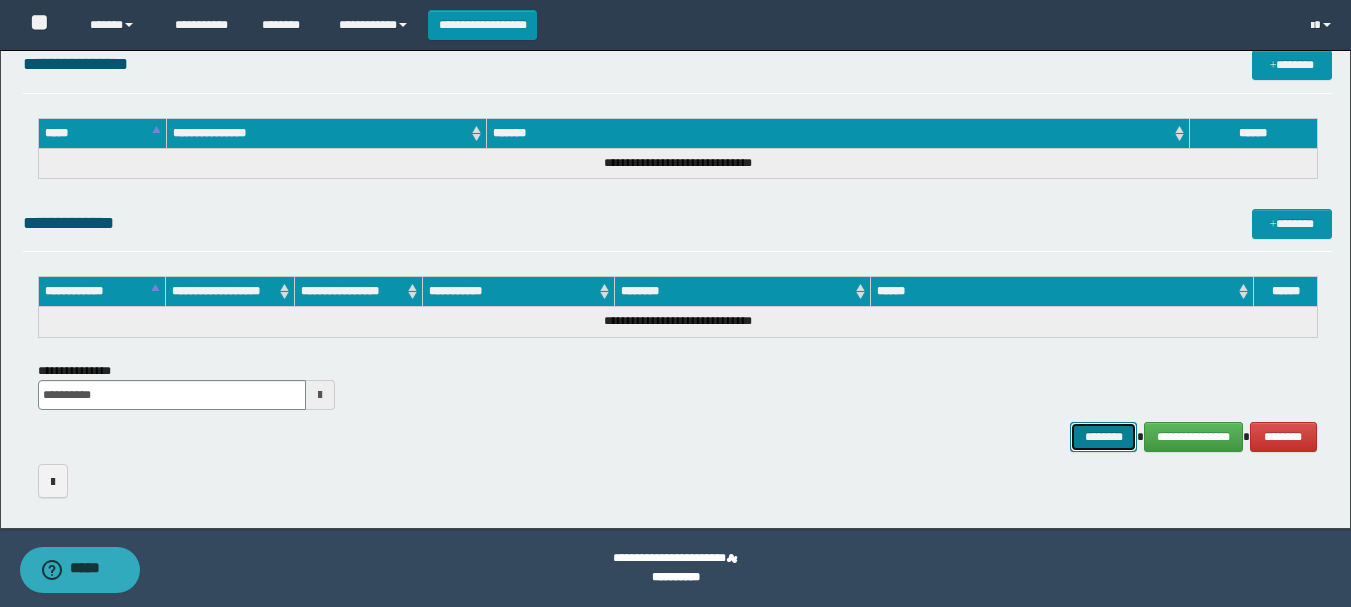 click on "********" at bounding box center [1104, 437] 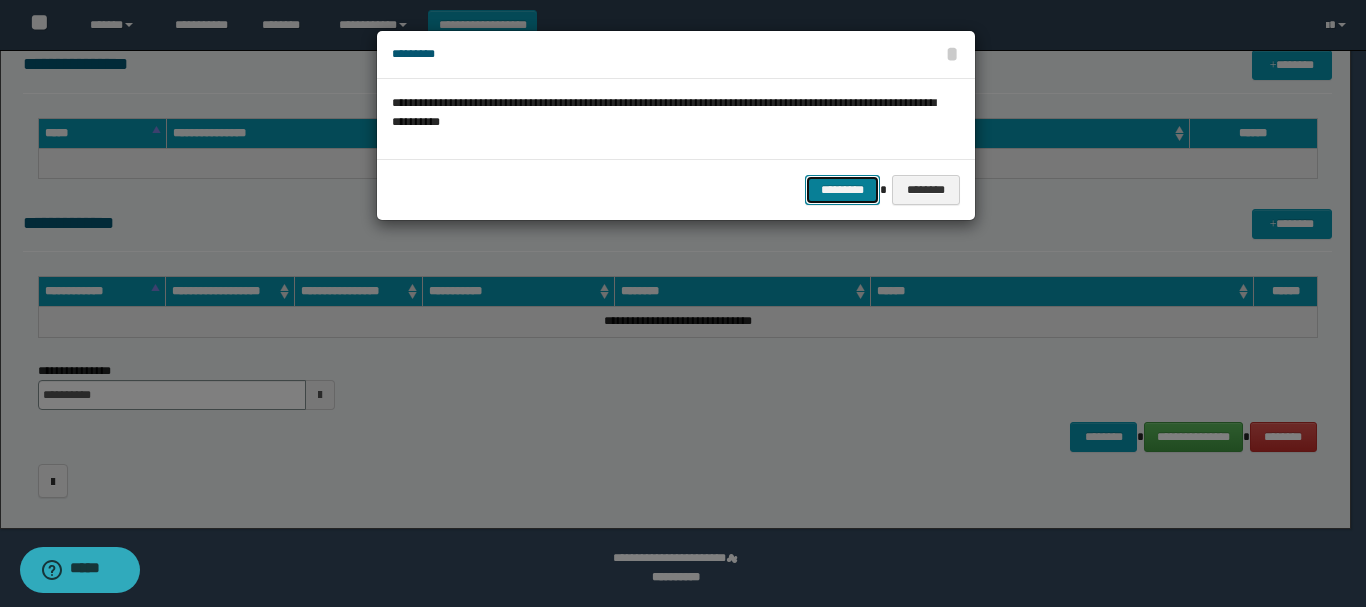 click on "*********" at bounding box center [842, 190] 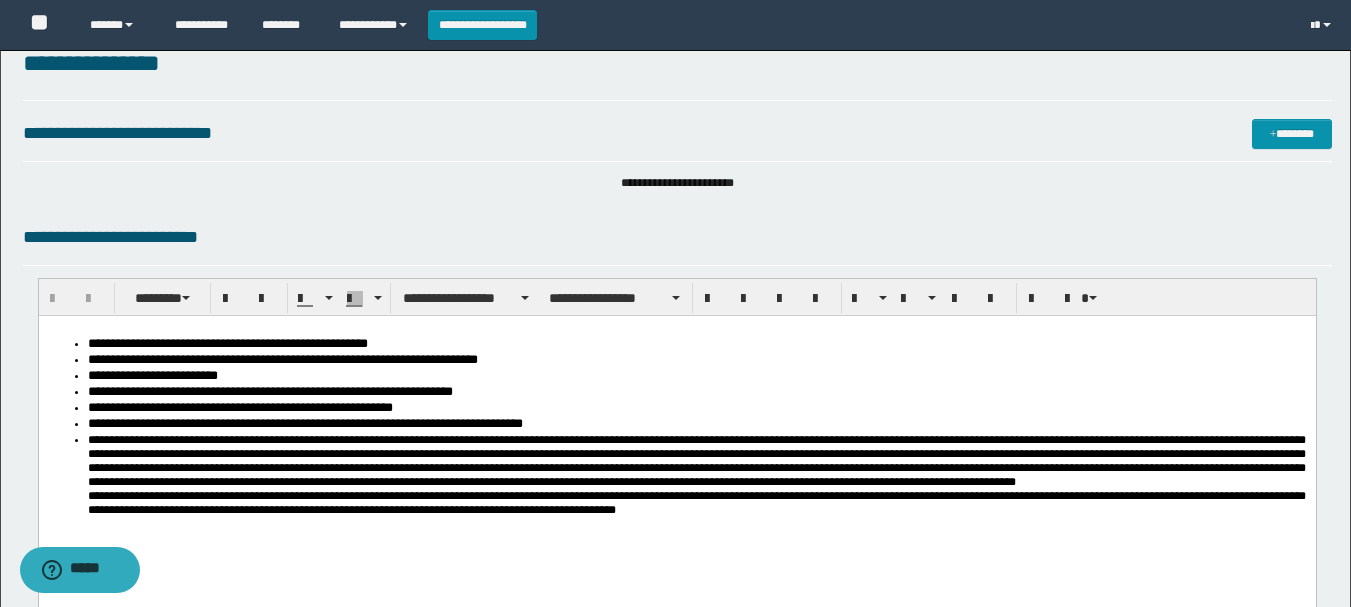 scroll, scrollTop: 0, scrollLeft: 0, axis: both 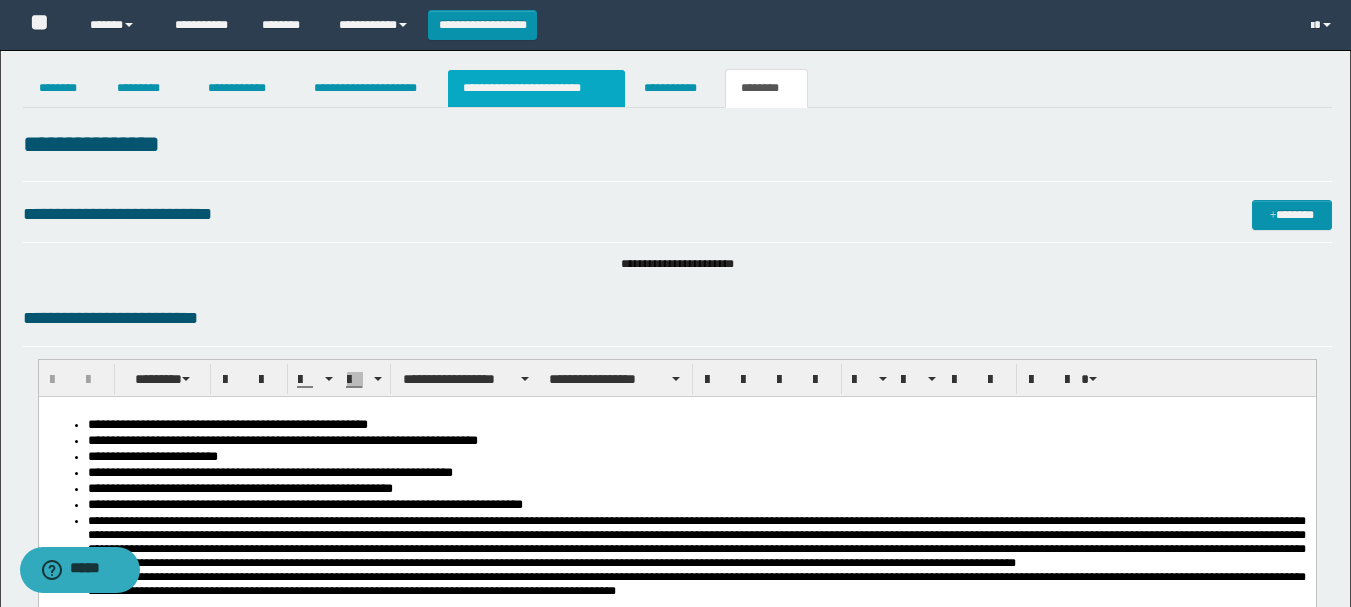 click on "**********" at bounding box center (537, 88) 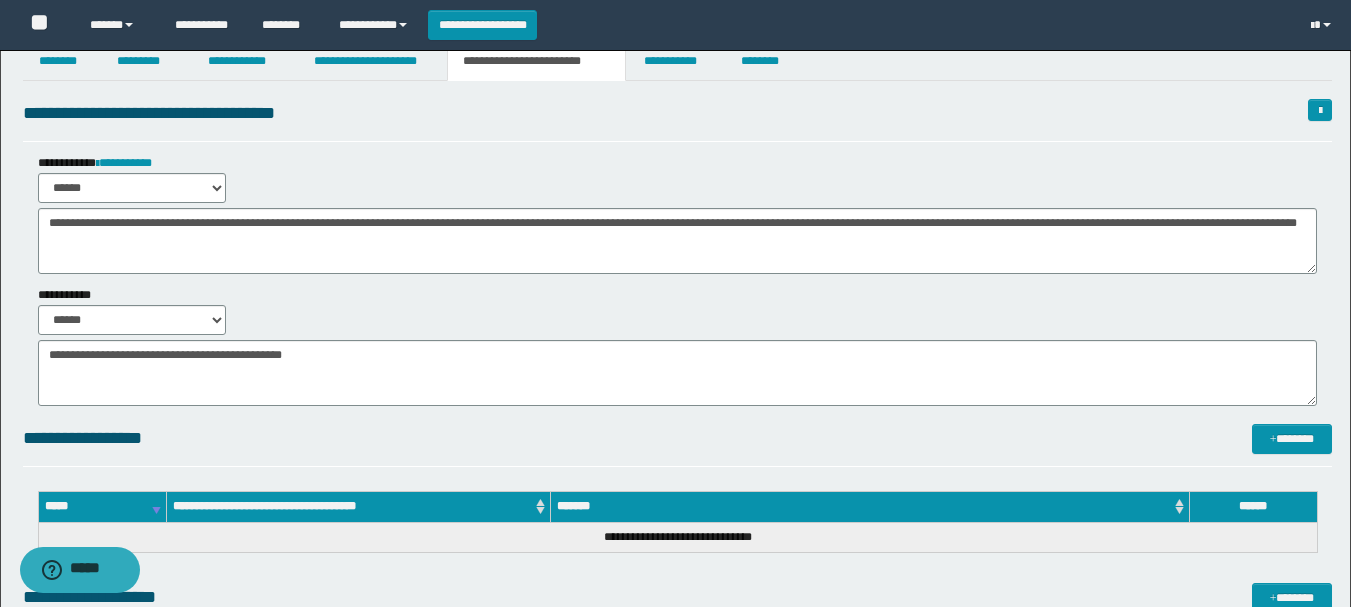 scroll, scrollTop: 0, scrollLeft: 0, axis: both 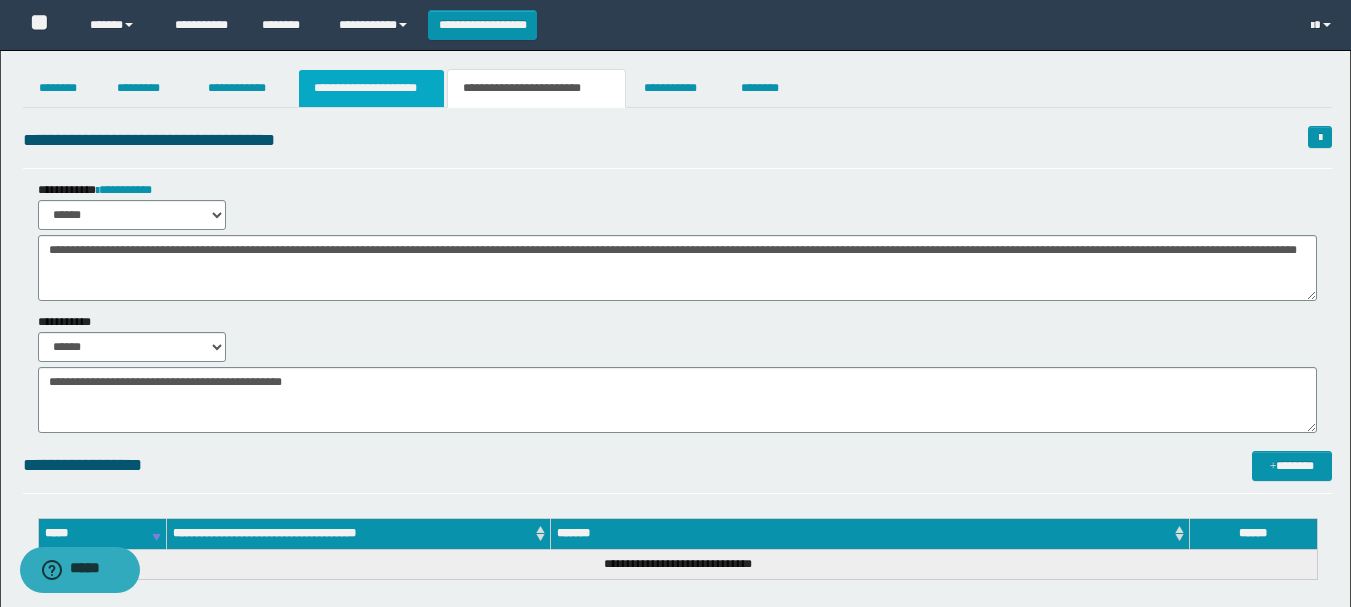 click on "**********" at bounding box center (371, 88) 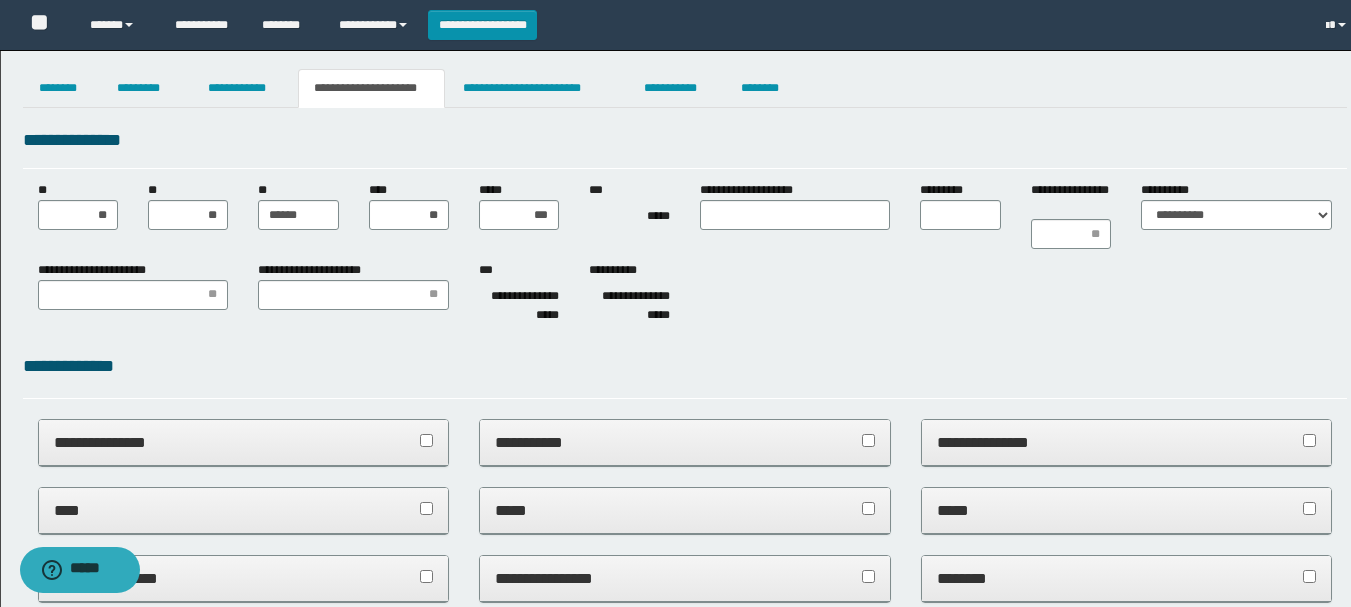 scroll, scrollTop: 0, scrollLeft: 0, axis: both 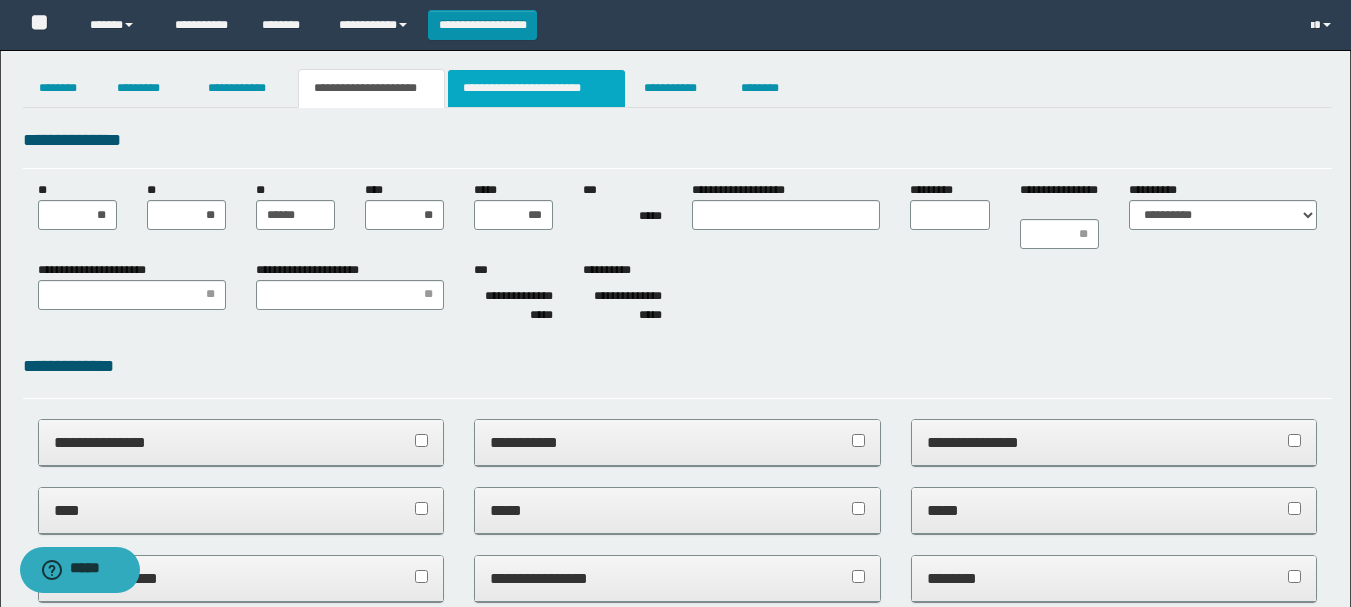 click on "**********" at bounding box center (537, 88) 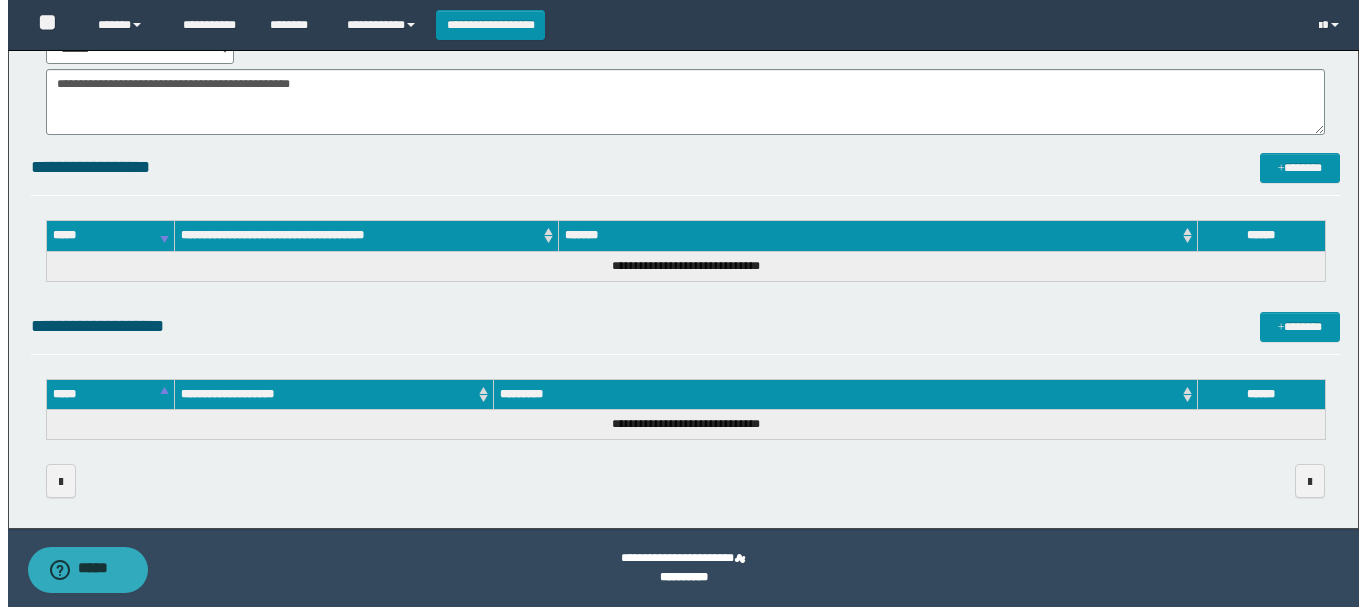 scroll, scrollTop: 0, scrollLeft: 0, axis: both 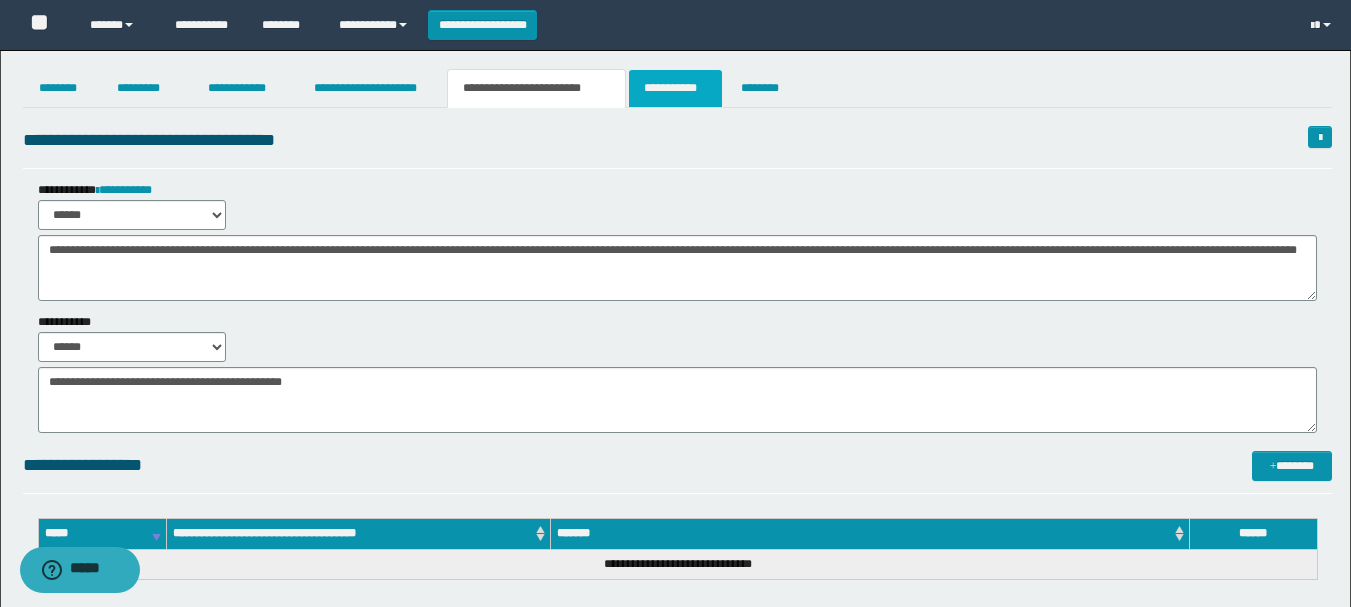 click on "**********" at bounding box center (675, 88) 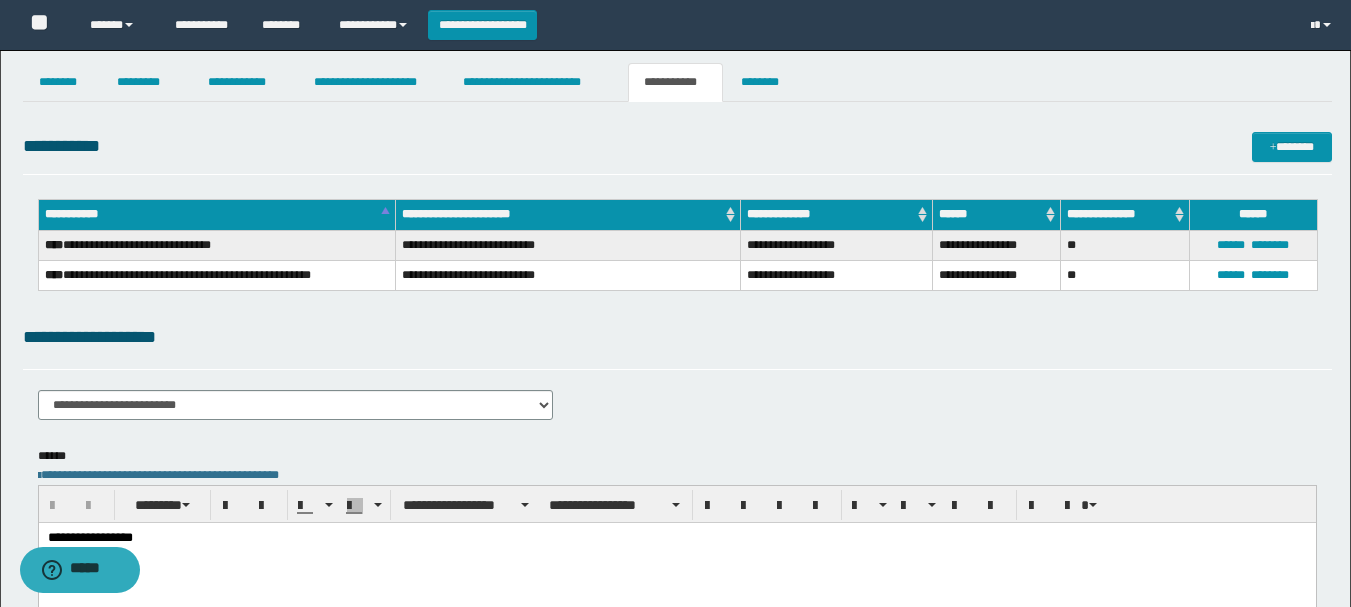 scroll, scrollTop: 0, scrollLeft: 0, axis: both 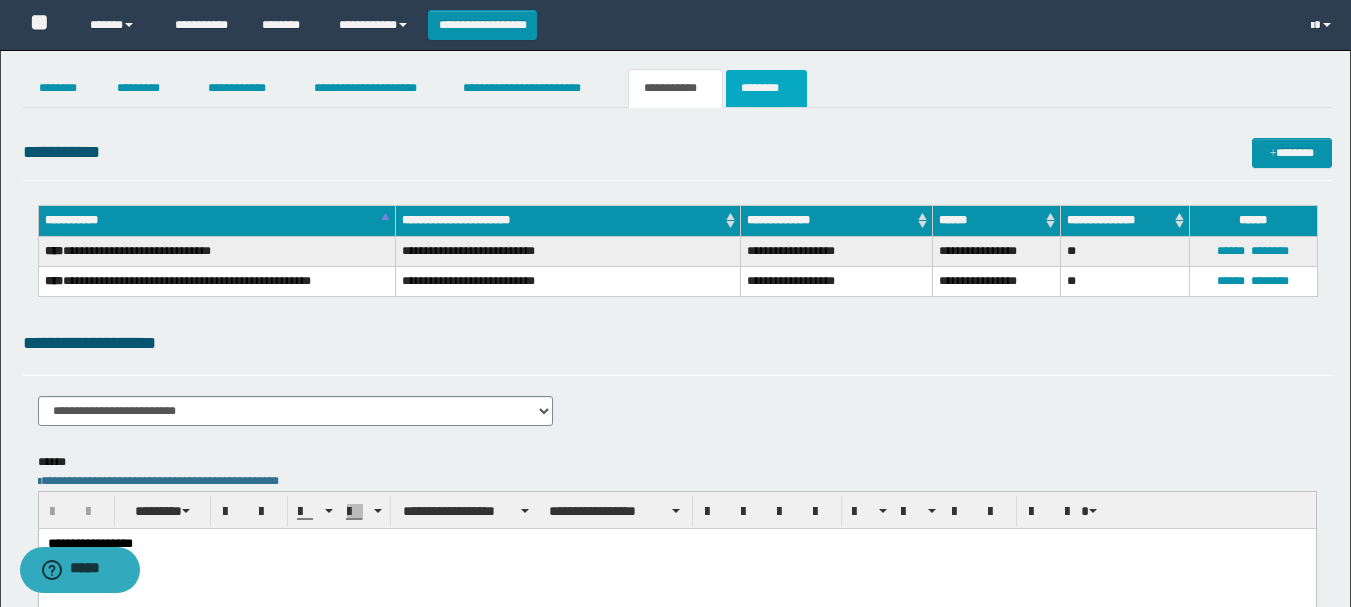 click on "********" at bounding box center [766, 88] 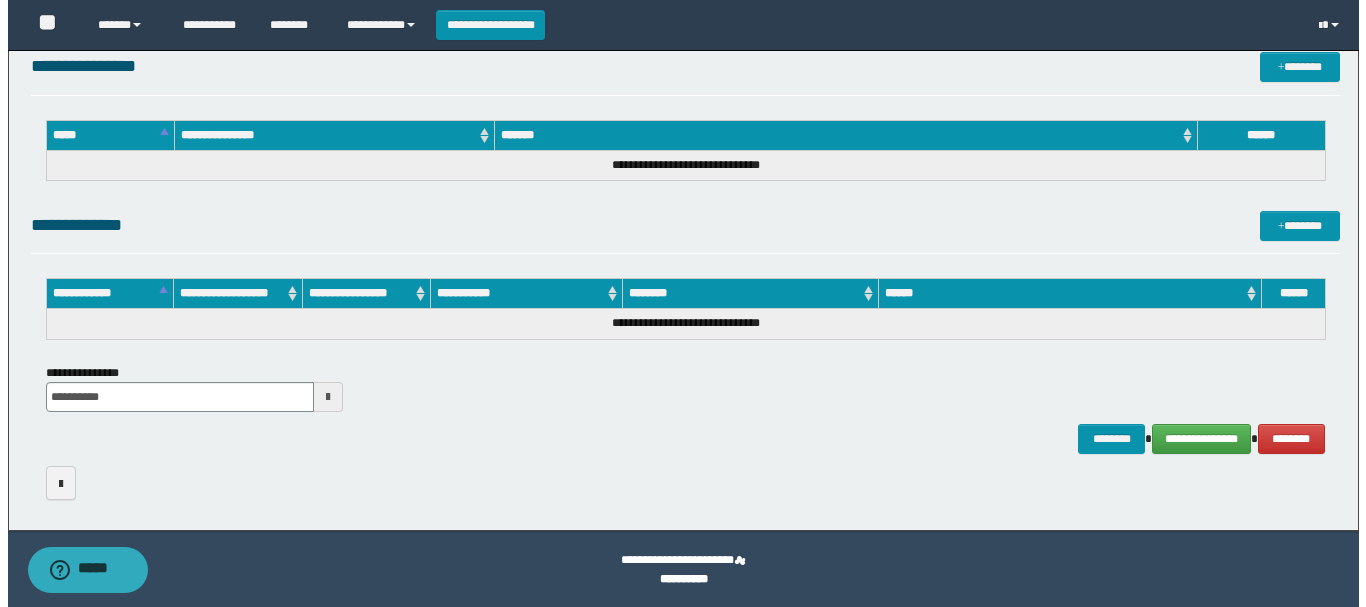 scroll, scrollTop: 1168, scrollLeft: 0, axis: vertical 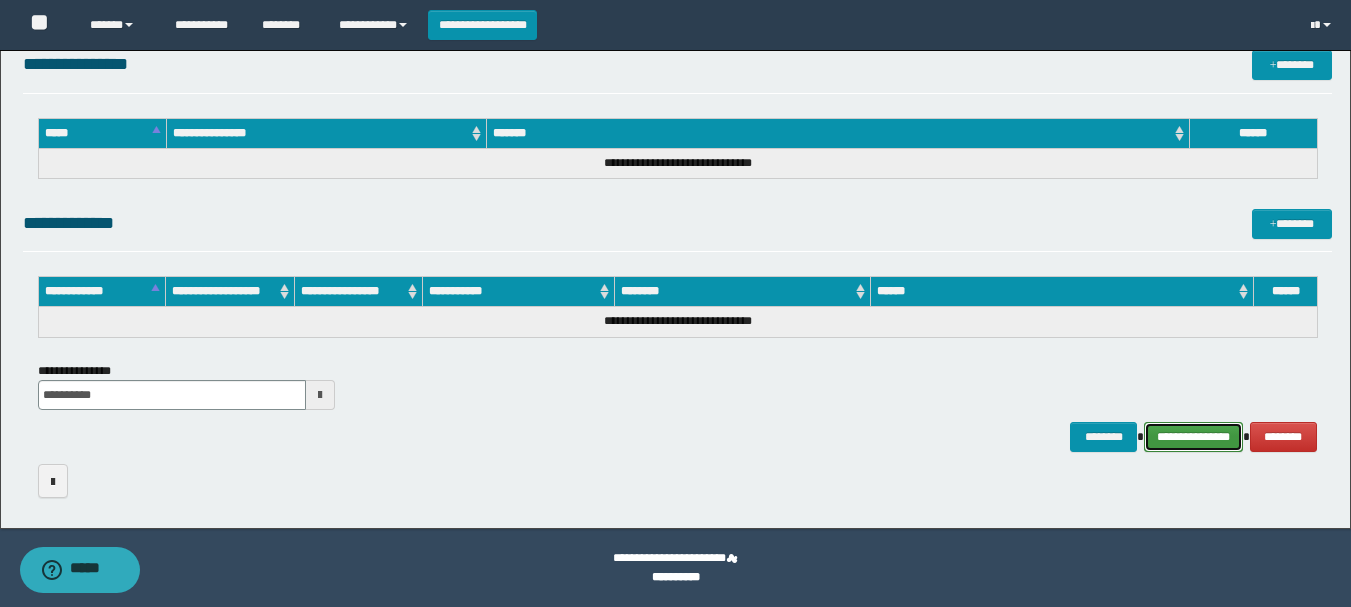 click on "**********" at bounding box center [1193, 437] 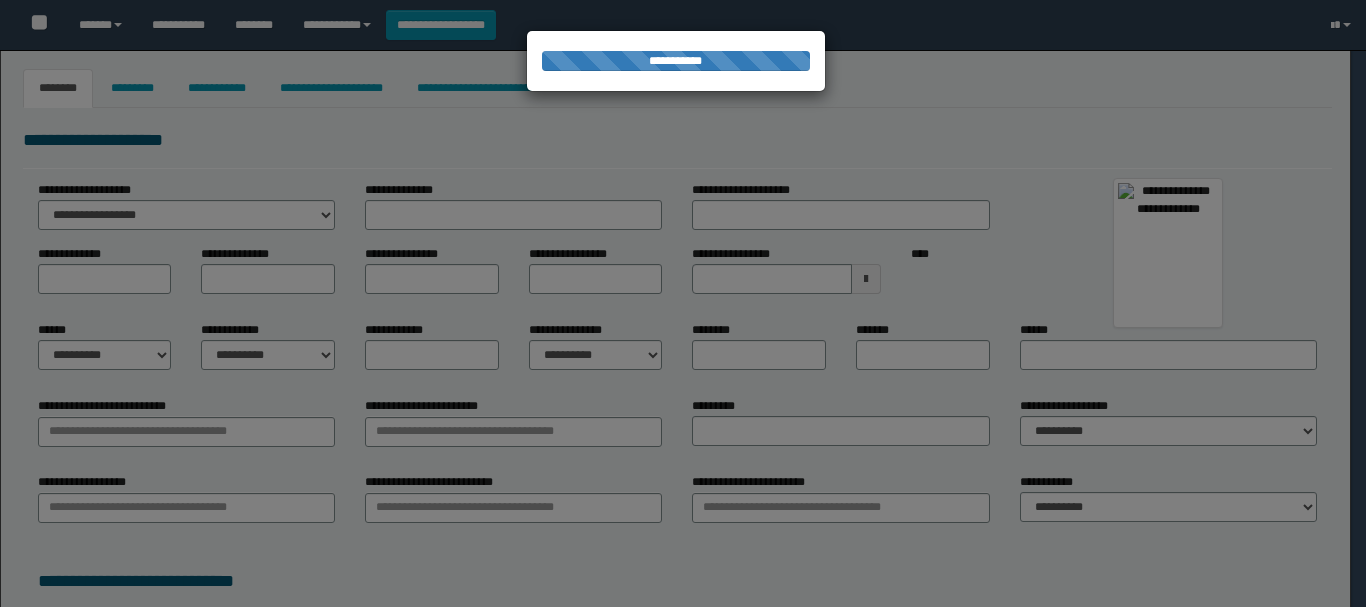 type on "********" 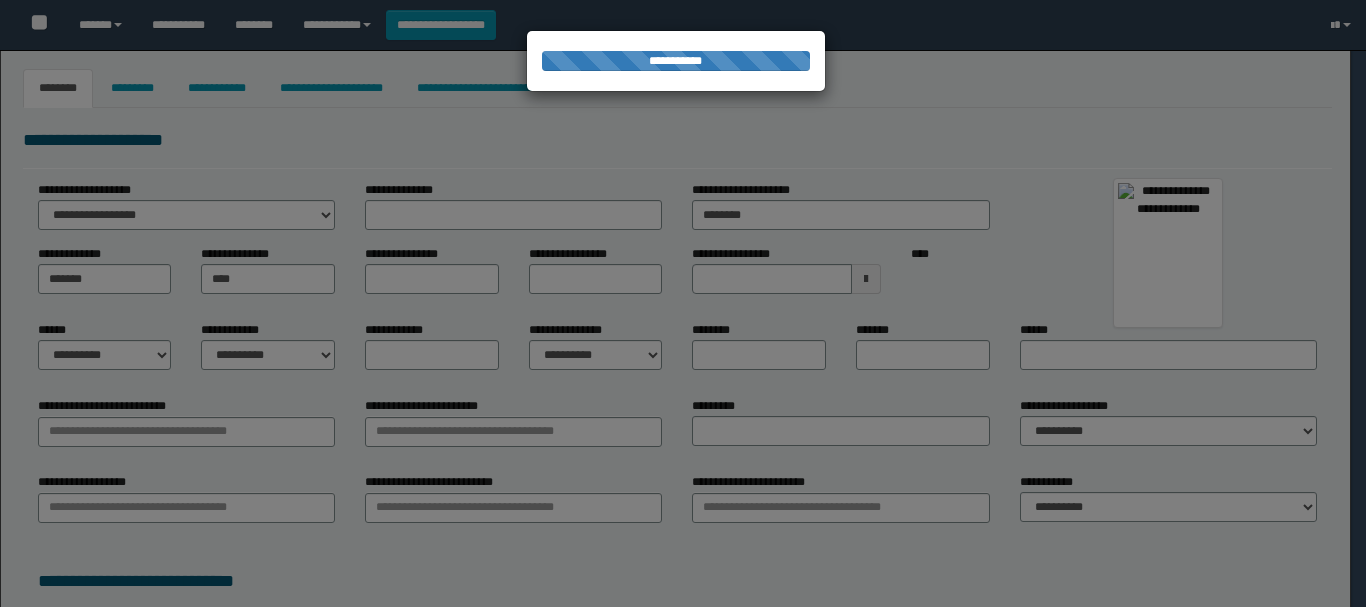 type on "*****" 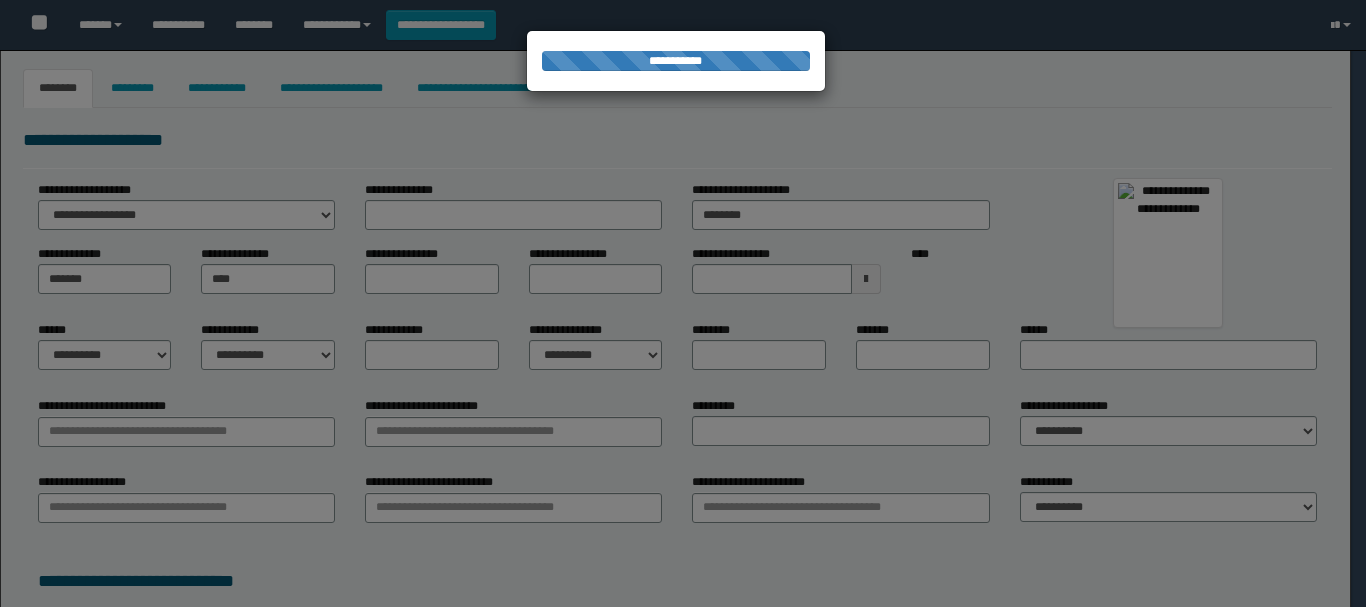 type on "******" 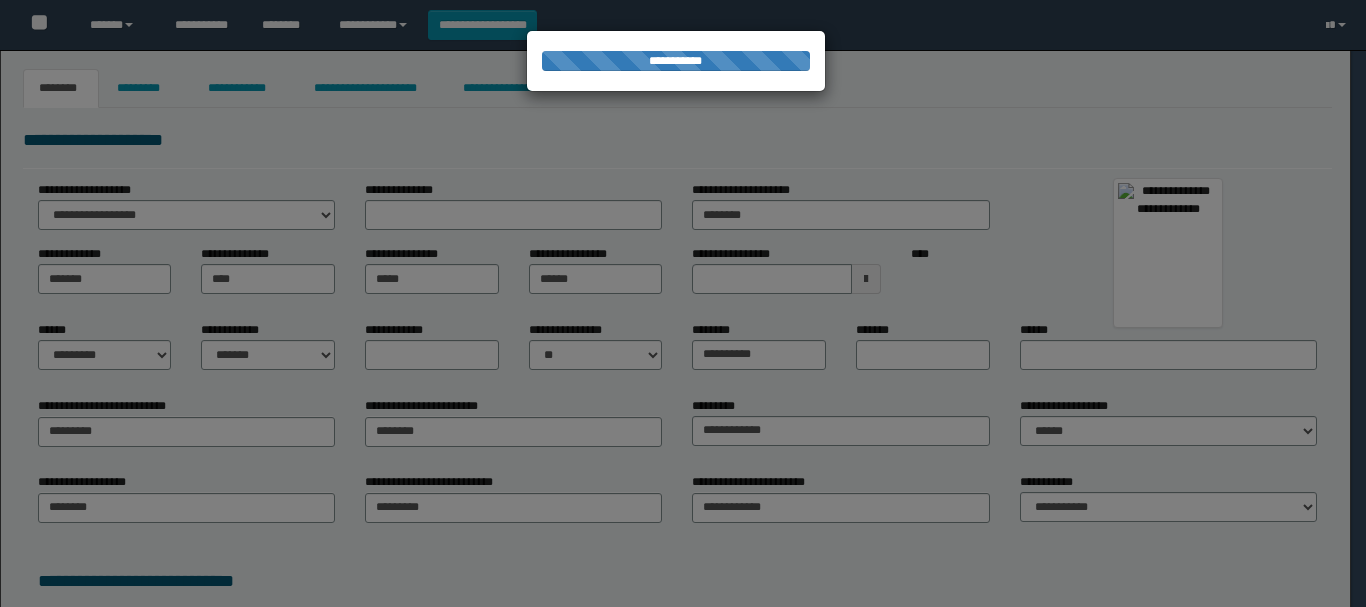 scroll, scrollTop: 0, scrollLeft: 0, axis: both 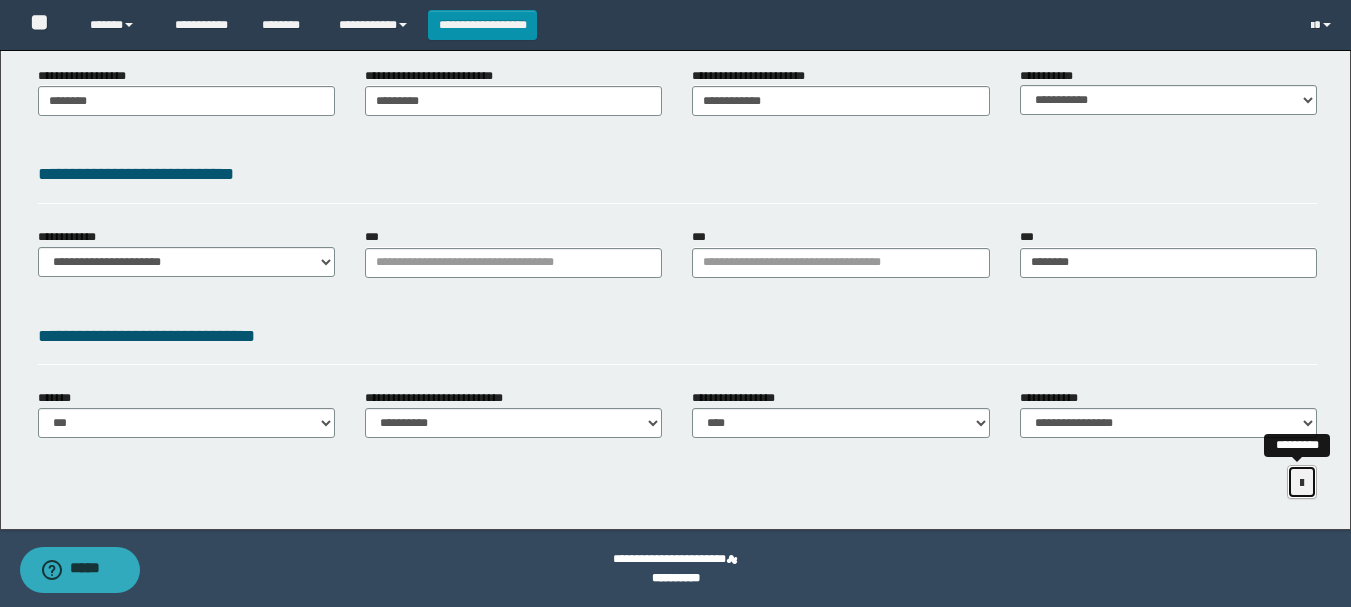 click at bounding box center (1302, 483) 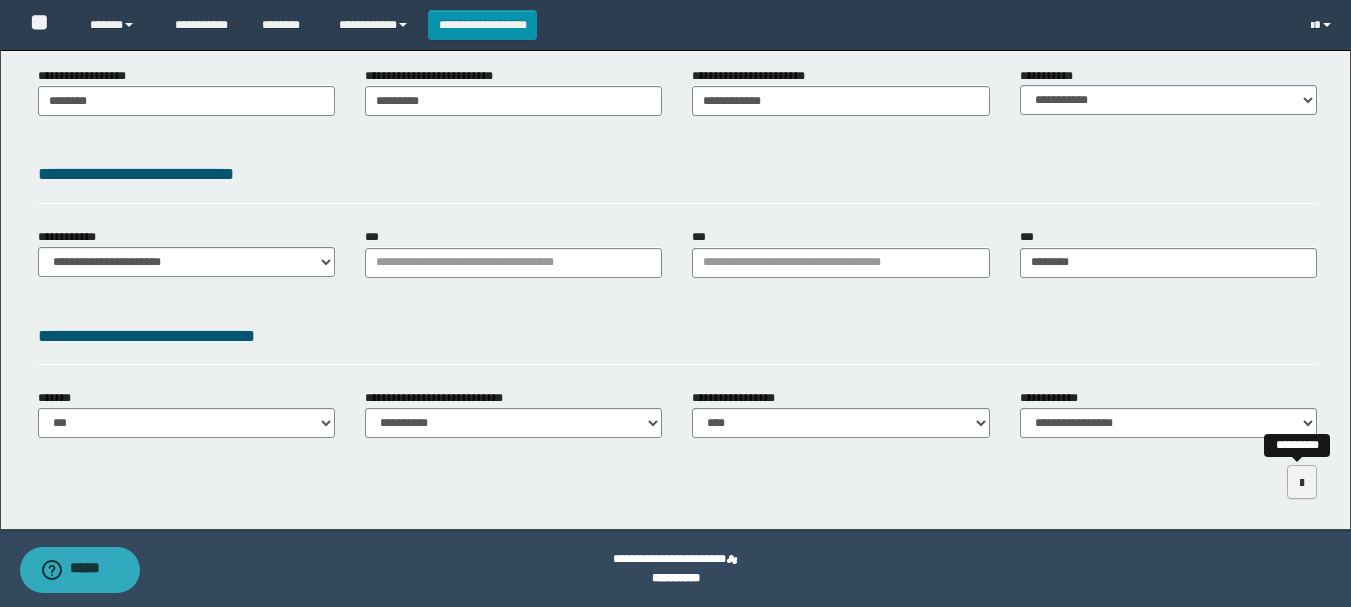 scroll, scrollTop: 321, scrollLeft: 0, axis: vertical 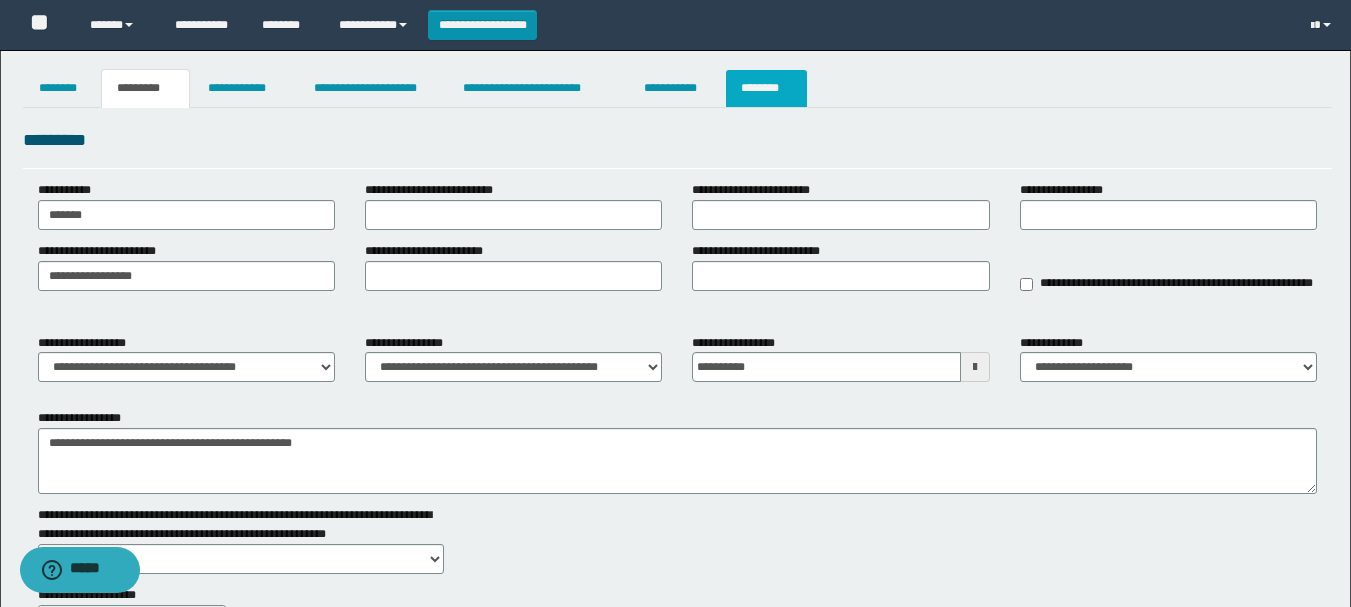click on "********" at bounding box center [766, 88] 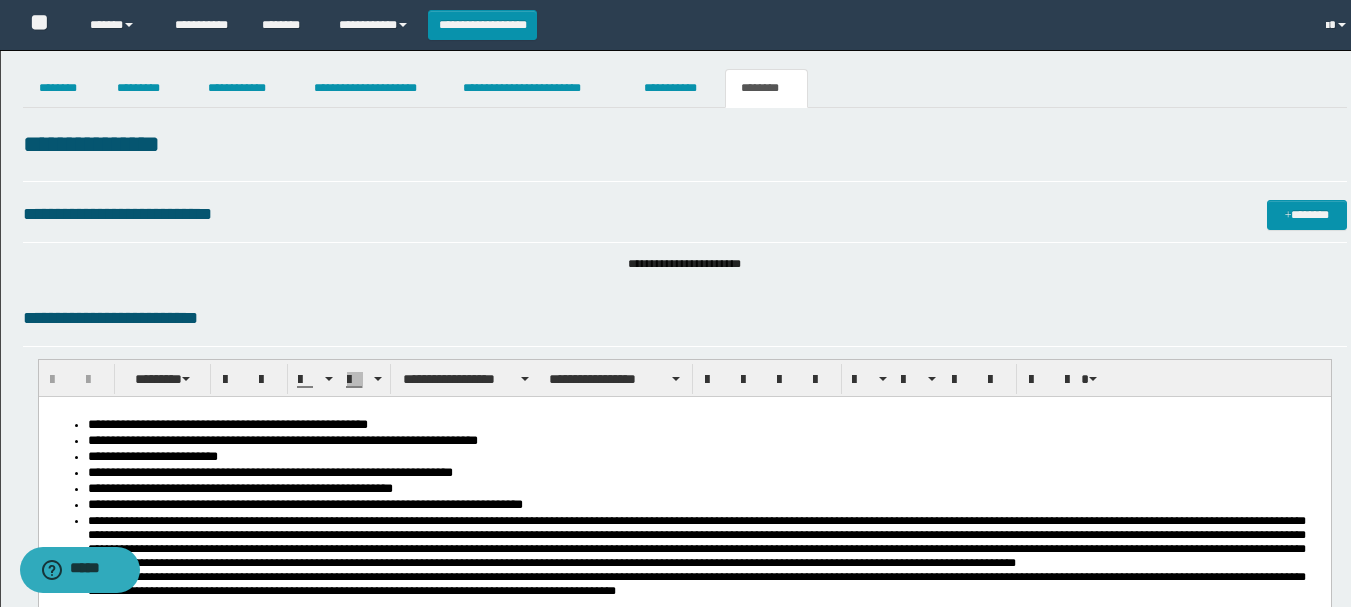 scroll, scrollTop: 0, scrollLeft: 0, axis: both 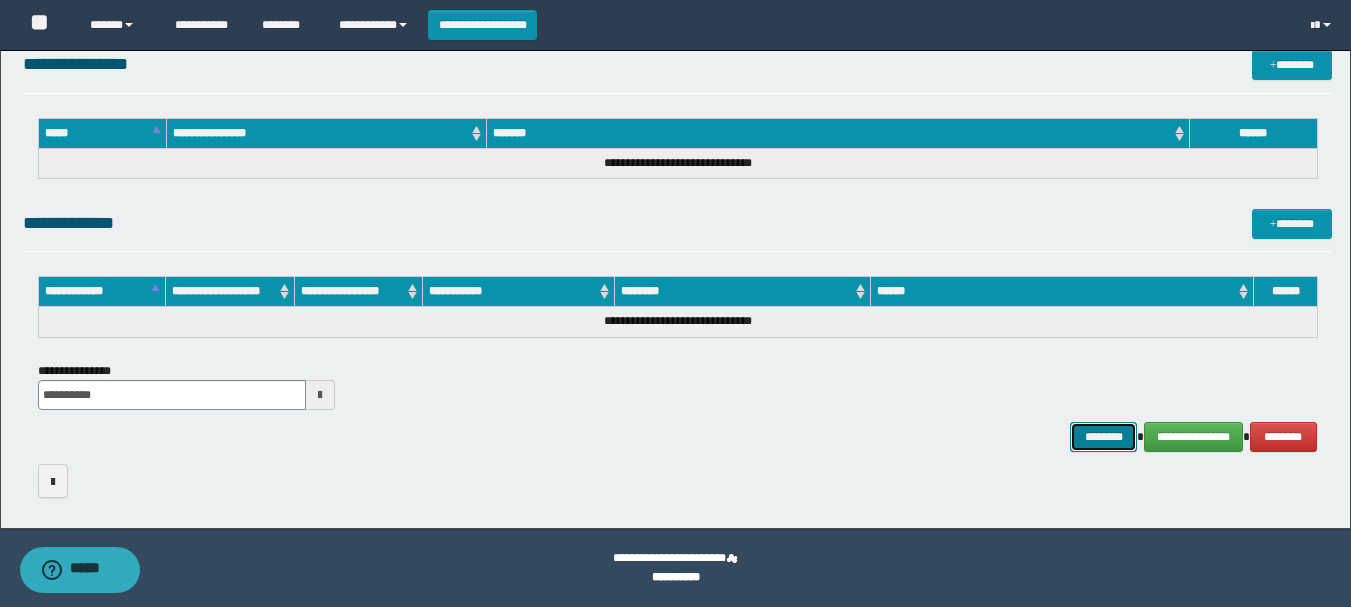 click on "********" at bounding box center (1104, 437) 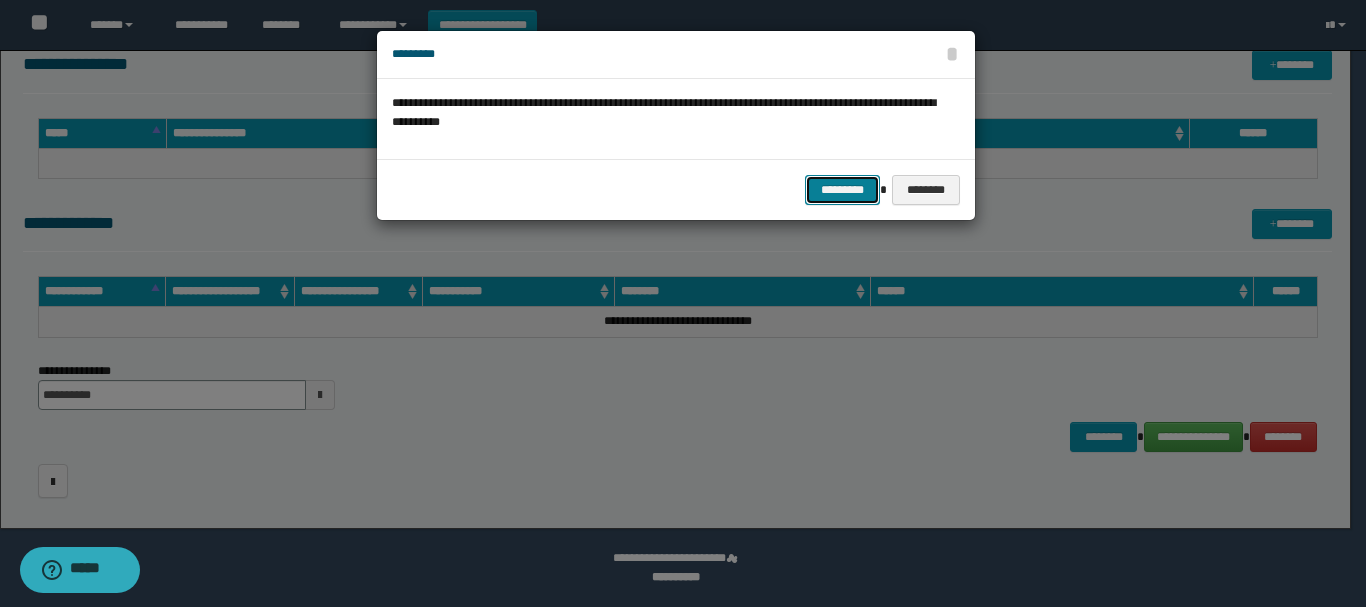 click on "*********" at bounding box center (842, 190) 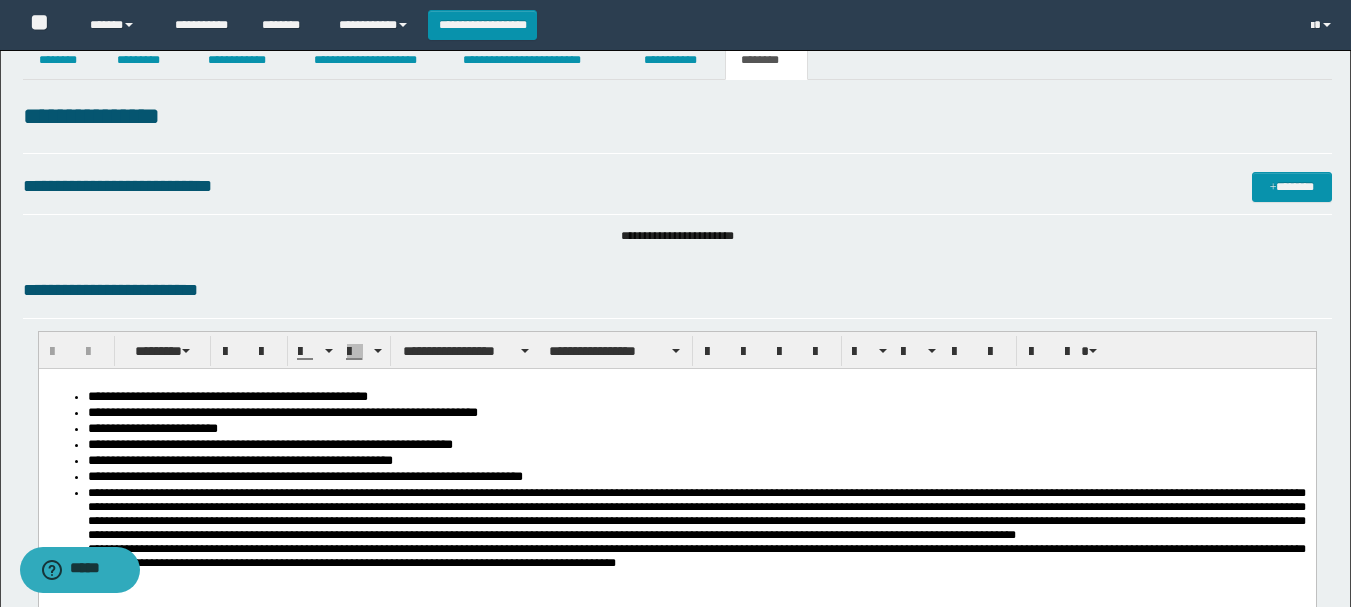 scroll, scrollTop: 0, scrollLeft: 0, axis: both 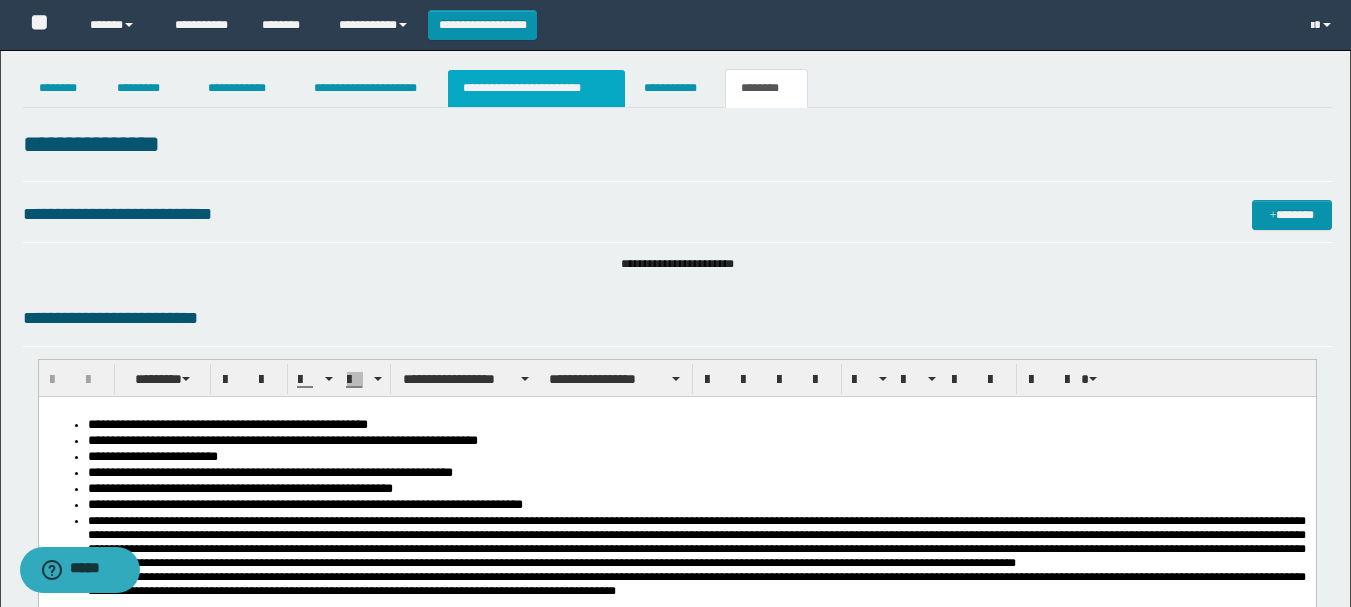 click on "**********" at bounding box center [537, 88] 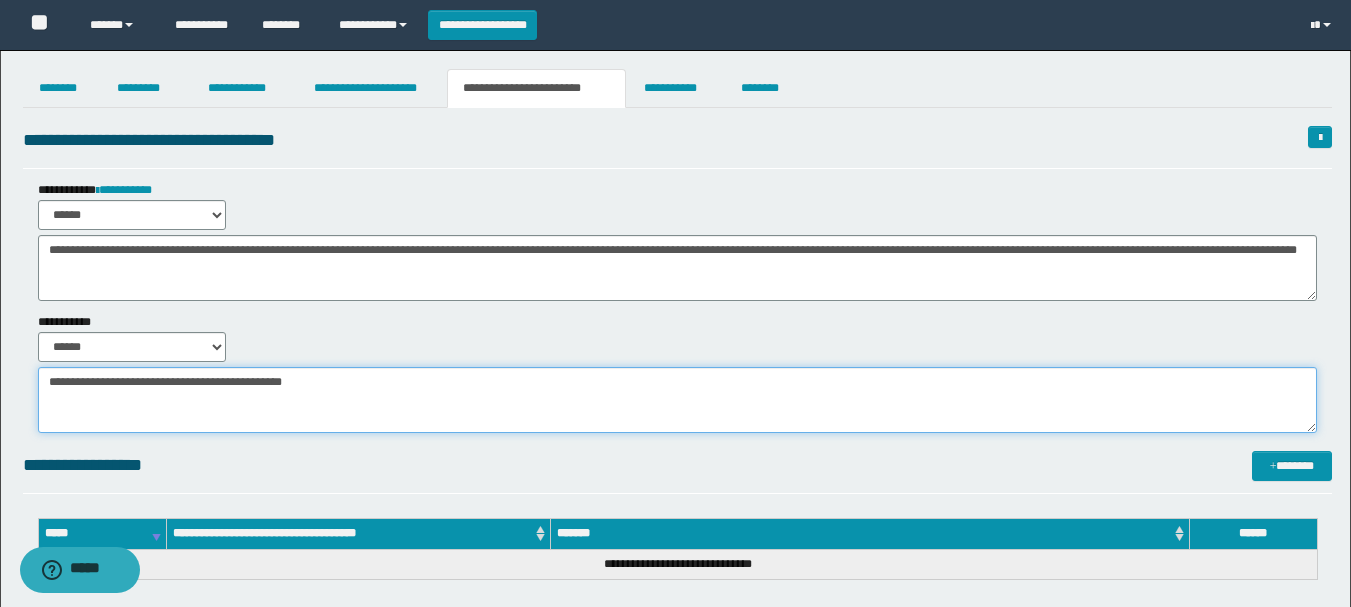 click on "**********" at bounding box center [677, 400] 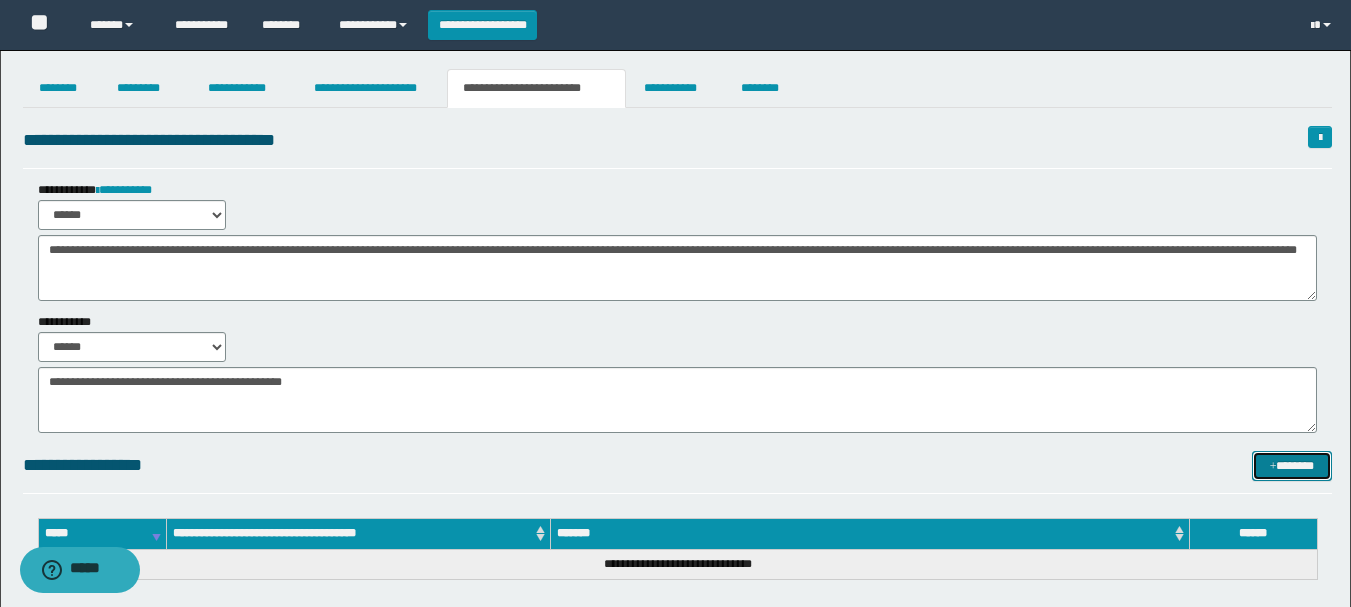 drag, startPoint x: 1314, startPoint y: 468, endPoint x: 898, endPoint y: 398, distance: 421.84833 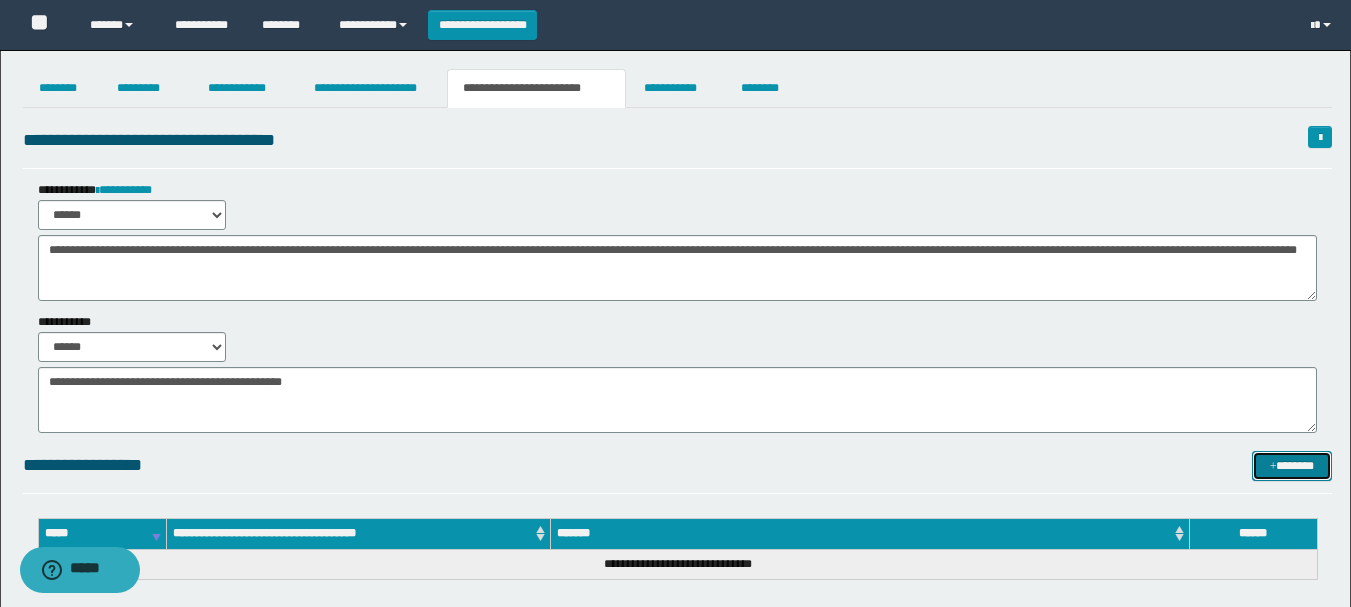 click on "*******" at bounding box center [1292, 466] 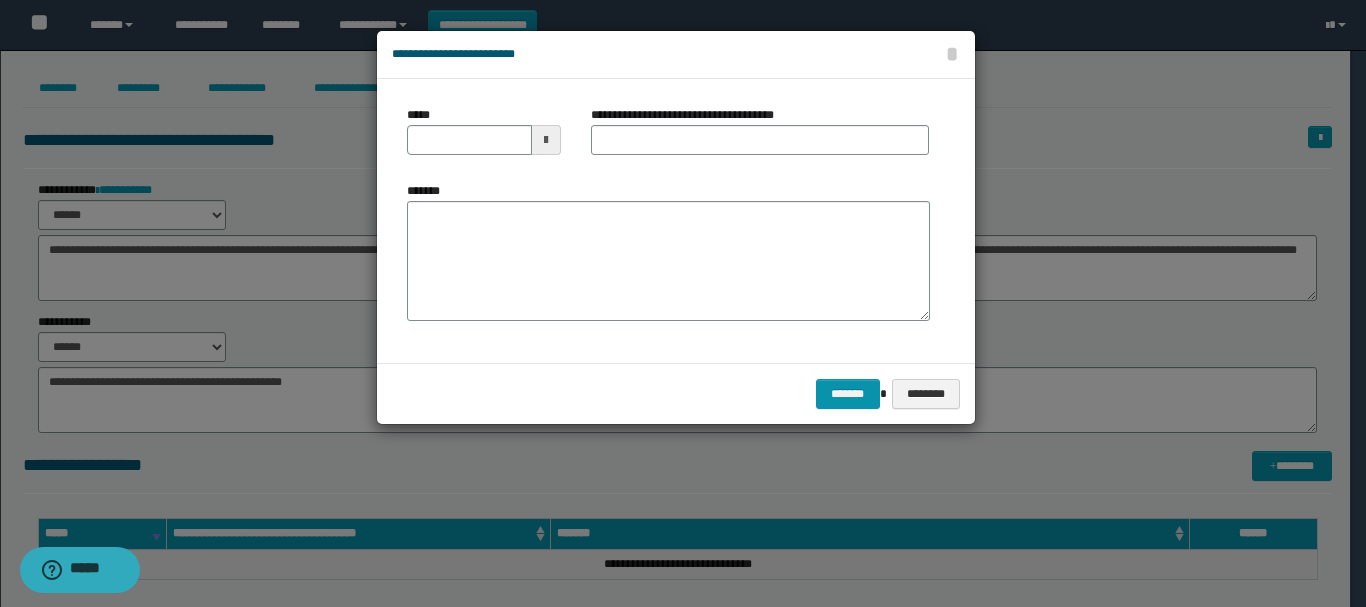 click at bounding box center (546, 140) 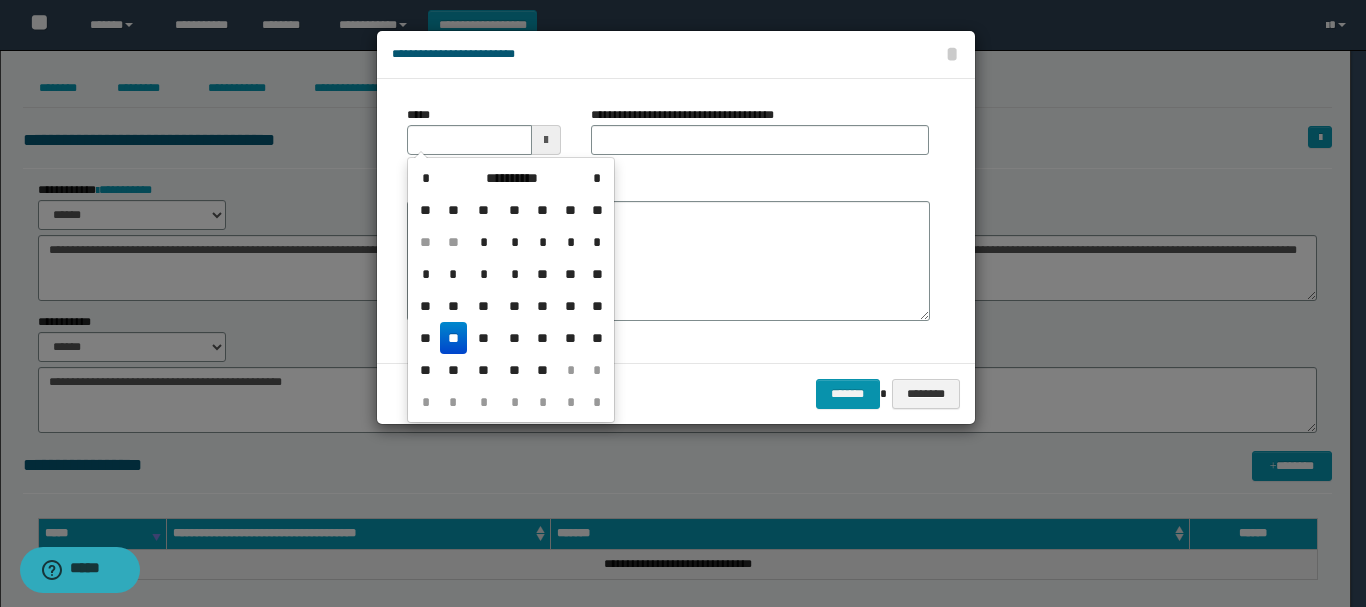 click on "**" at bounding box center [454, 338] 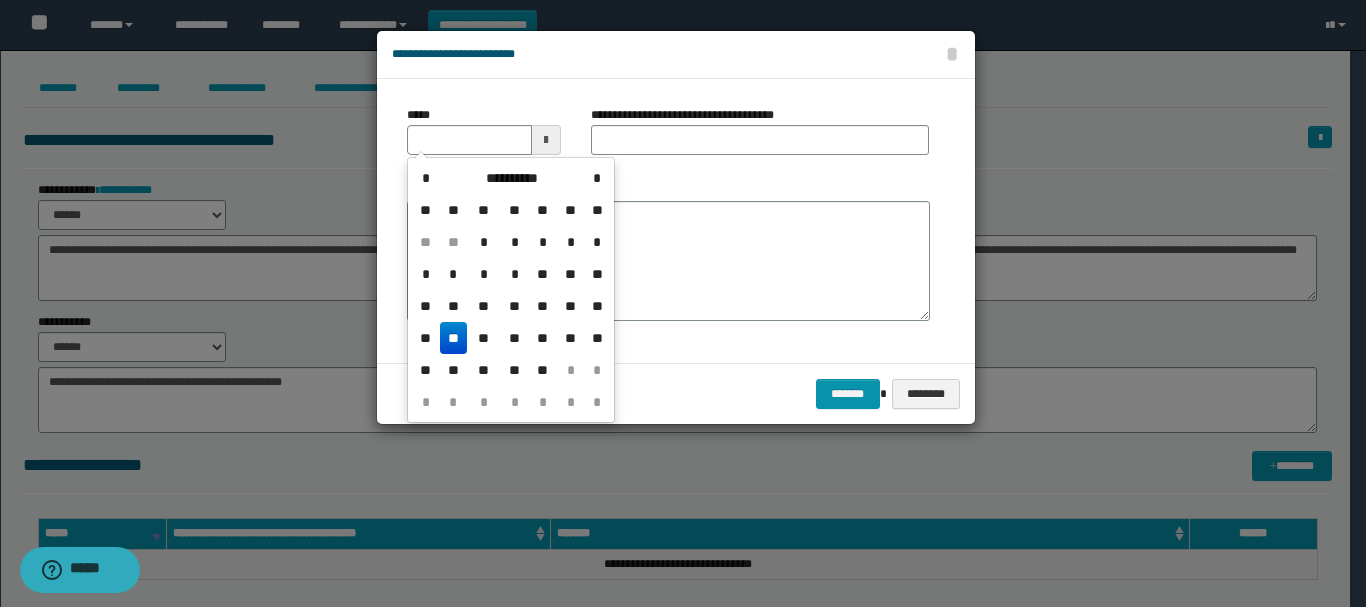 type on "**********" 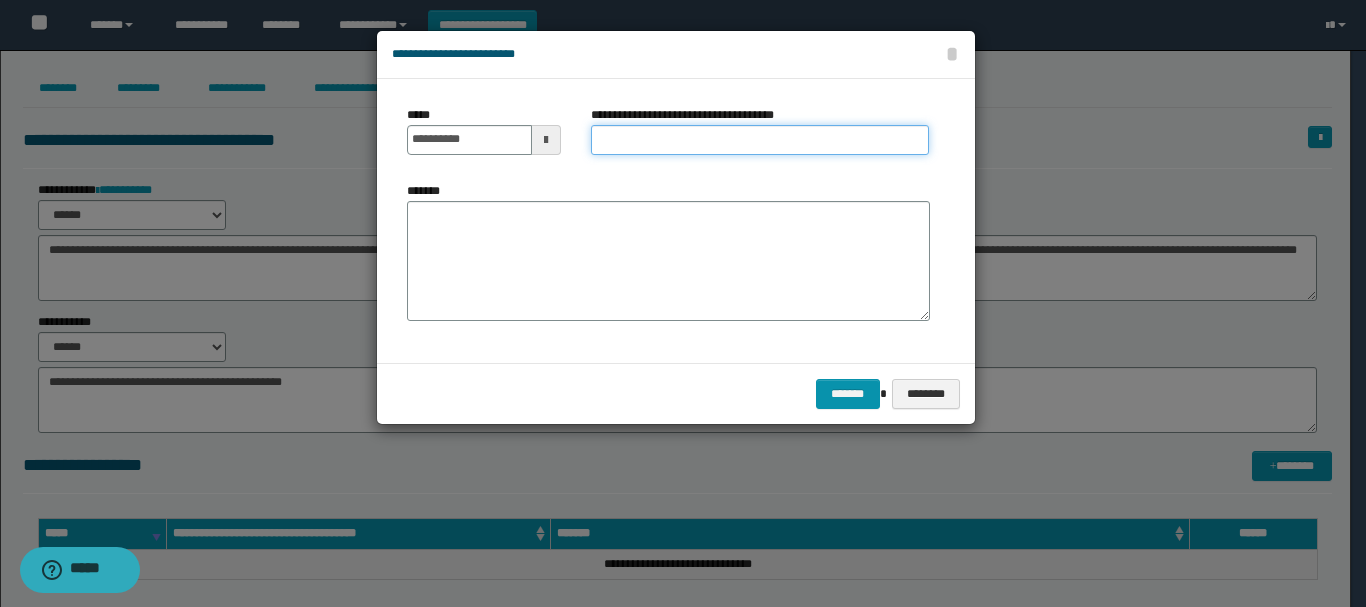 click on "**********" at bounding box center (760, 140) 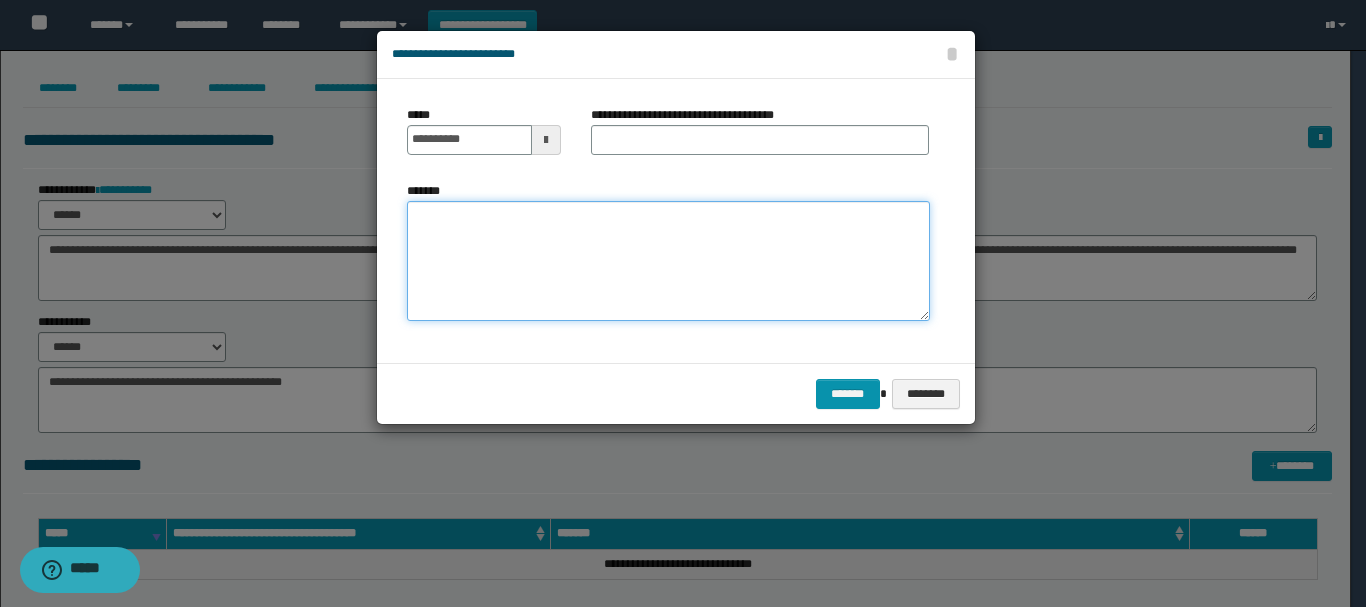 click on "*******" at bounding box center (668, 261) 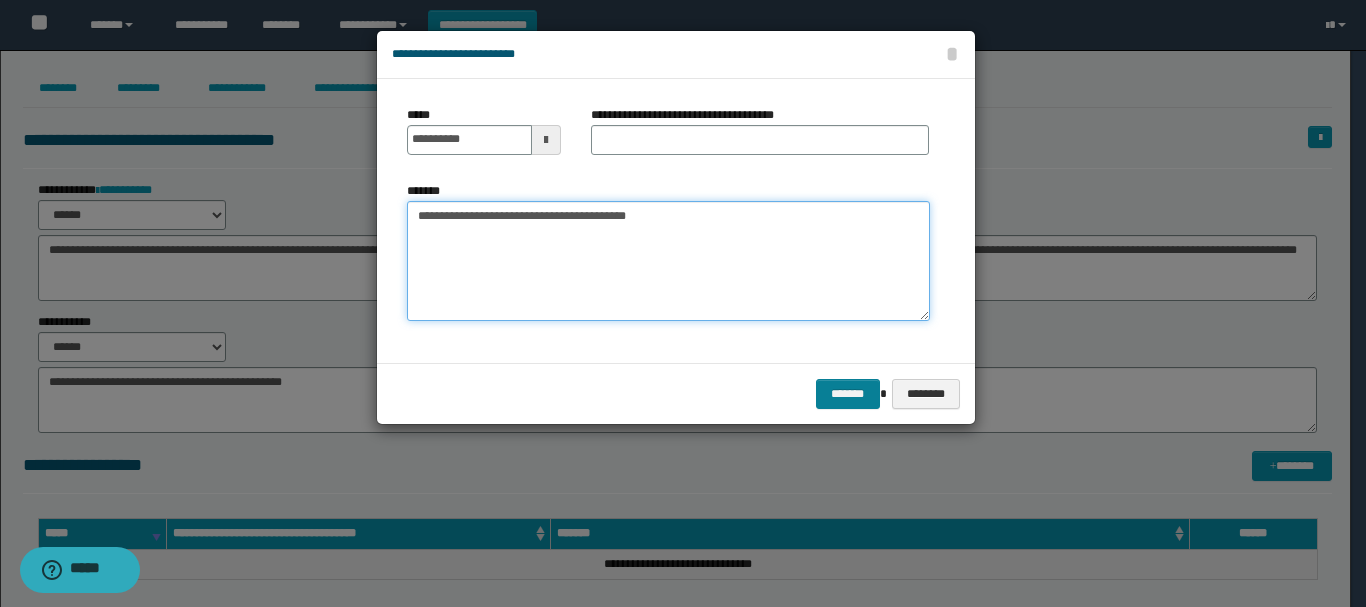 type on "**********" 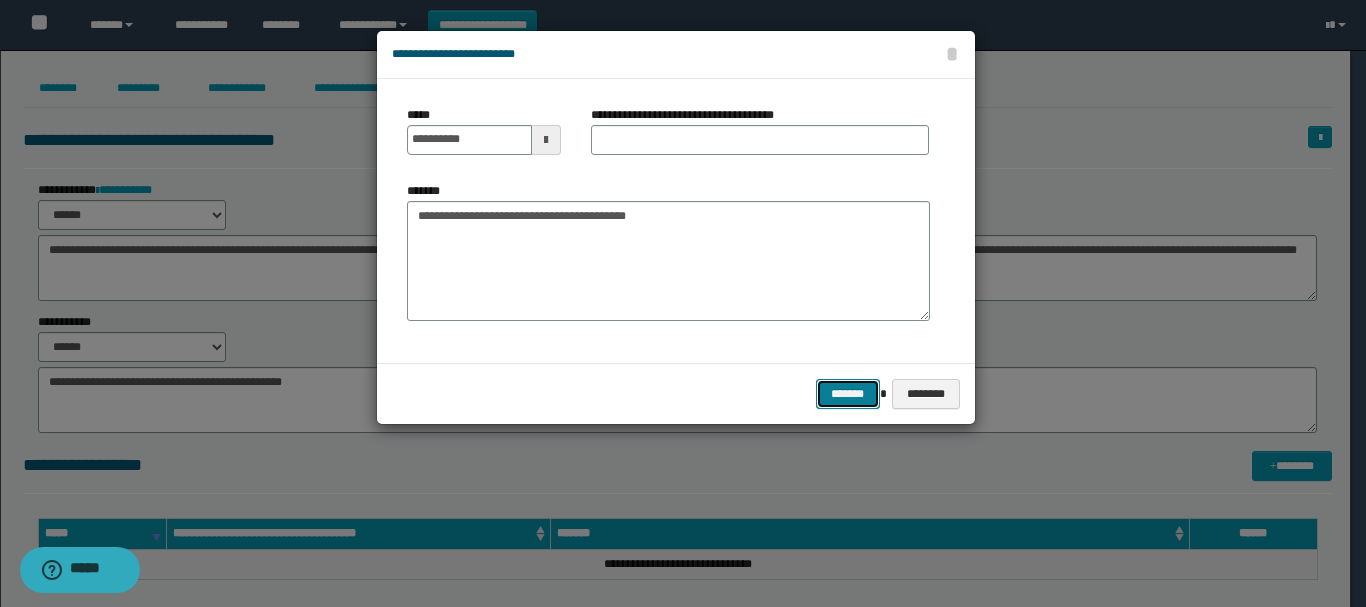 click on "*******" at bounding box center (848, 394) 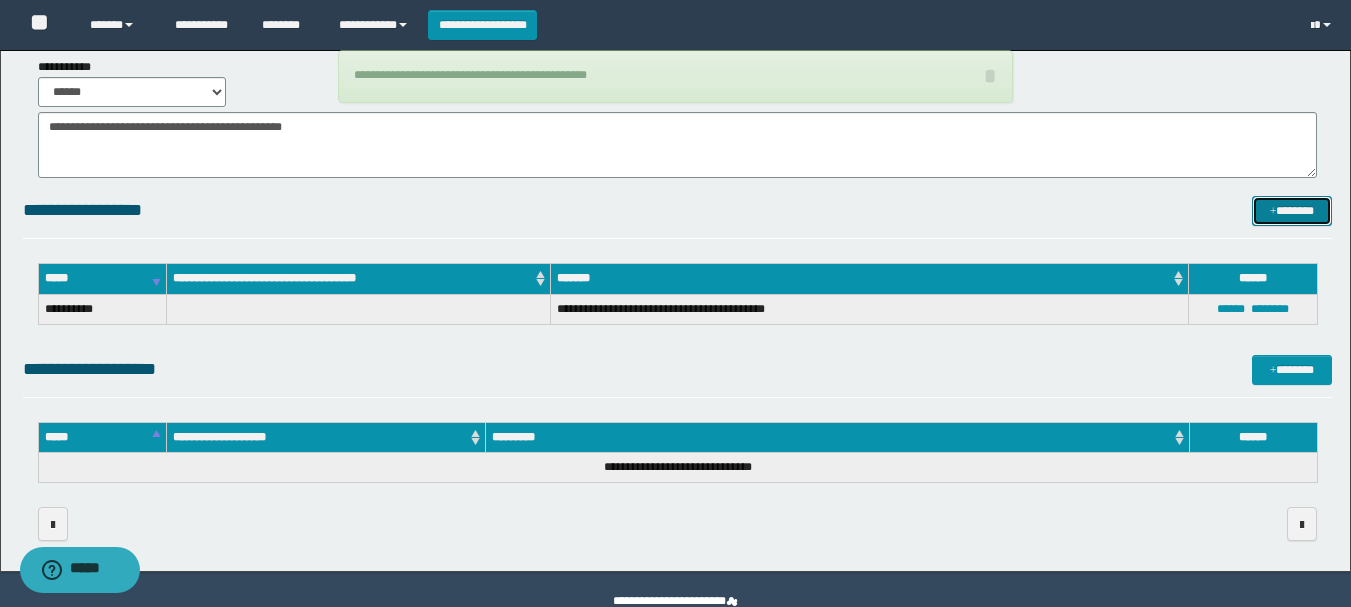 scroll, scrollTop: 298, scrollLeft: 0, axis: vertical 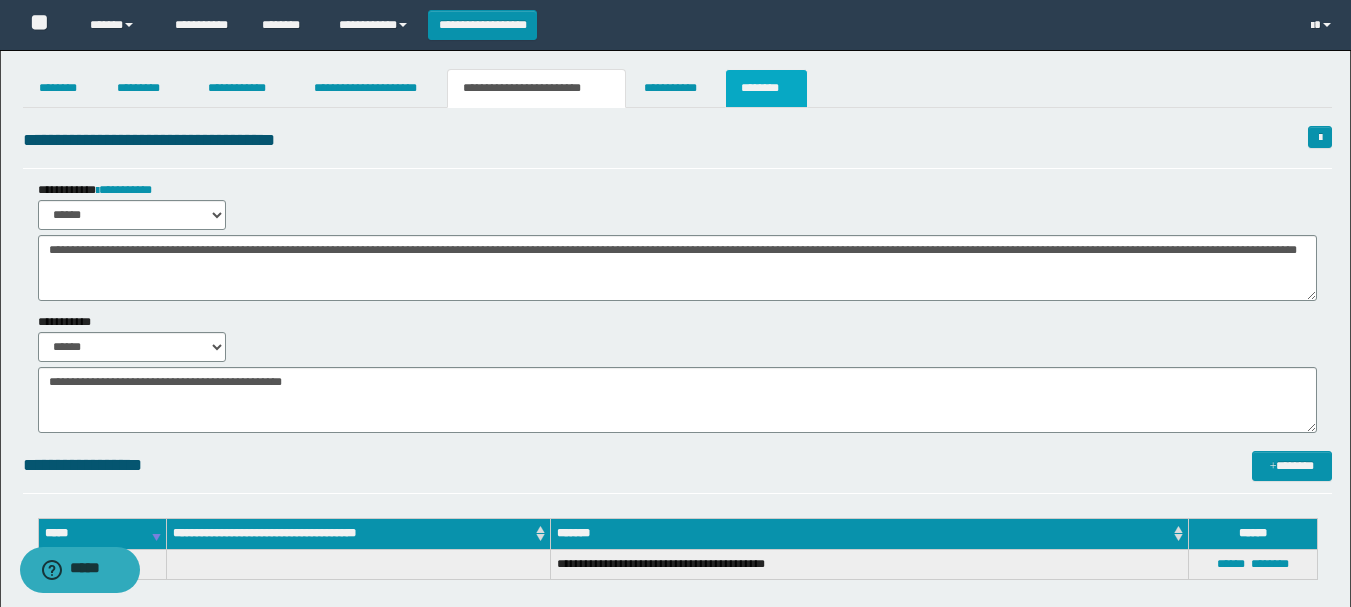 click on "********" at bounding box center (766, 88) 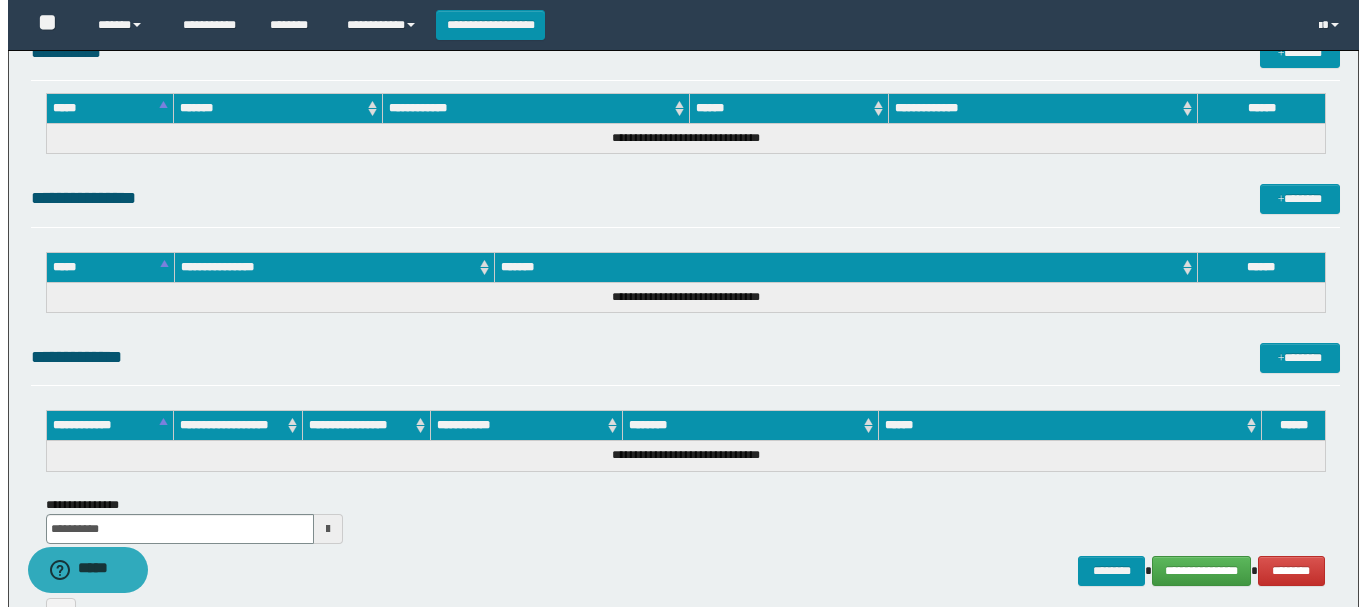 scroll, scrollTop: 1168, scrollLeft: 0, axis: vertical 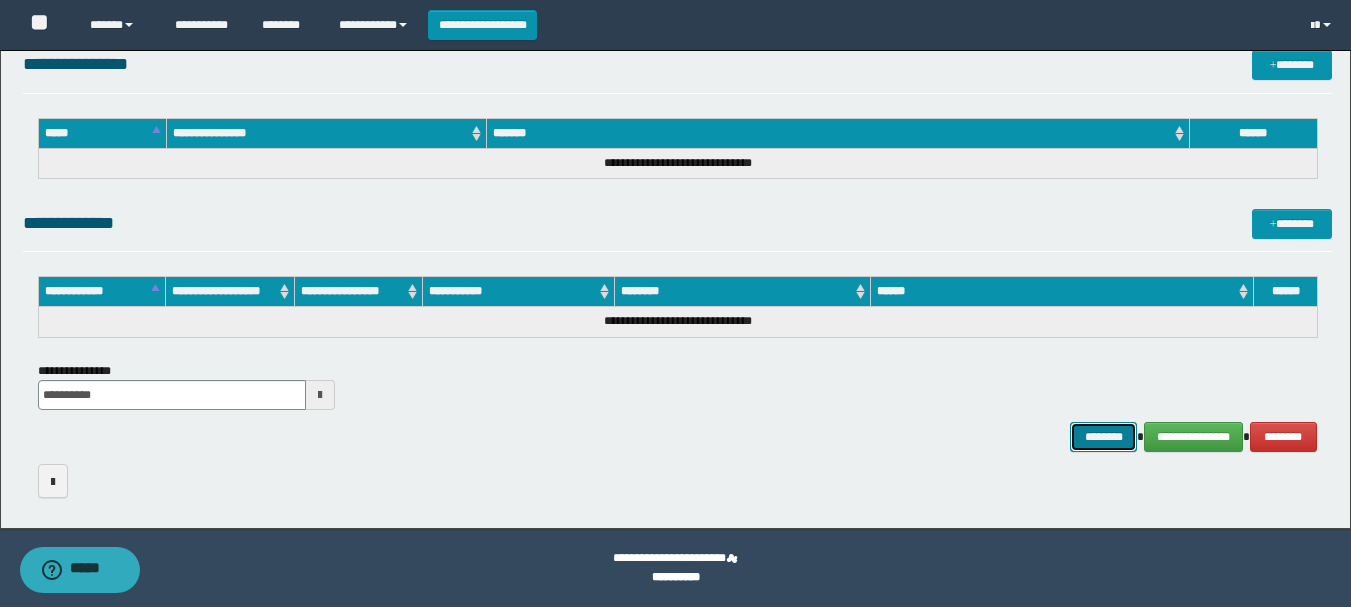 click on "********" at bounding box center (1104, 437) 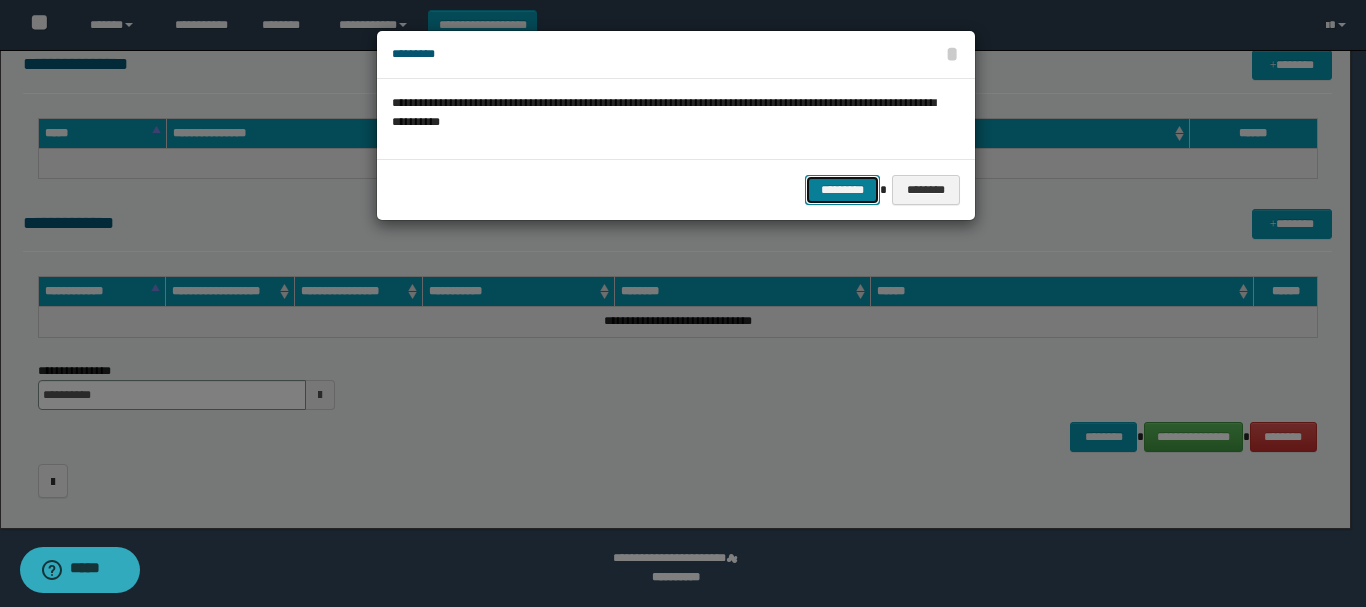 click on "*********" at bounding box center [842, 190] 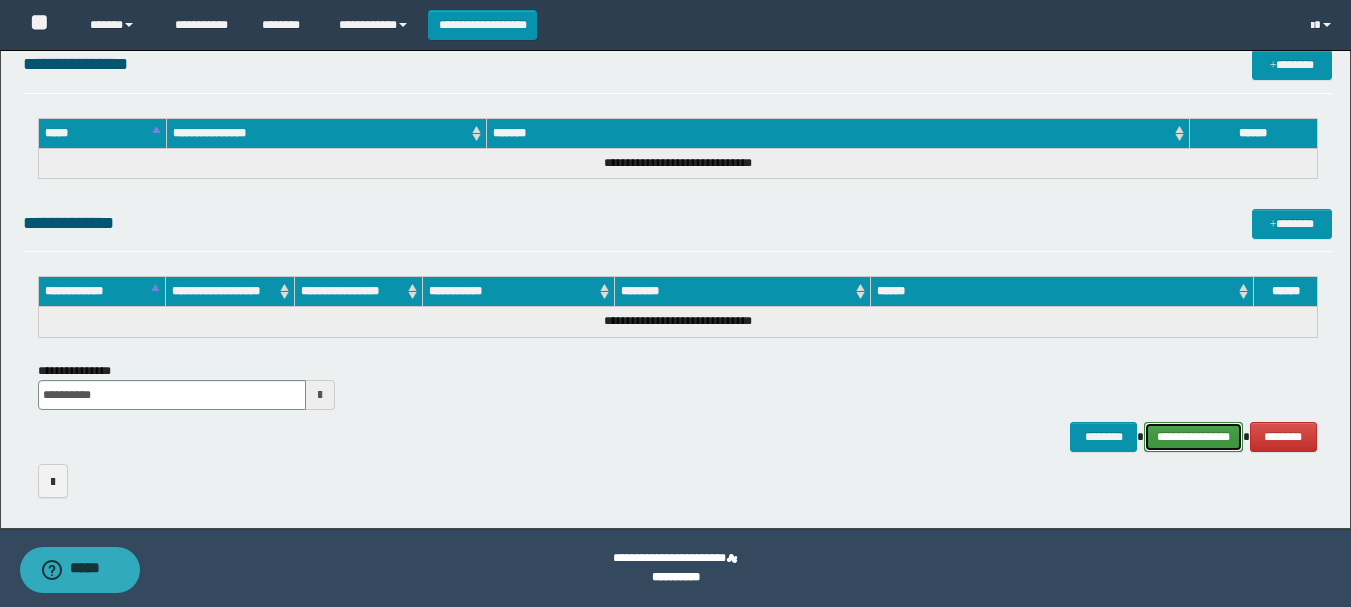 click on "**********" at bounding box center (1193, 437) 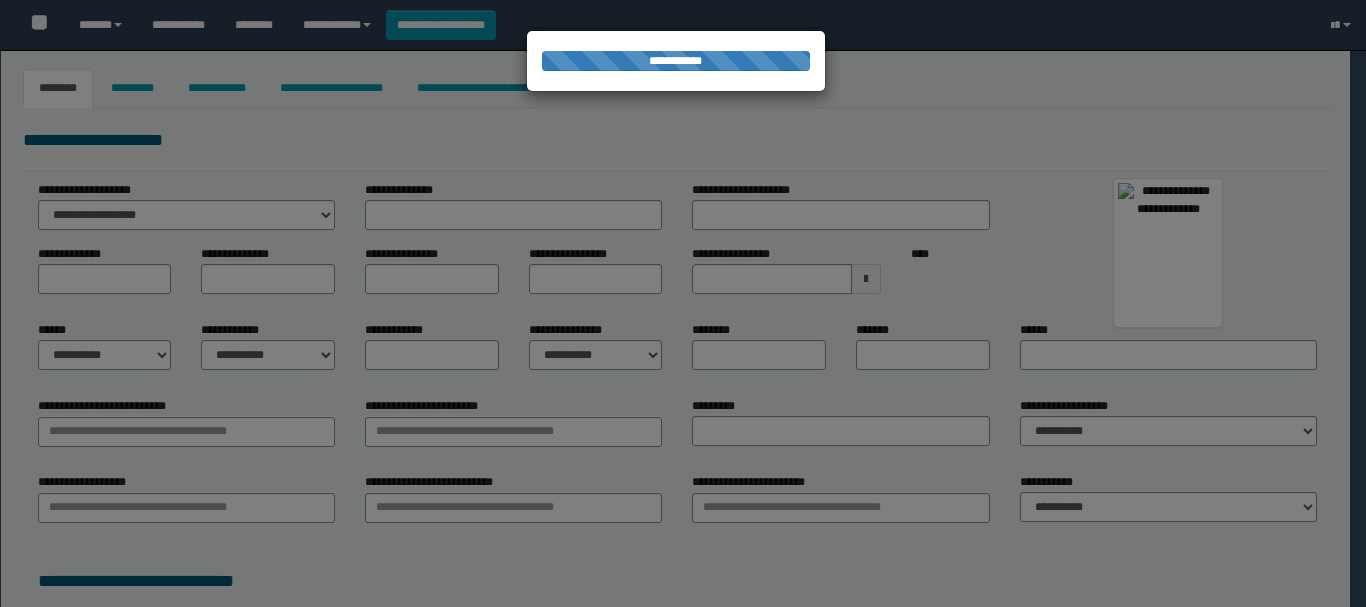 type on "******" 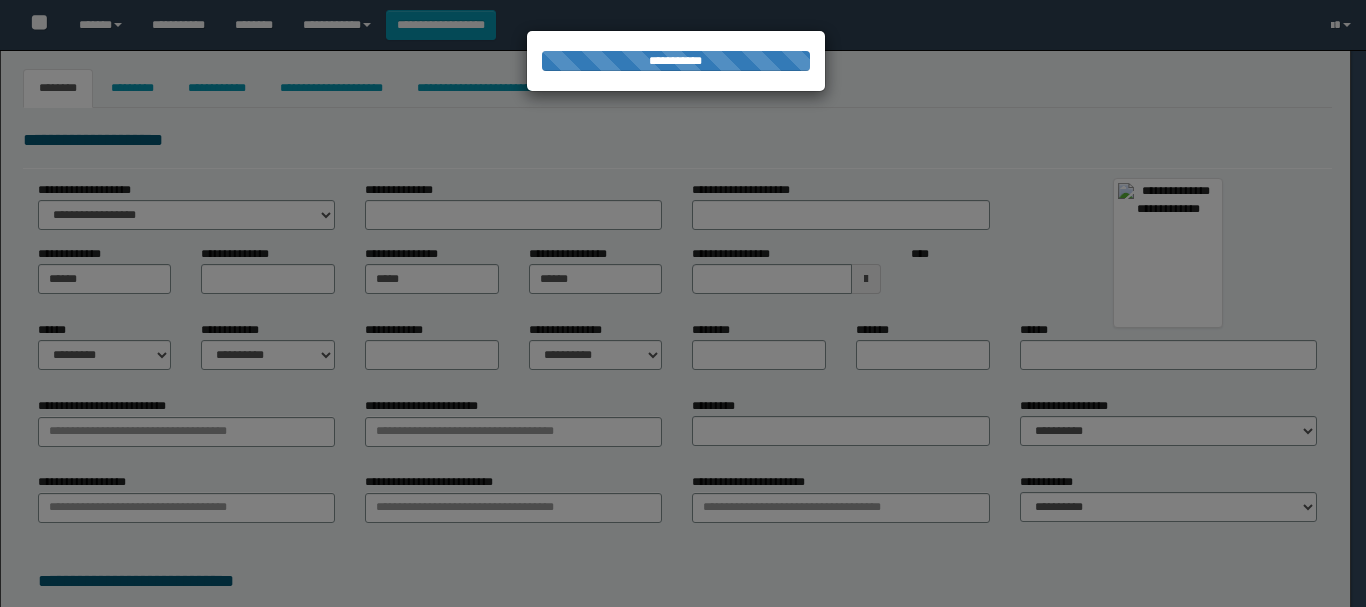 select on "*" 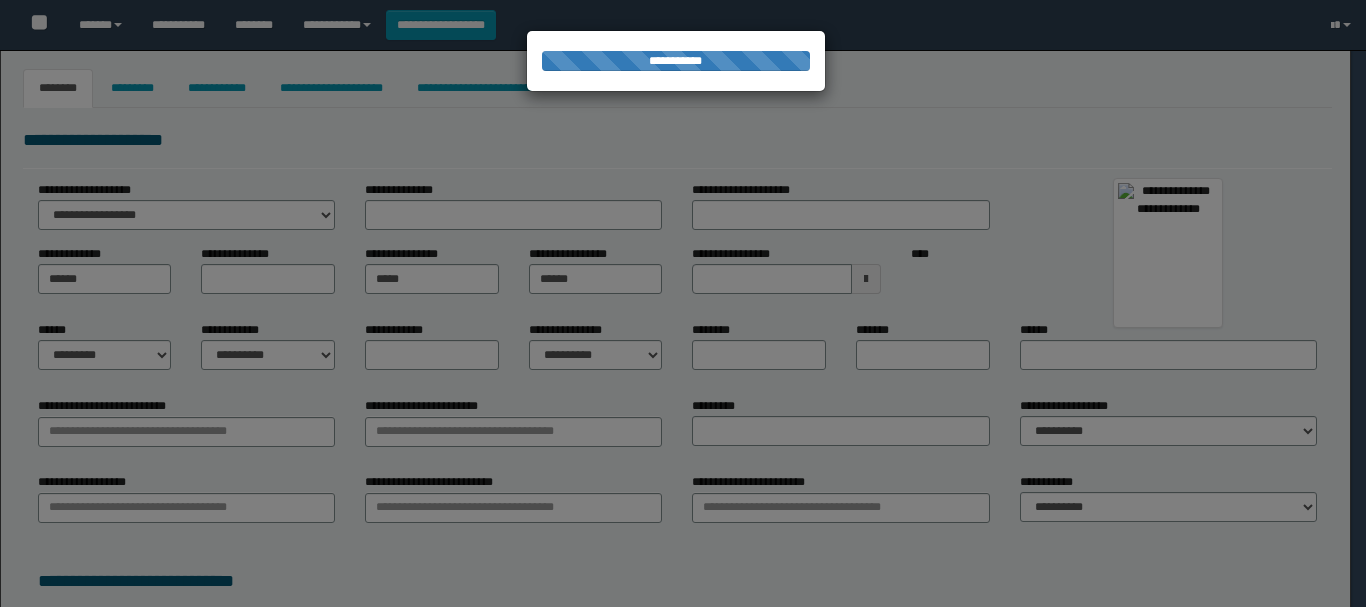 select on "*" 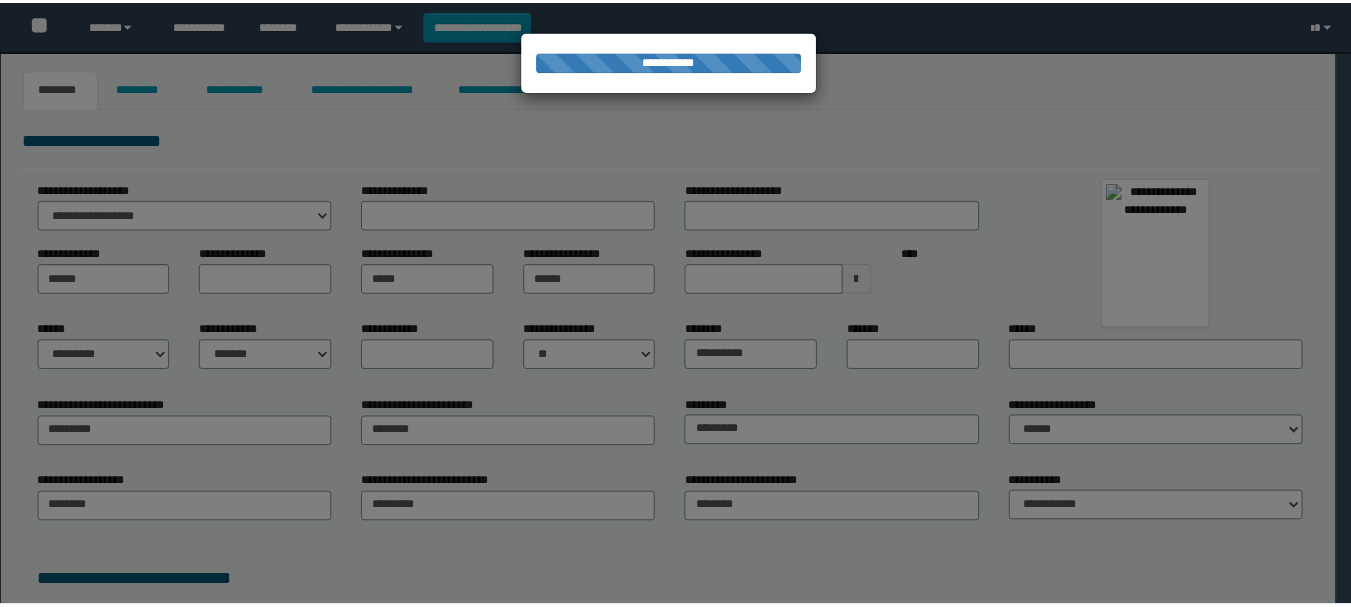 scroll, scrollTop: 0, scrollLeft: 0, axis: both 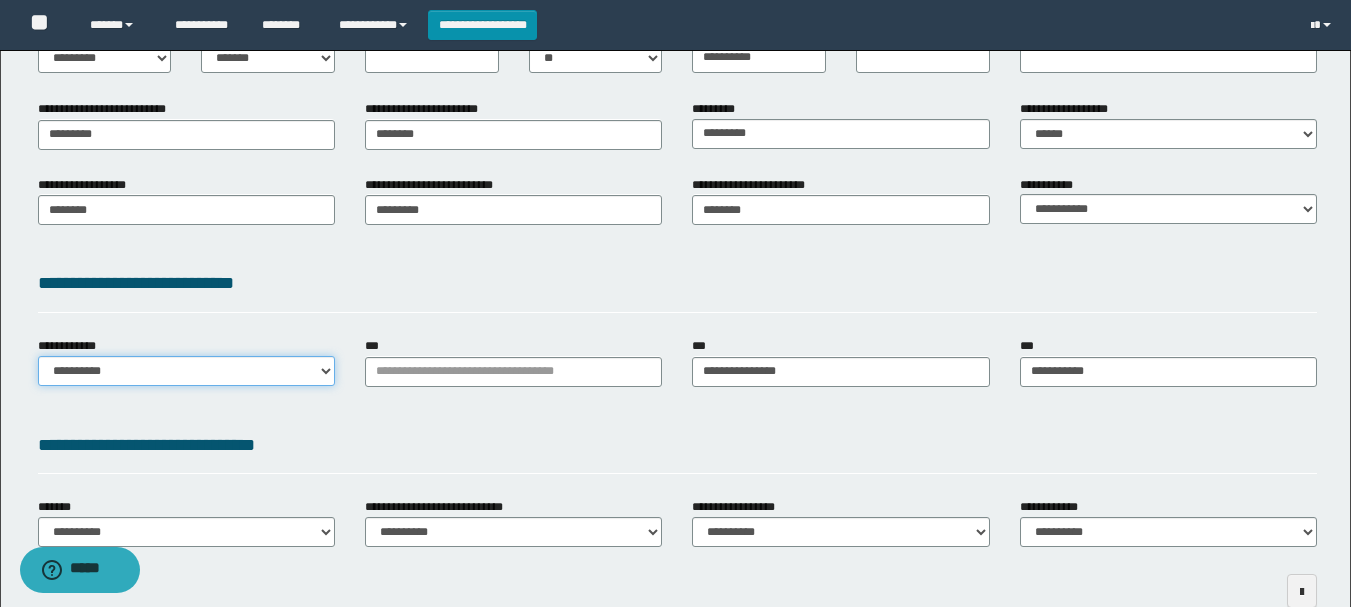 click on "**********" at bounding box center [186, 371] 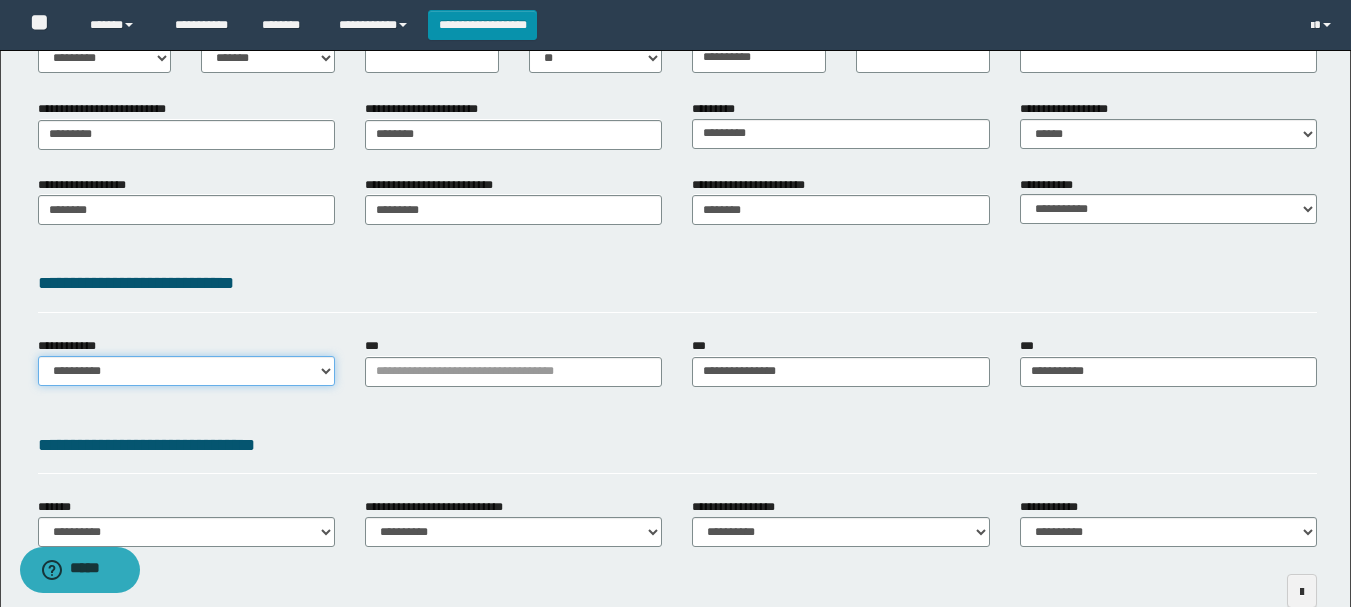 select on "**" 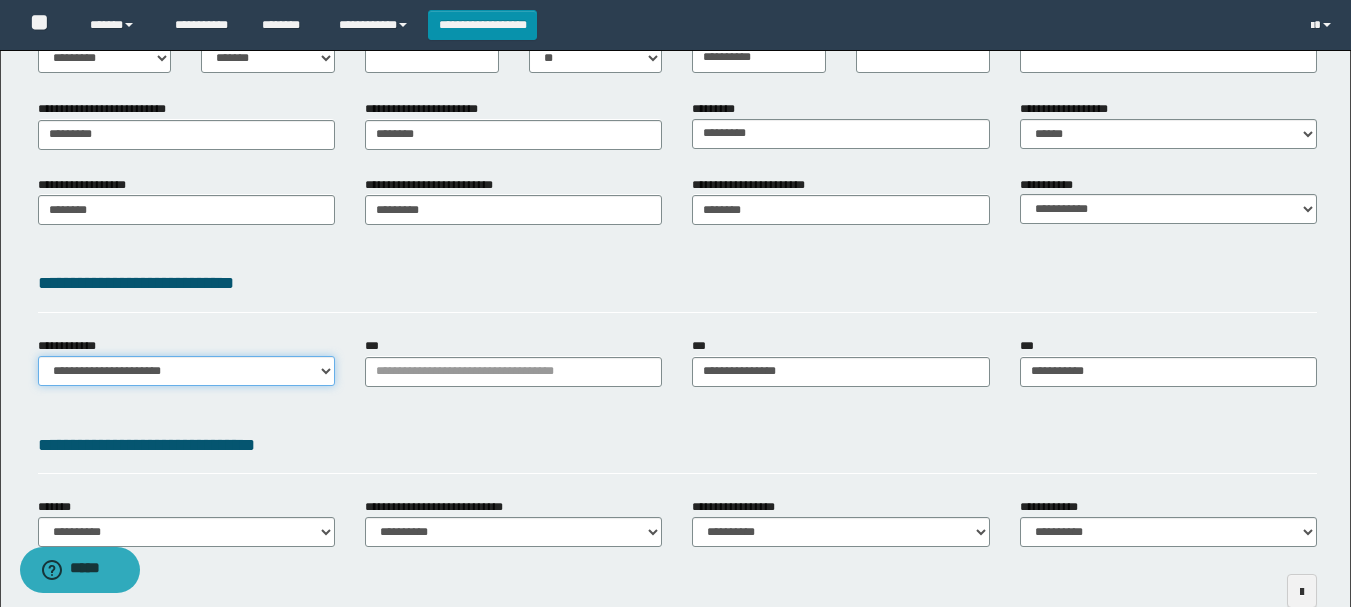click on "**********" at bounding box center (186, 371) 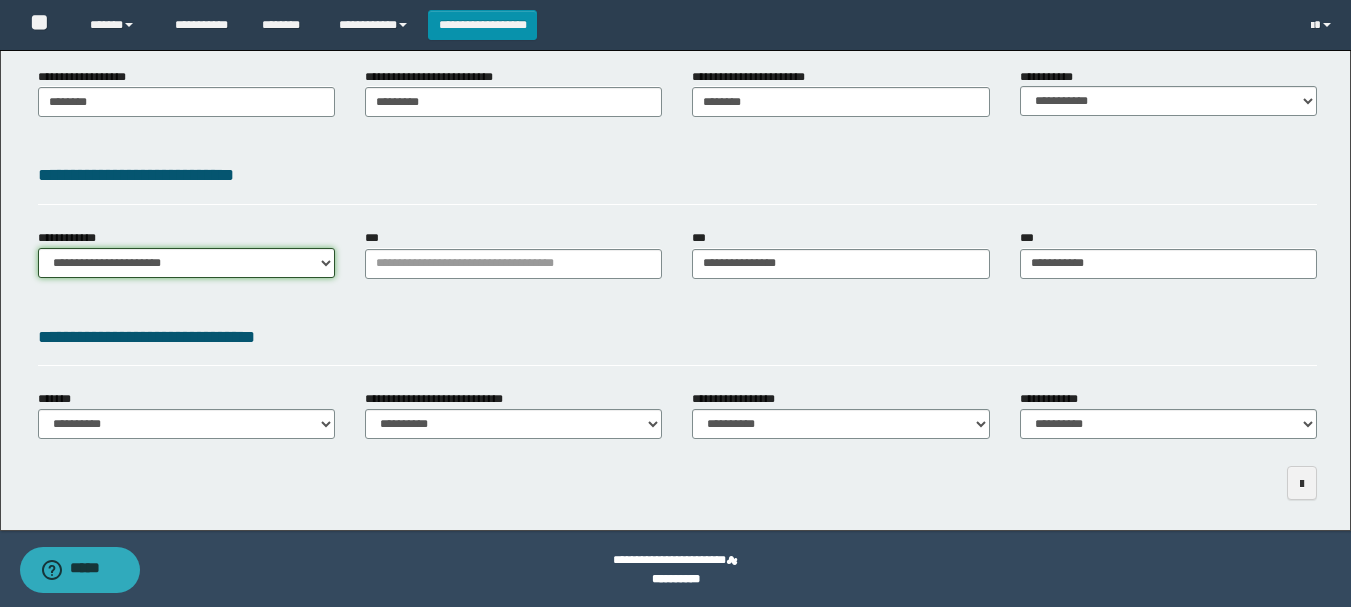scroll, scrollTop: 409, scrollLeft: 0, axis: vertical 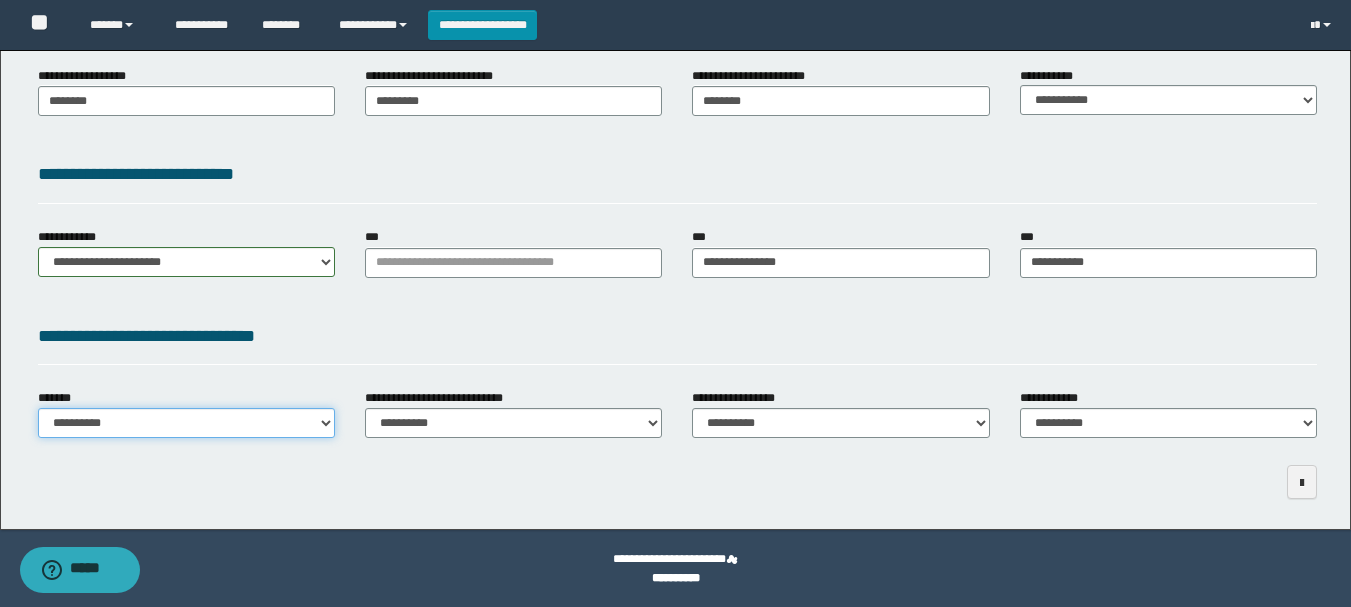 click on "**********" at bounding box center (186, 423) 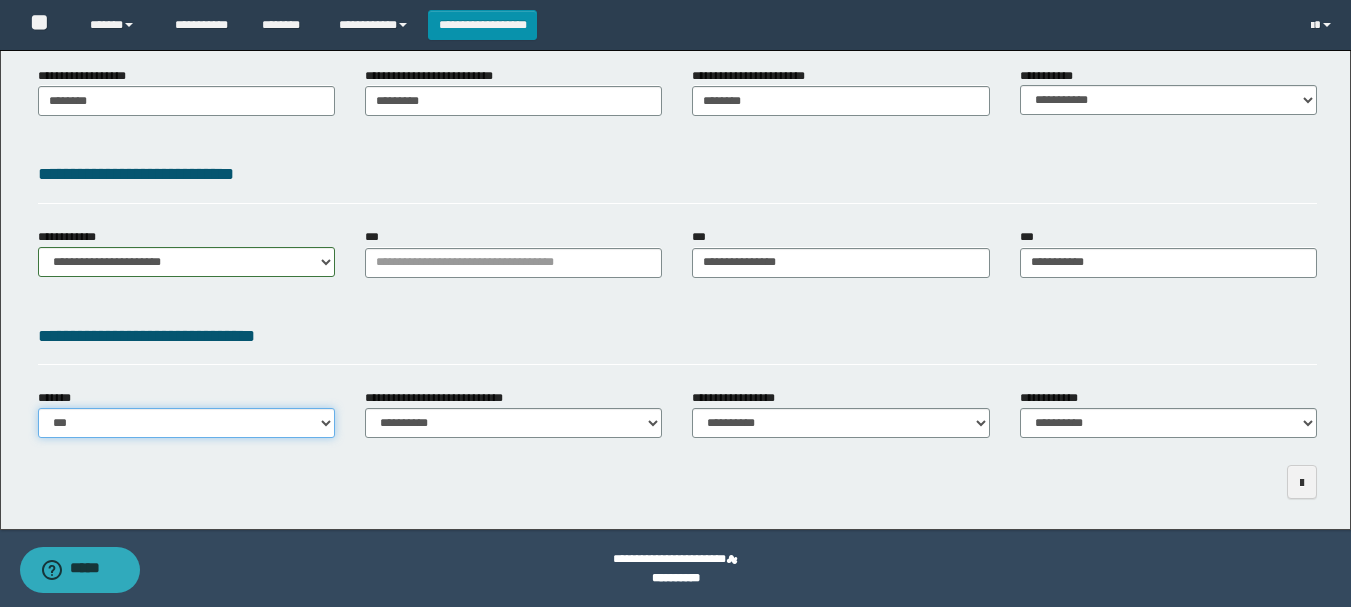 click on "**********" at bounding box center [186, 423] 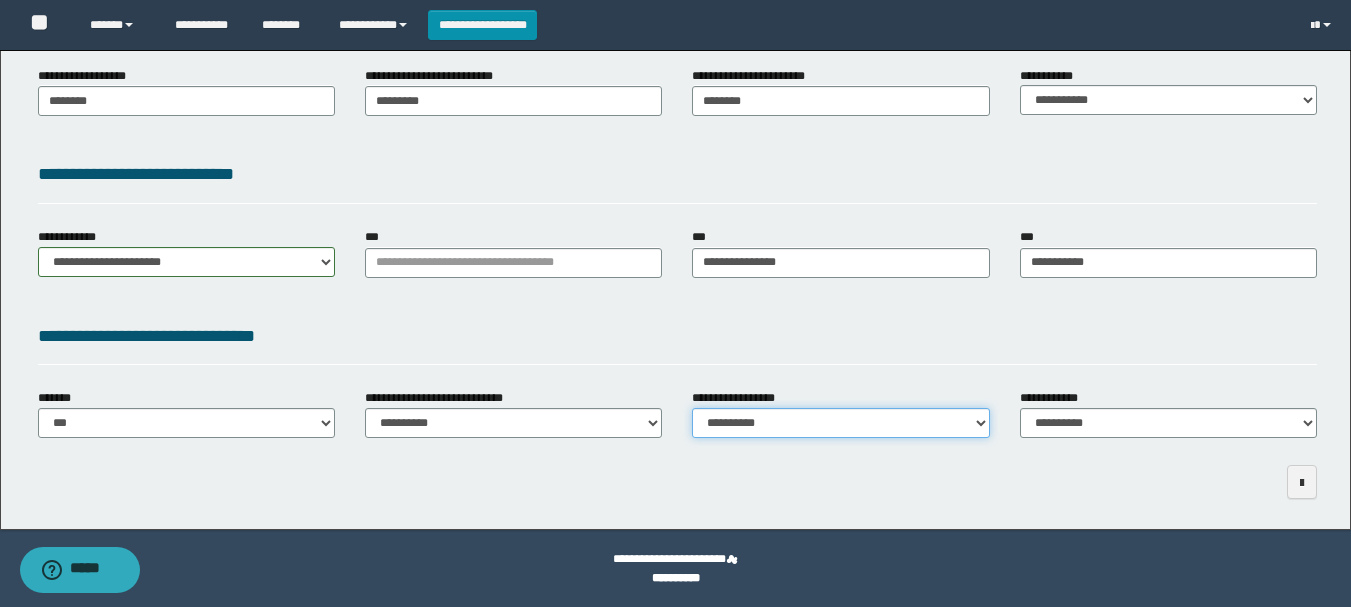 click on "**********" at bounding box center (840, 423) 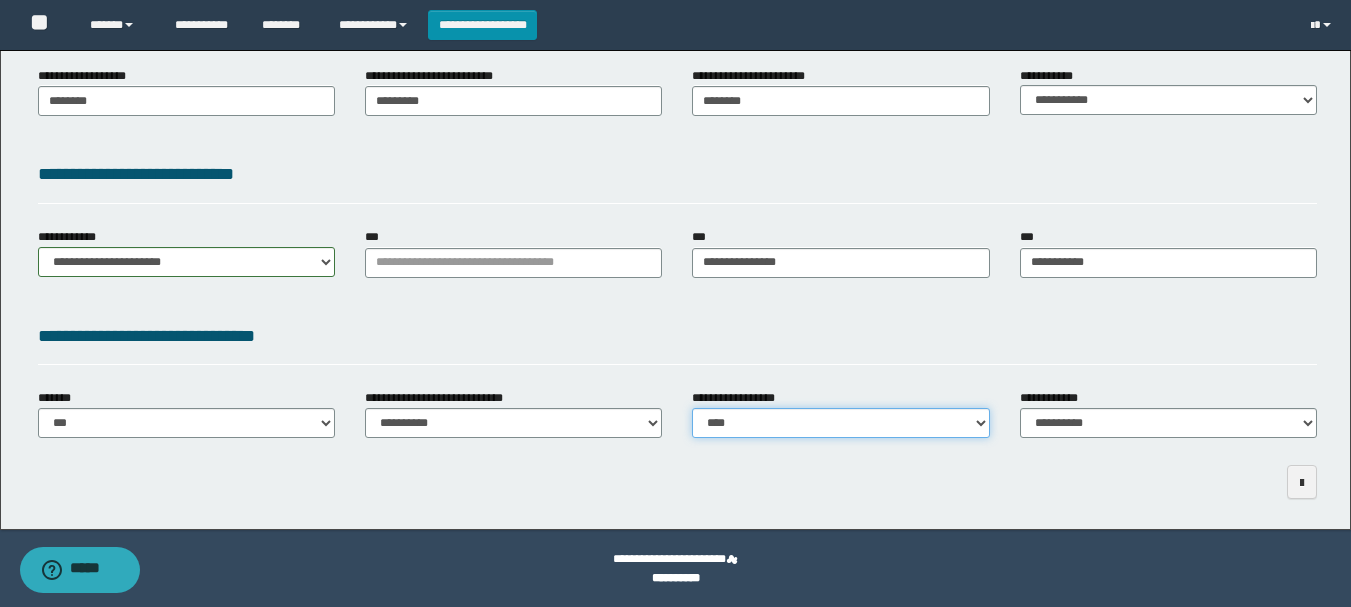 click on "**********" at bounding box center [840, 423] 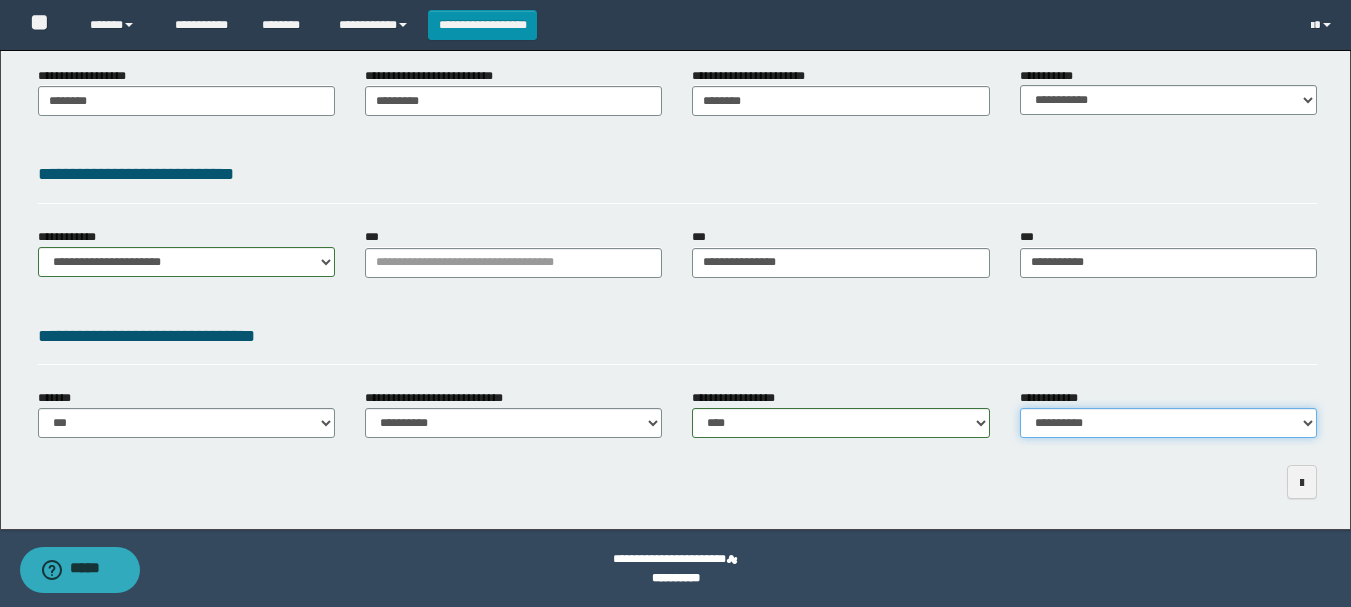 click on "**********" at bounding box center [1168, 423] 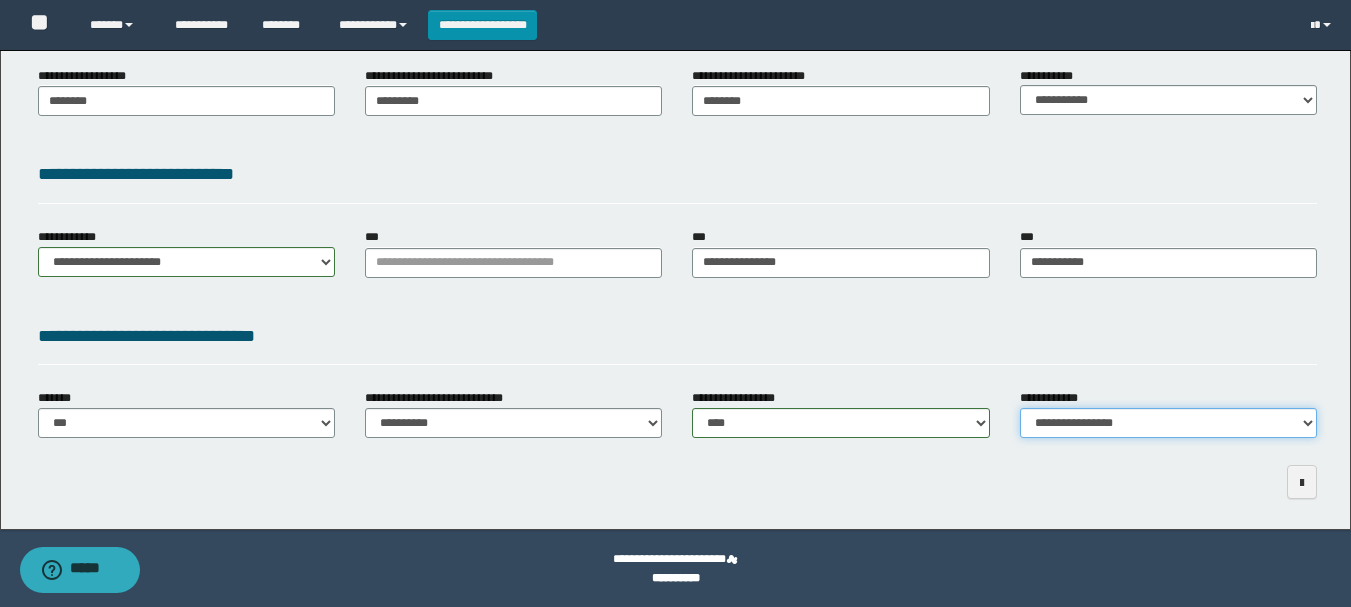 click on "**********" at bounding box center (1168, 423) 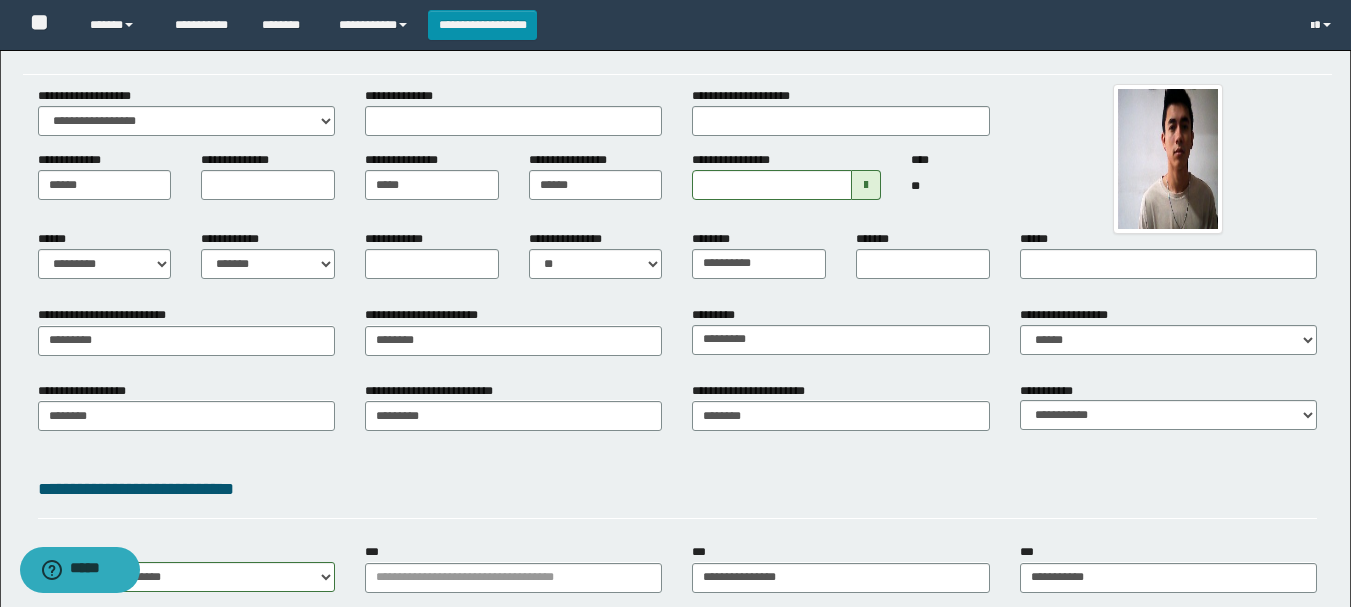 scroll, scrollTop: 0, scrollLeft: 0, axis: both 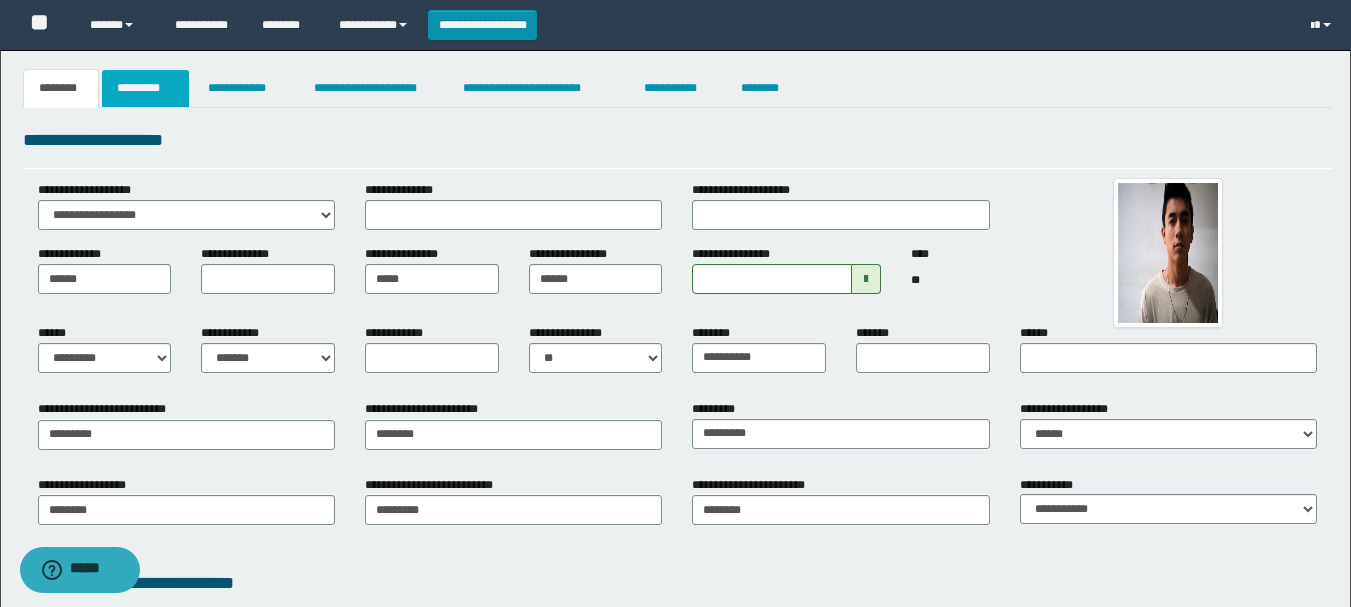 click on "*********" at bounding box center (145, 88) 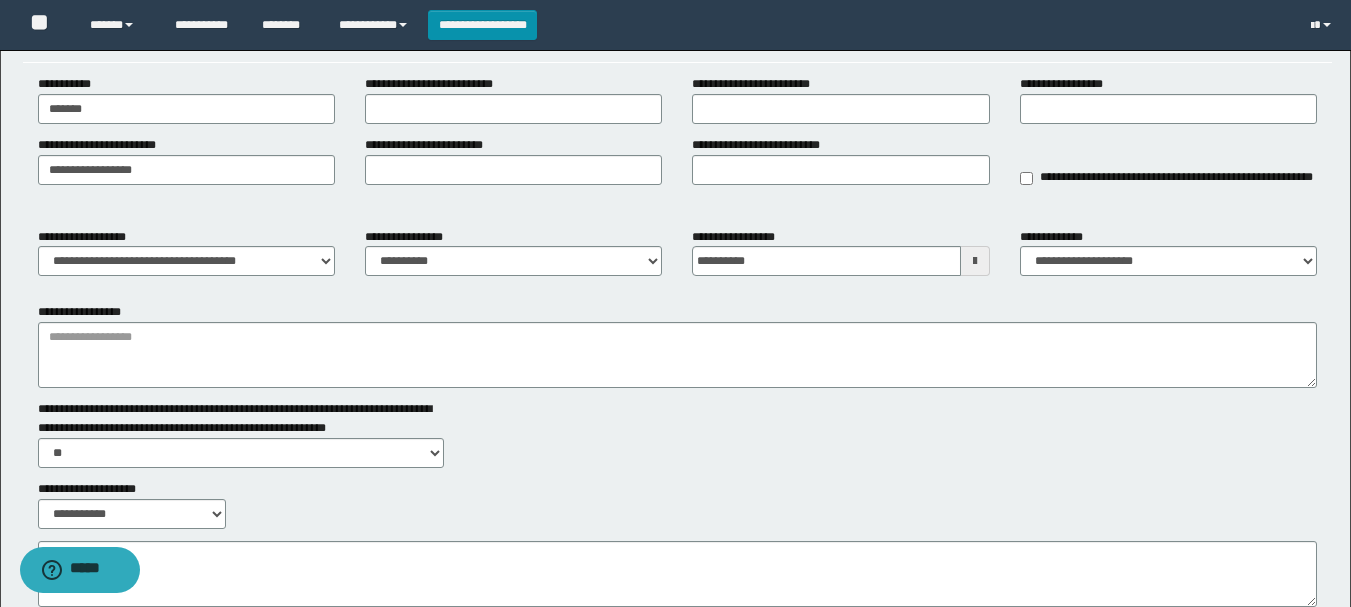 scroll, scrollTop: 200, scrollLeft: 0, axis: vertical 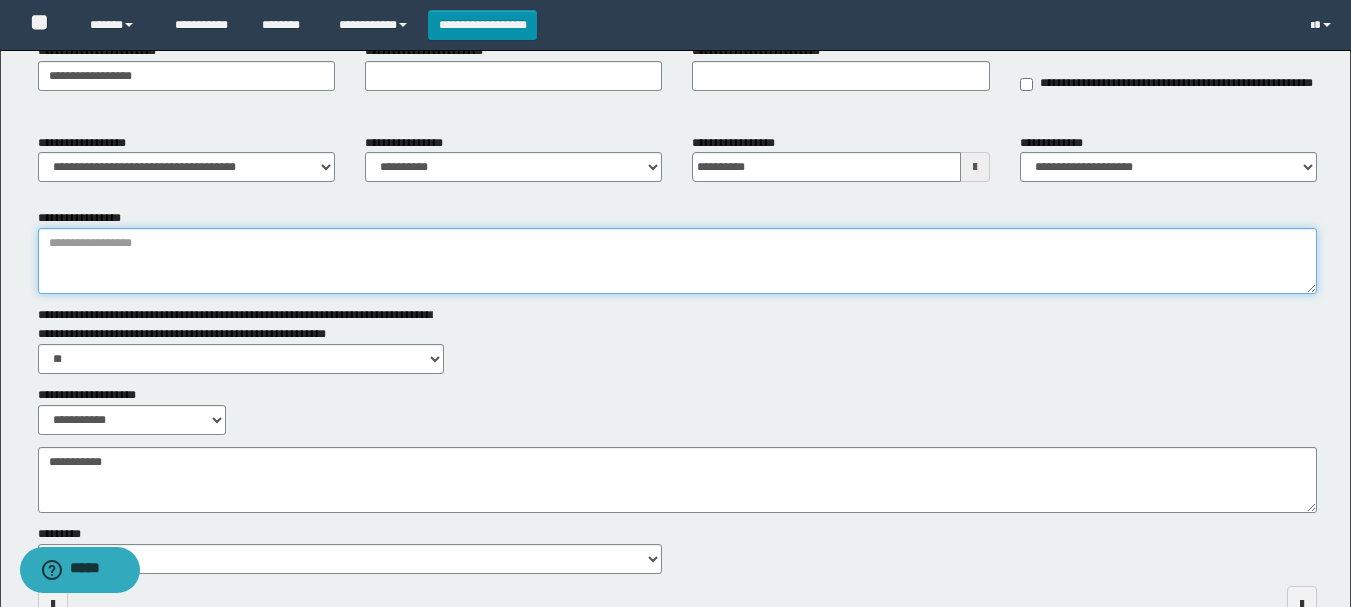 click on "**********" at bounding box center (677, 261) 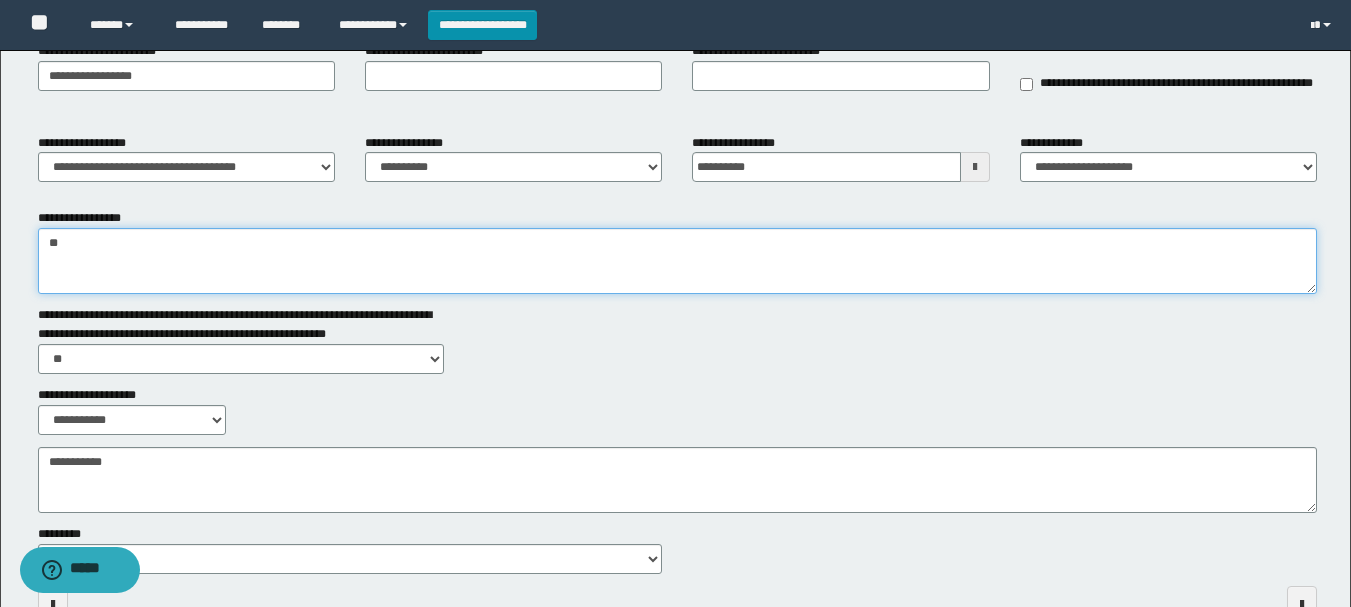 type on "*" 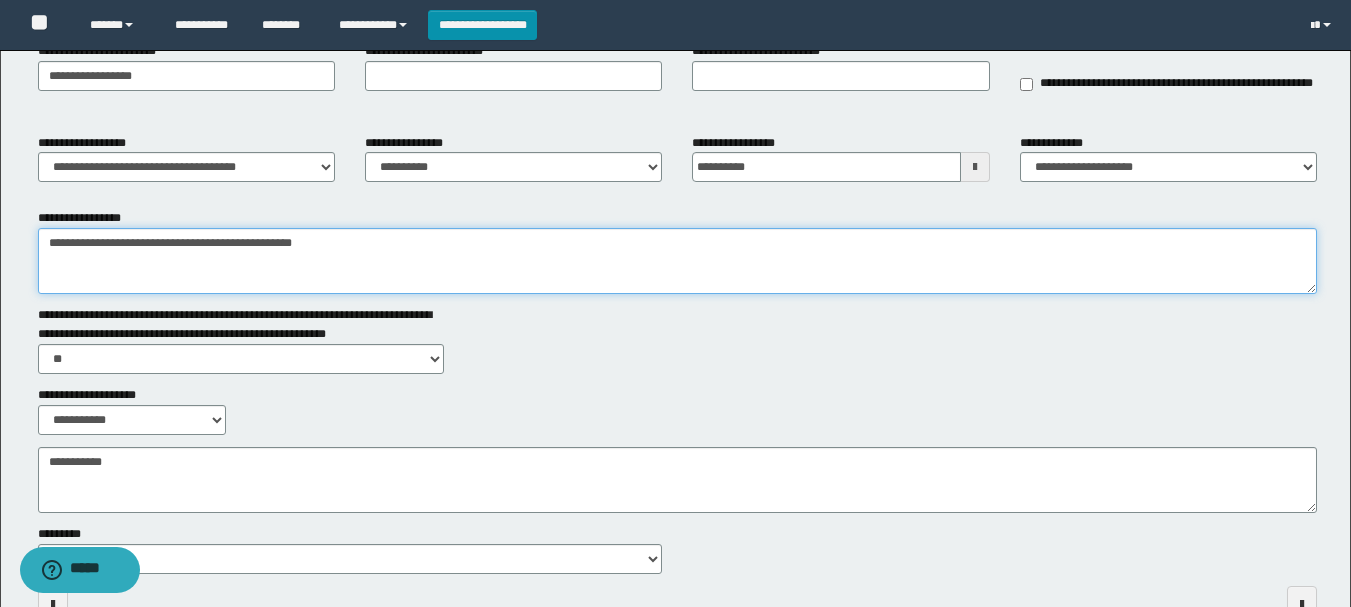 type on "**********" 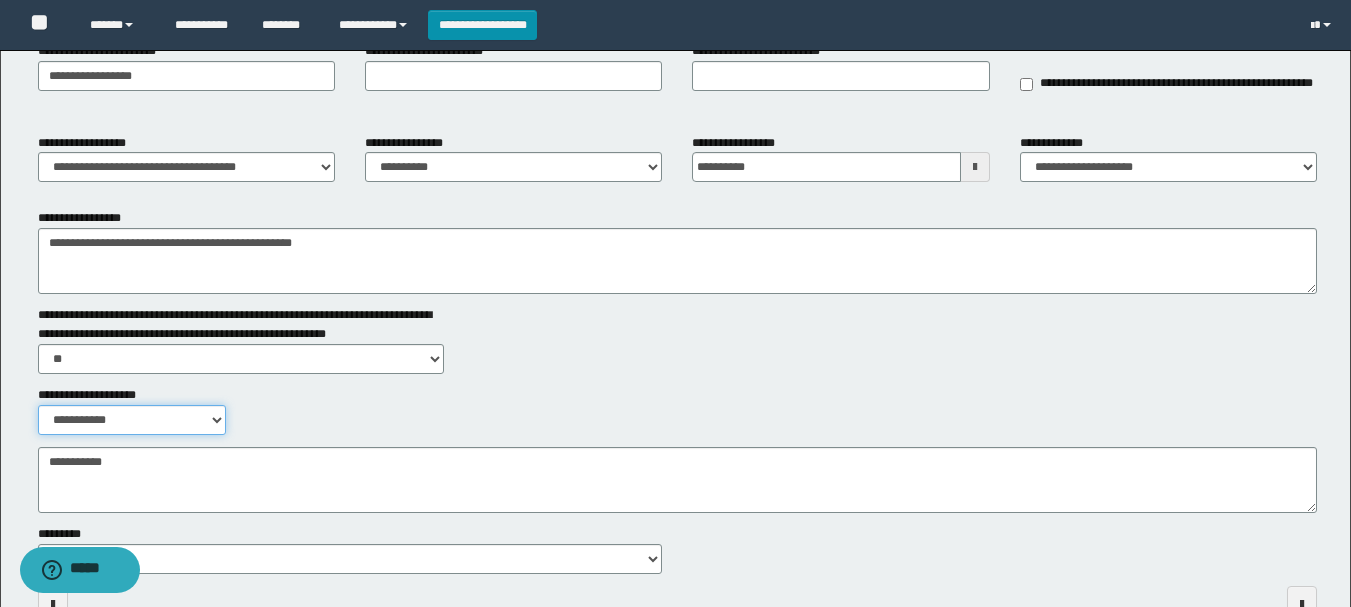 click on "**********" at bounding box center (132, 420) 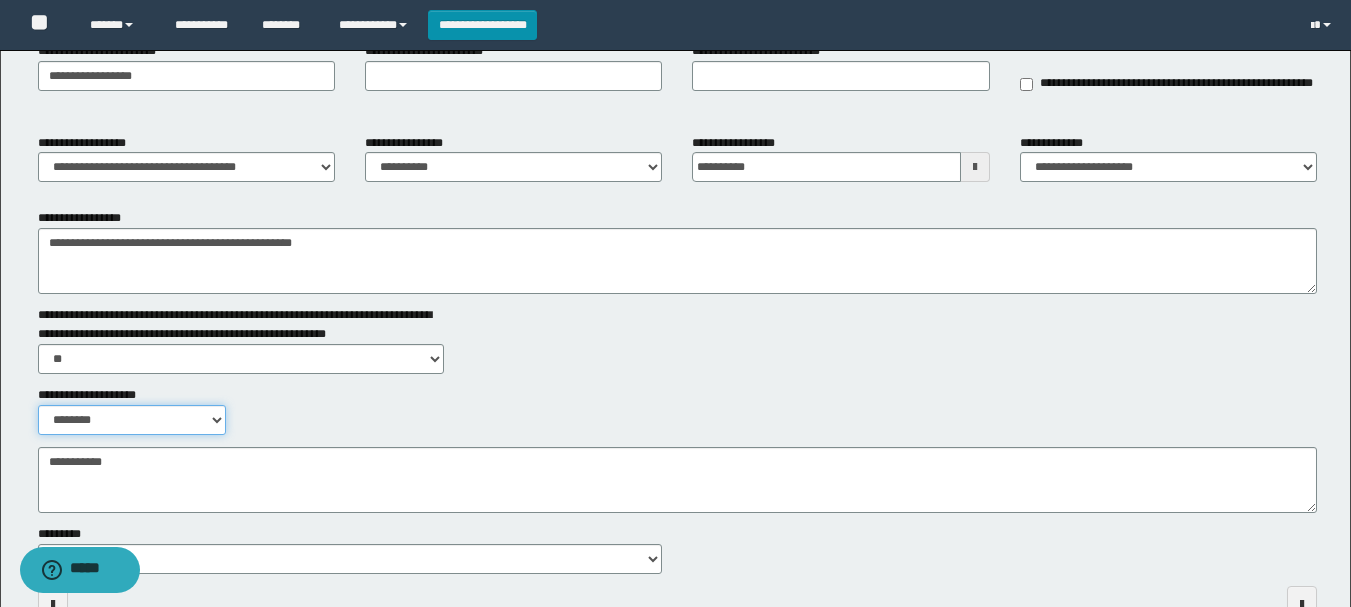 click on "**********" at bounding box center [132, 420] 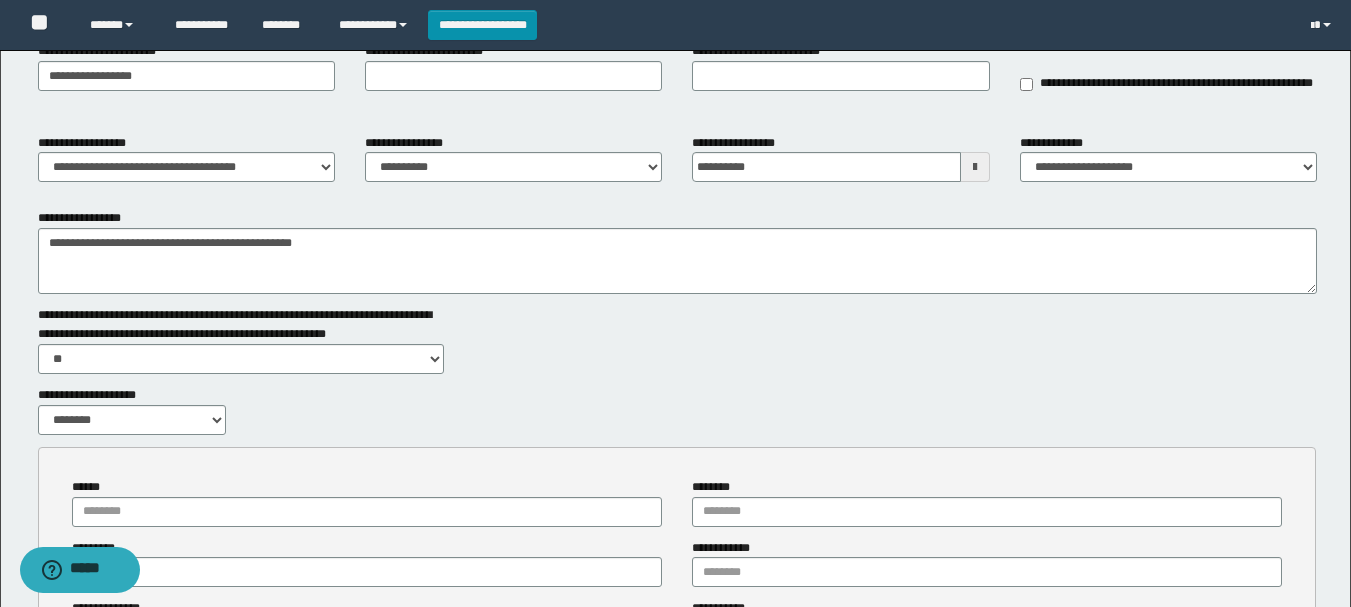 click on "******" at bounding box center (367, 502) 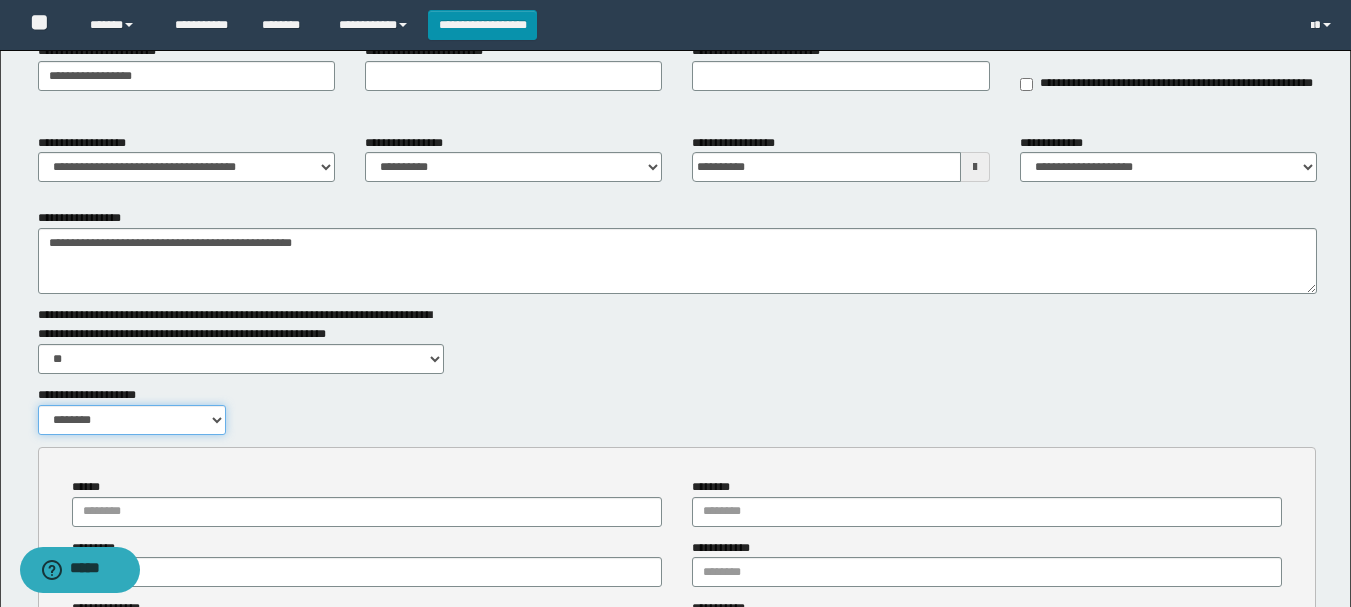 click on "**********" at bounding box center (132, 420) 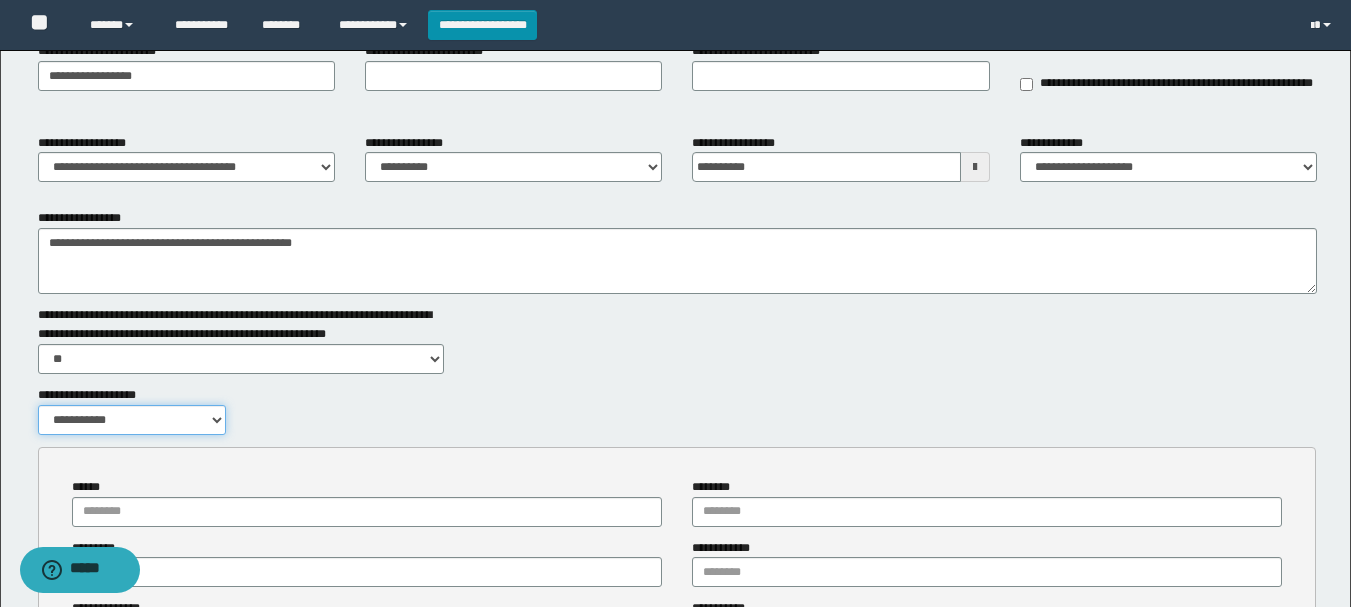 click on "**********" at bounding box center [132, 420] 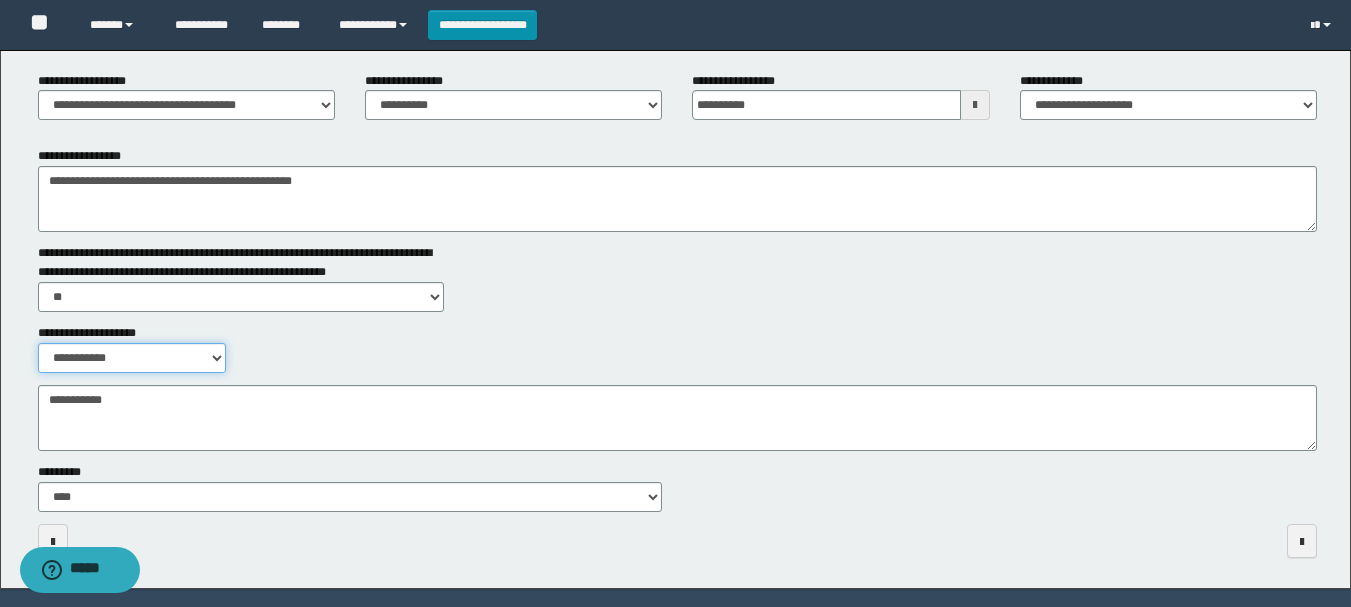 scroll, scrollTop: 321, scrollLeft: 0, axis: vertical 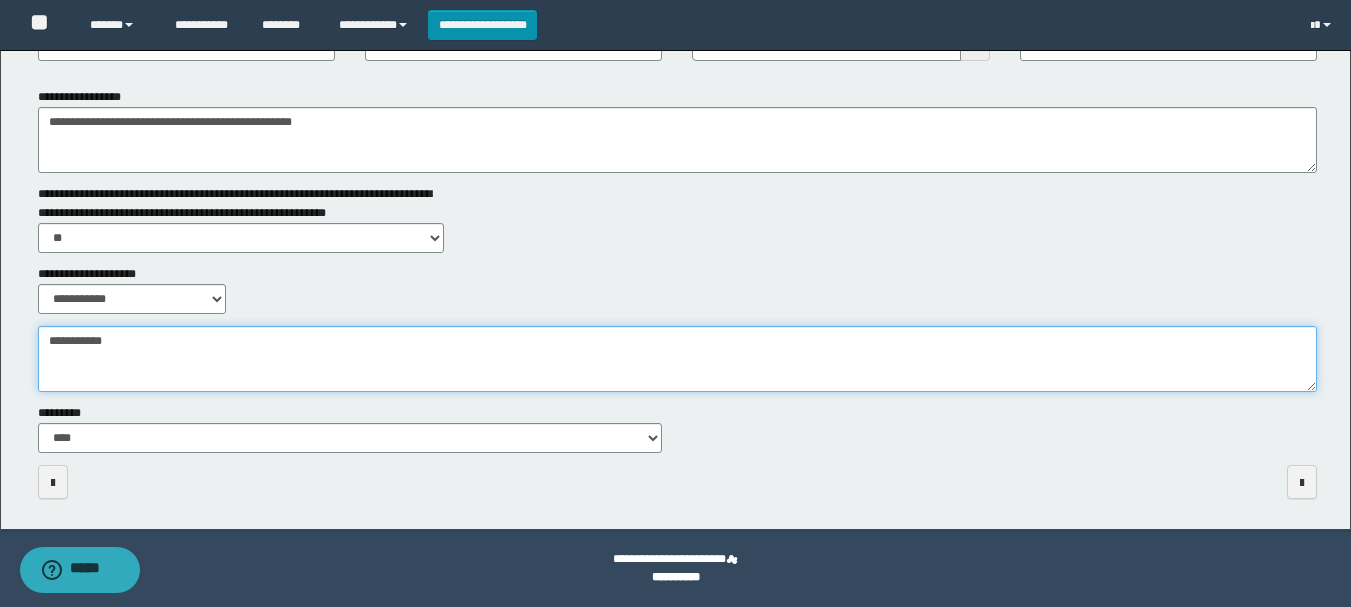 click on "**********" at bounding box center (677, 359) 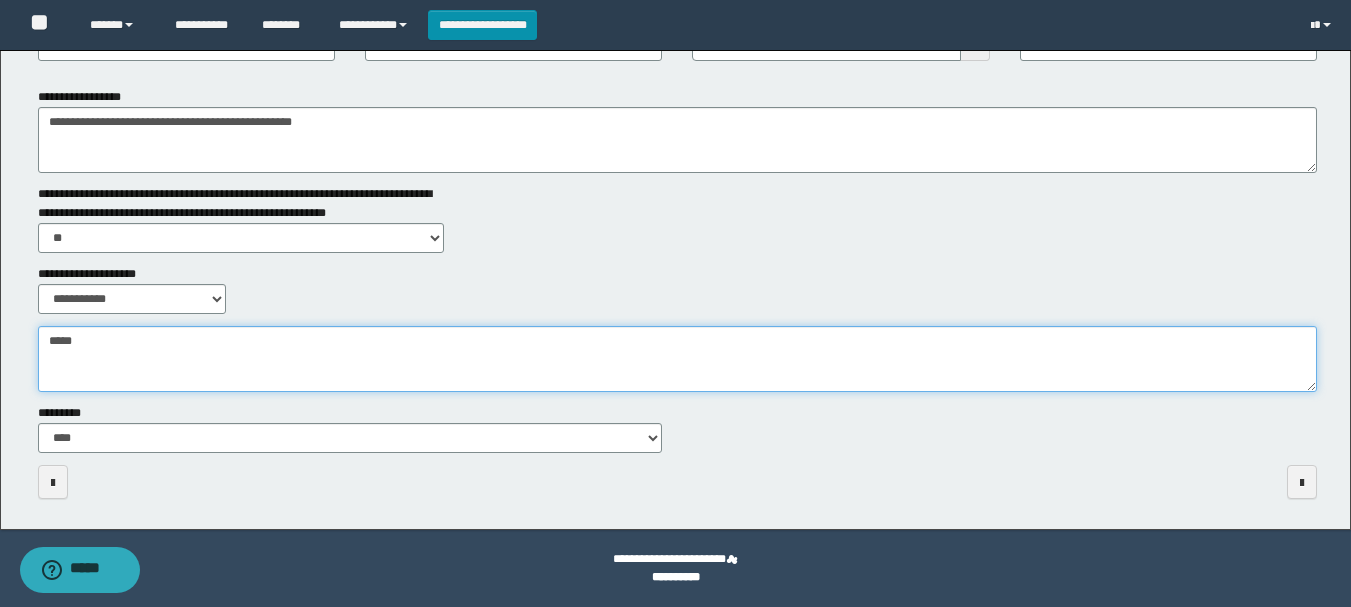 type on "*****" 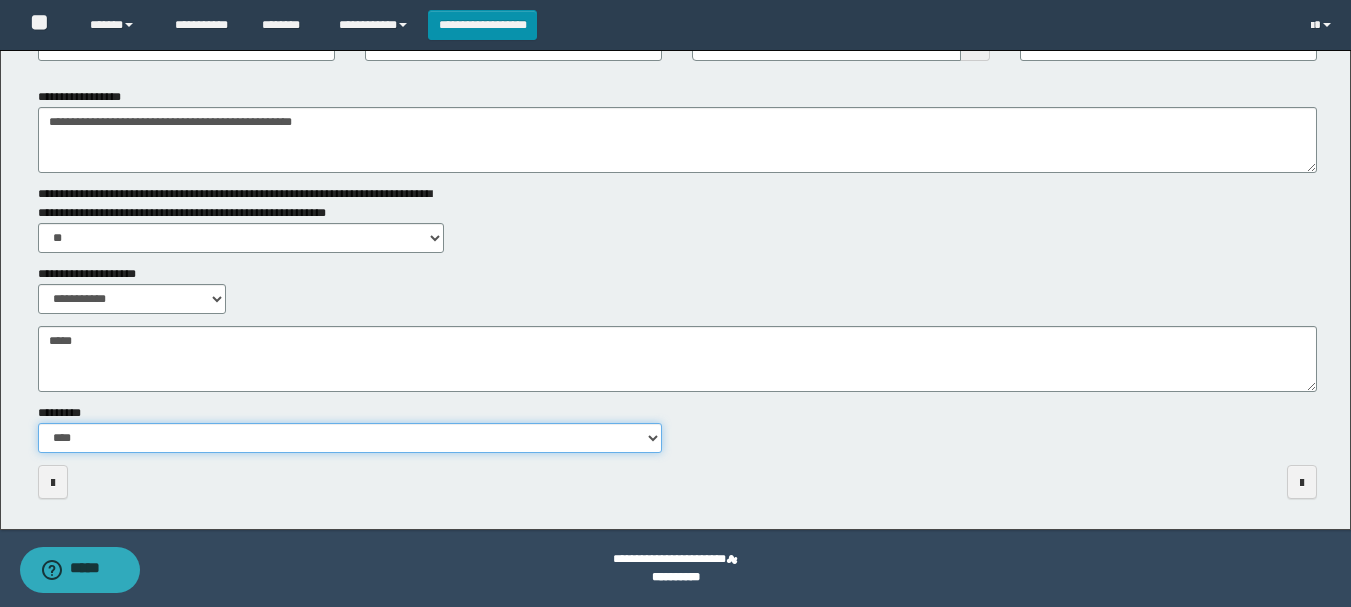 click on "**********" at bounding box center (350, 438) 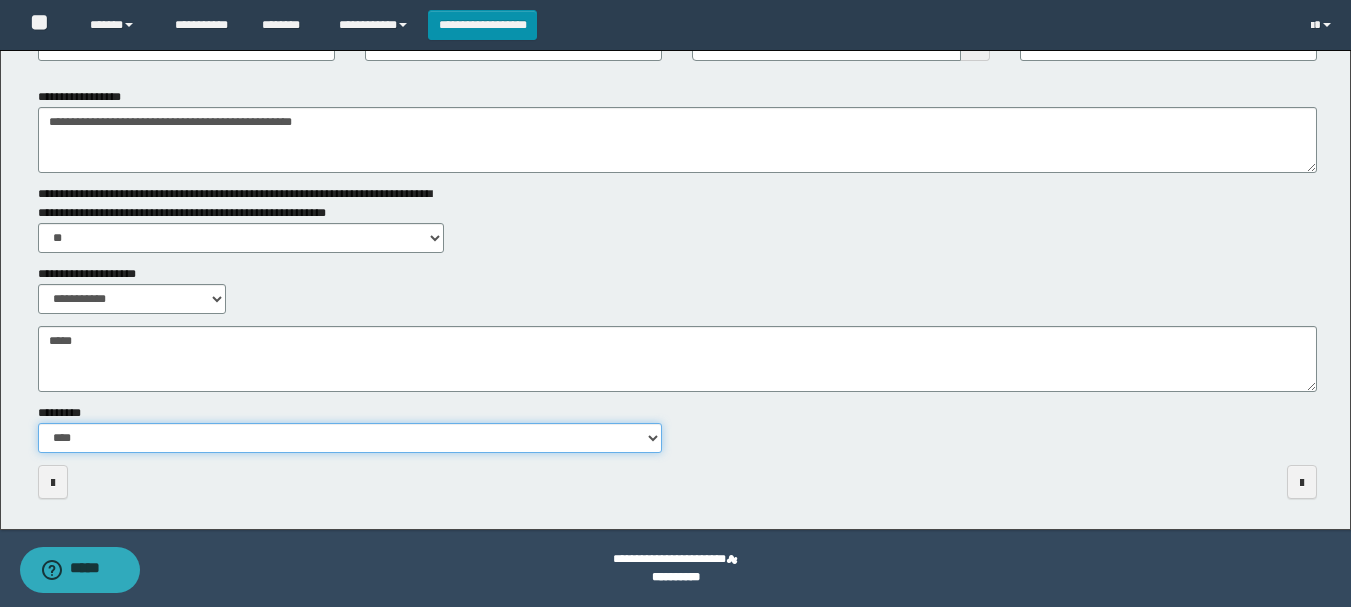 select on "**" 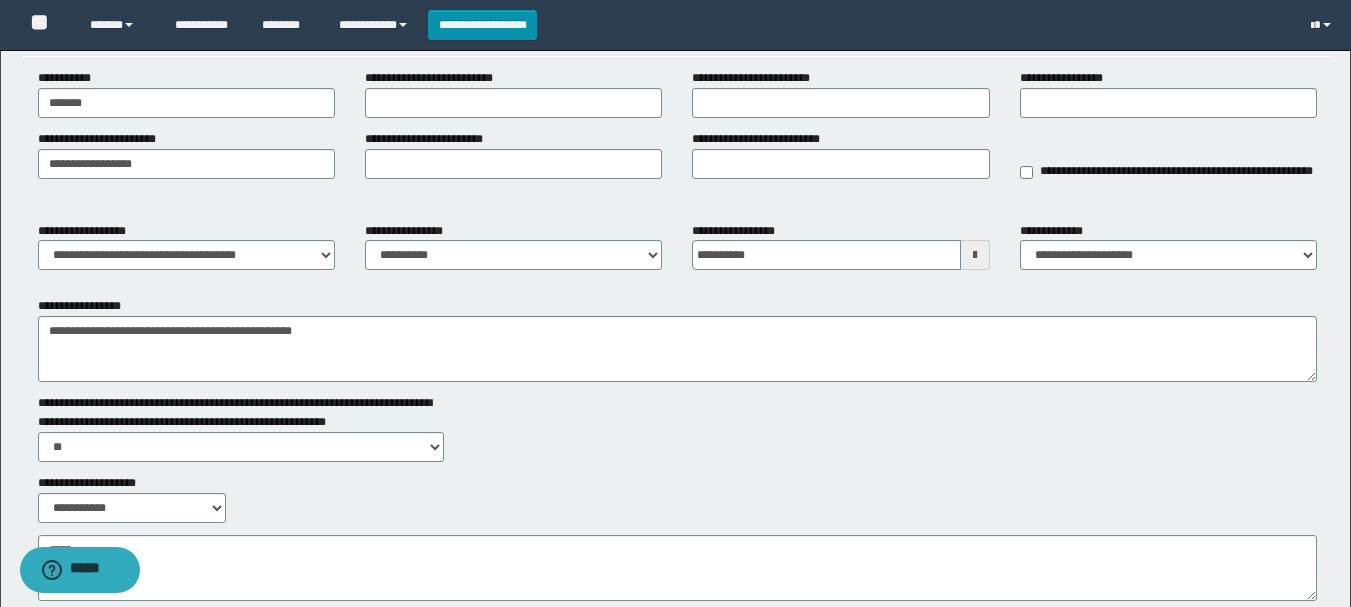 scroll, scrollTop: 0, scrollLeft: 0, axis: both 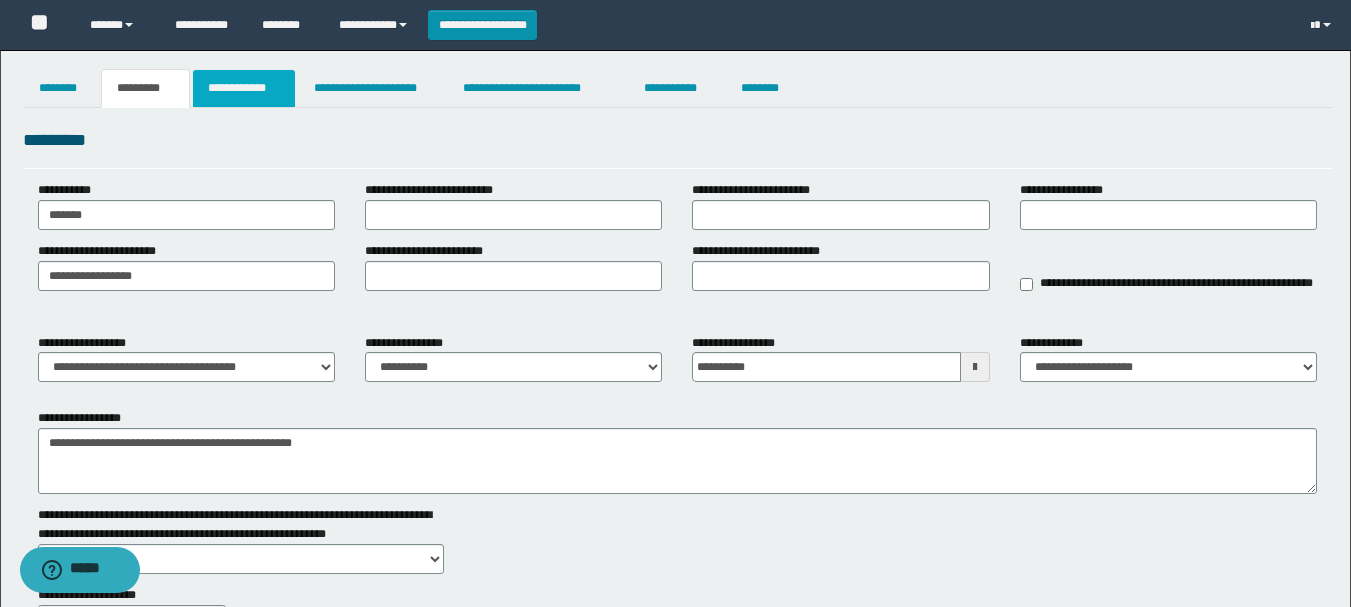click on "**********" at bounding box center (244, 88) 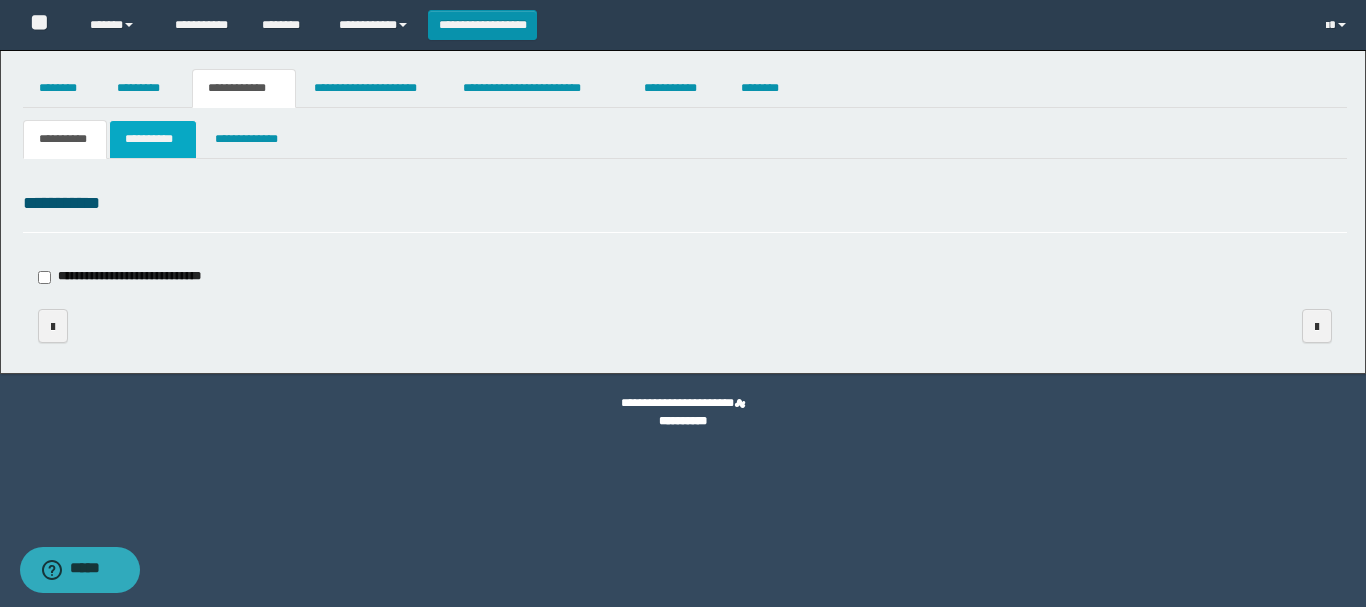click on "**********" at bounding box center [153, 139] 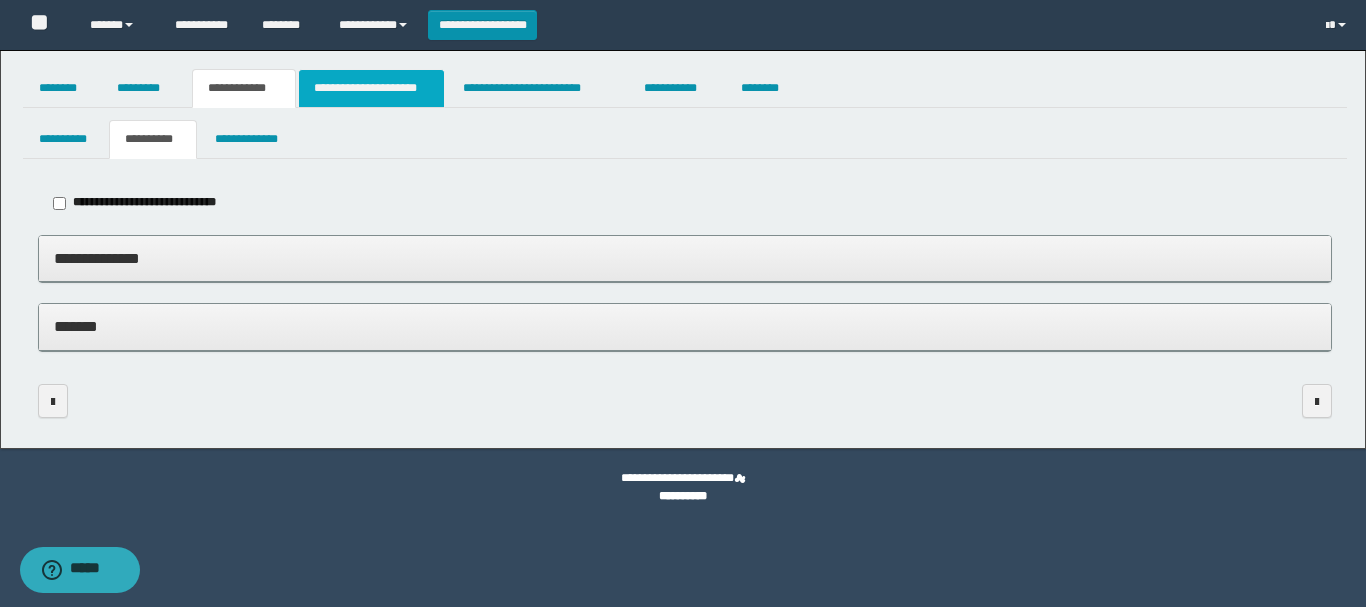 click on "**********" at bounding box center (371, 88) 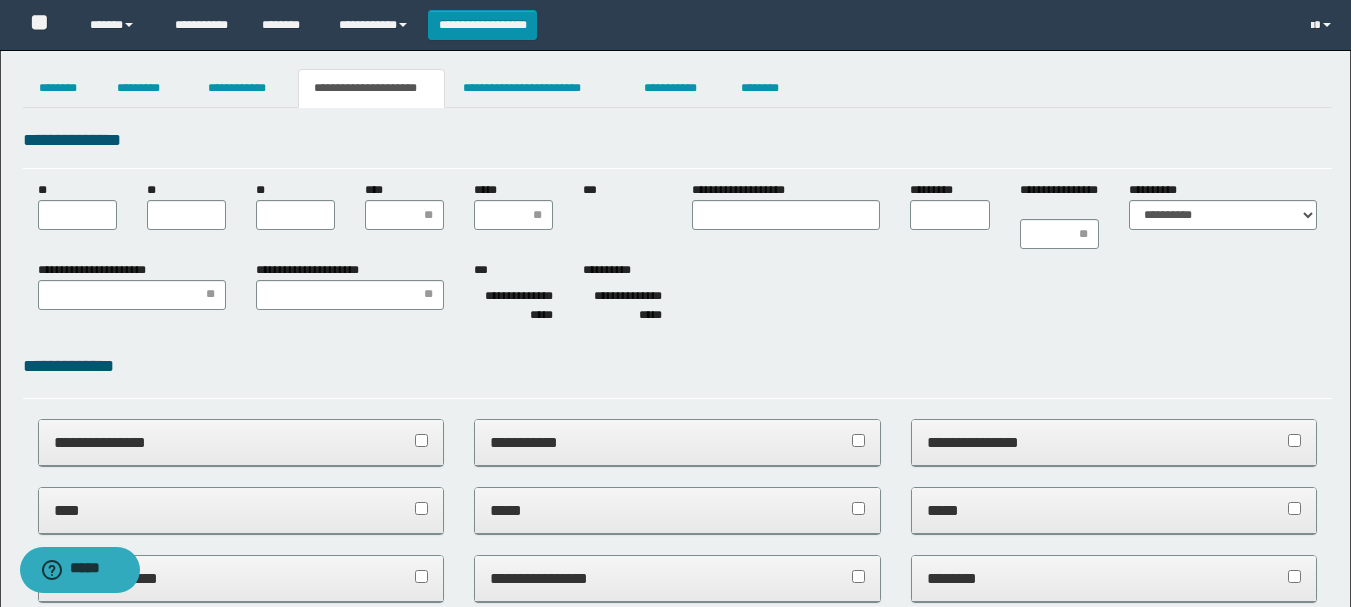 scroll, scrollTop: 0, scrollLeft: 0, axis: both 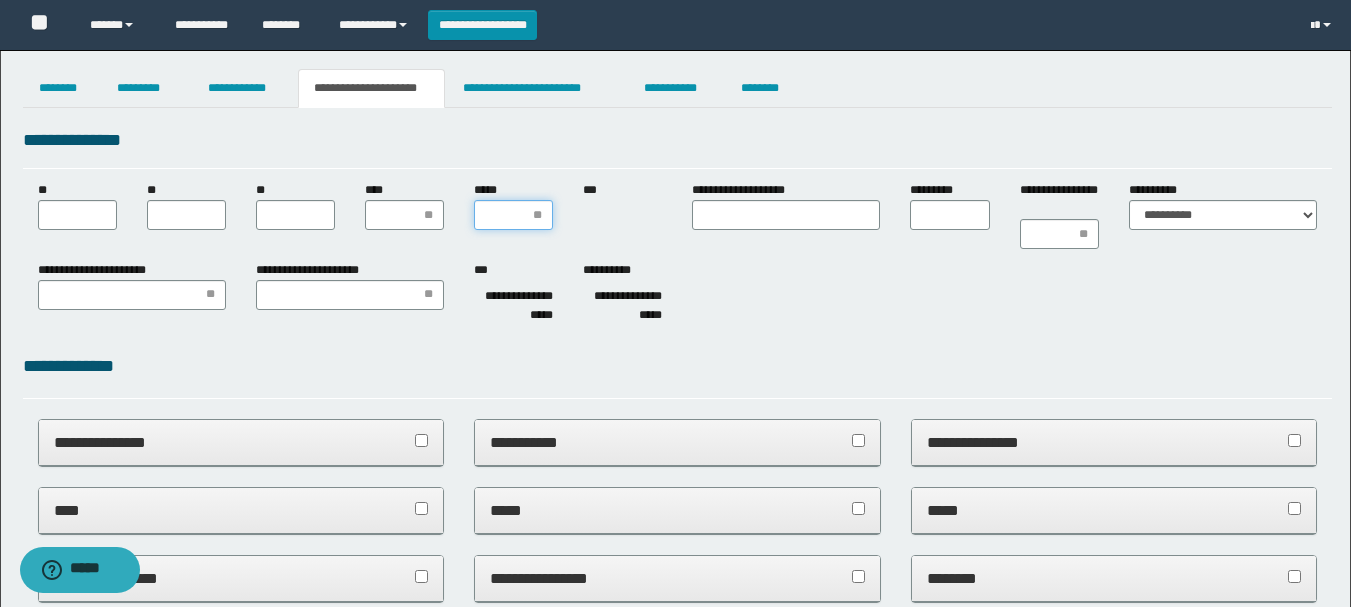 click on "*****" at bounding box center (513, 215) 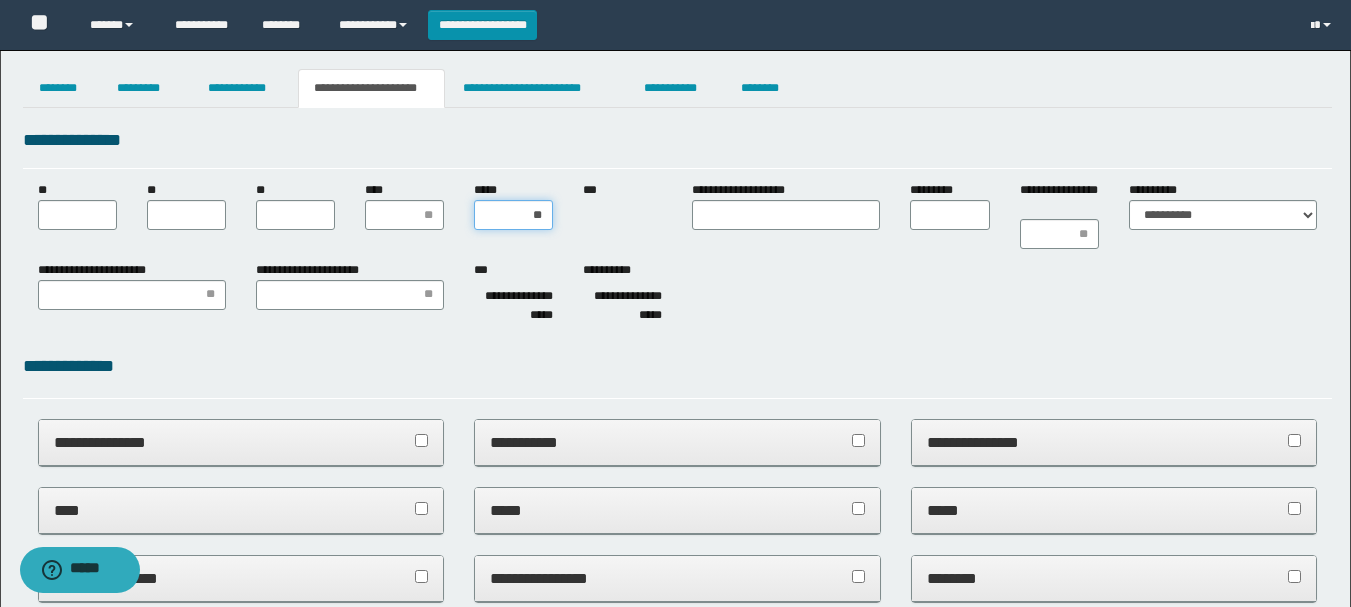 type on "***" 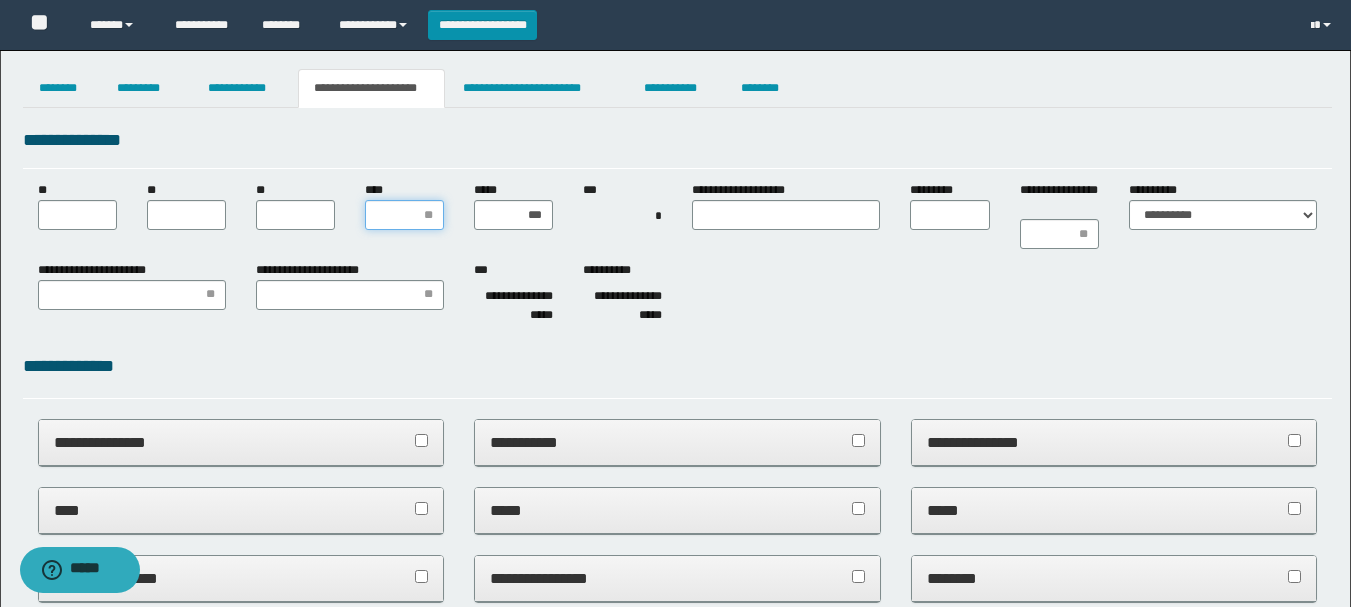 click on "****" at bounding box center [404, 215] 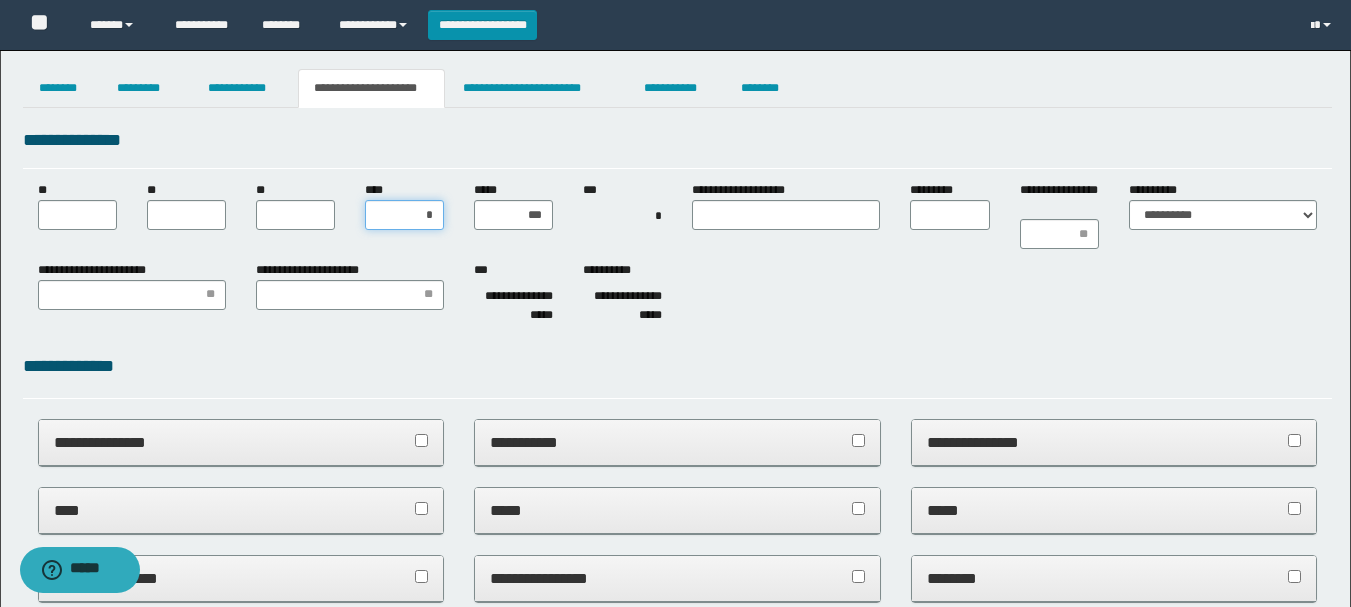 type on "**" 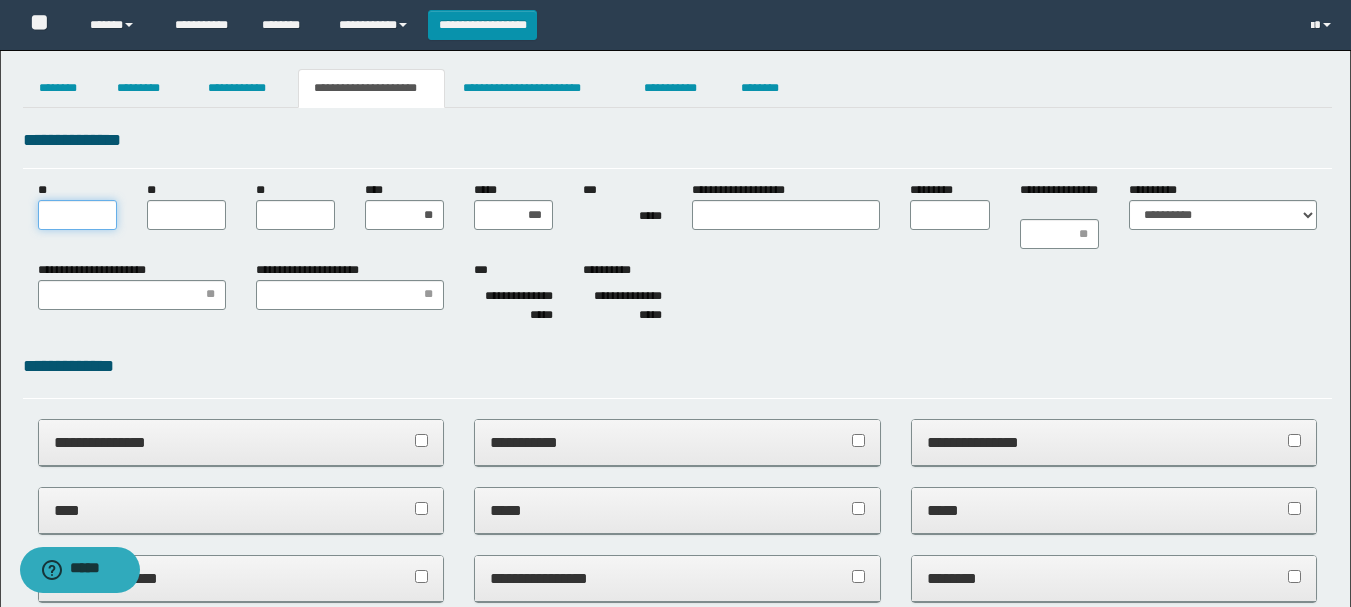 click on "**" at bounding box center [77, 215] 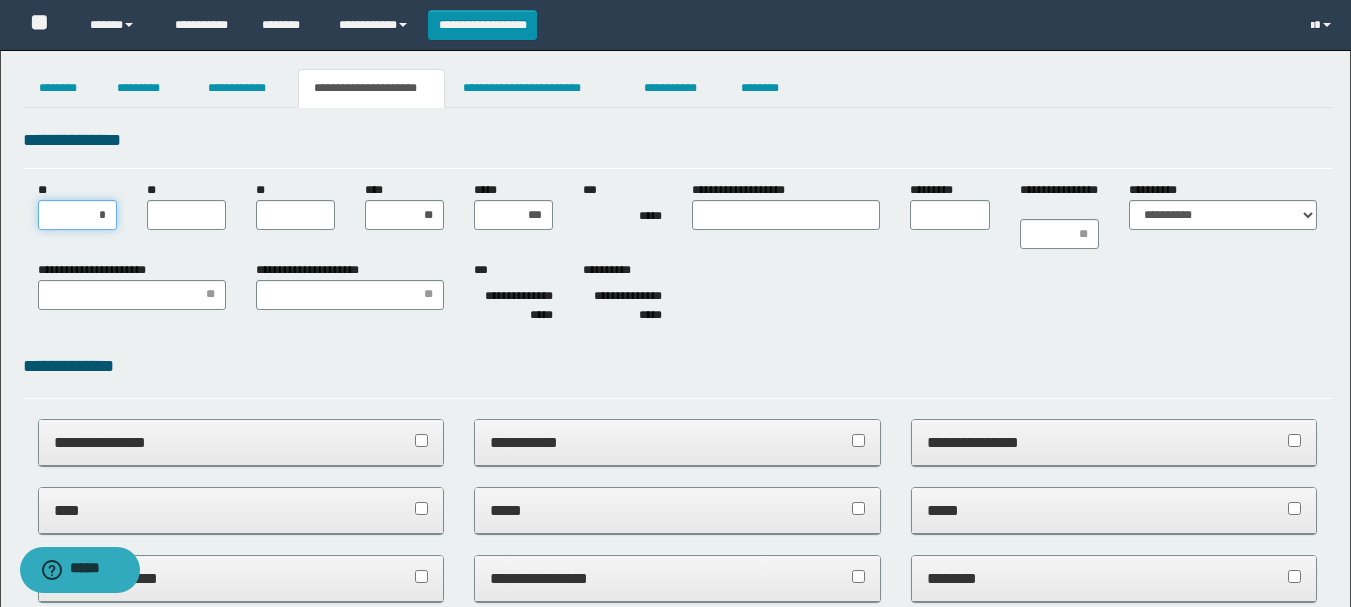type on "**" 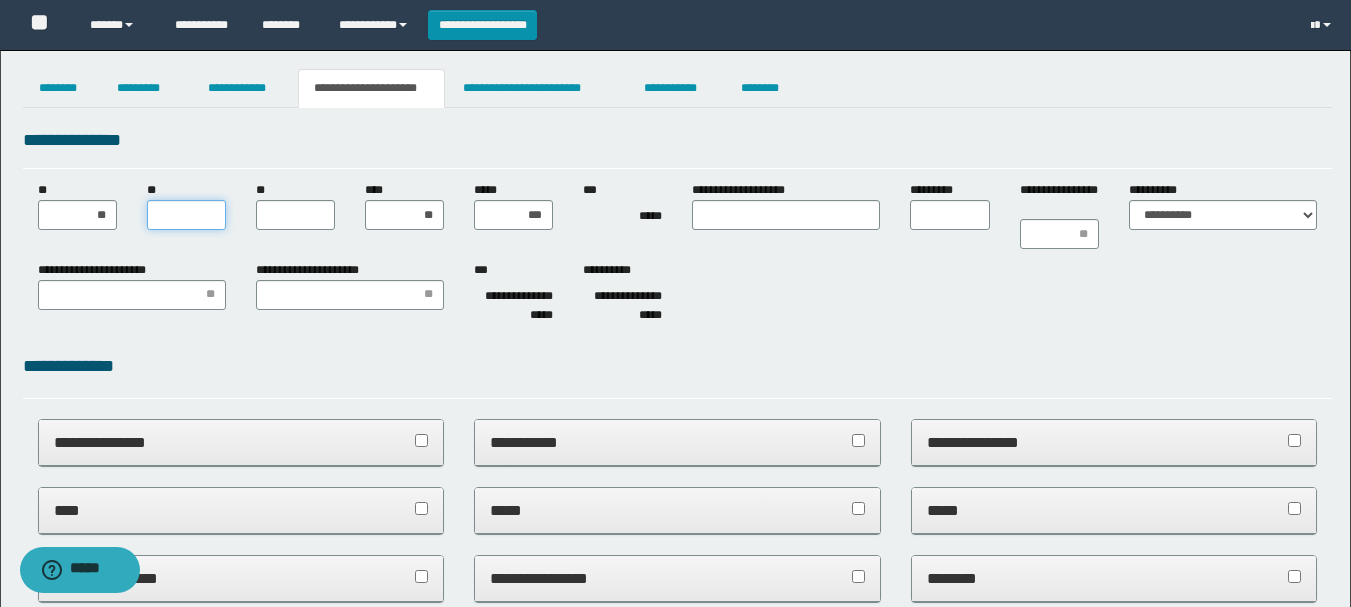 click on "**" at bounding box center (186, 215) 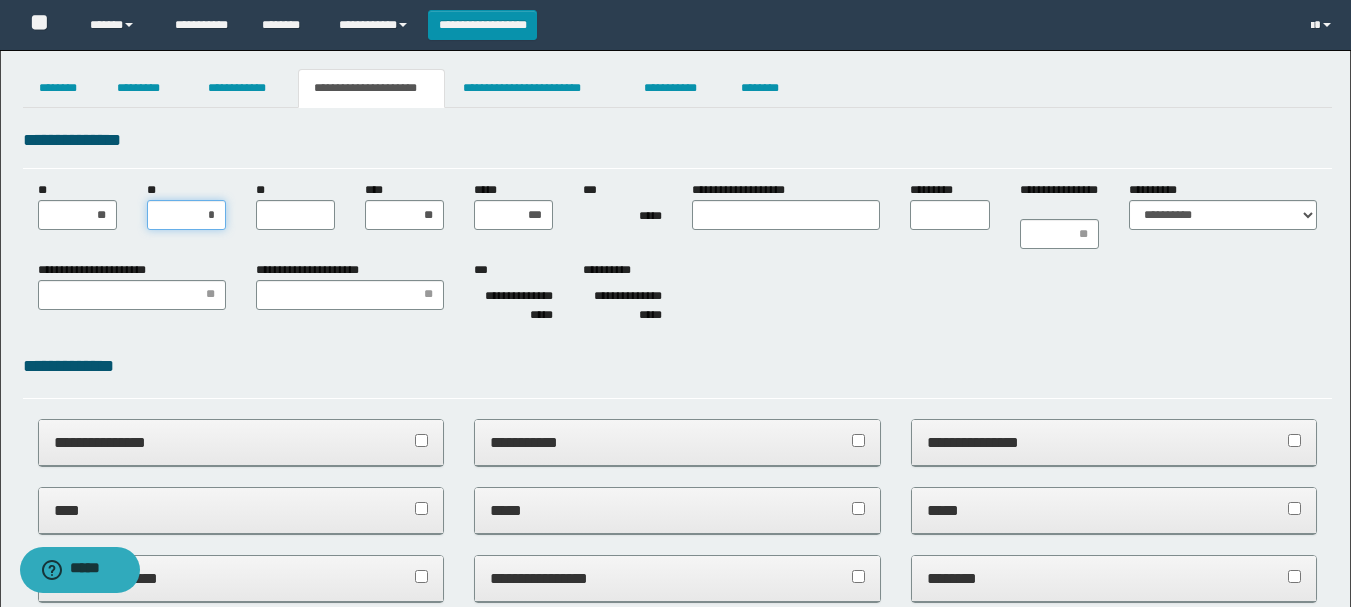 type on "**" 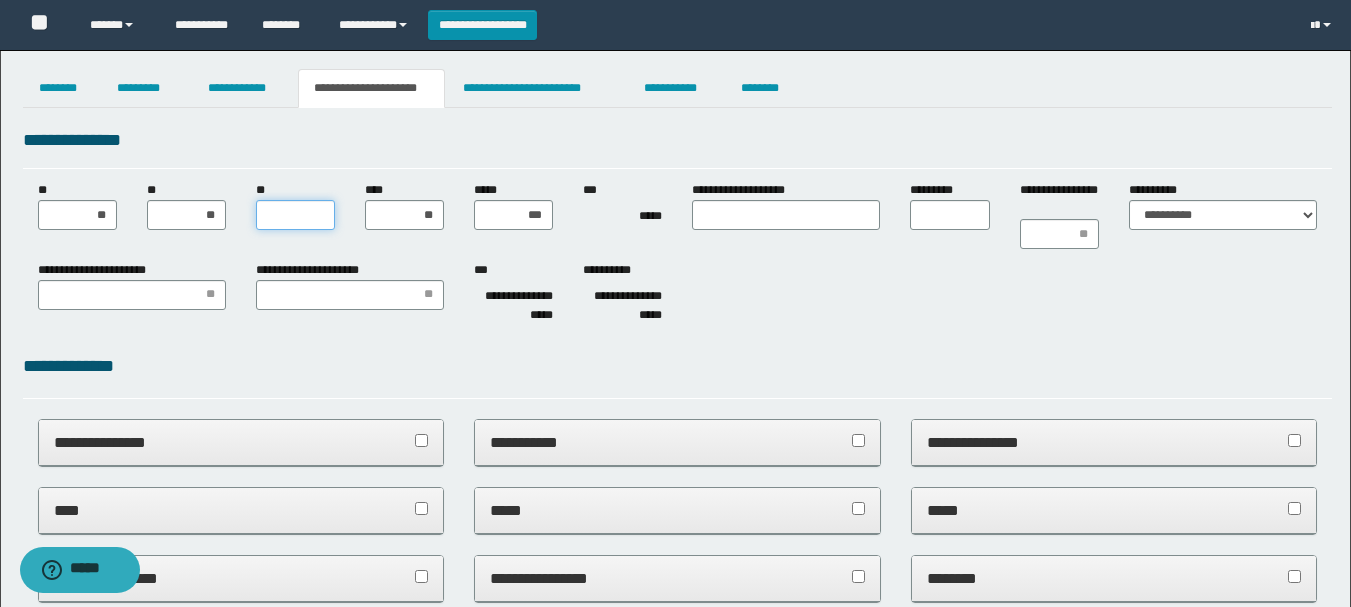 click on "**" at bounding box center [295, 215] 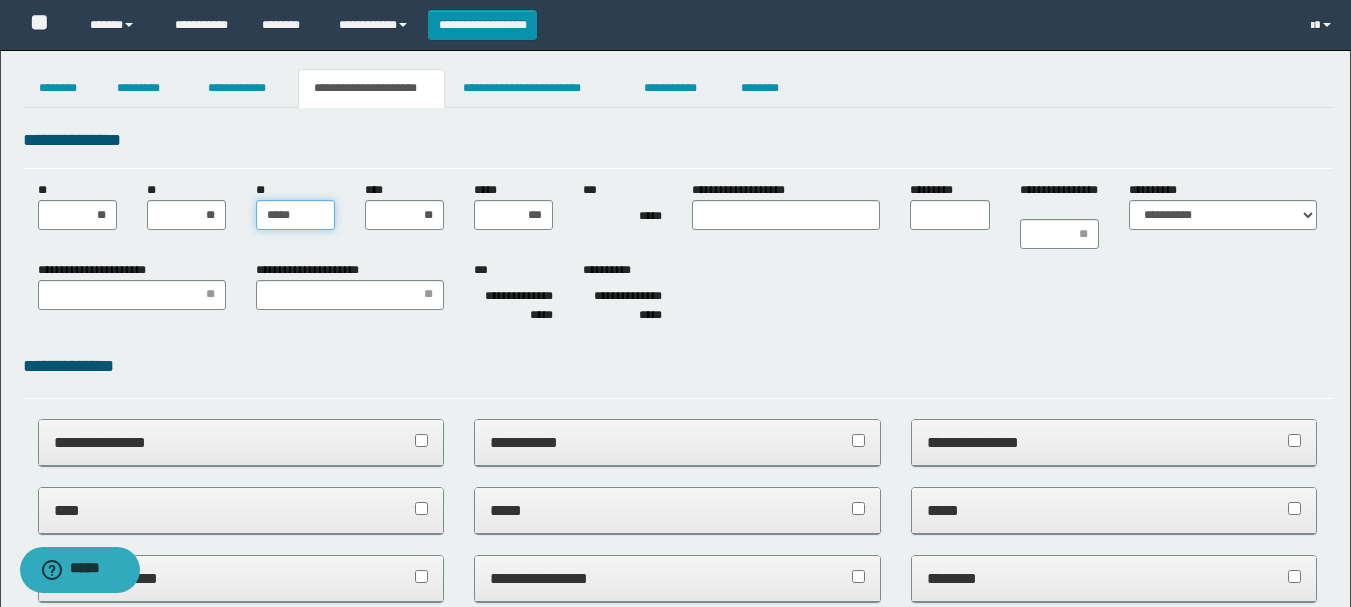 type on "******" 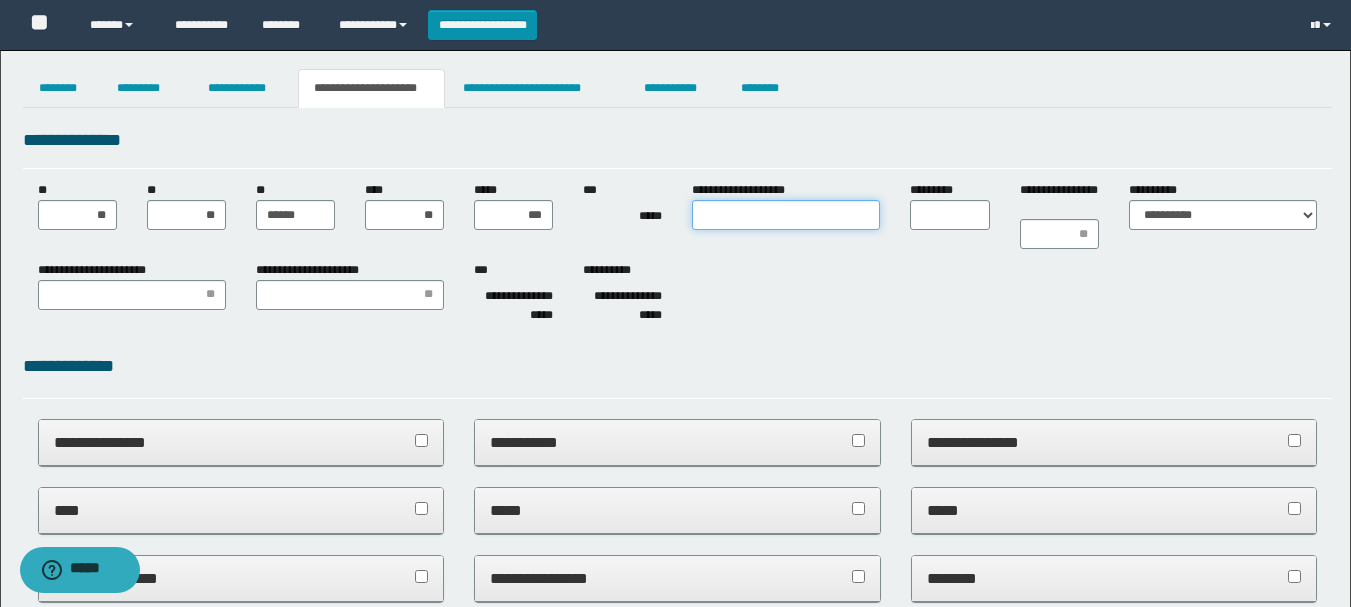 click on "**********" at bounding box center (786, 215) 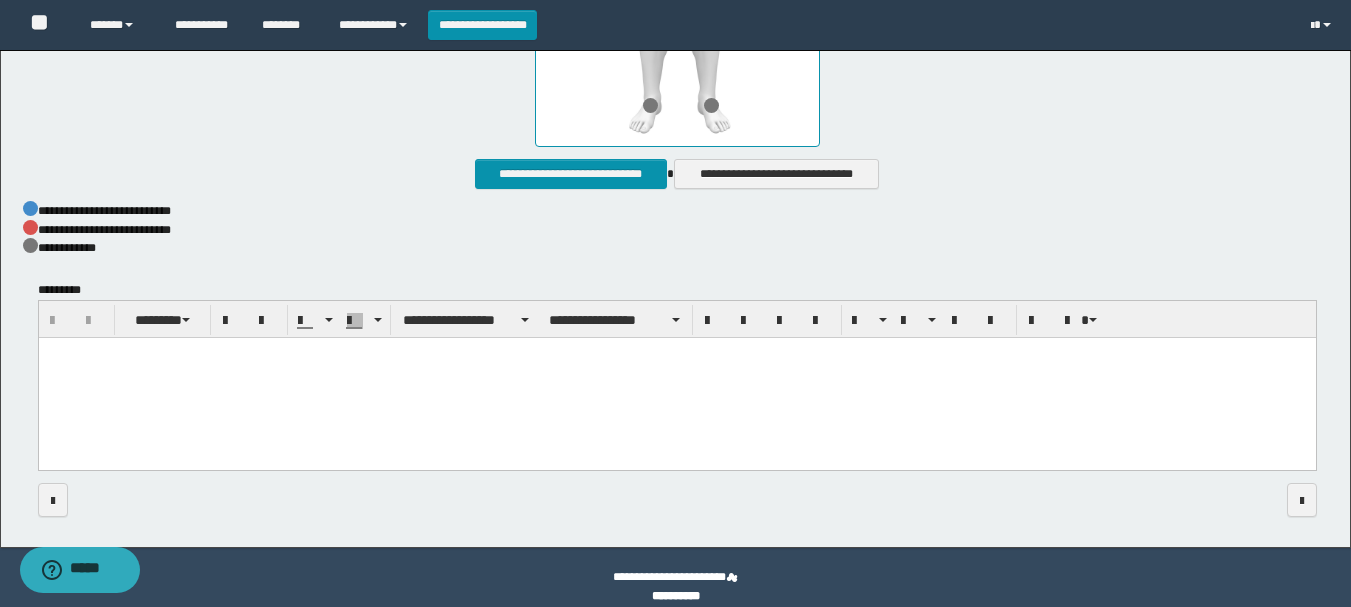 scroll, scrollTop: 1171, scrollLeft: 0, axis: vertical 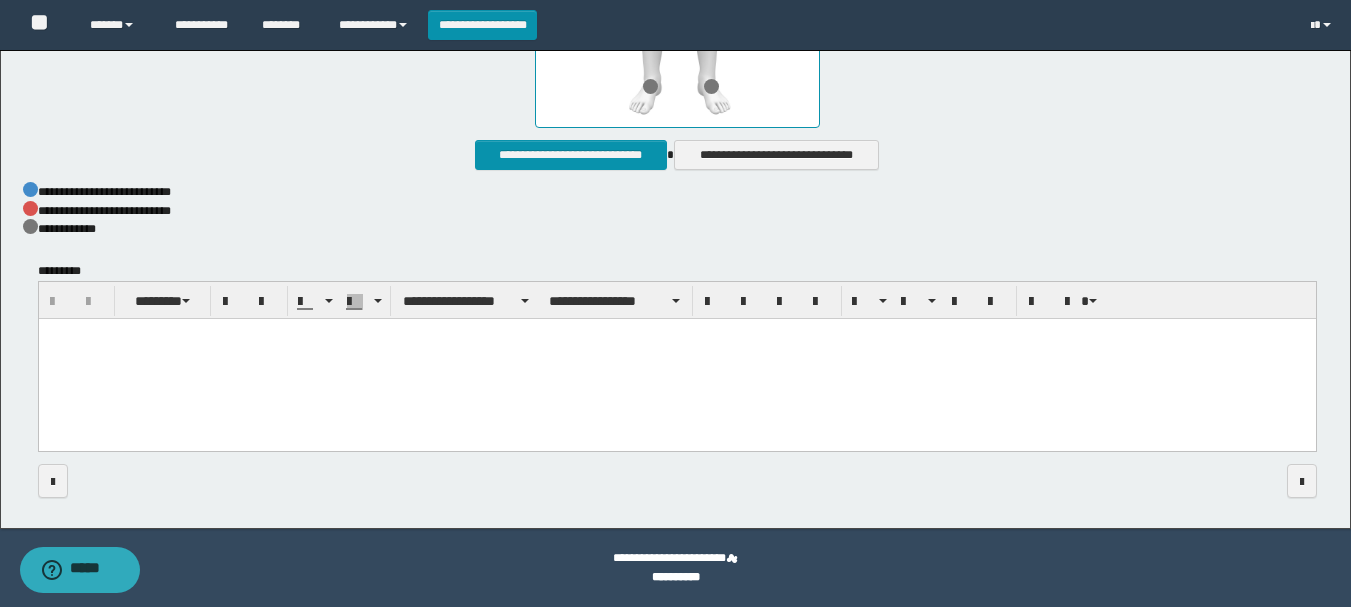 drag, startPoint x: 1360, startPoint y: 78, endPoint x: 192, endPoint y: 123, distance: 1168.8666 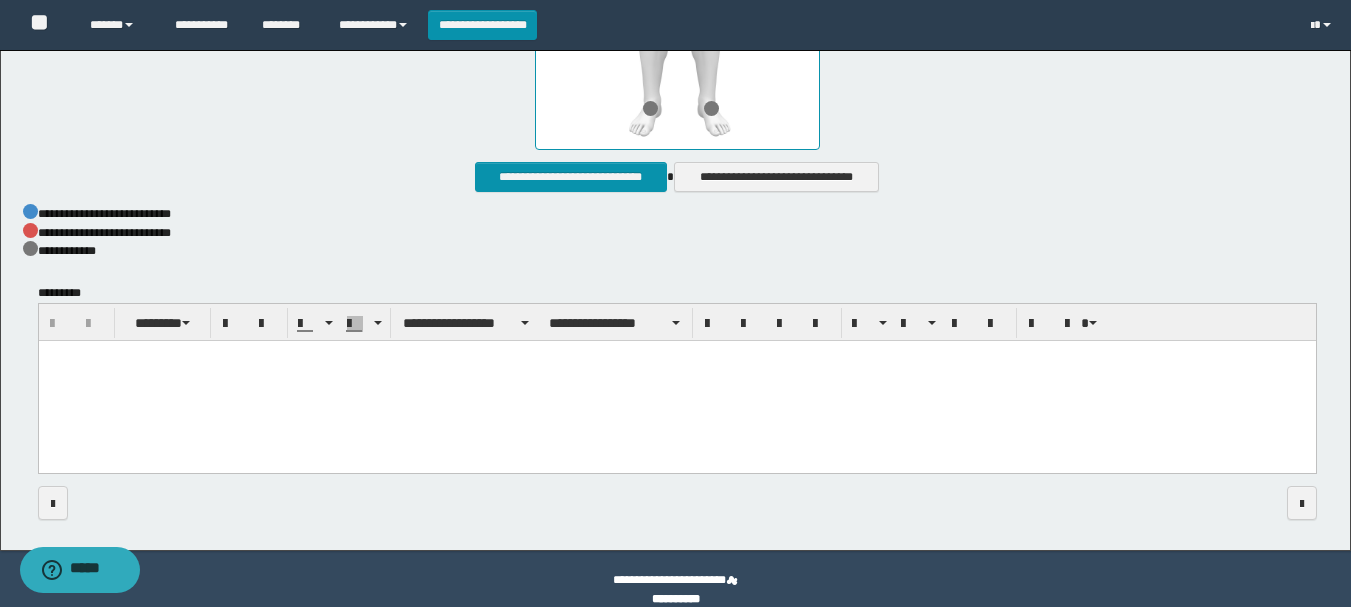 click at bounding box center (676, 382) 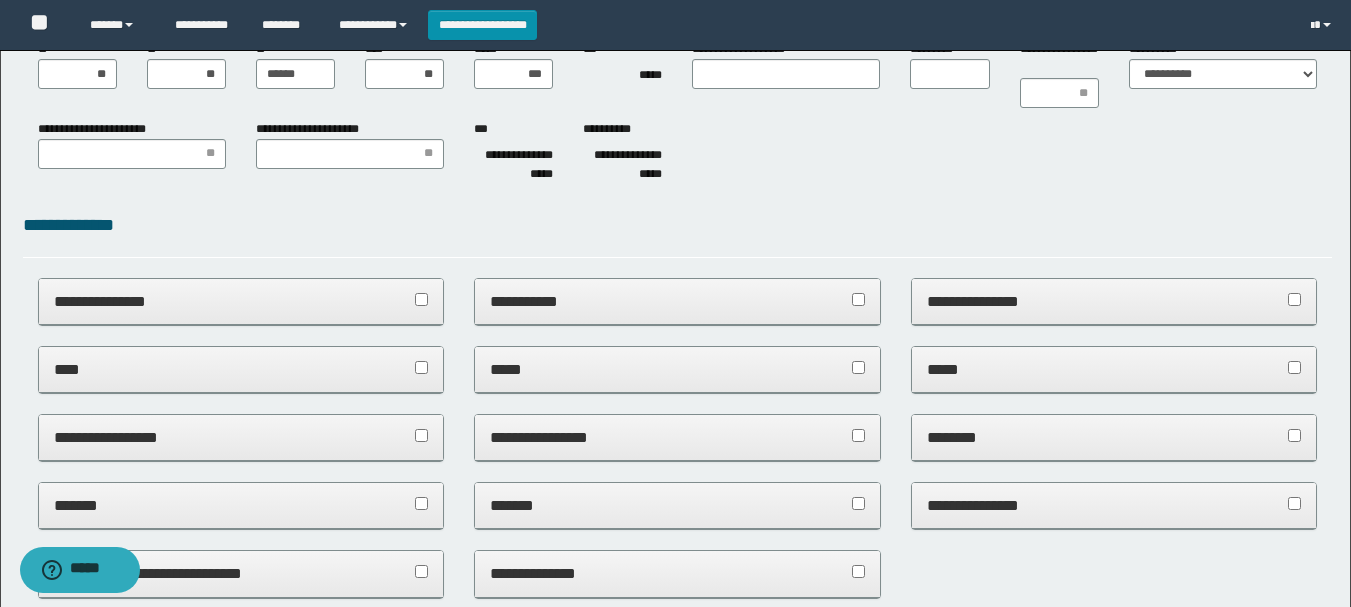 scroll, scrollTop: 0, scrollLeft: 0, axis: both 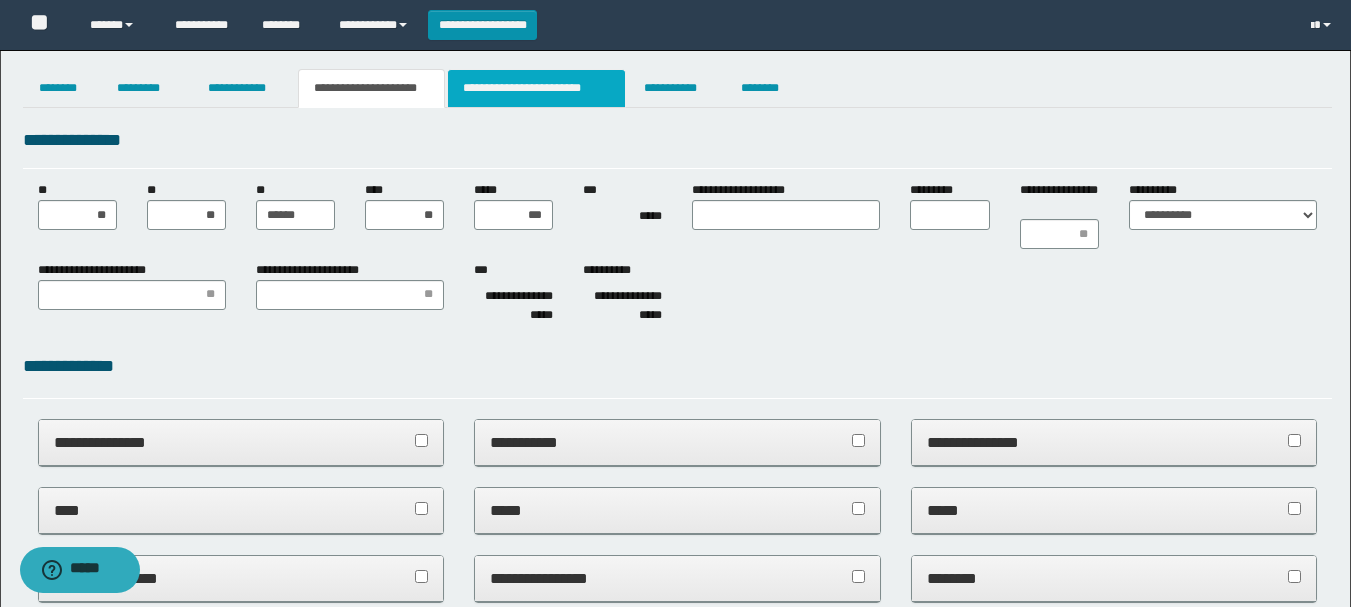 click on "**********" at bounding box center (537, 88) 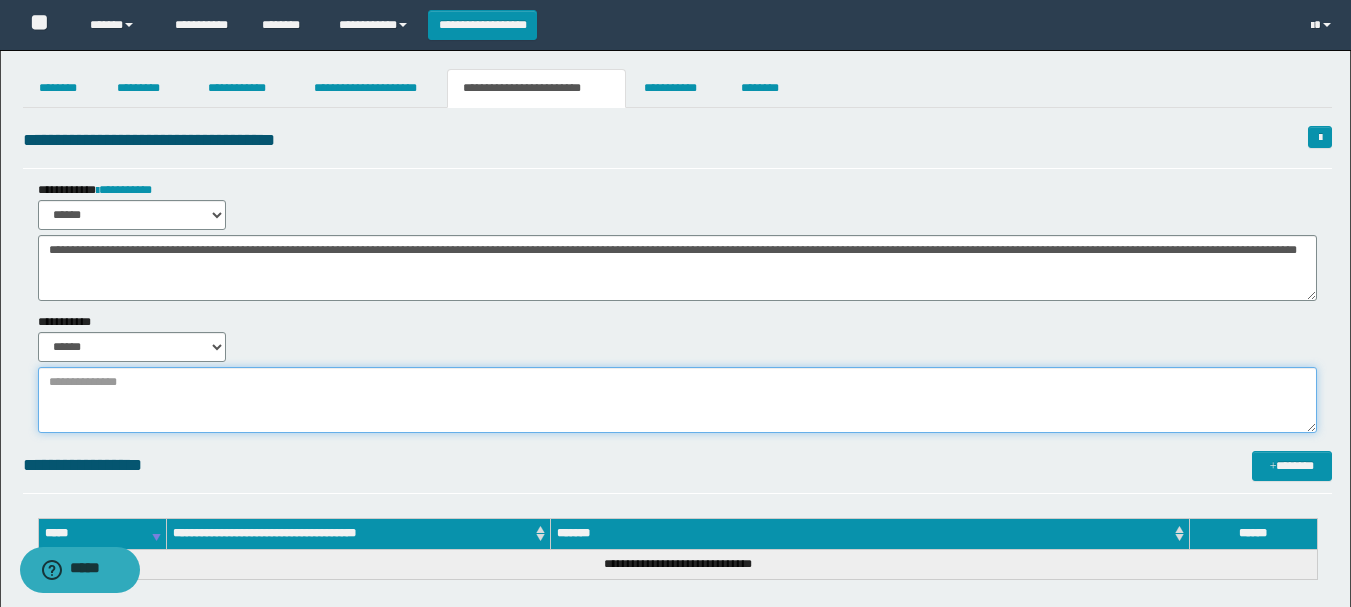 click at bounding box center (677, 400) 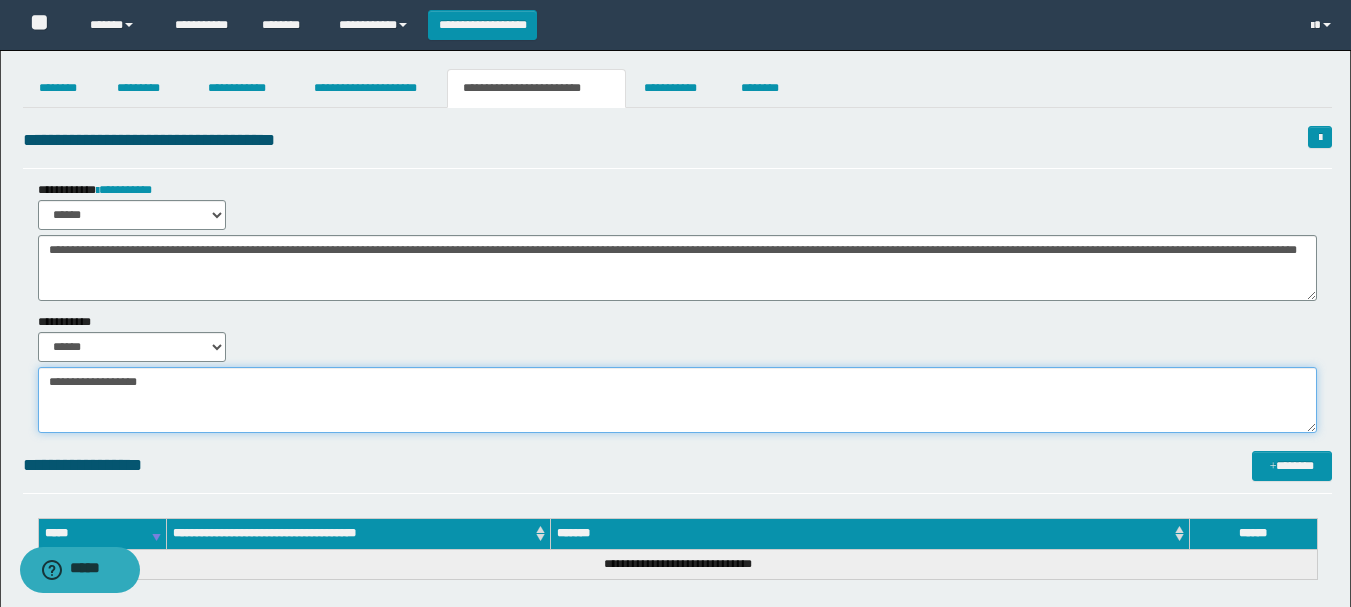 click on "**********" at bounding box center (677, 400) 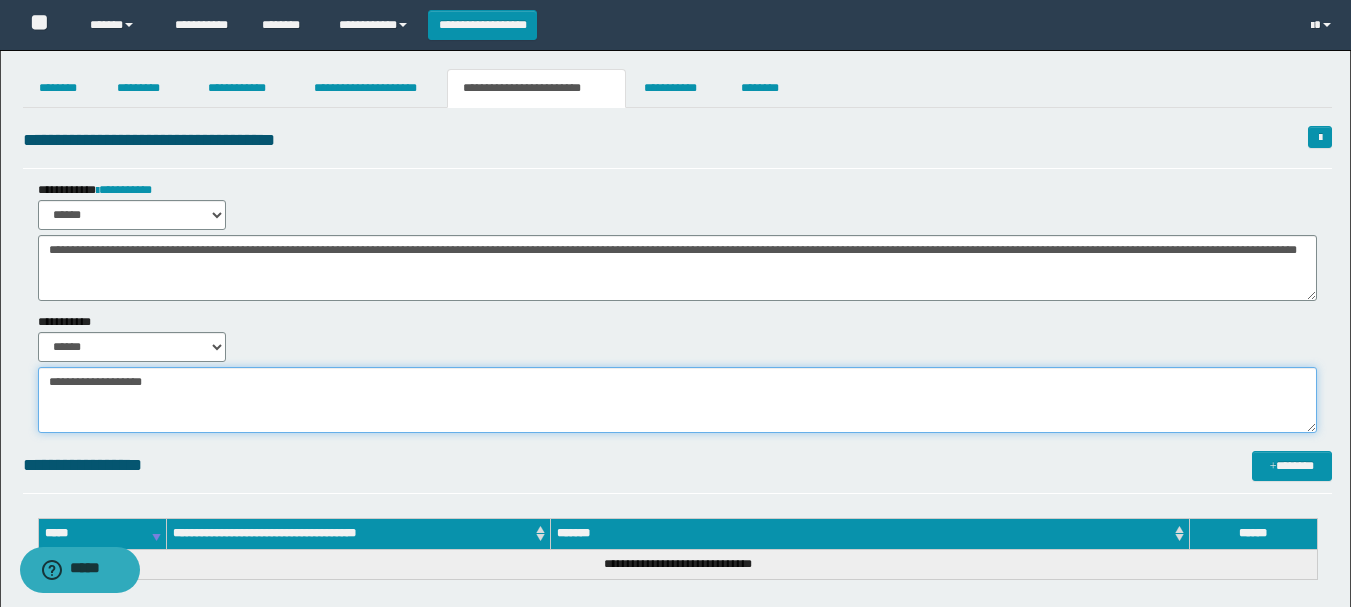 click on "**********" at bounding box center [677, 400] 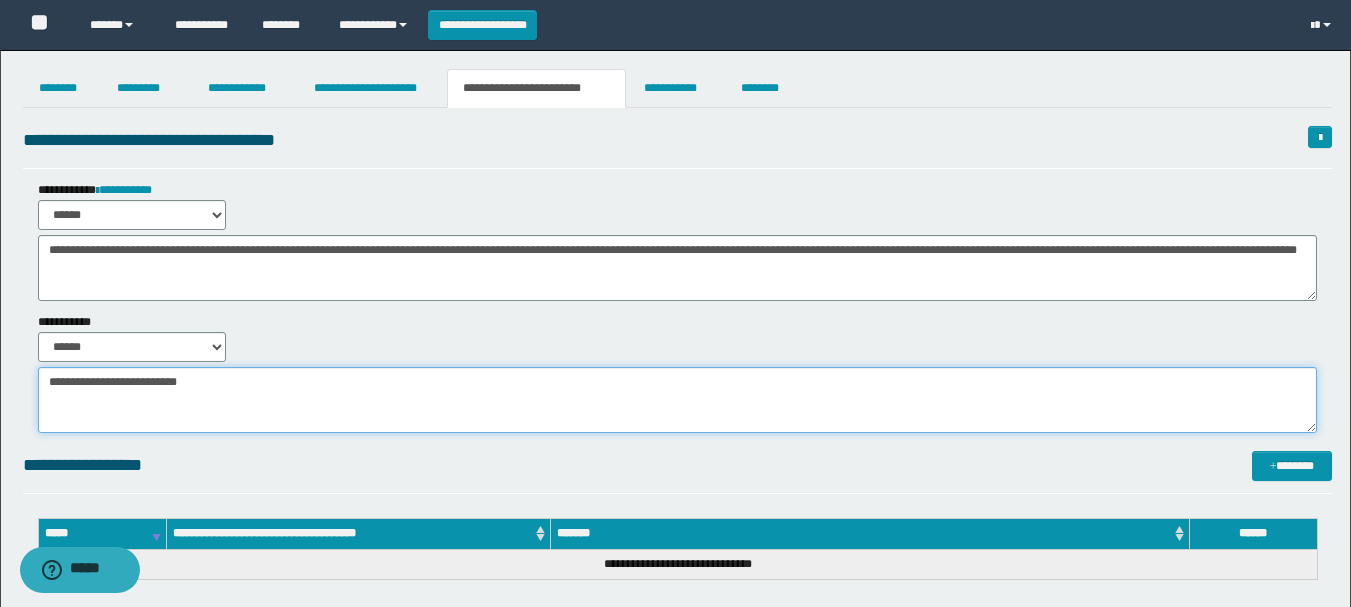 drag, startPoint x: 47, startPoint y: 377, endPoint x: 297, endPoint y: 380, distance: 250.018 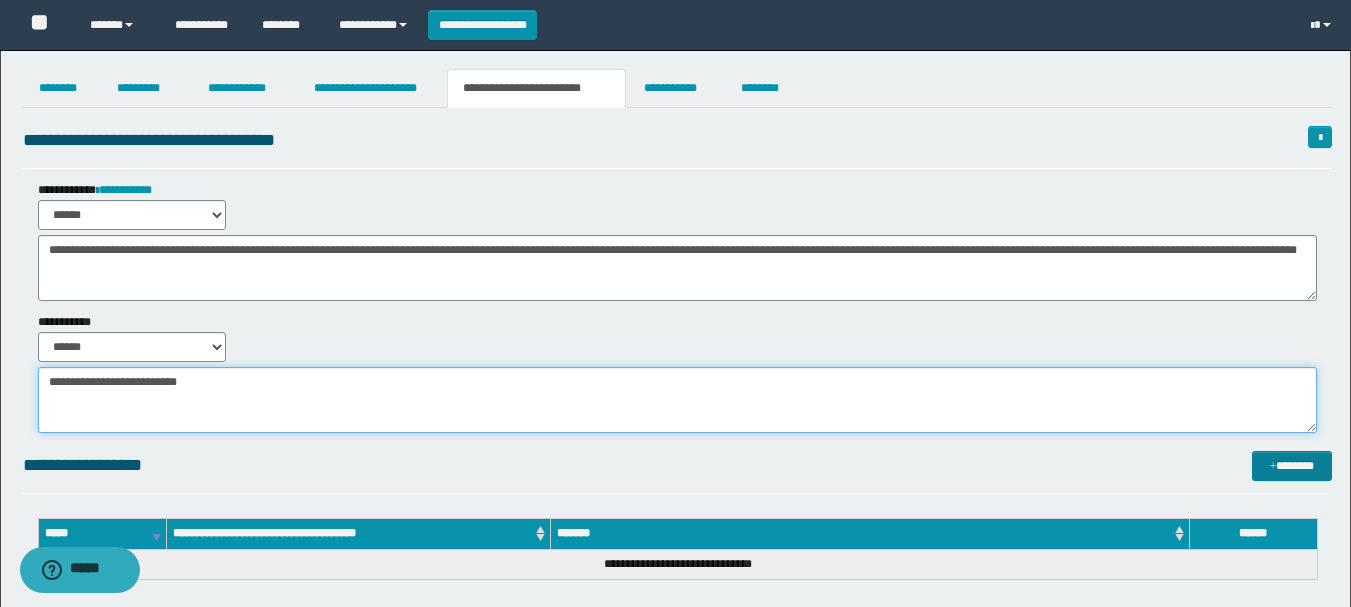 type on "**********" 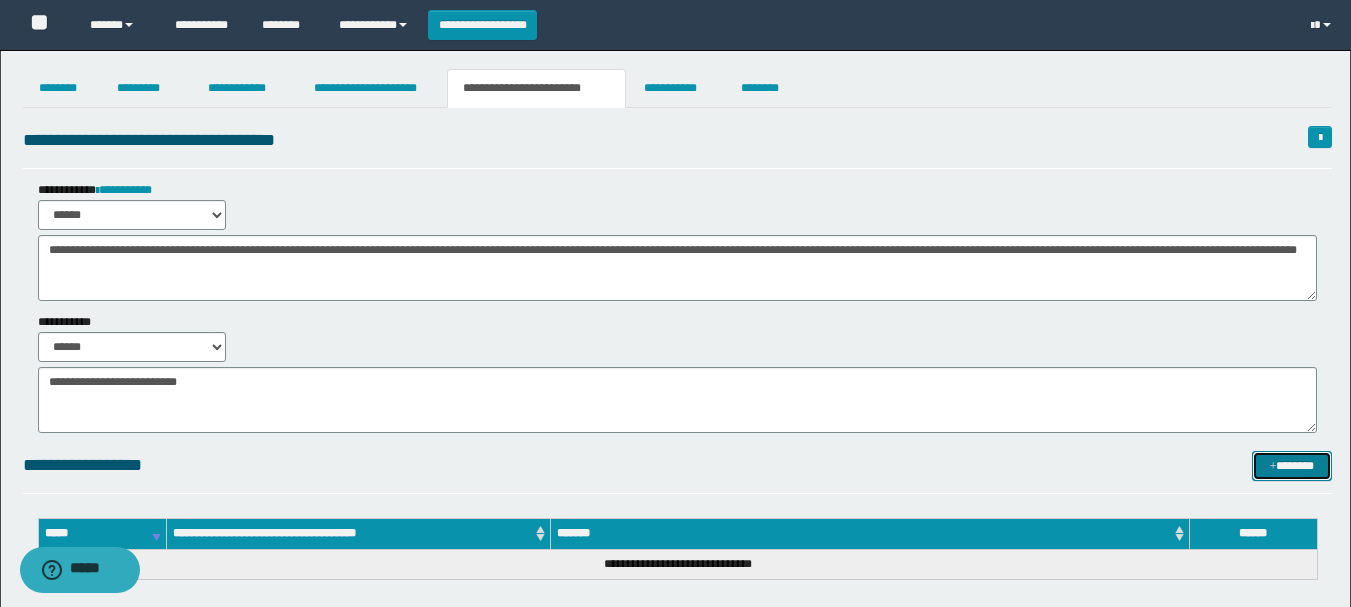 drag, startPoint x: 1285, startPoint y: 467, endPoint x: 1145, endPoint y: 433, distance: 144.06943 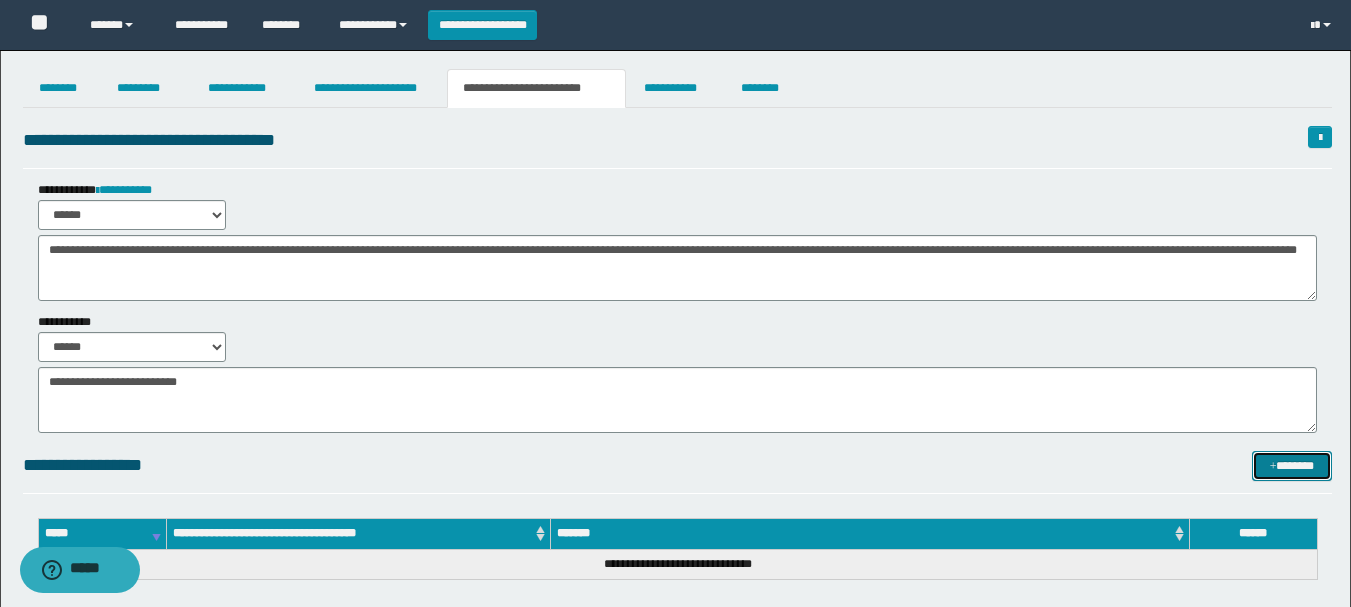 click on "*******" at bounding box center [1292, 466] 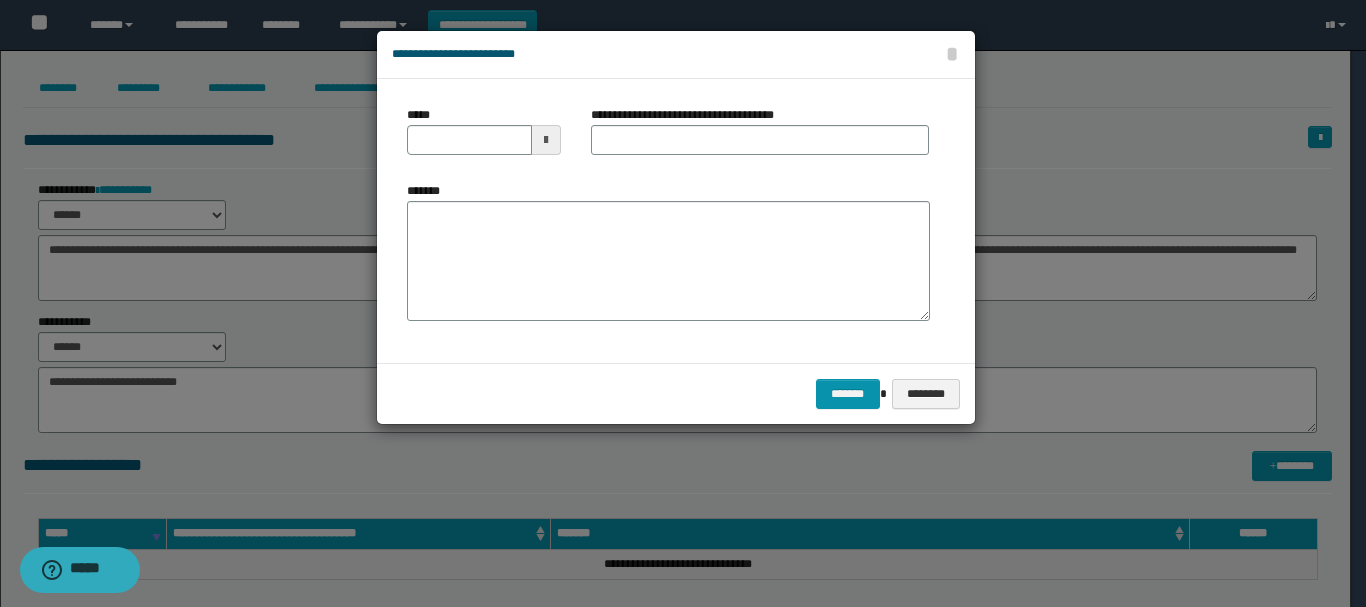click at bounding box center [546, 140] 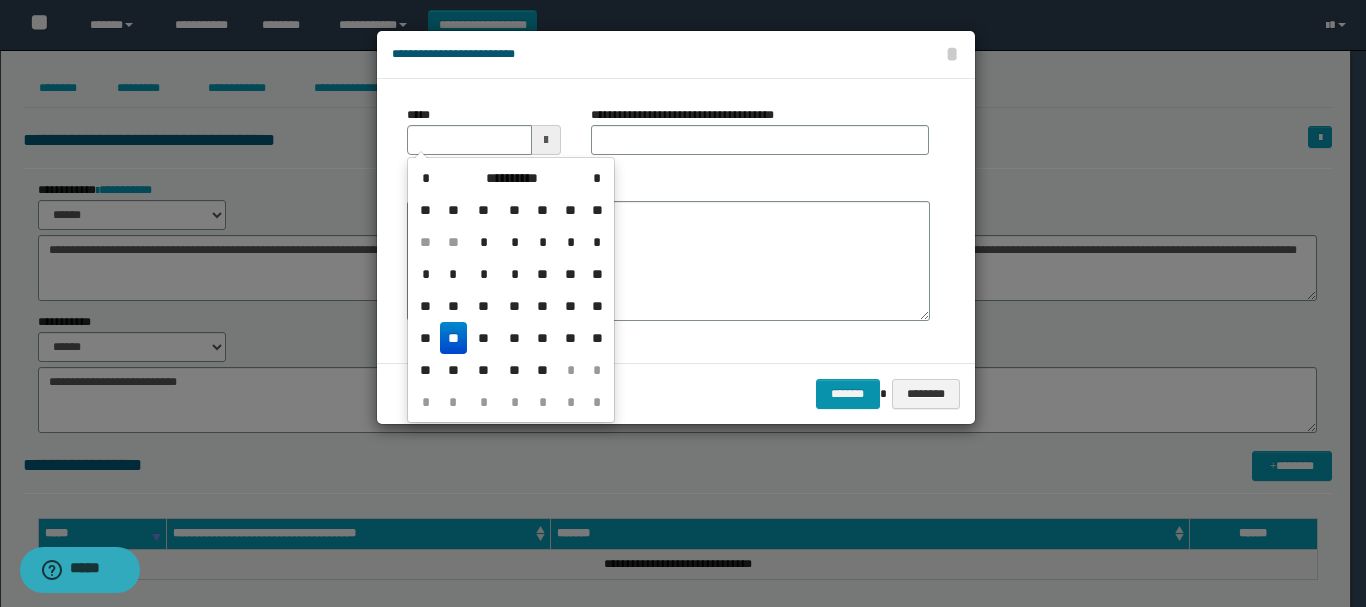 drag, startPoint x: 455, startPoint y: 332, endPoint x: 448, endPoint y: 296, distance: 36.67424 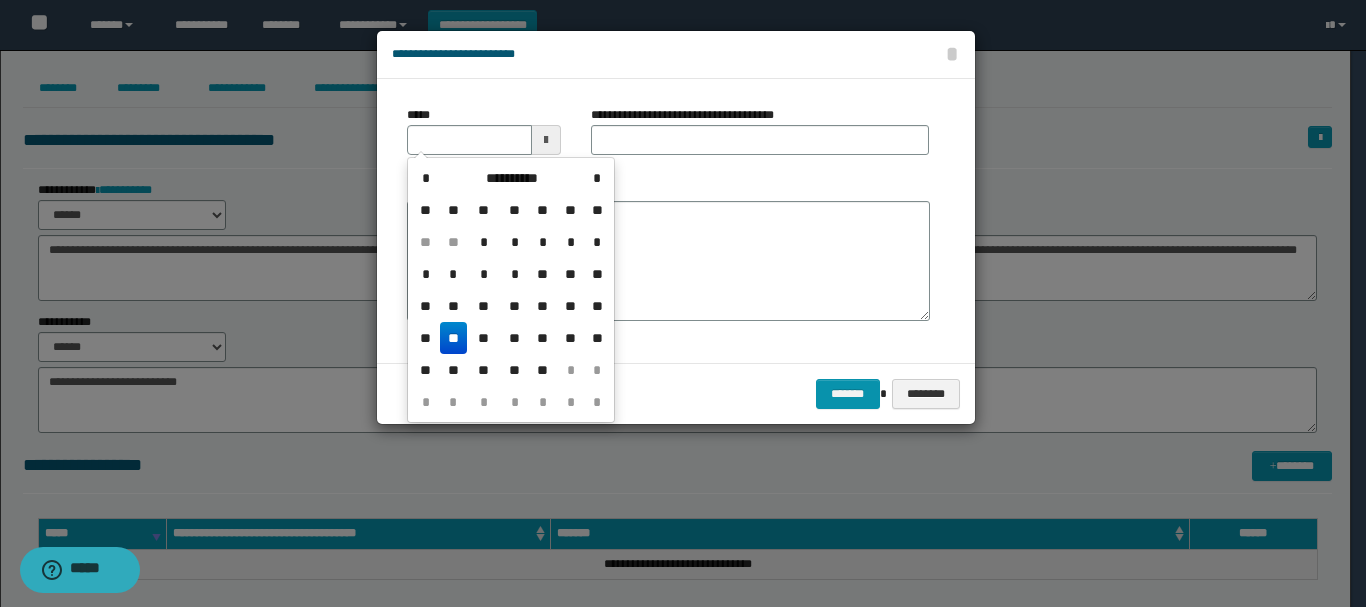 click on "**" at bounding box center (454, 338) 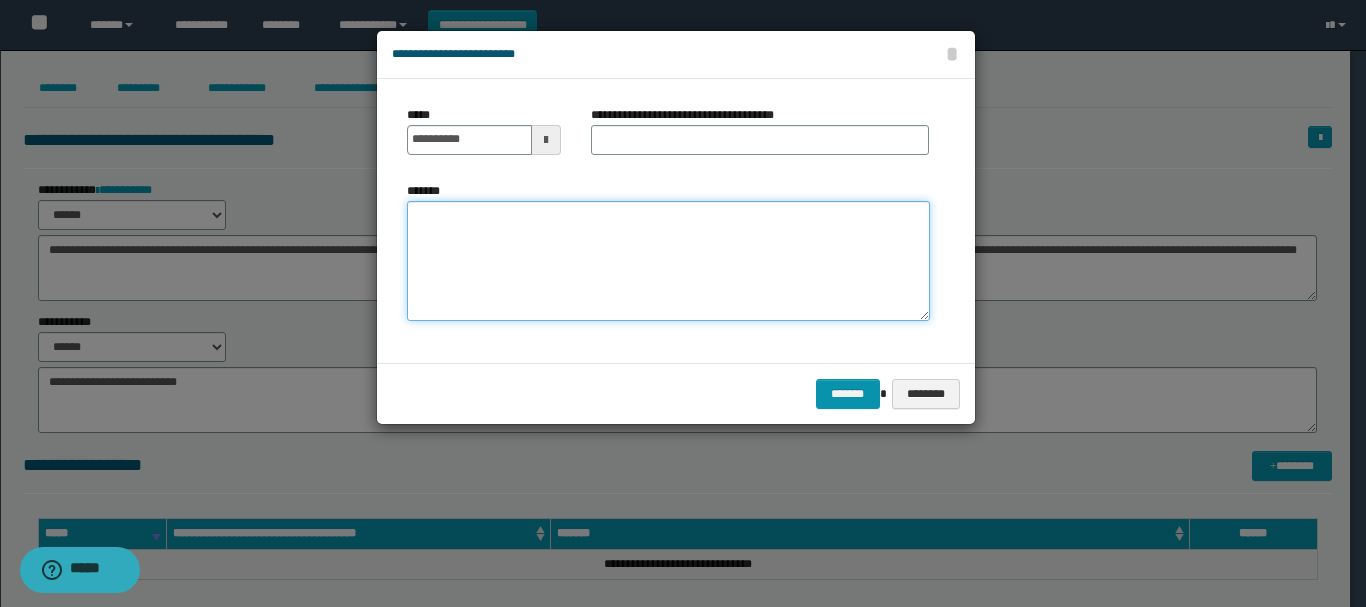 click on "*******" at bounding box center [668, 261] 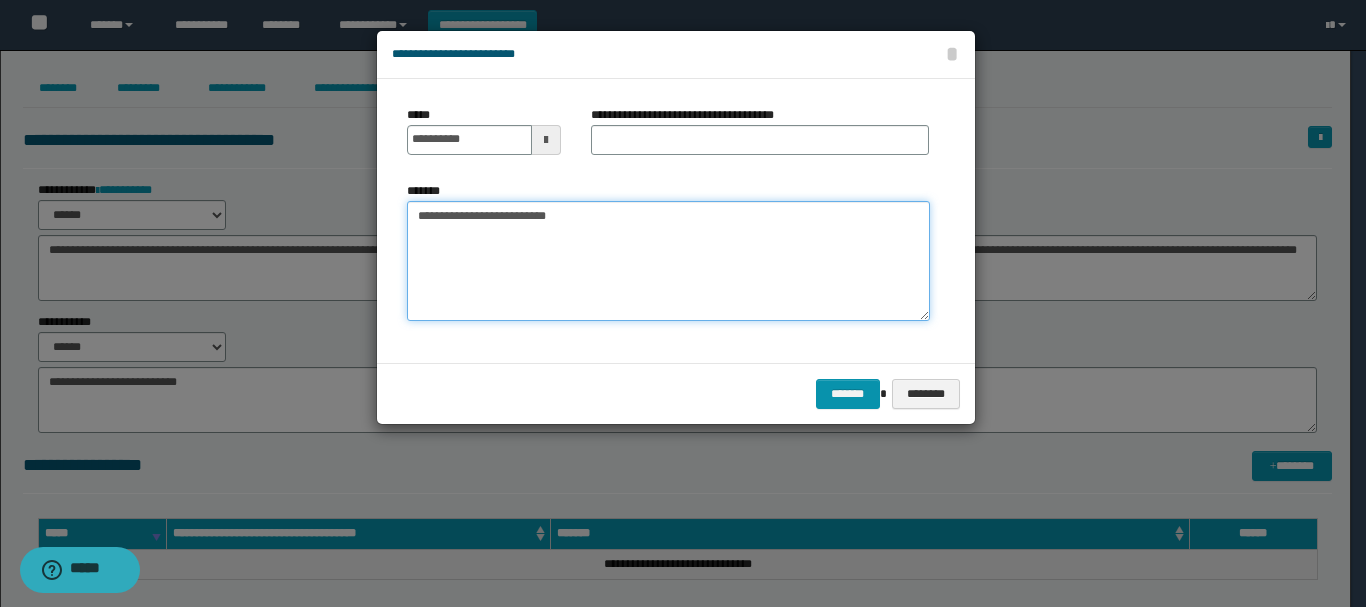 type on "**********" 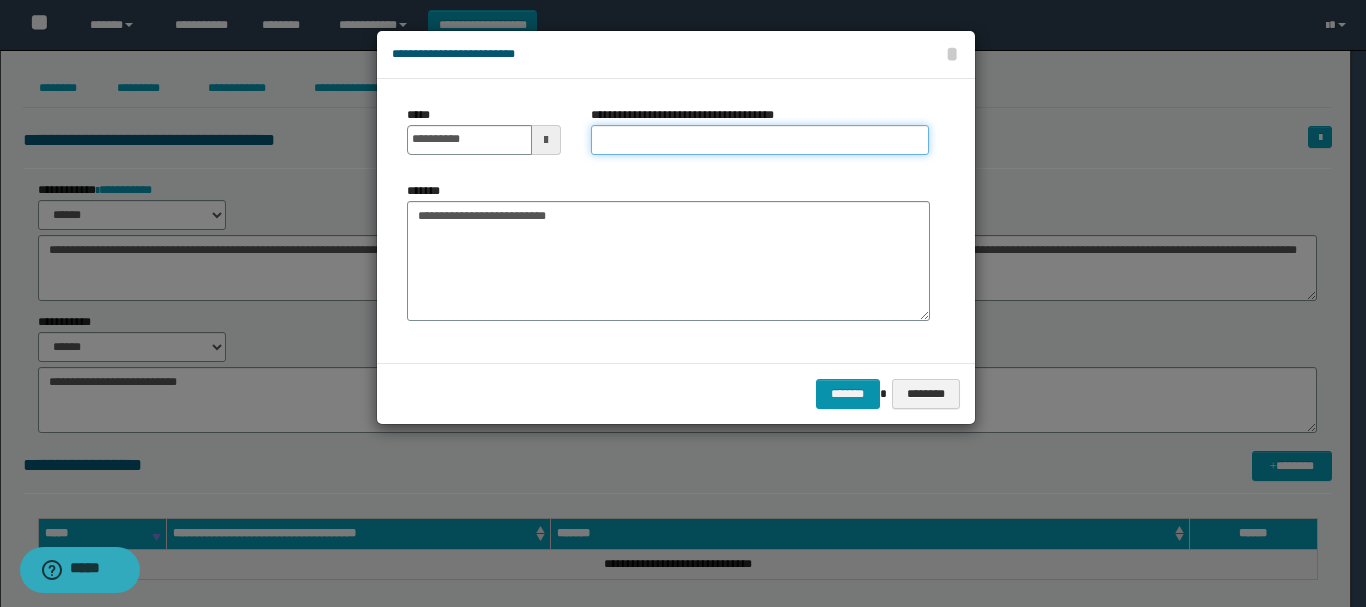 click on "**********" at bounding box center (760, 140) 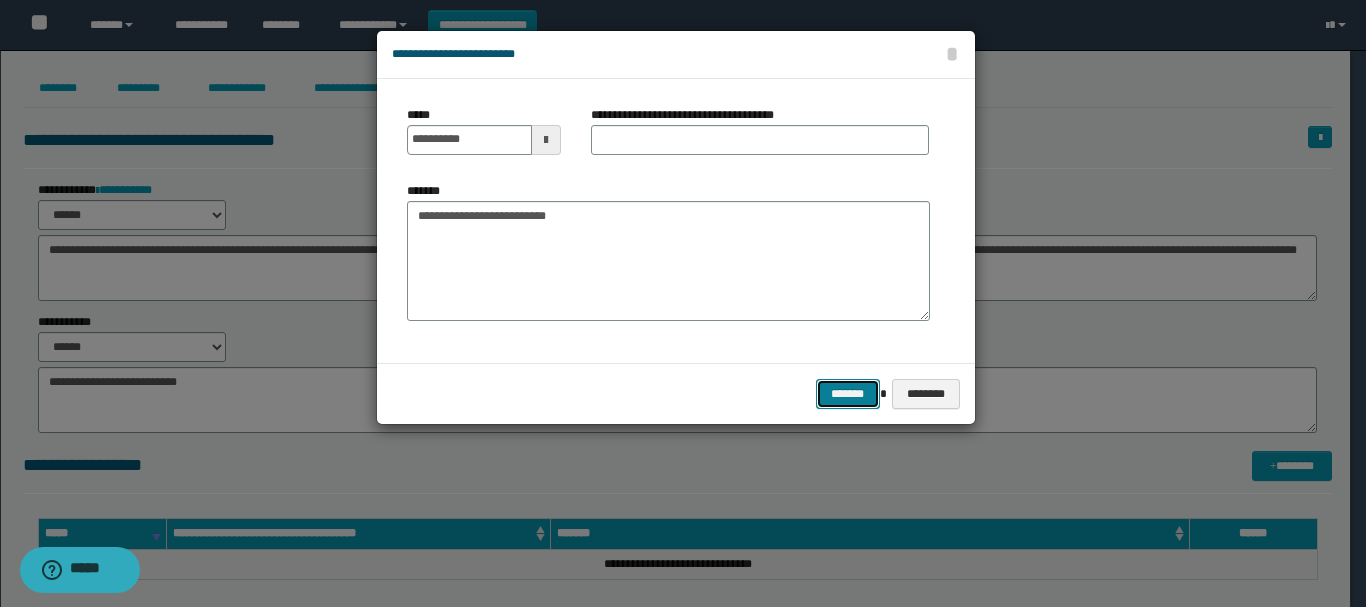 click on "*******" at bounding box center [848, 394] 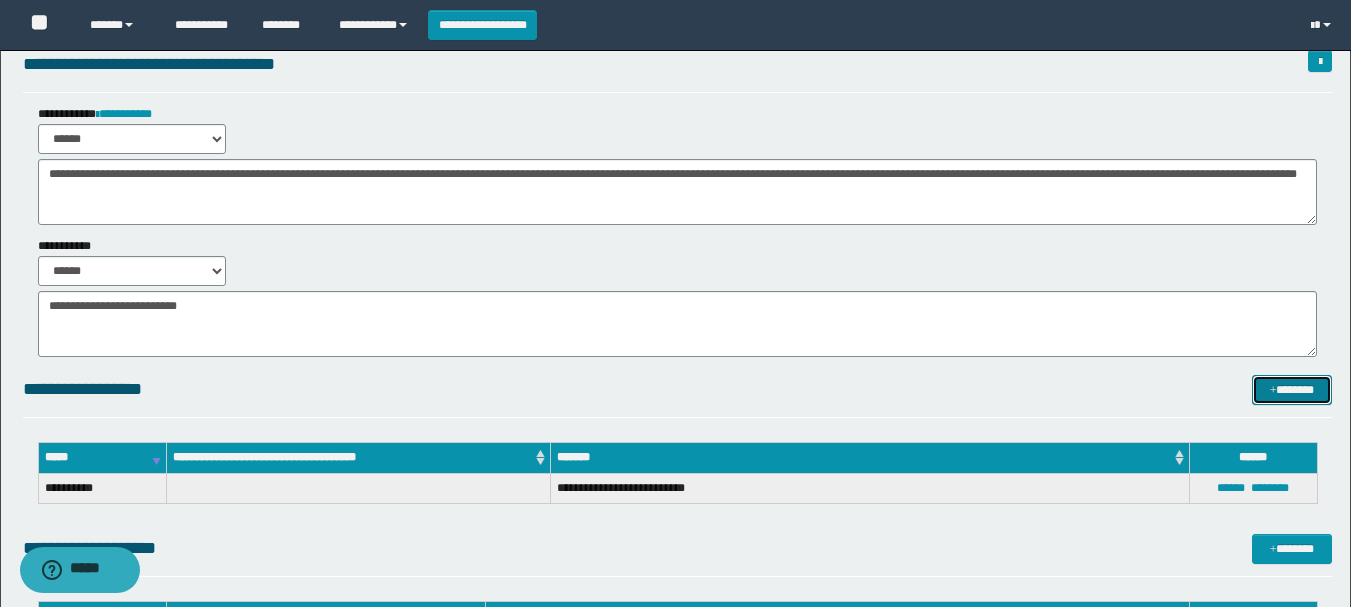 scroll, scrollTop: 0, scrollLeft: 0, axis: both 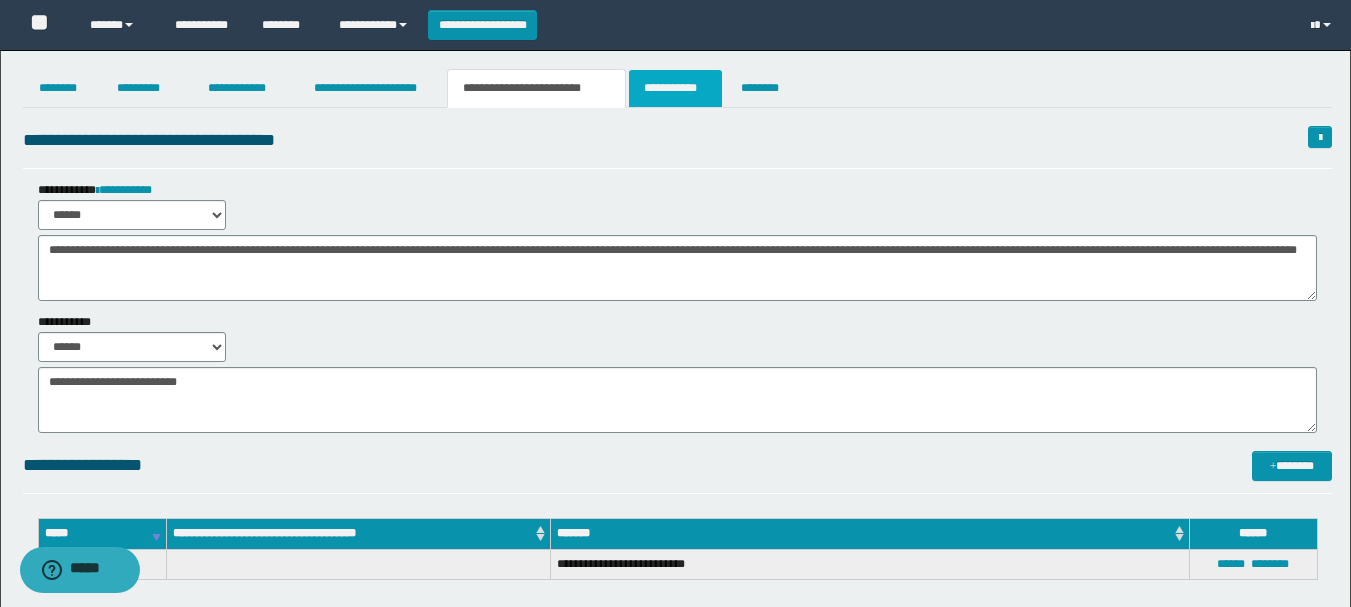 click on "**********" at bounding box center [675, 88] 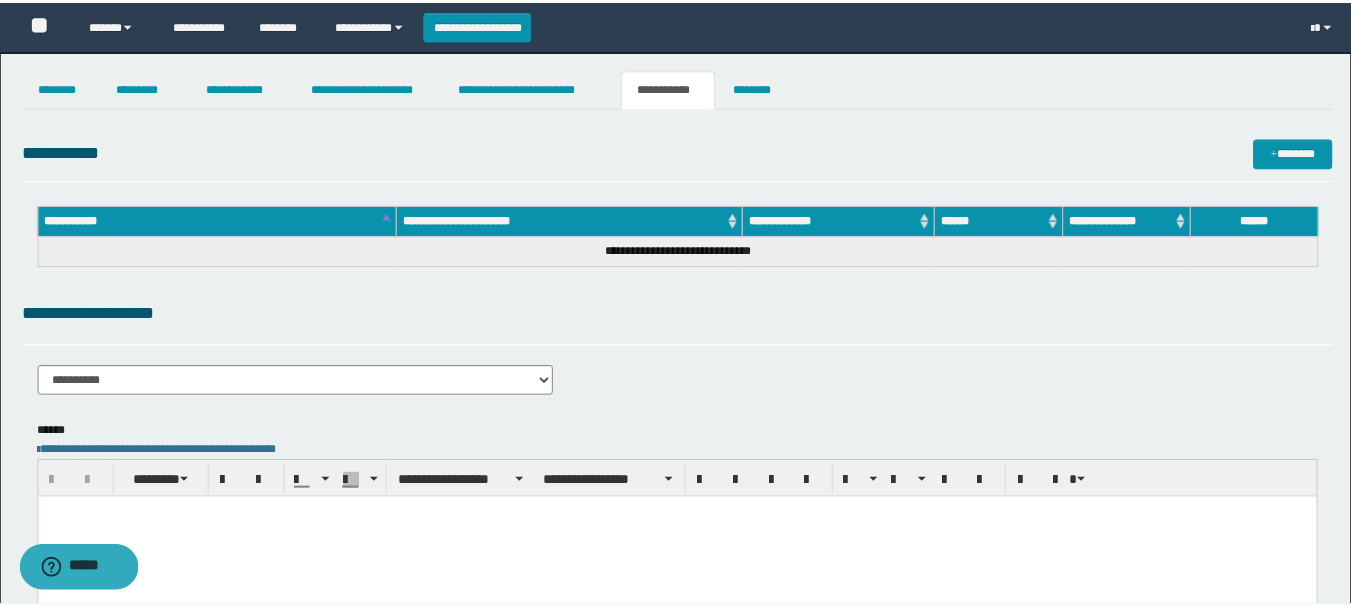 scroll, scrollTop: 0, scrollLeft: 0, axis: both 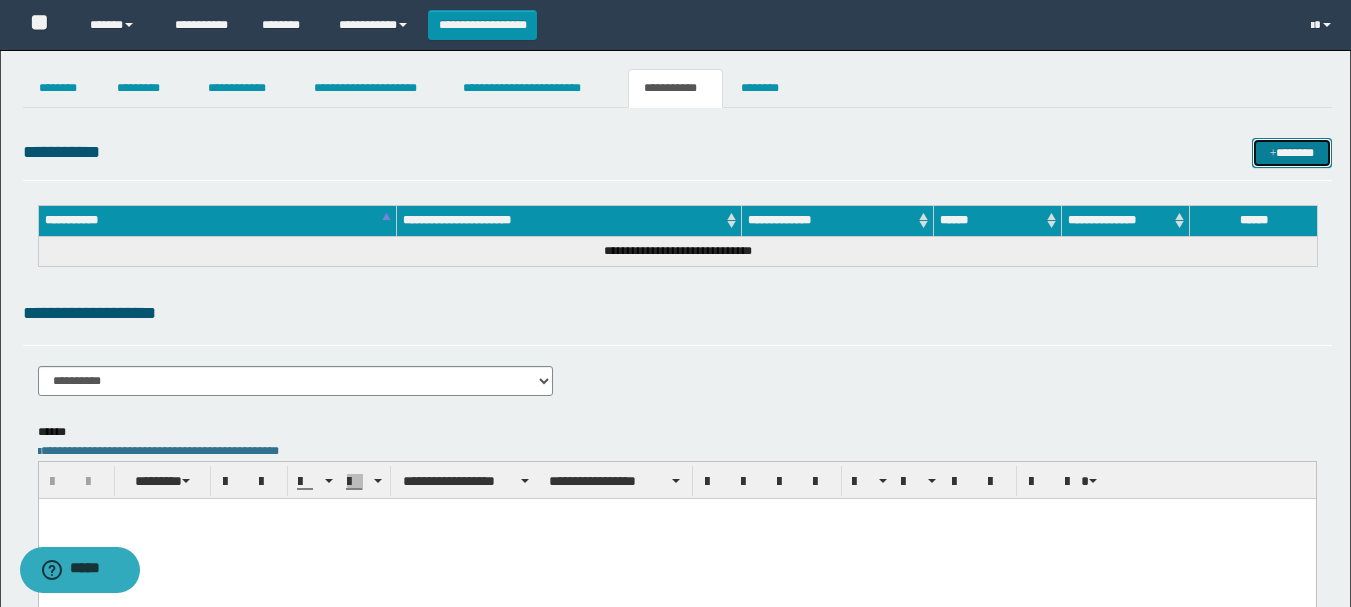 click on "*******" at bounding box center [1292, 153] 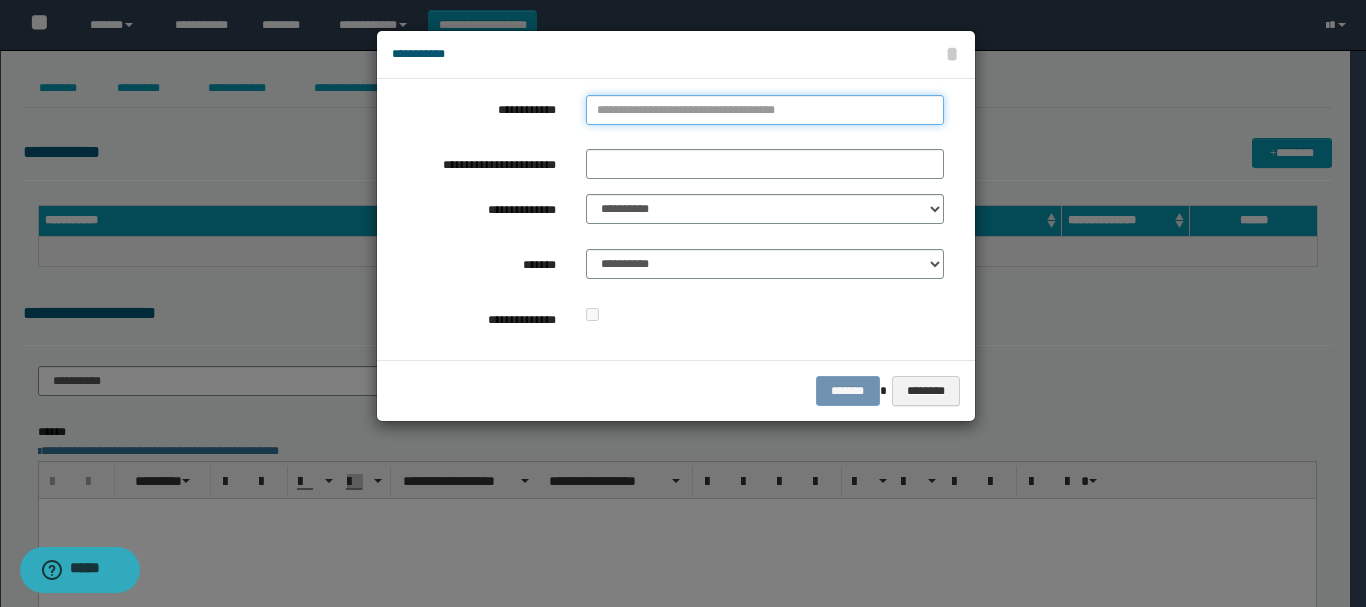 click on "**********" at bounding box center (765, 110) 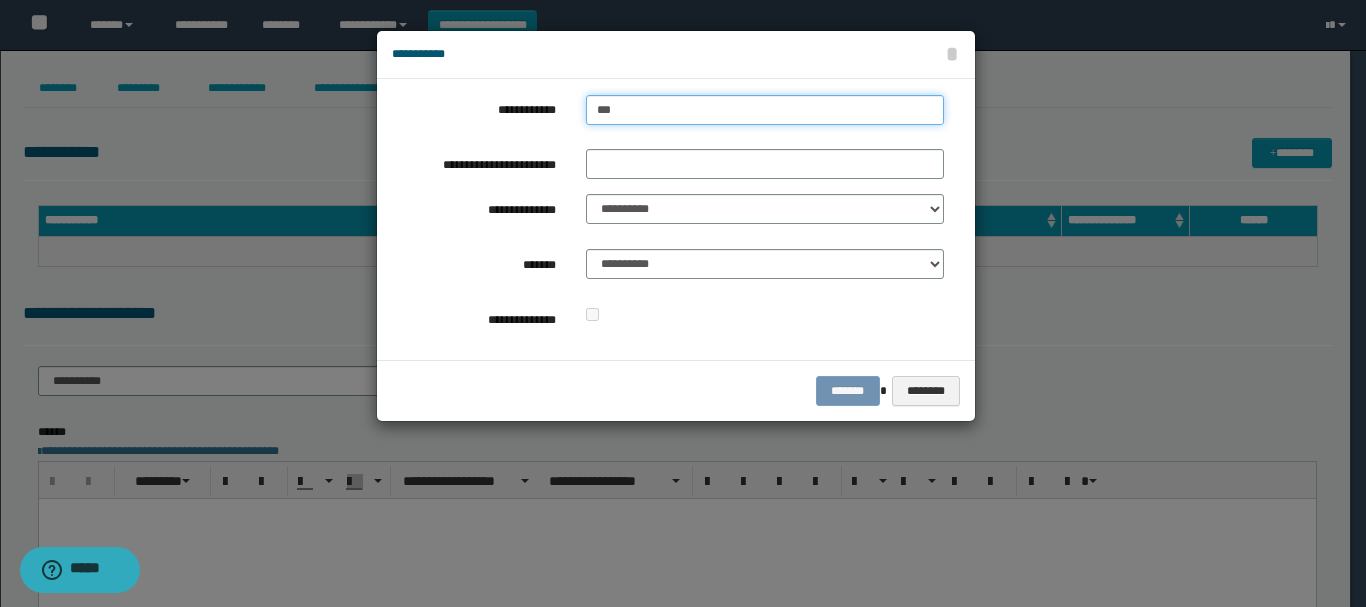 type on "****" 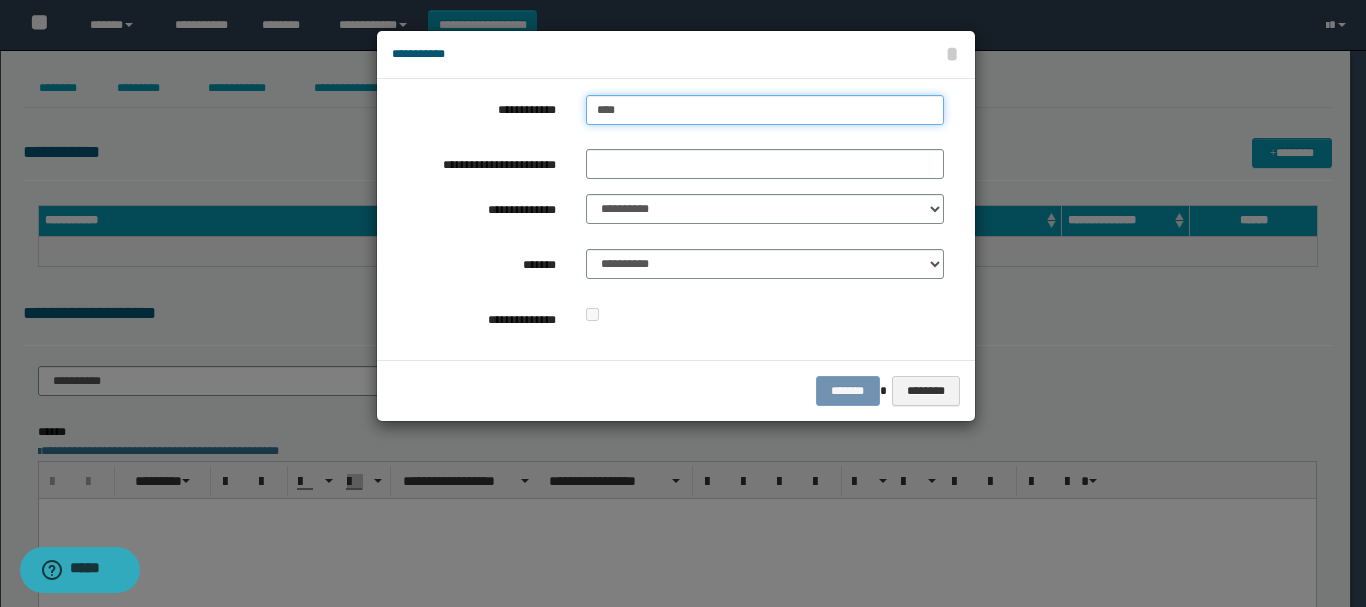 type on "****" 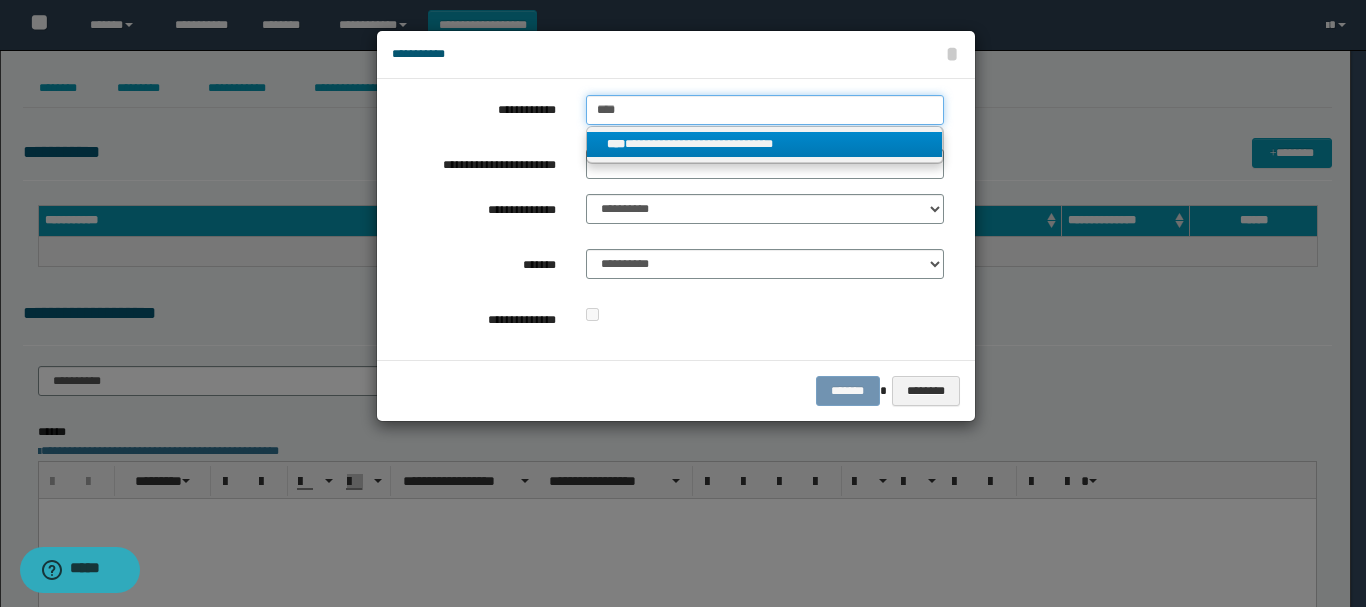 type on "****" 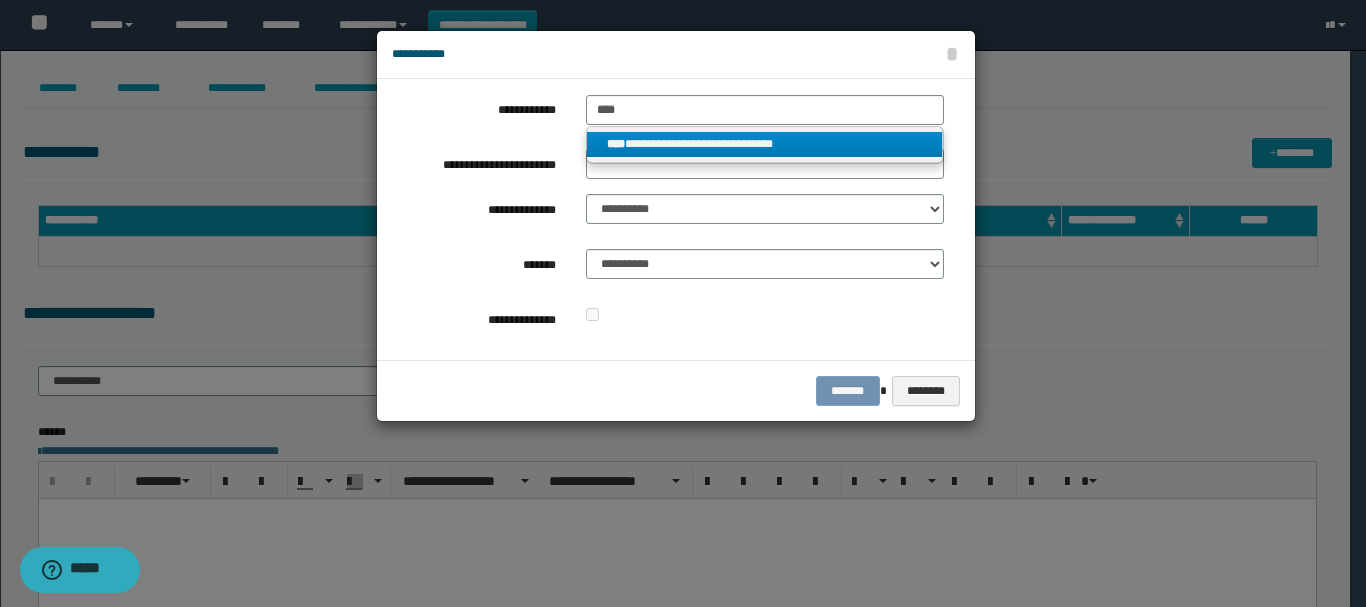 click on "**********" at bounding box center (765, 144) 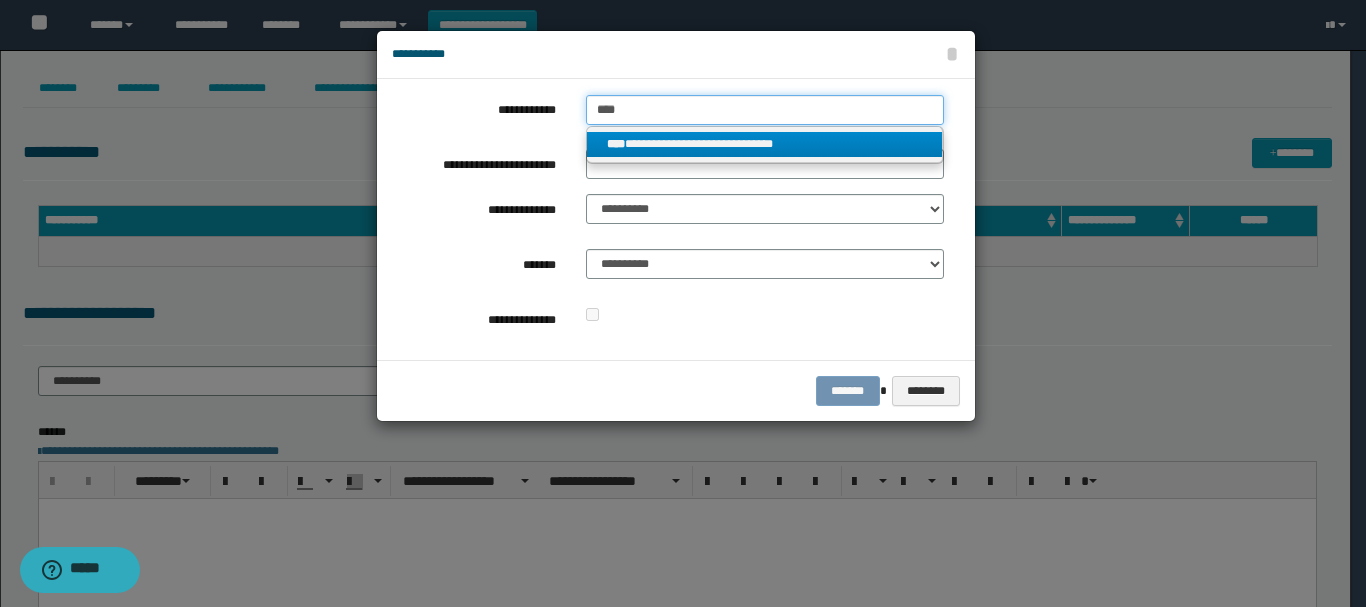 type 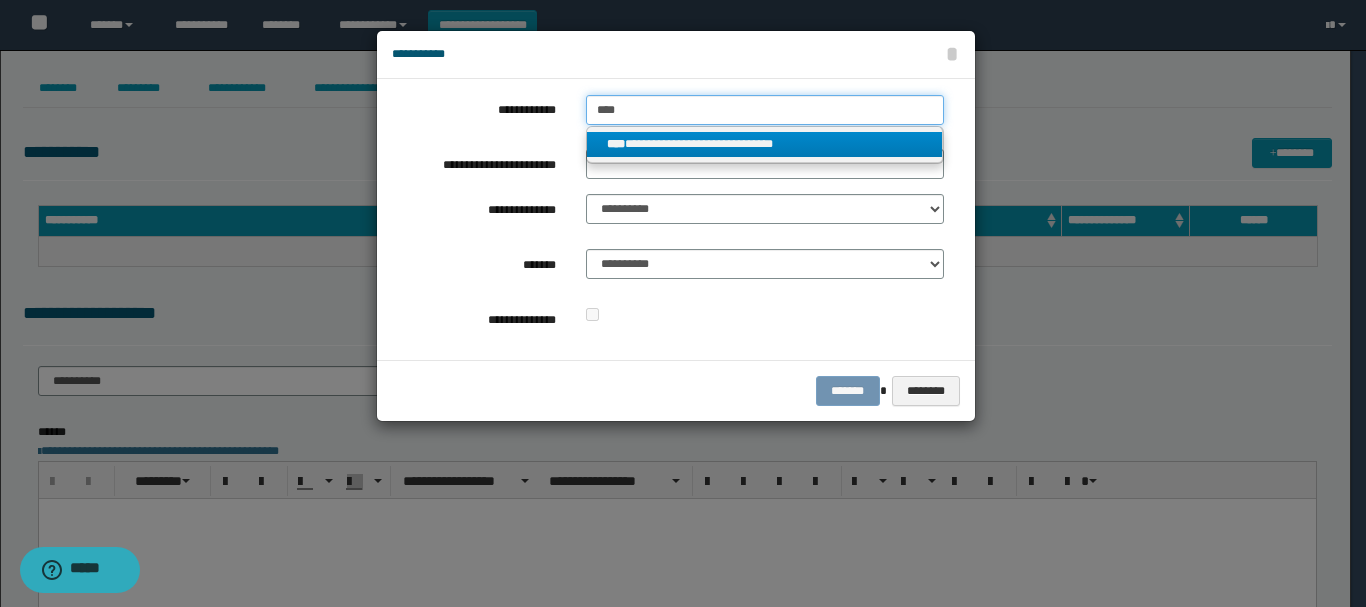 type on "**********" 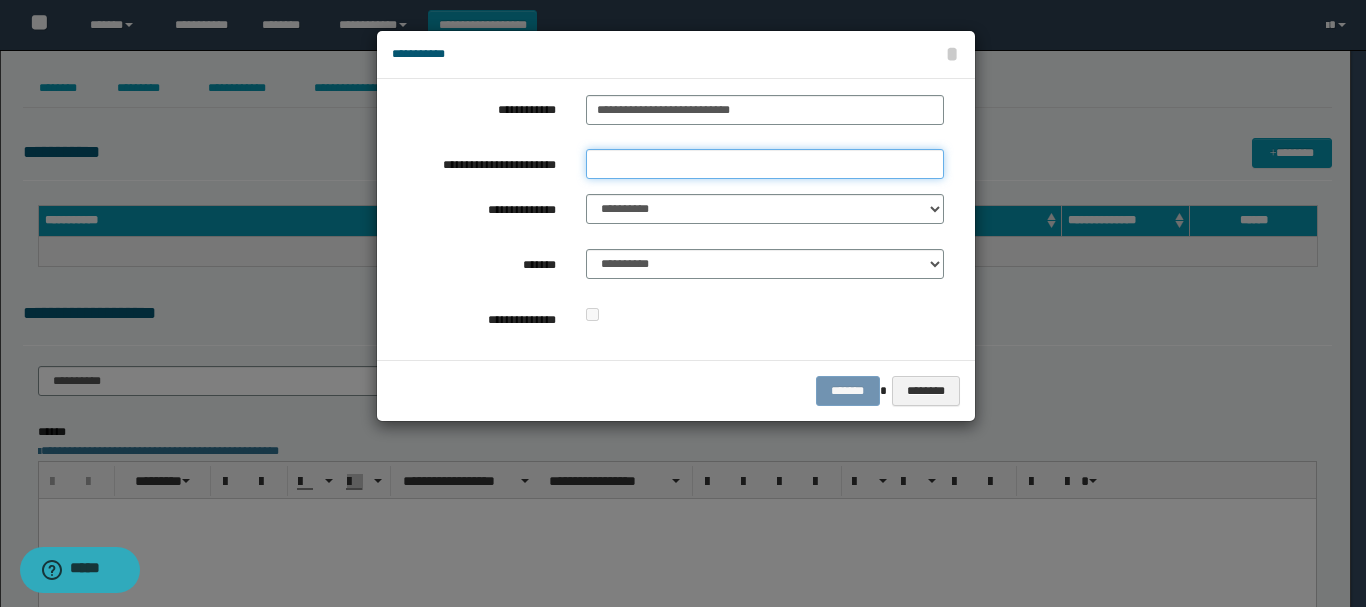 click on "**********" at bounding box center [765, 164] 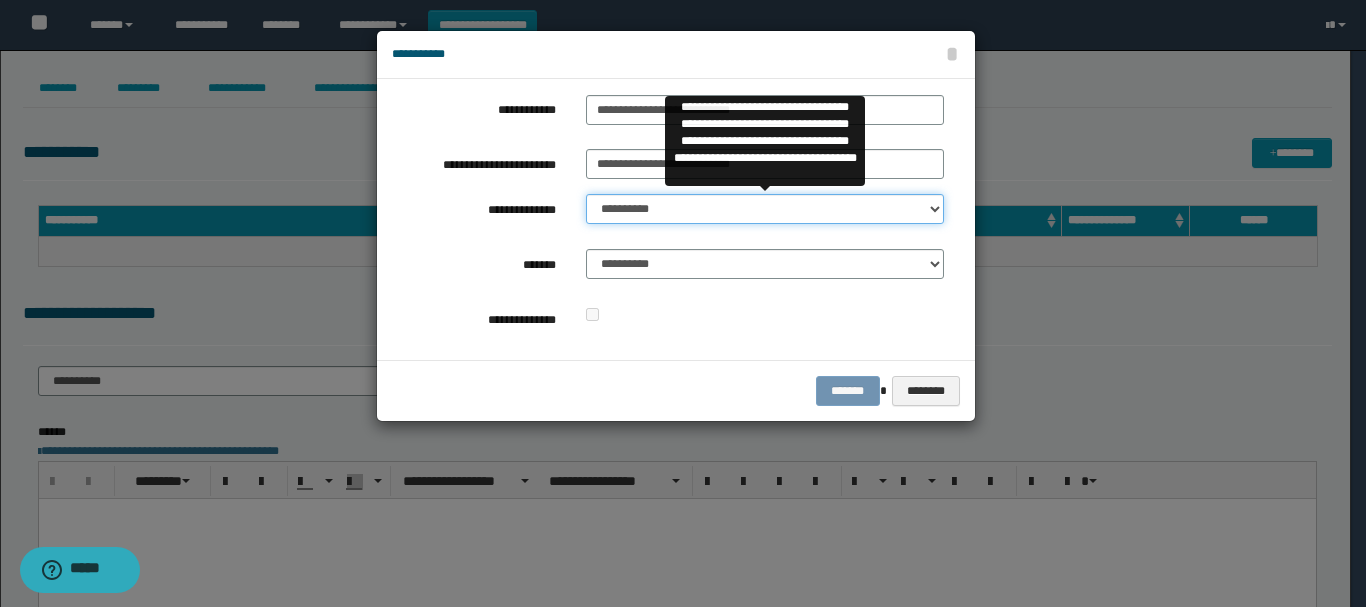 click on "**********" at bounding box center [765, 209] 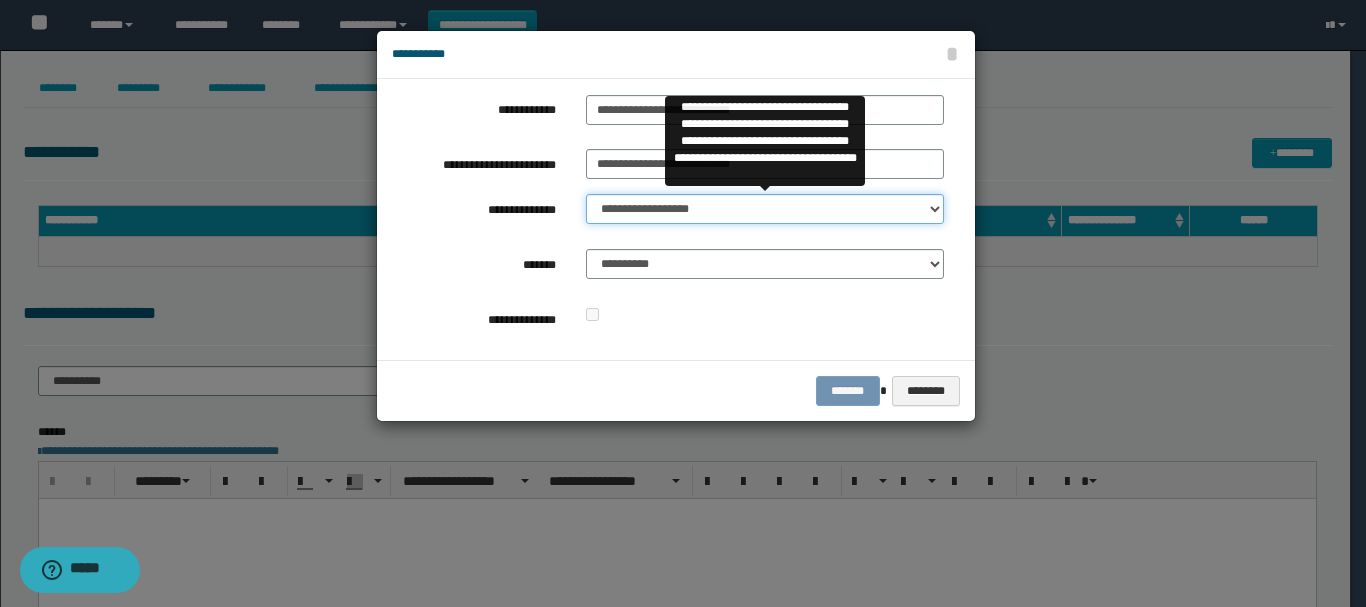 click on "**********" at bounding box center (765, 209) 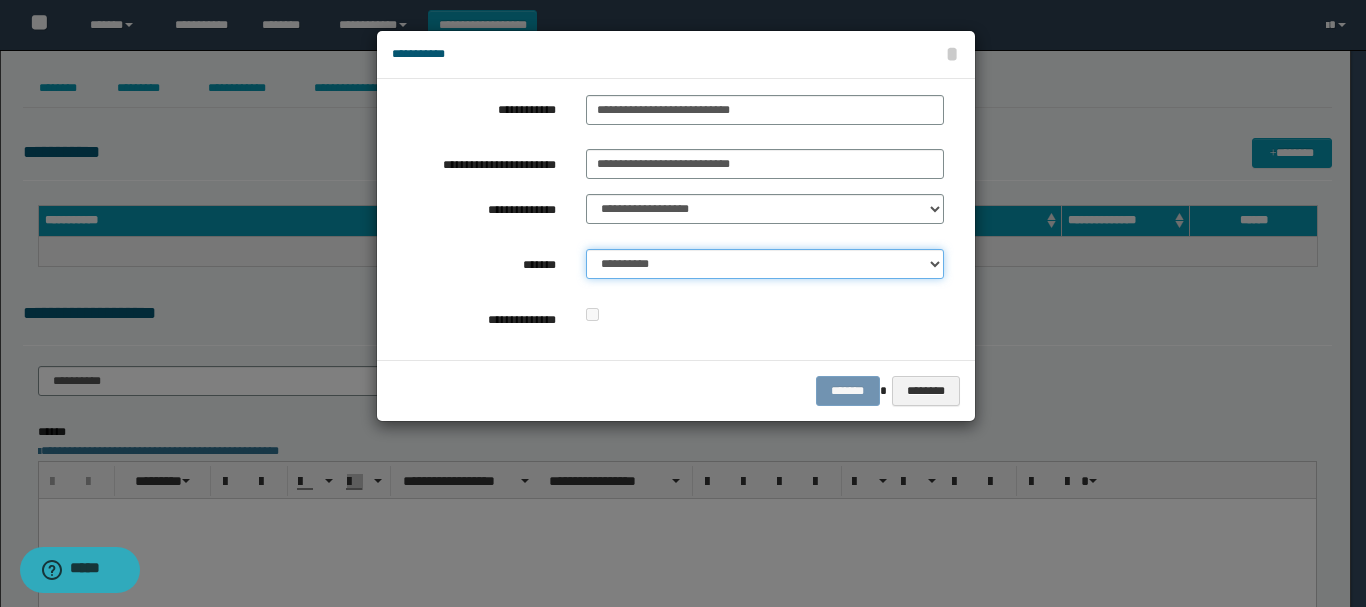 click on "**********" at bounding box center (765, 264) 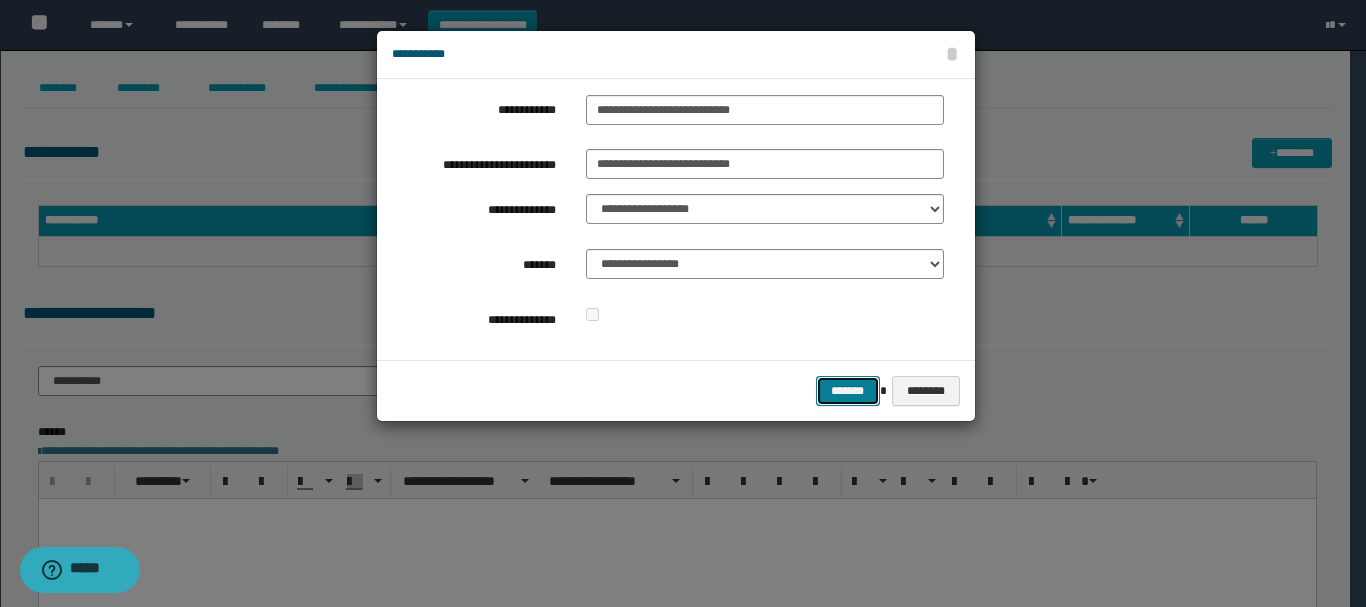 click on "*******" at bounding box center [848, 391] 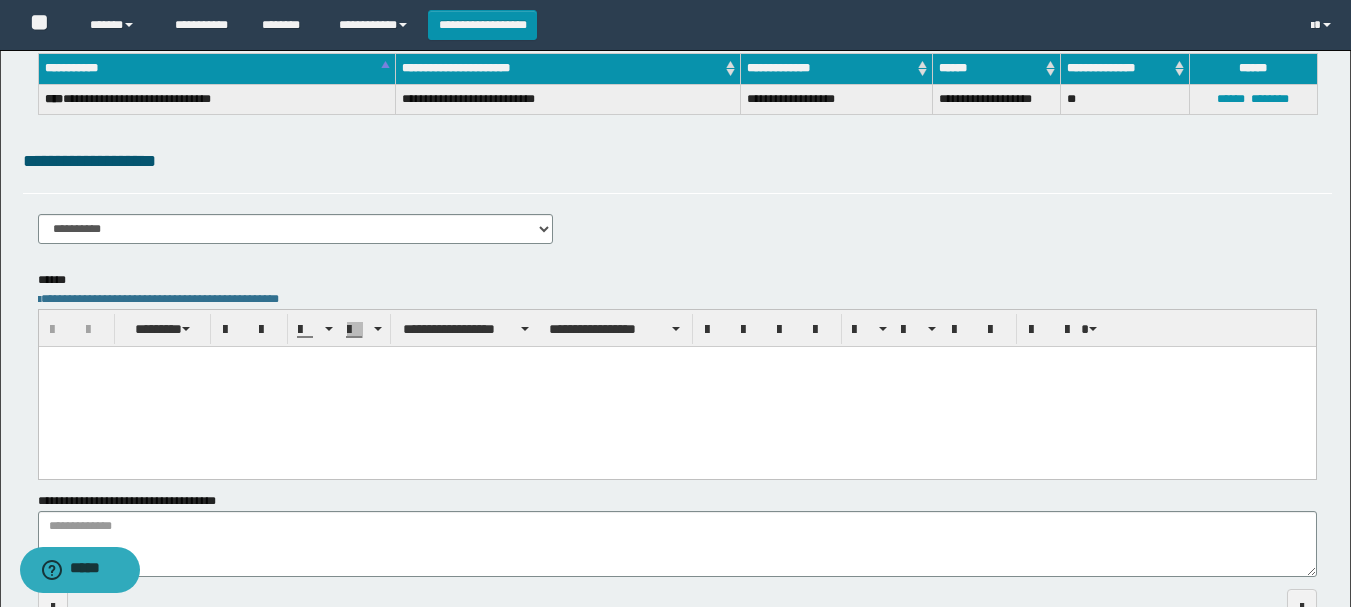 scroll, scrollTop: 160, scrollLeft: 0, axis: vertical 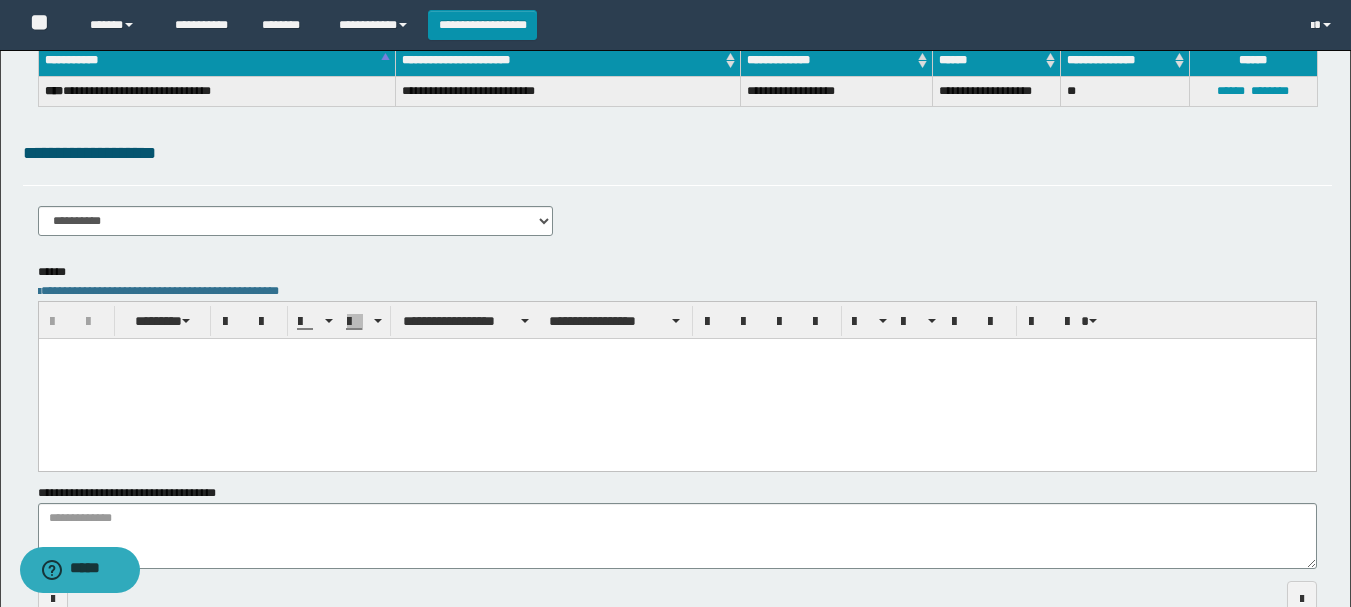 click at bounding box center (676, 378) 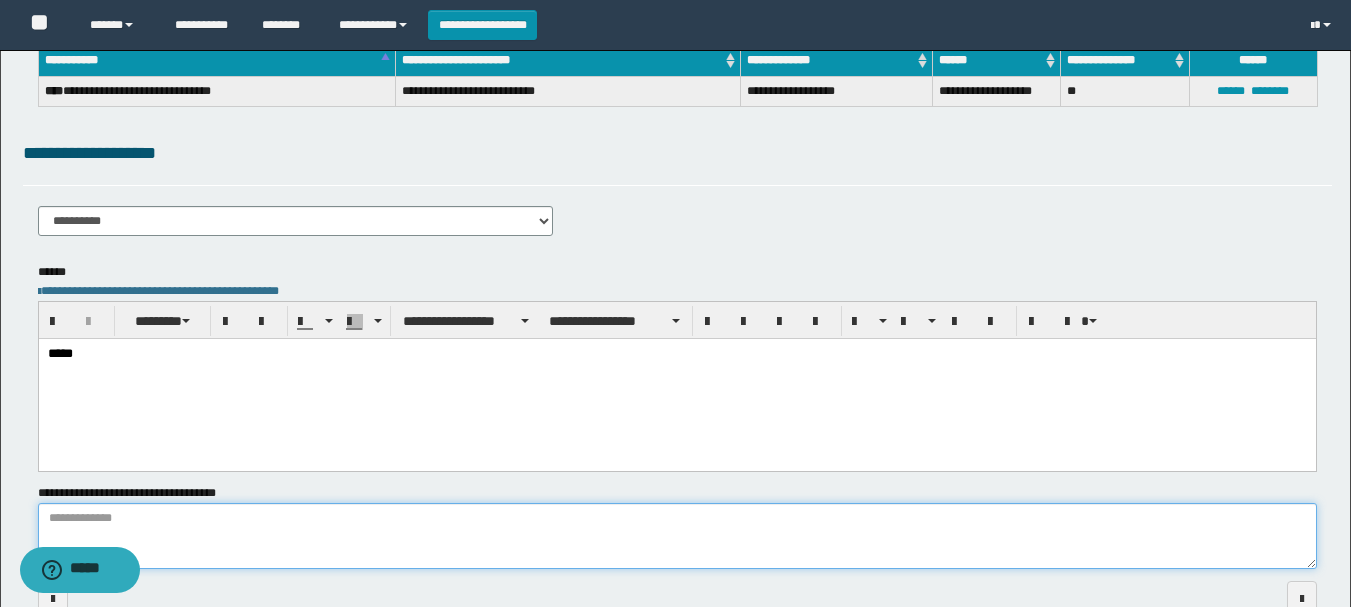click on "**********" at bounding box center (677, 536) 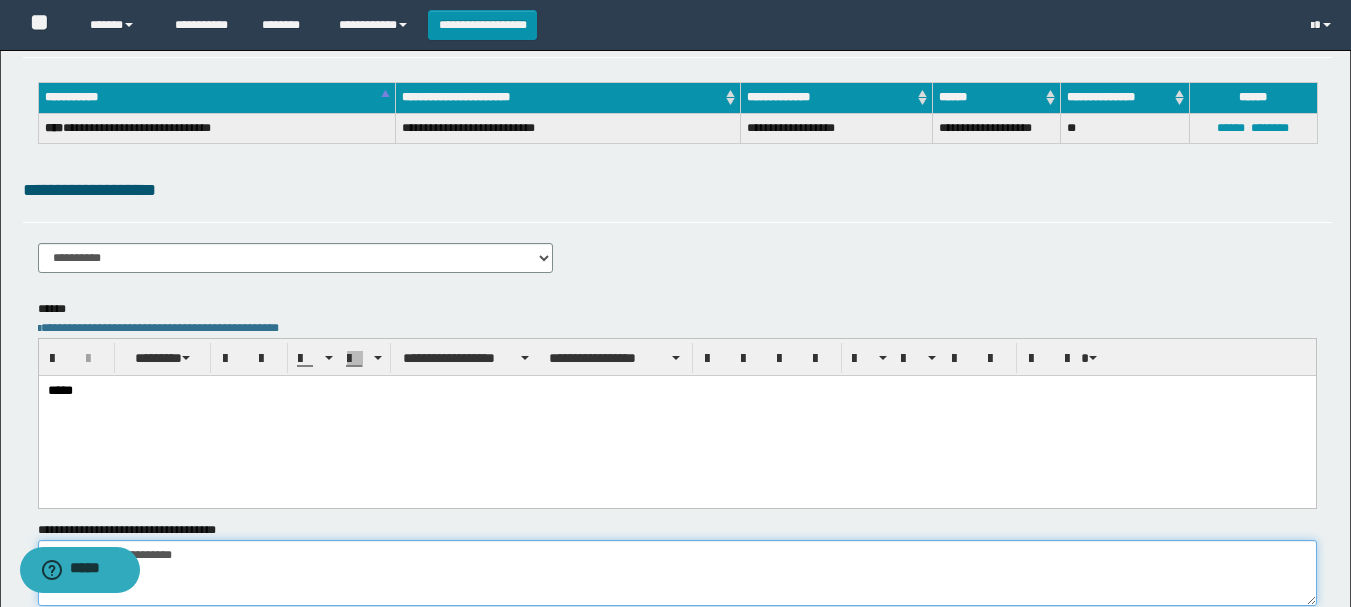 scroll, scrollTop: 0, scrollLeft: 0, axis: both 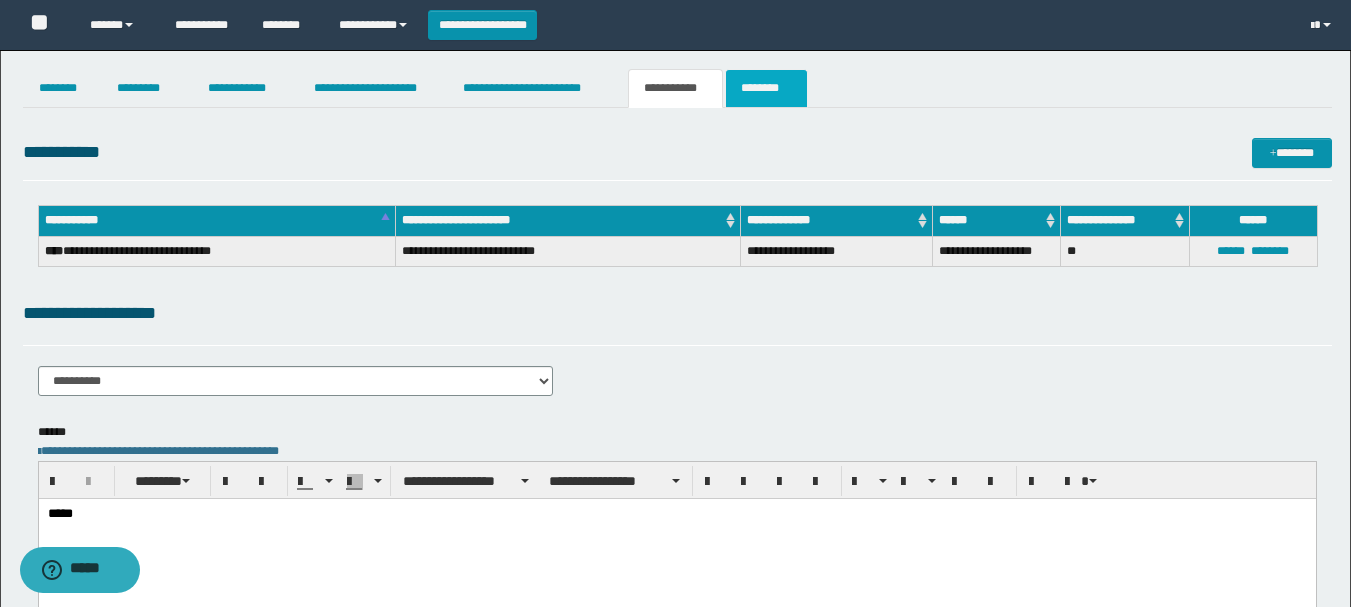 type on "**********" 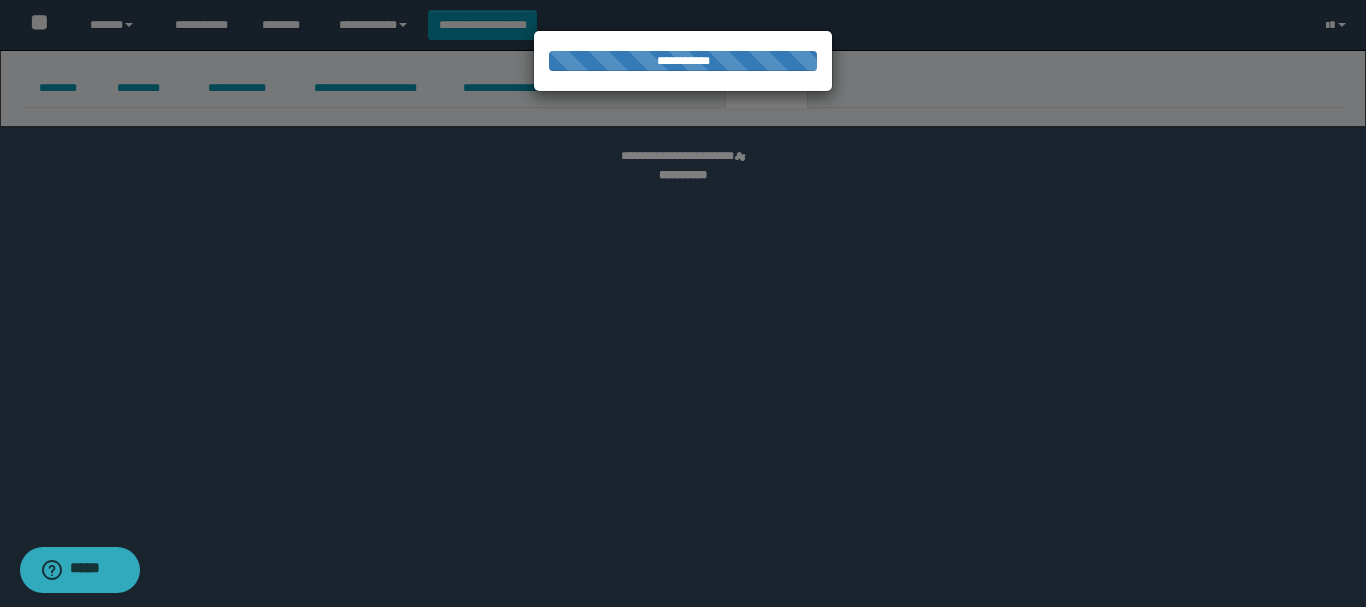 select 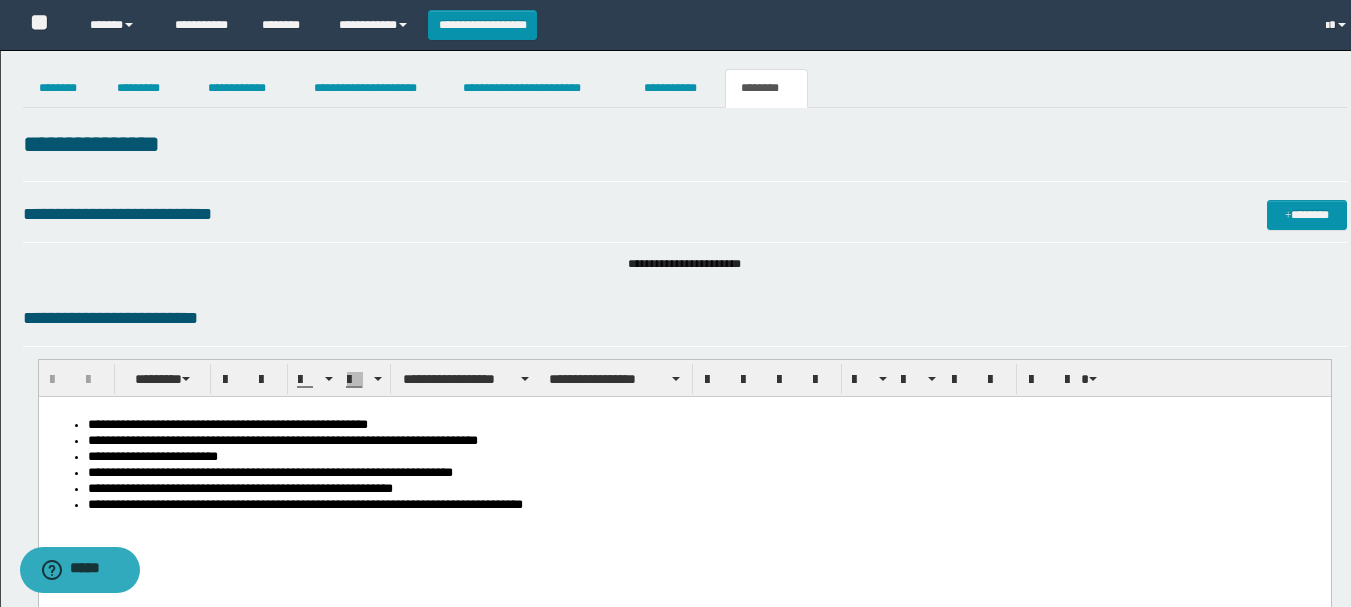 scroll, scrollTop: 0, scrollLeft: 0, axis: both 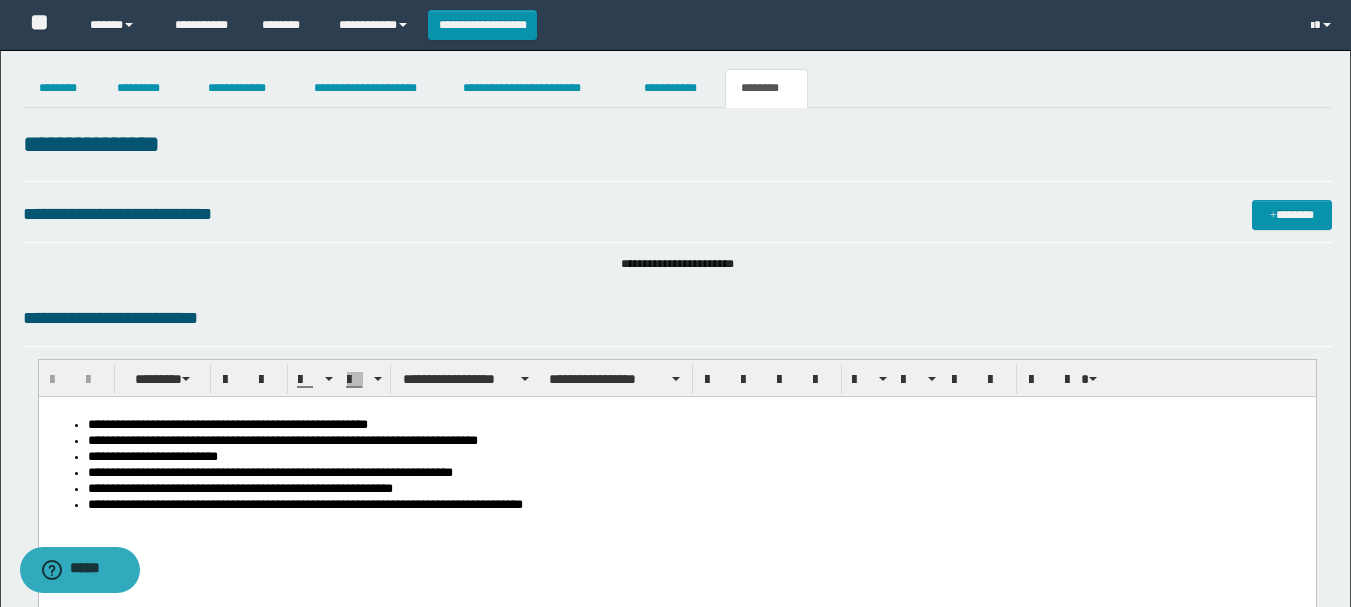 click on "**********" at bounding box center (696, 506) 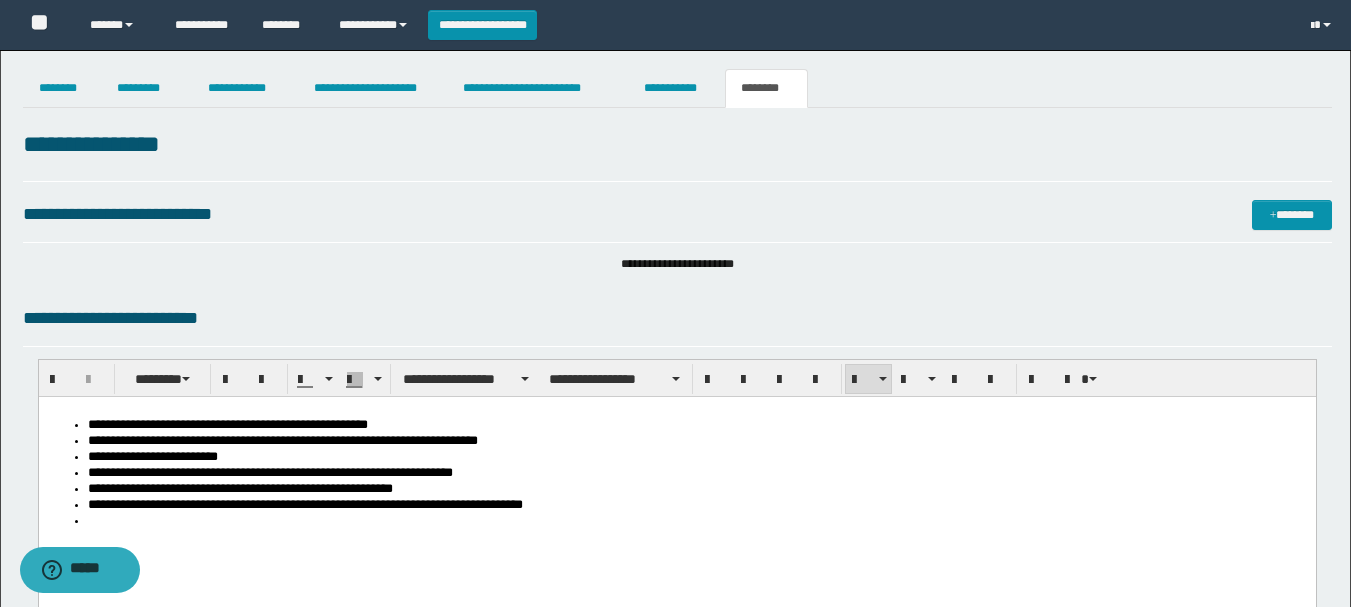 type 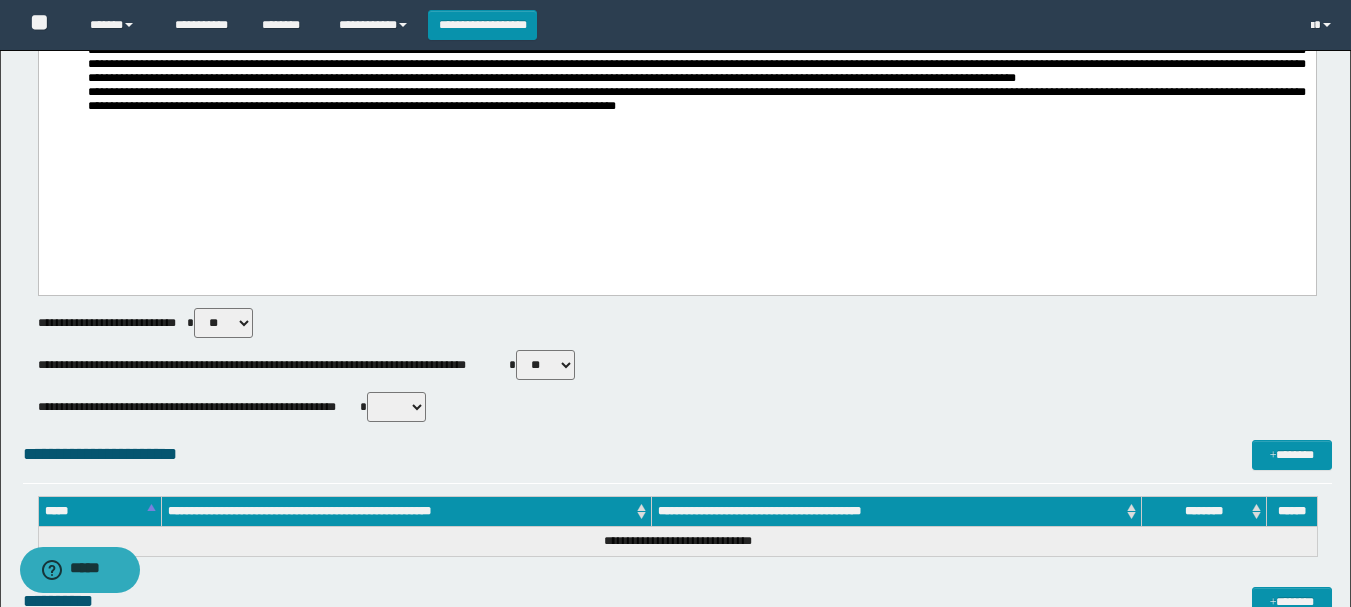 scroll, scrollTop: 488, scrollLeft: 0, axis: vertical 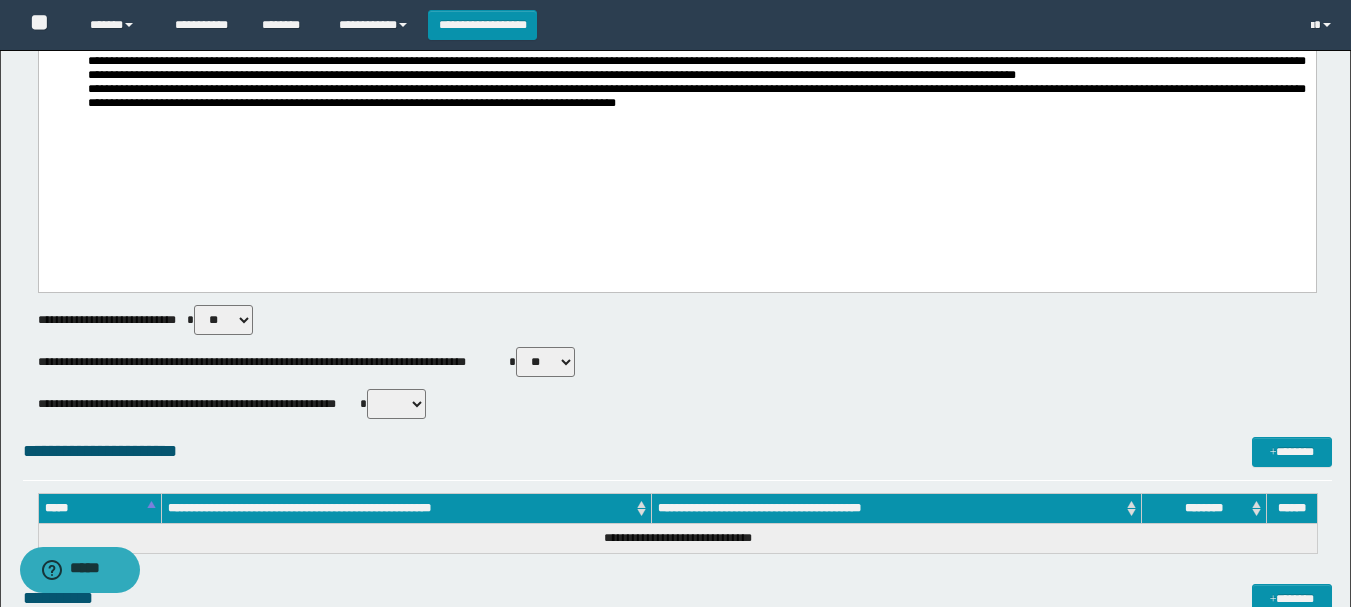 click on "**
**" at bounding box center [396, 404] 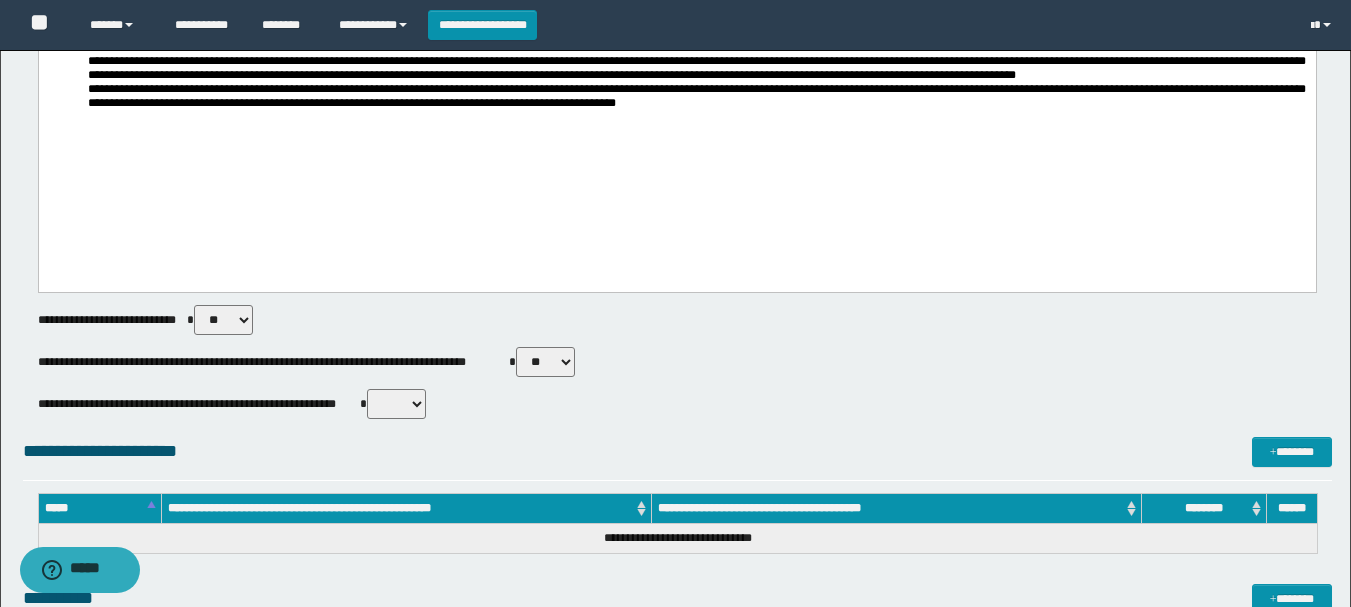 select on "*****" 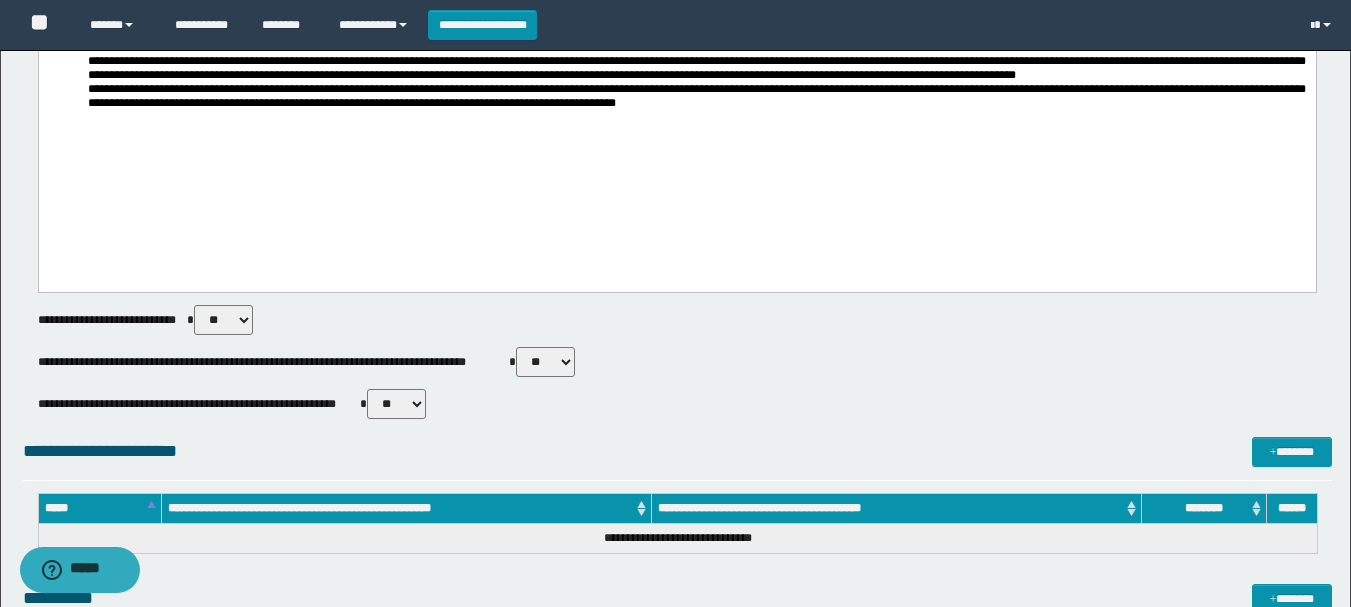 click on "**
**" at bounding box center [396, 404] 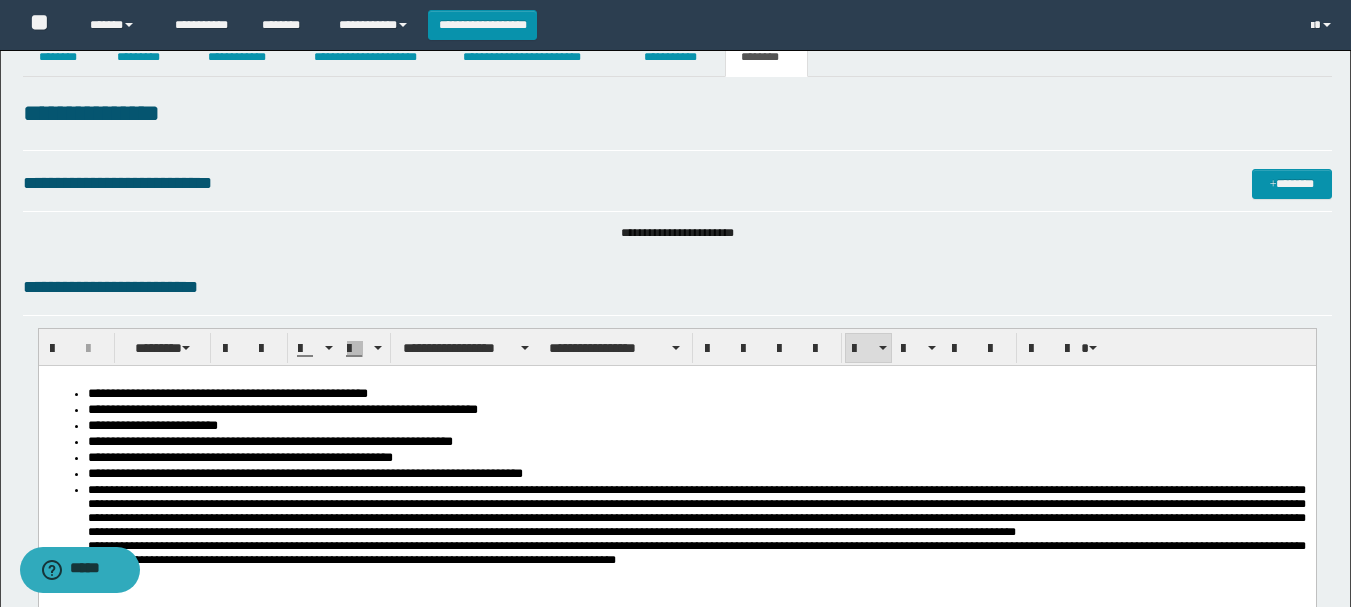 scroll, scrollTop: 0, scrollLeft: 0, axis: both 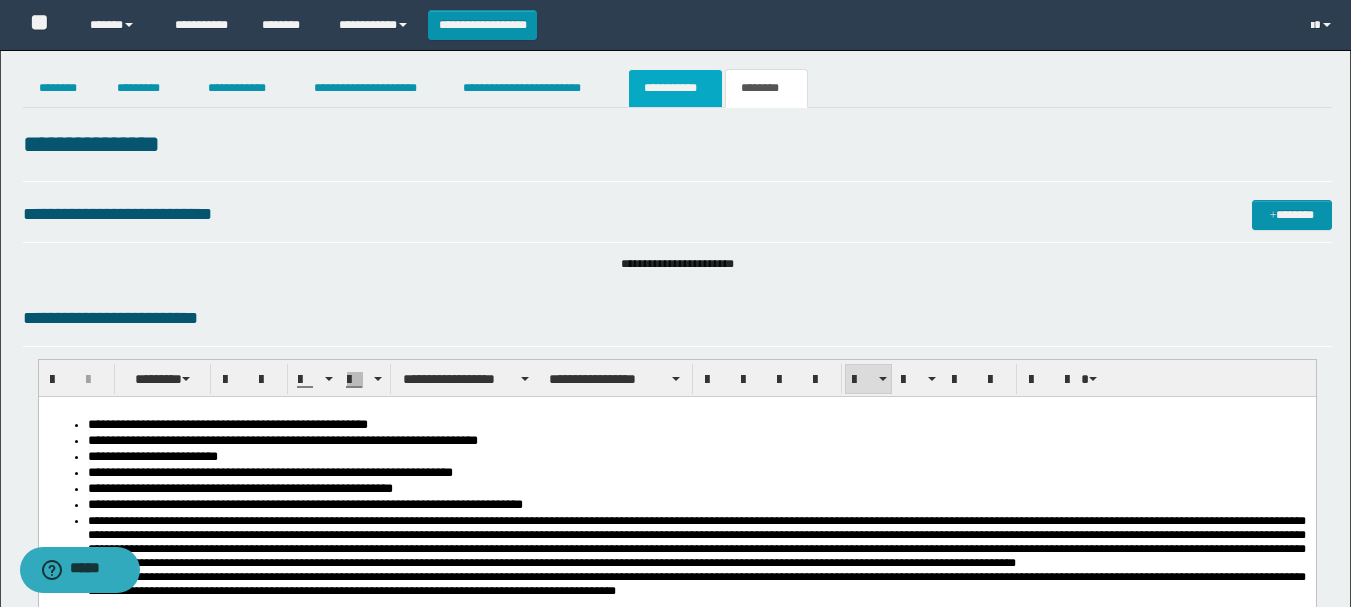 click on "**********" at bounding box center [675, 88] 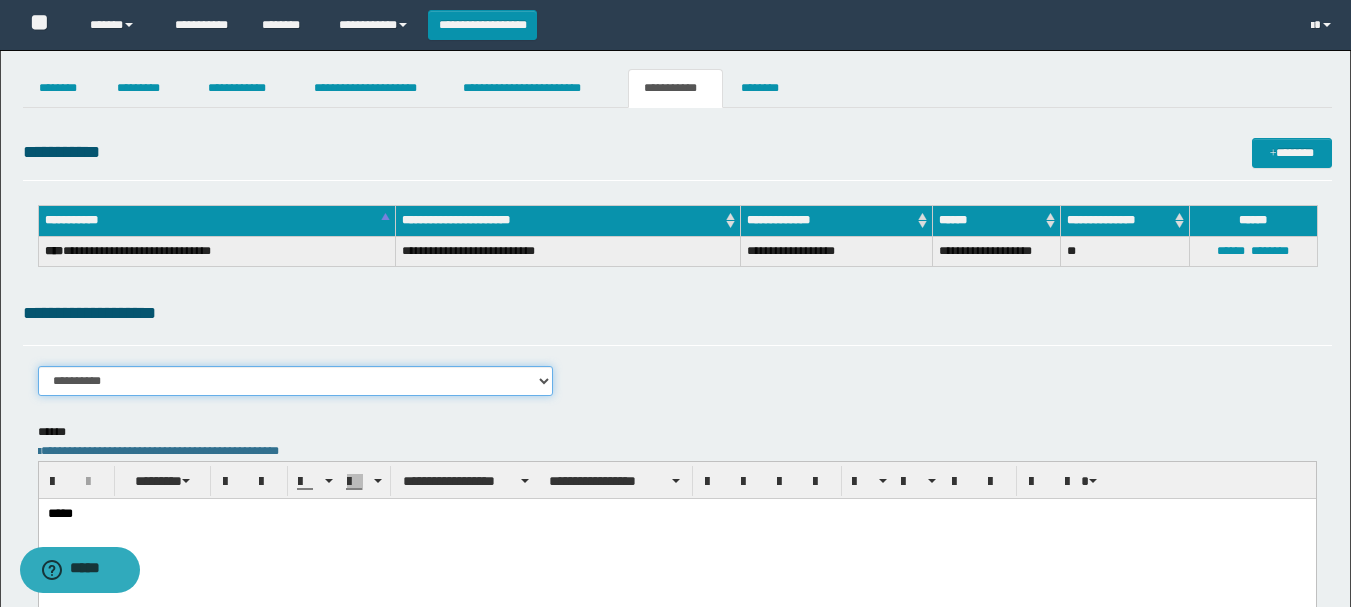 click on "**********" at bounding box center [296, 381] 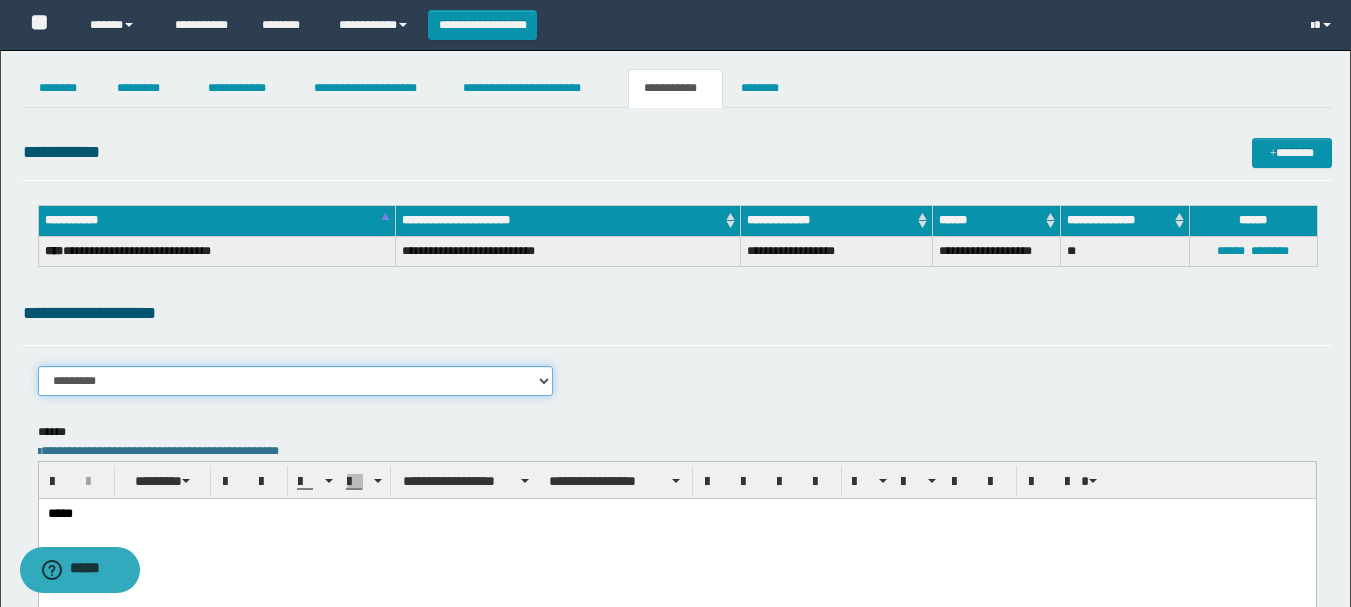 click on "**********" at bounding box center [296, 381] 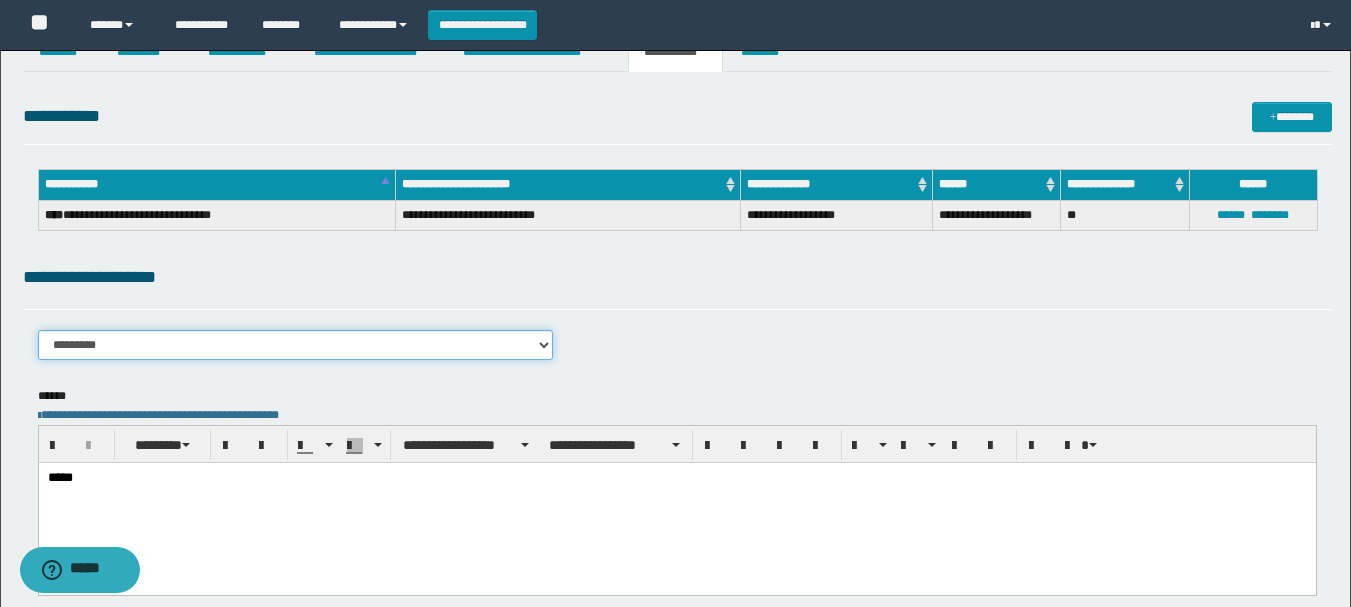 scroll, scrollTop: 0, scrollLeft: 0, axis: both 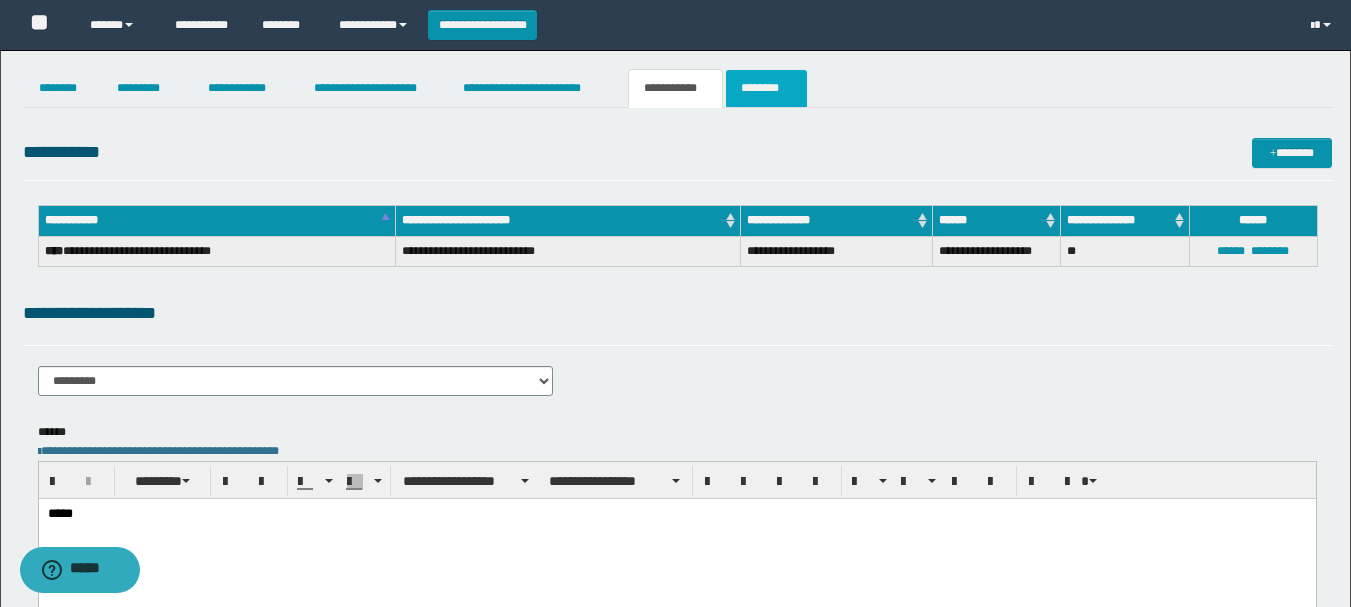 click on "********" at bounding box center (766, 88) 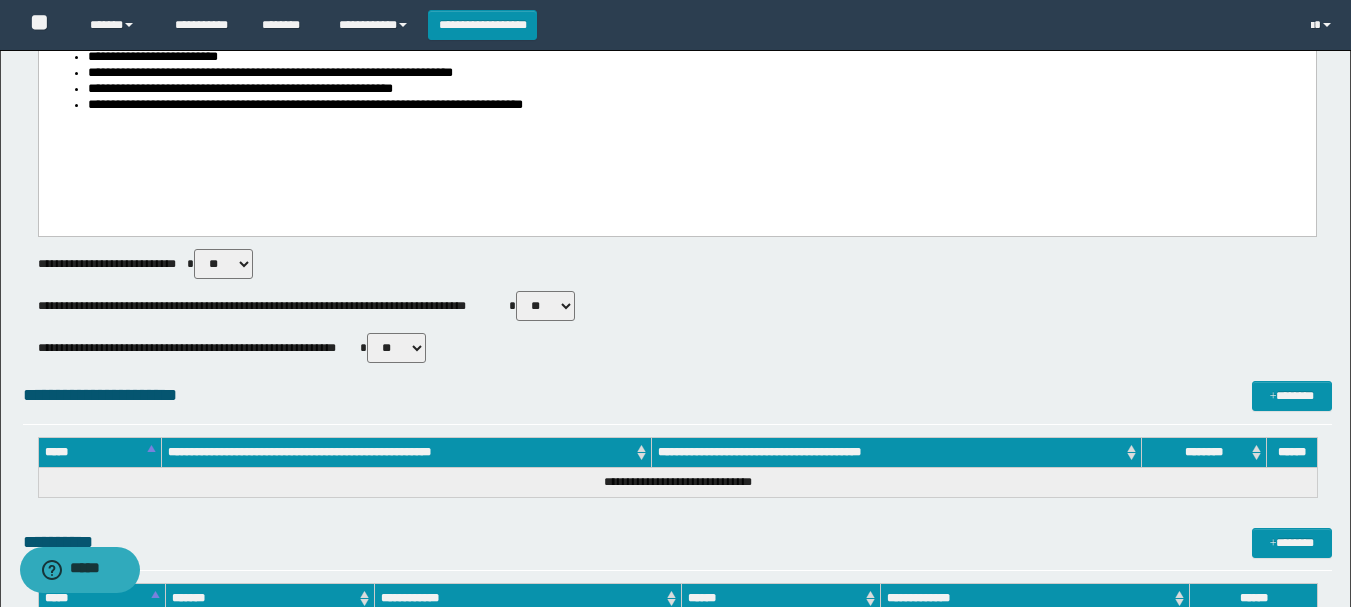scroll, scrollTop: 0, scrollLeft: 0, axis: both 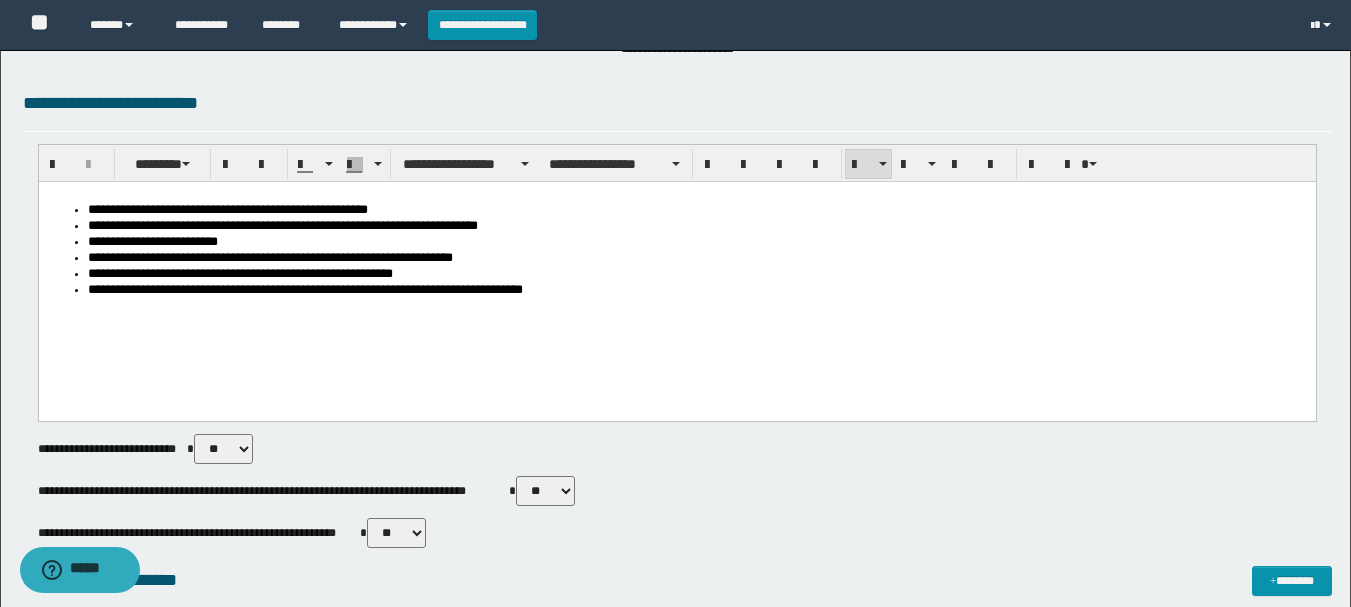 click on "**********" at bounding box center [696, 291] 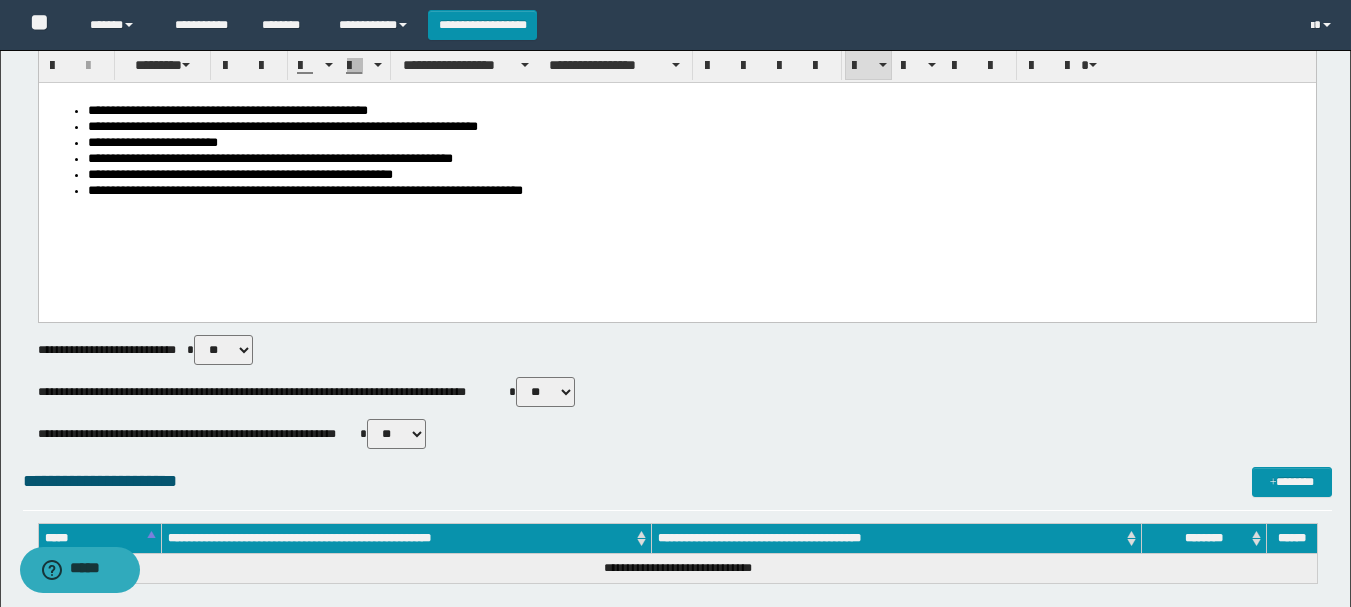 scroll, scrollTop: 115, scrollLeft: 0, axis: vertical 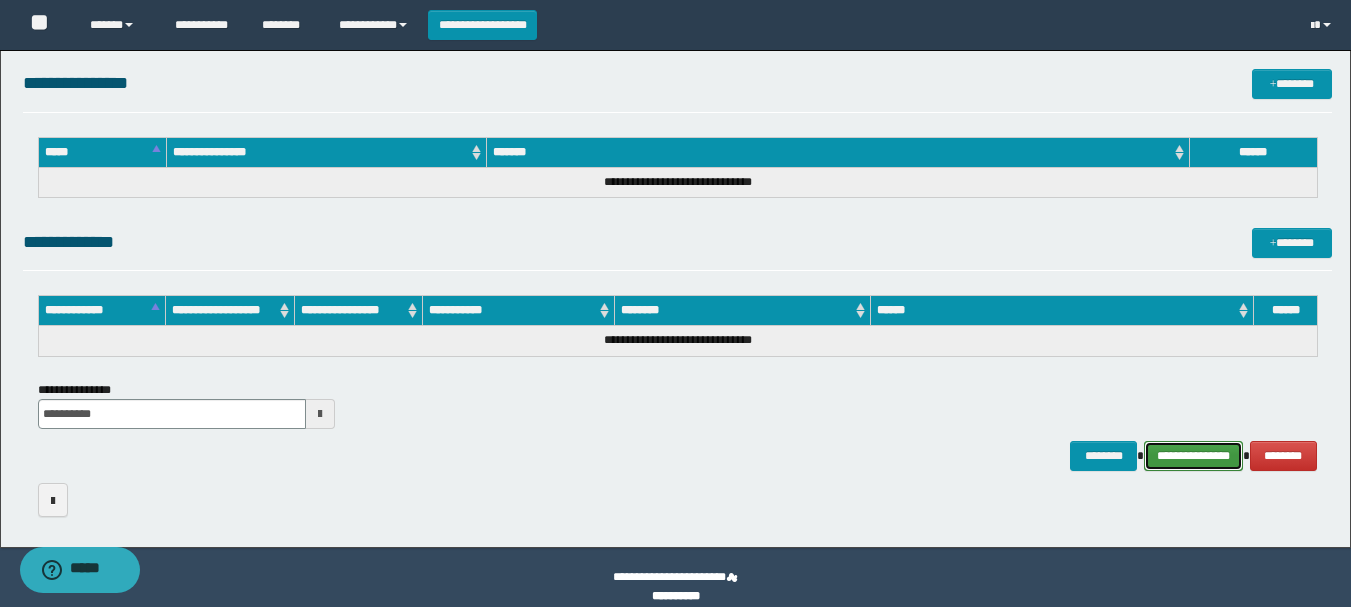 click on "**********" at bounding box center (1193, 456) 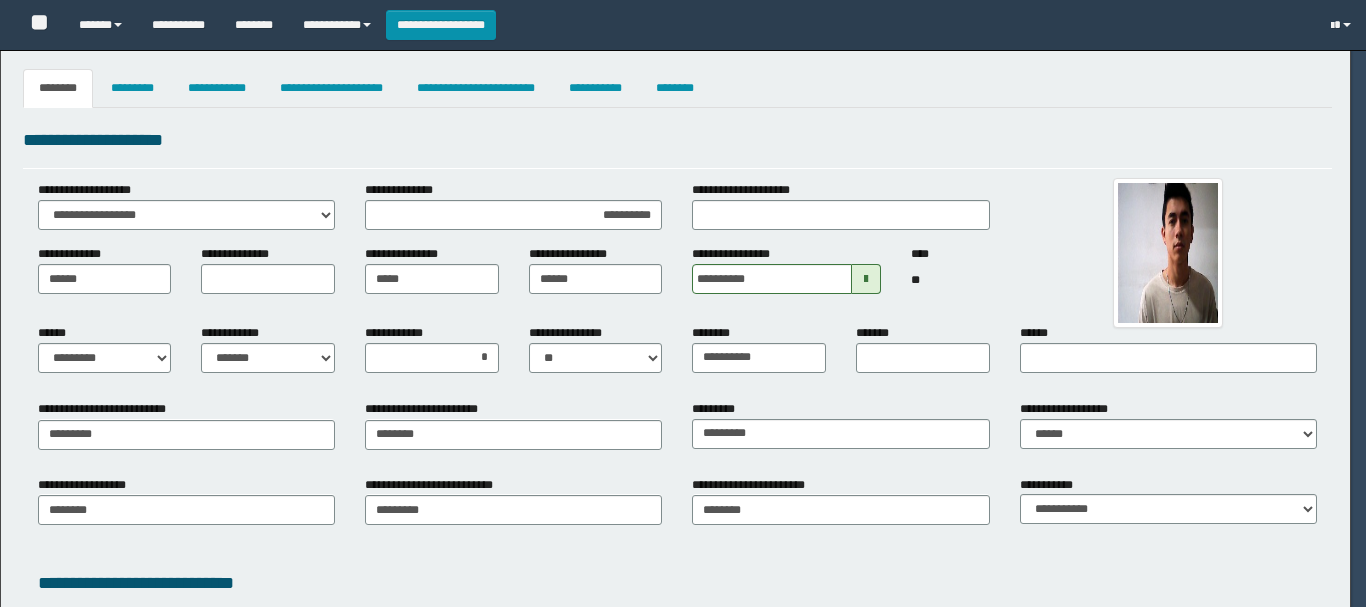 select on "*" 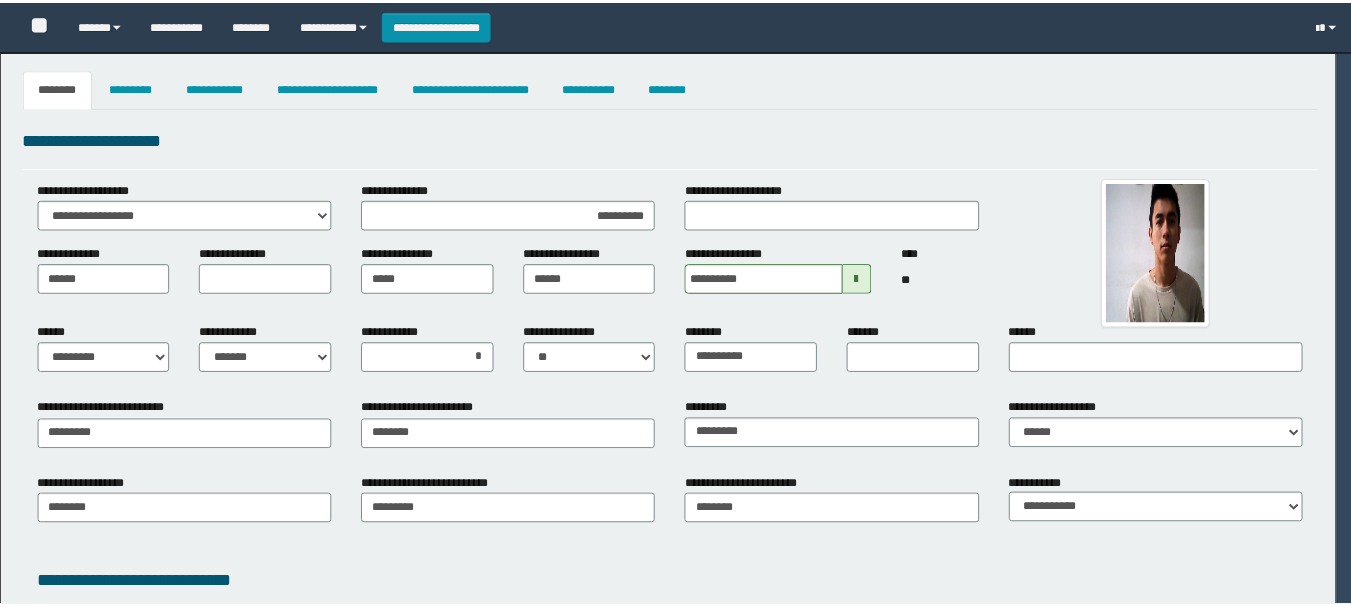 scroll, scrollTop: 0, scrollLeft: 0, axis: both 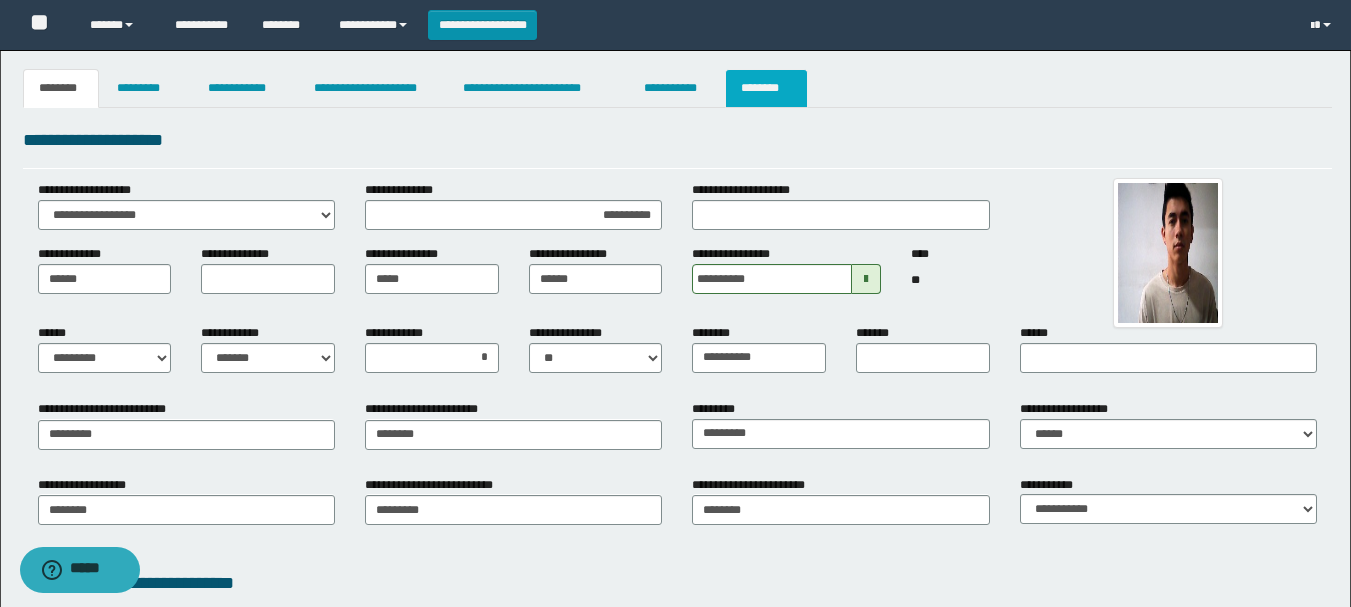 click on "********" at bounding box center (766, 88) 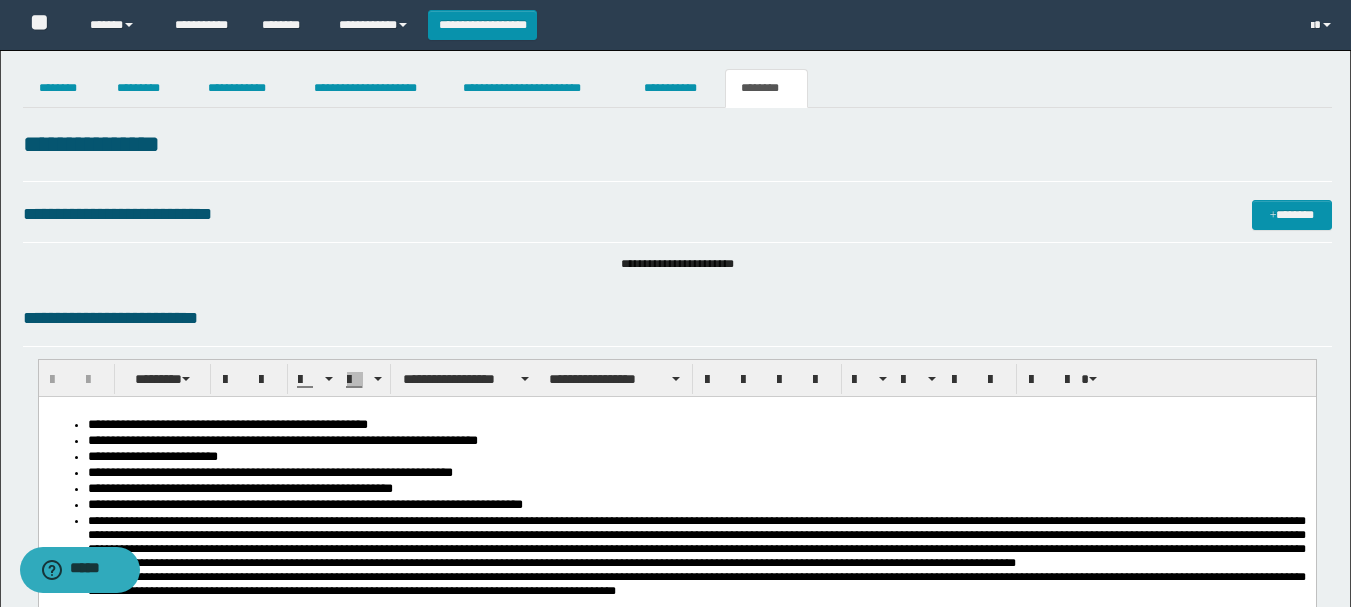 scroll, scrollTop: 0, scrollLeft: 0, axis: both 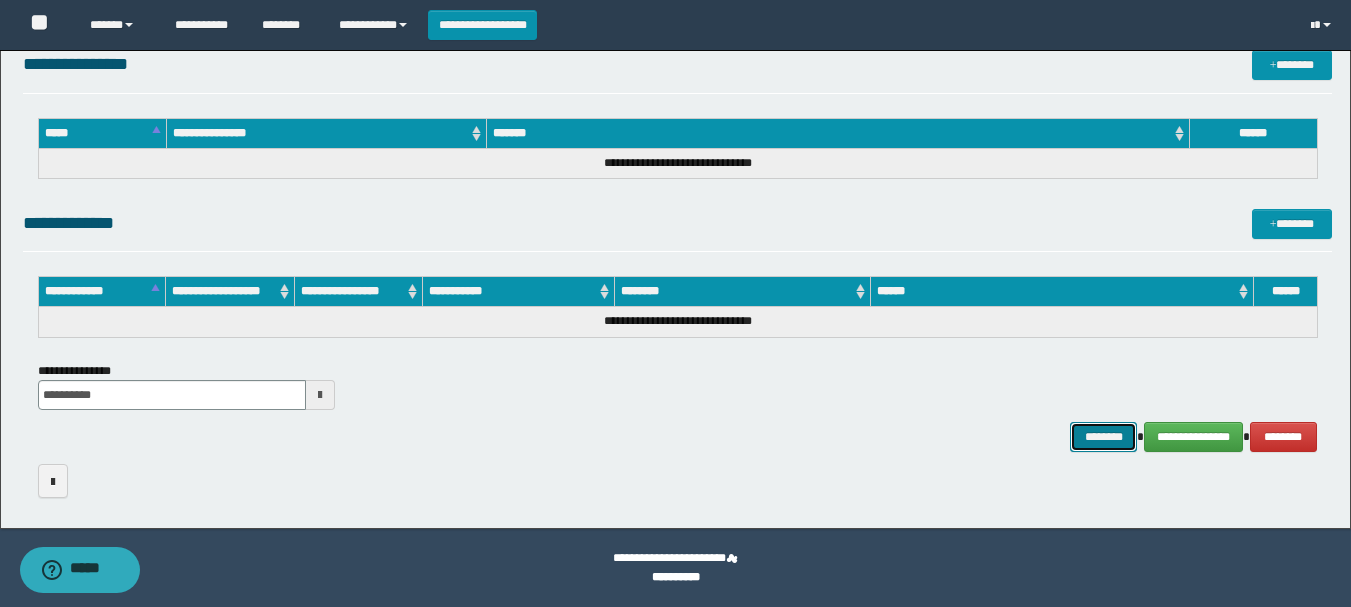click on "********" at bounding box center (1104, 437) 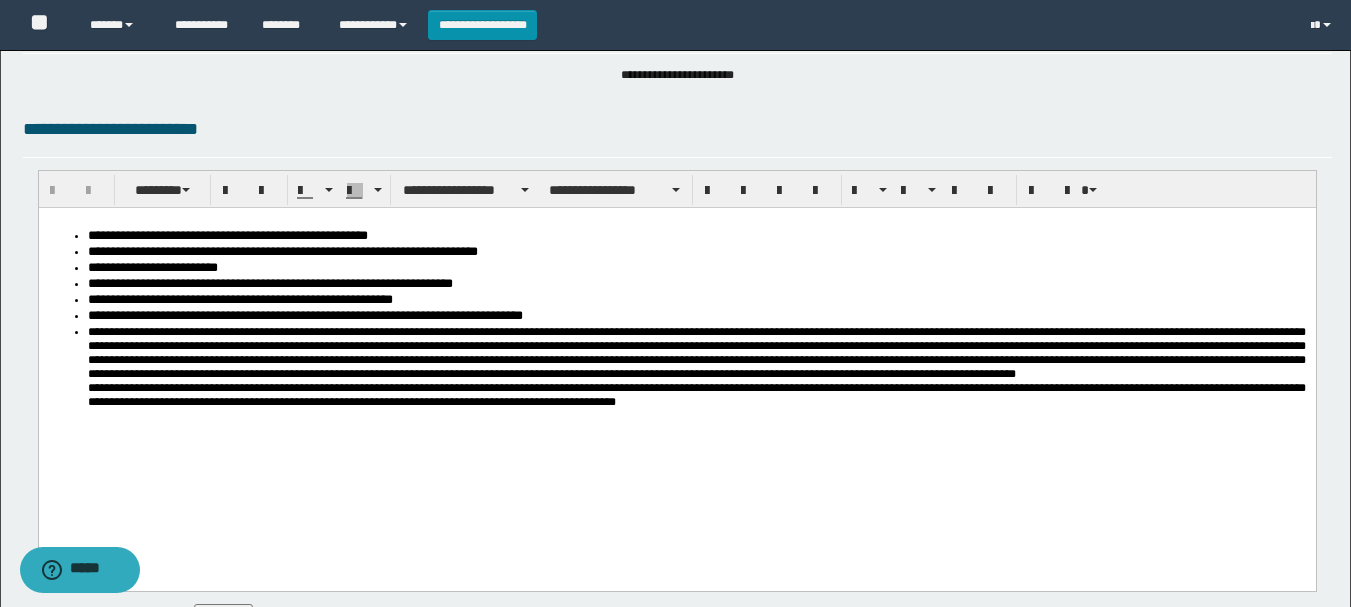 scroll, scrollTop: 0, scrollLeft: 0, axis: both 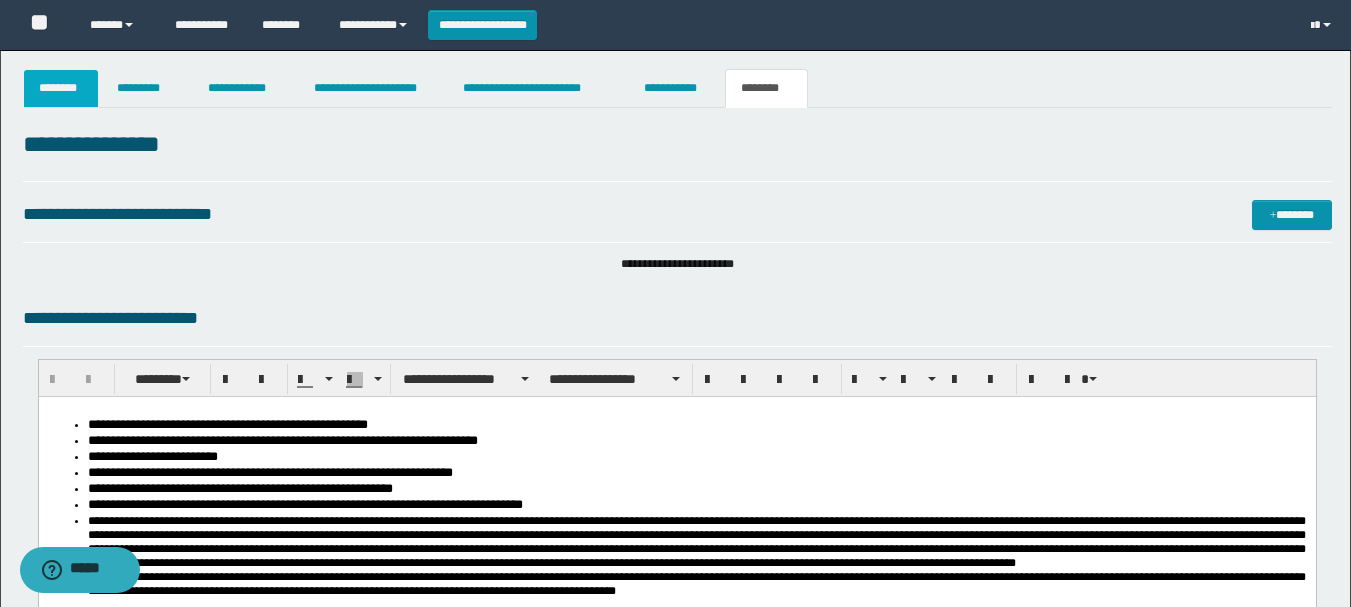 click on "********" at bounding box center (61, 88) 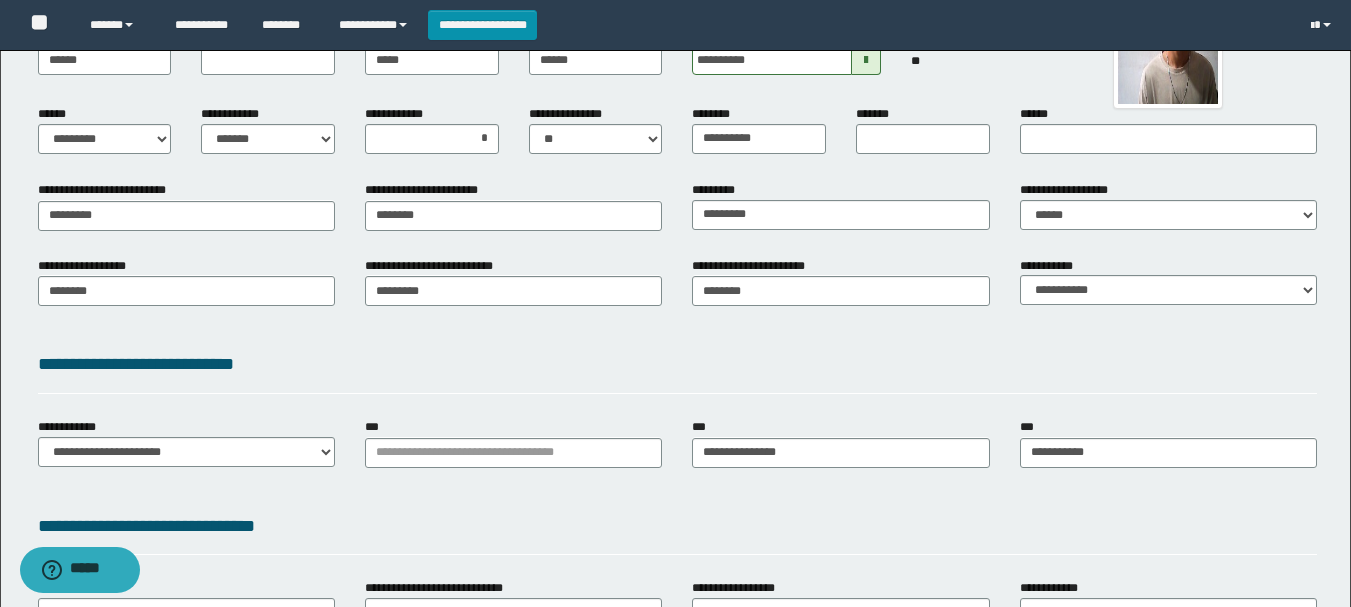 scroll, scrollTop: 0, scrollLeft: 0, axis: both 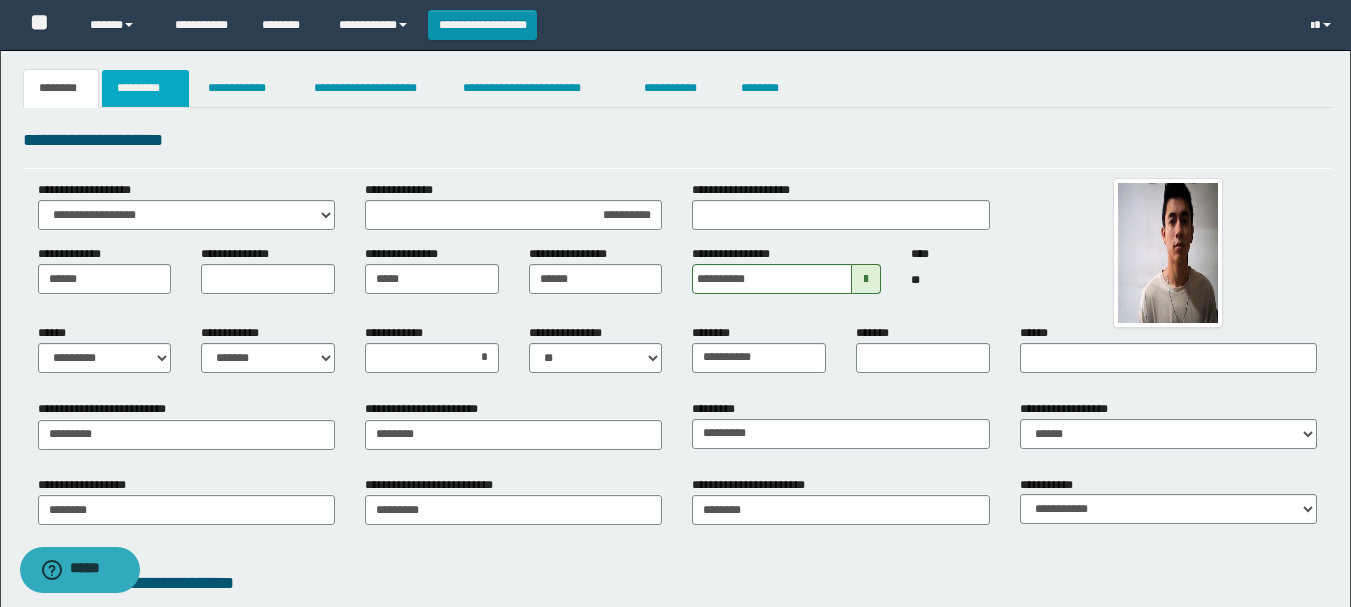 click on "*********" at bounding box center (145, 88) 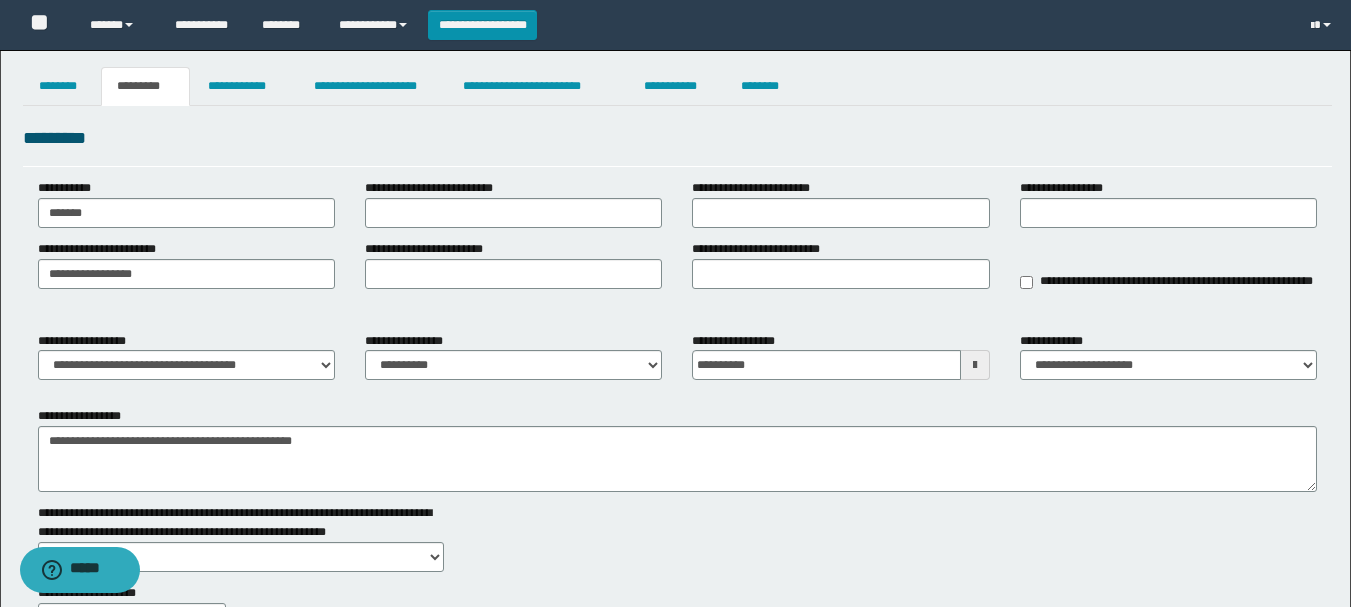 scroll, scrollTop: 0, scrollLeft: 0, axis: both 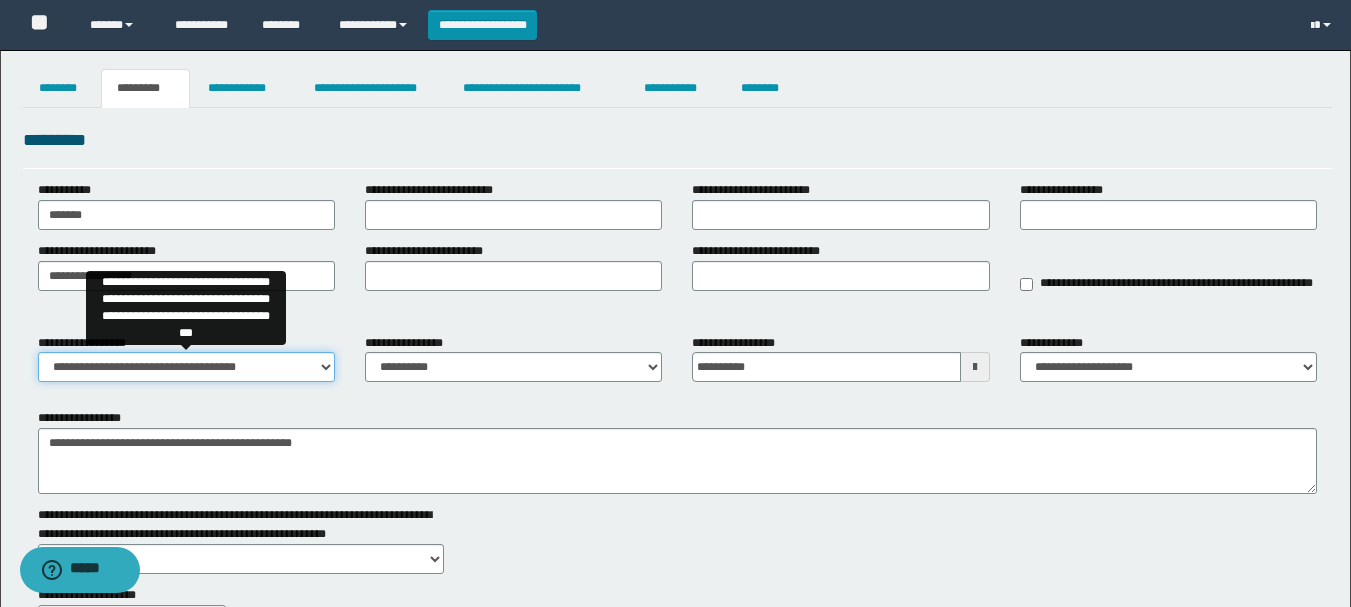 click on "**********" at bounding box center (186, 367) 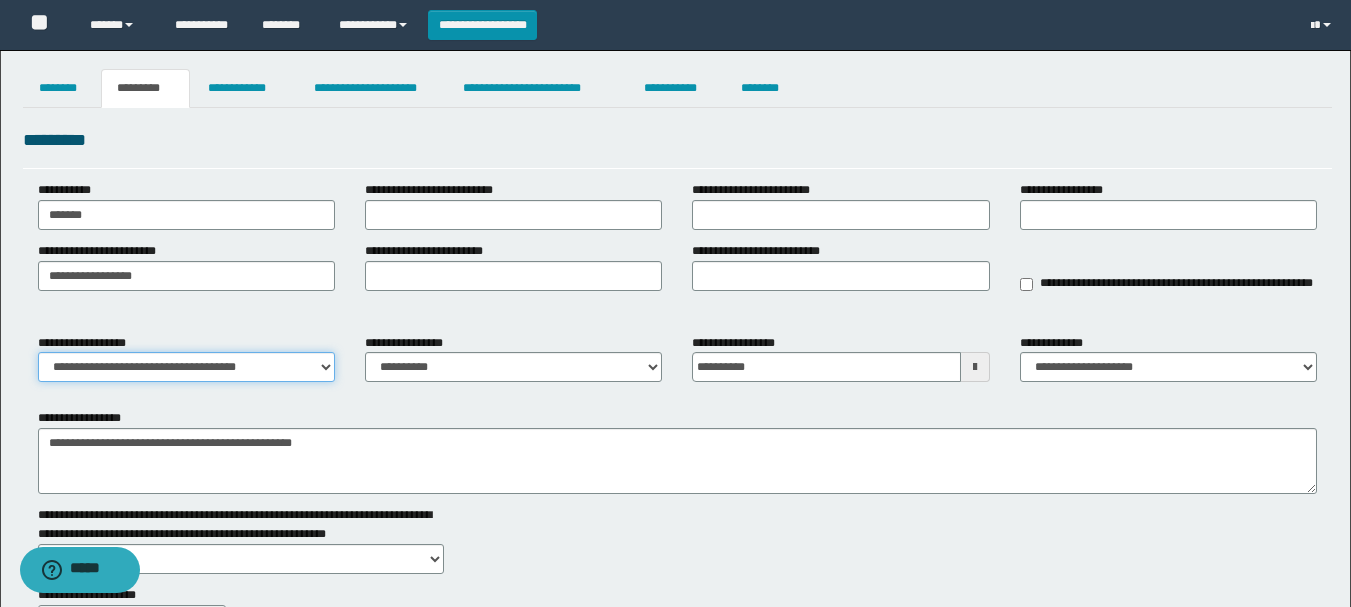 click on "**********" at bounding box center [186, 367] 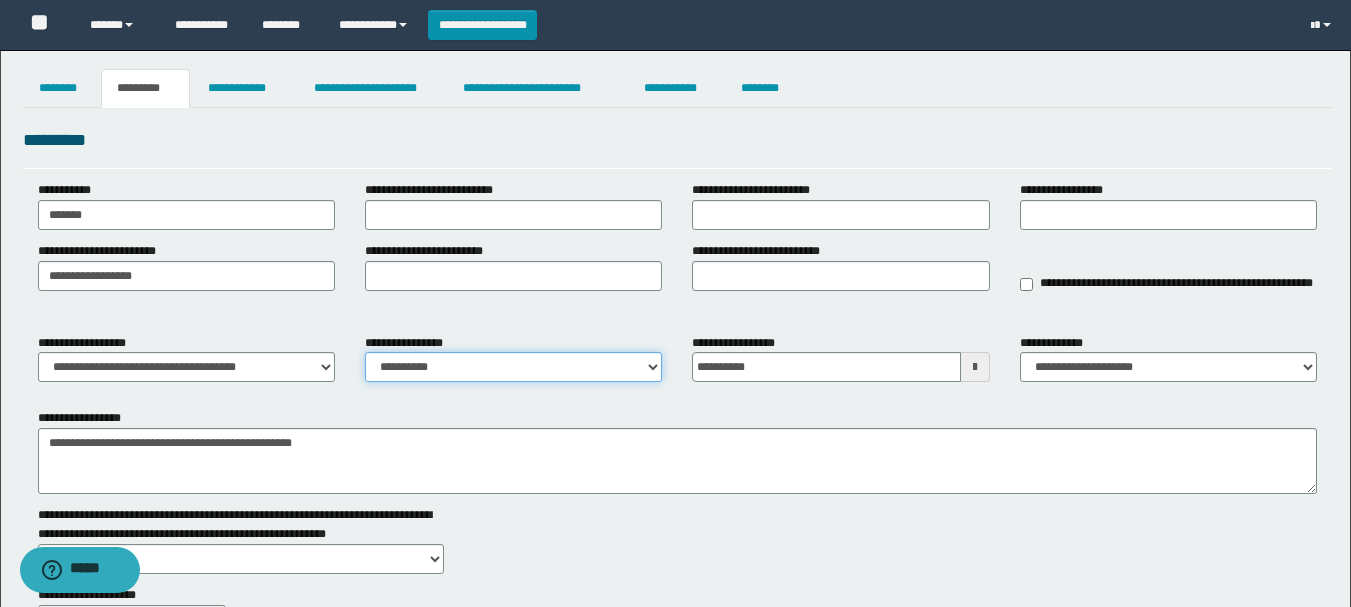 click on "**********" at bounding box center [513, 367] 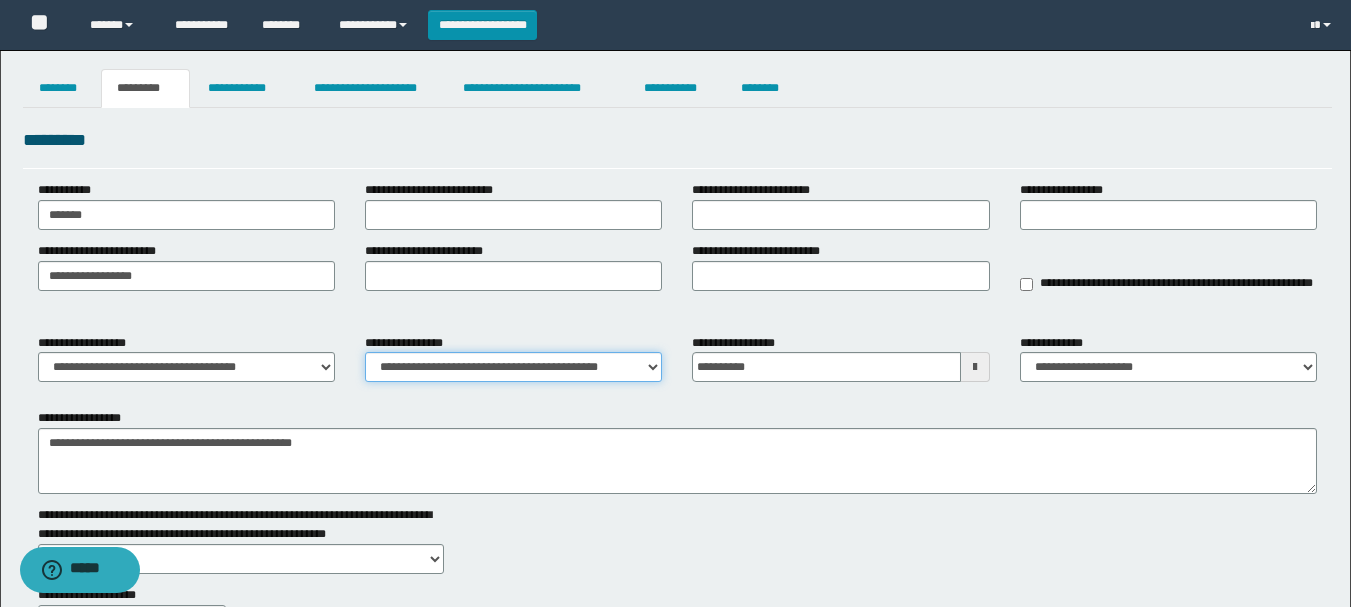 click on "**********" at bounding box center [513, 367] 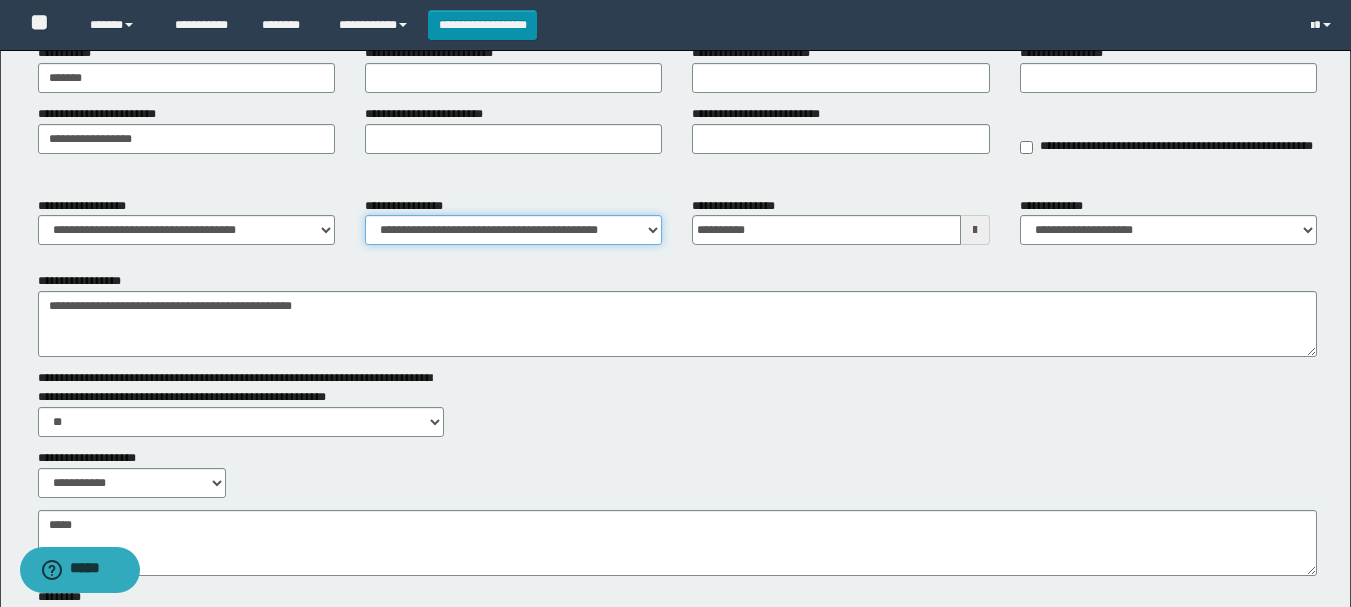 scroll, scrollTop: 0, scrollLeft: 0, axis: both 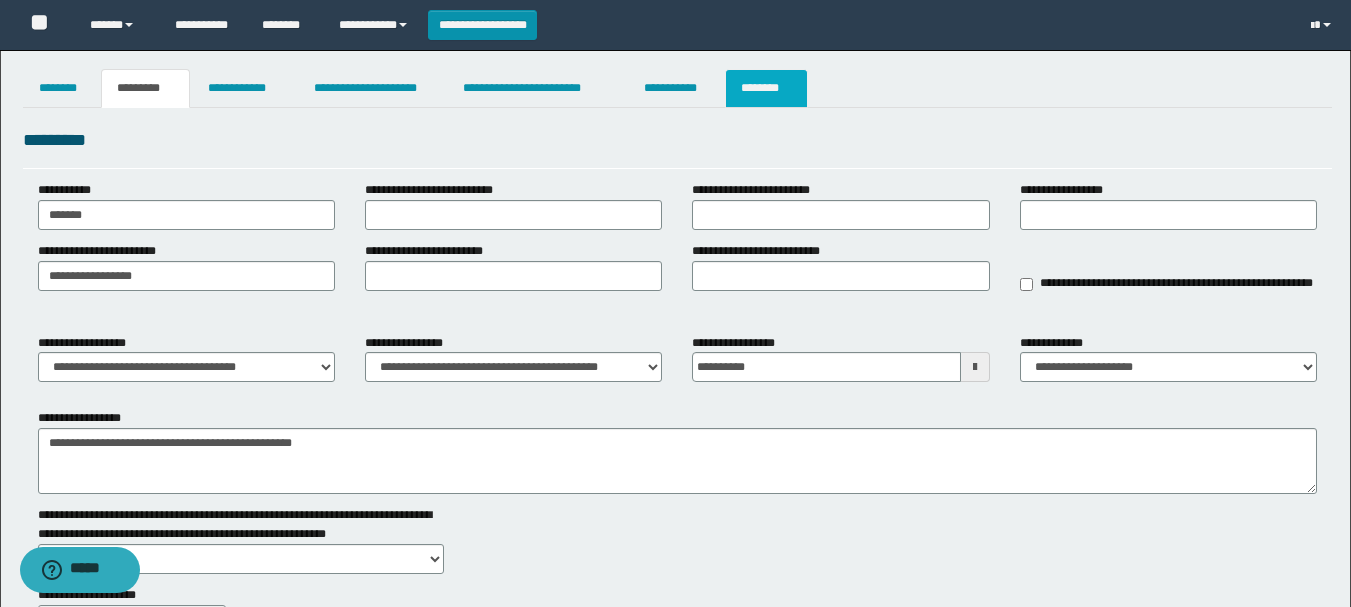click on "********" at bounding box center (766, 88) 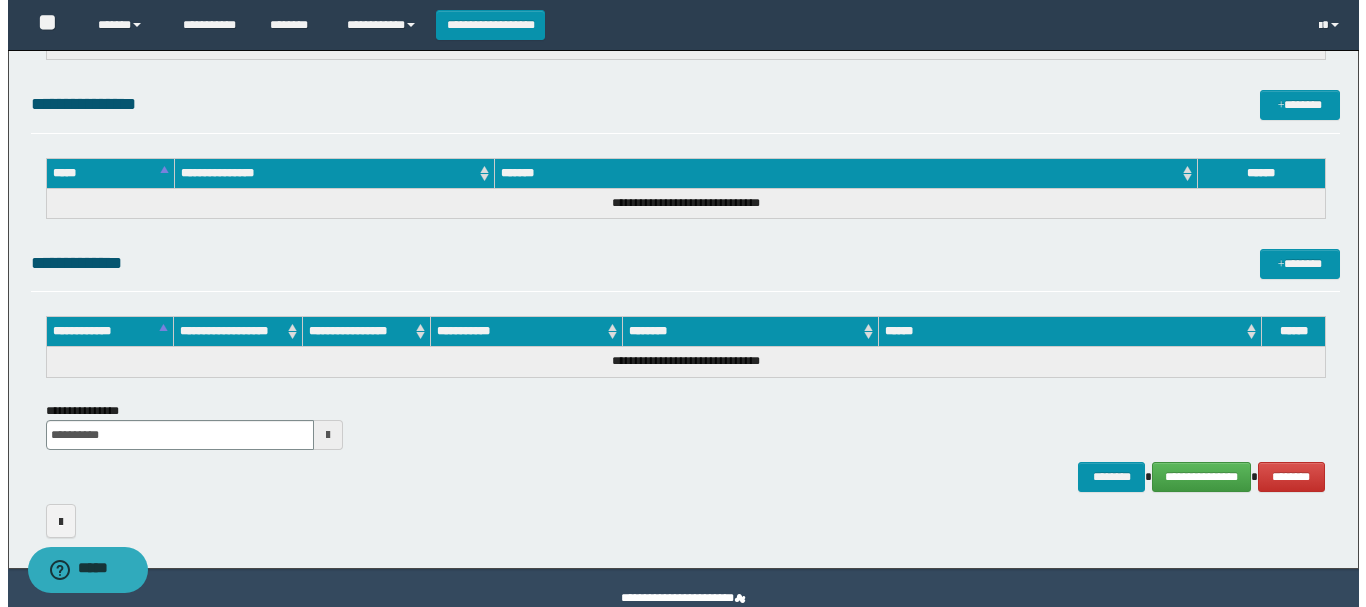 scroll, scrollTop: 1168, scrollLeft: 0, axis: vertical 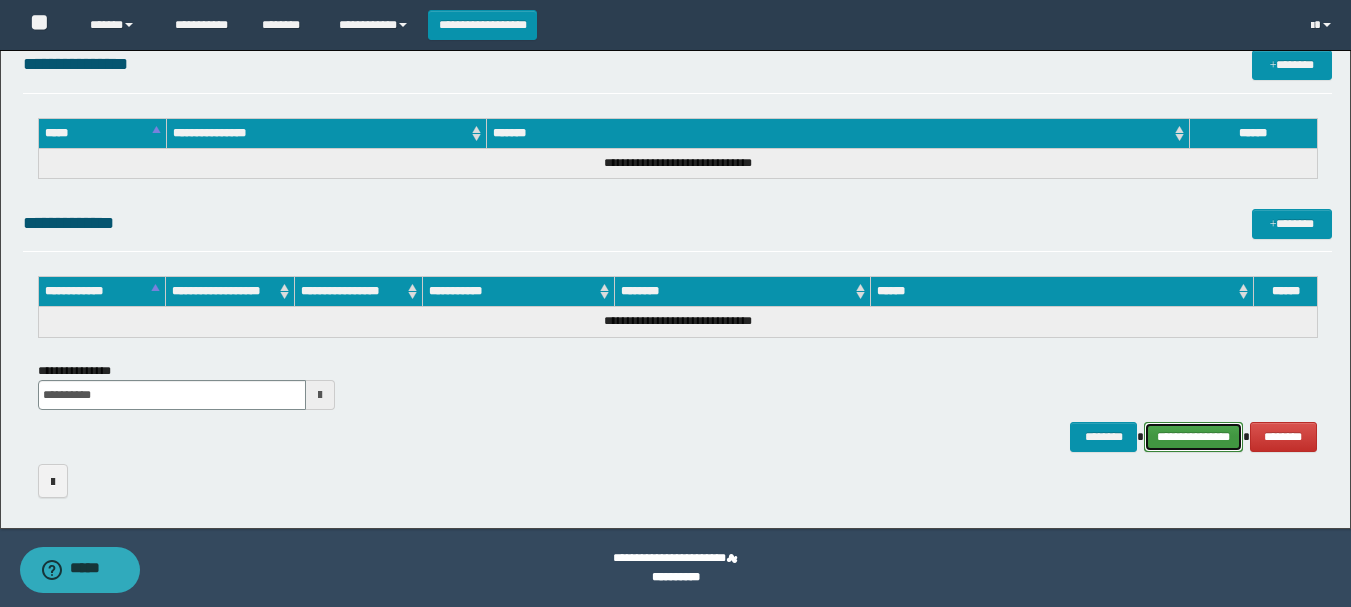 click on "**********" at bounding box center (1193, 437) 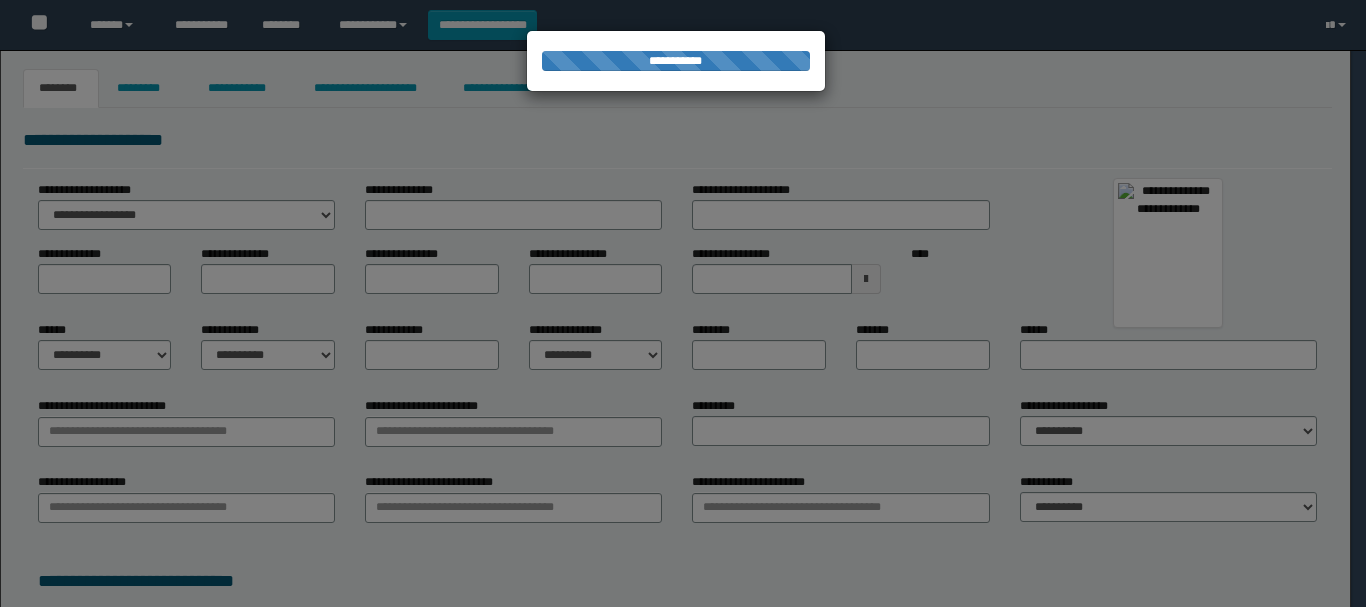 type on "******" 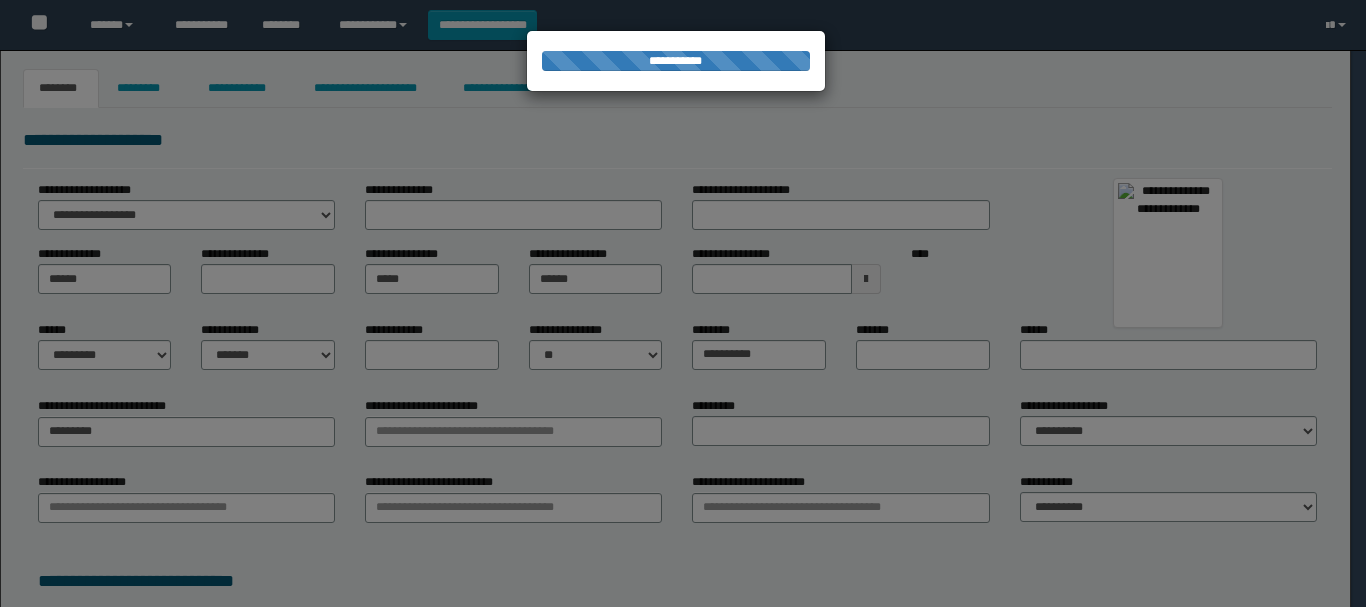 type on "********" 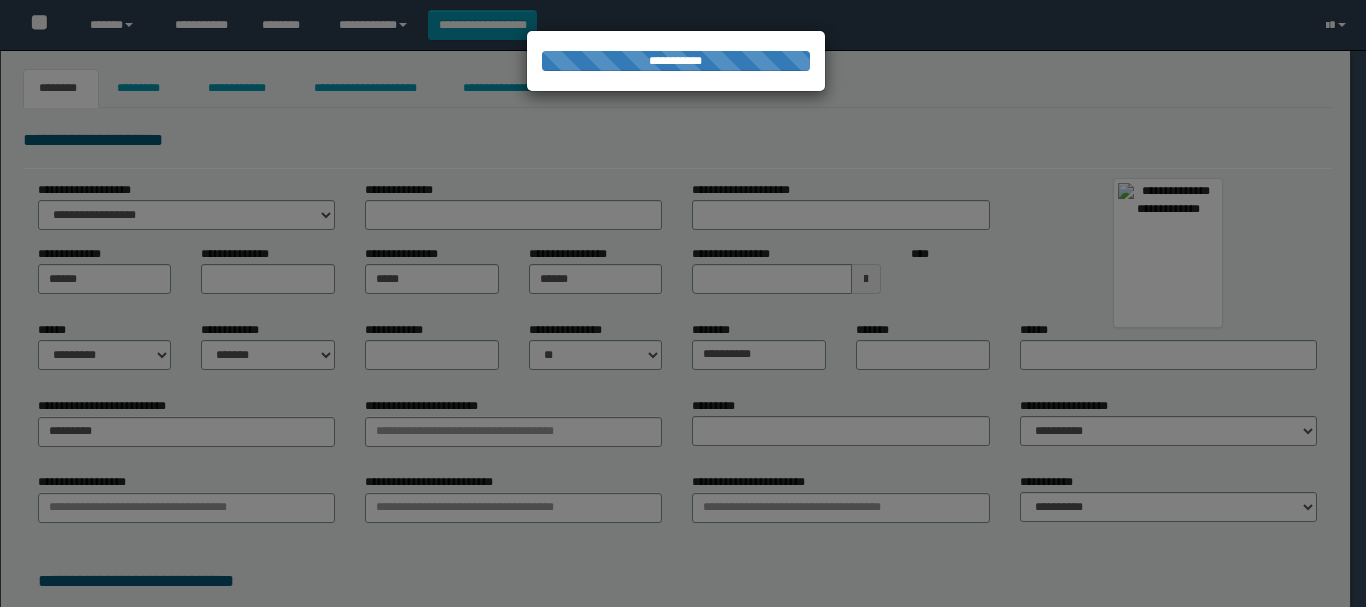 type on "********" 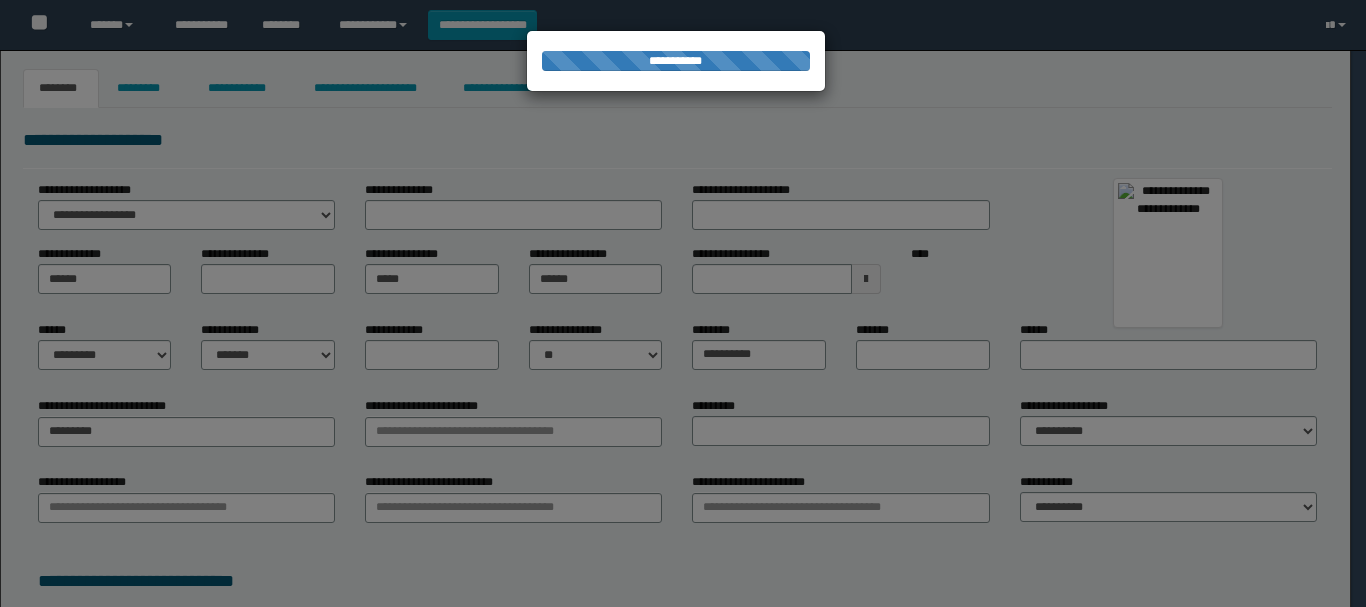 type on "**********" 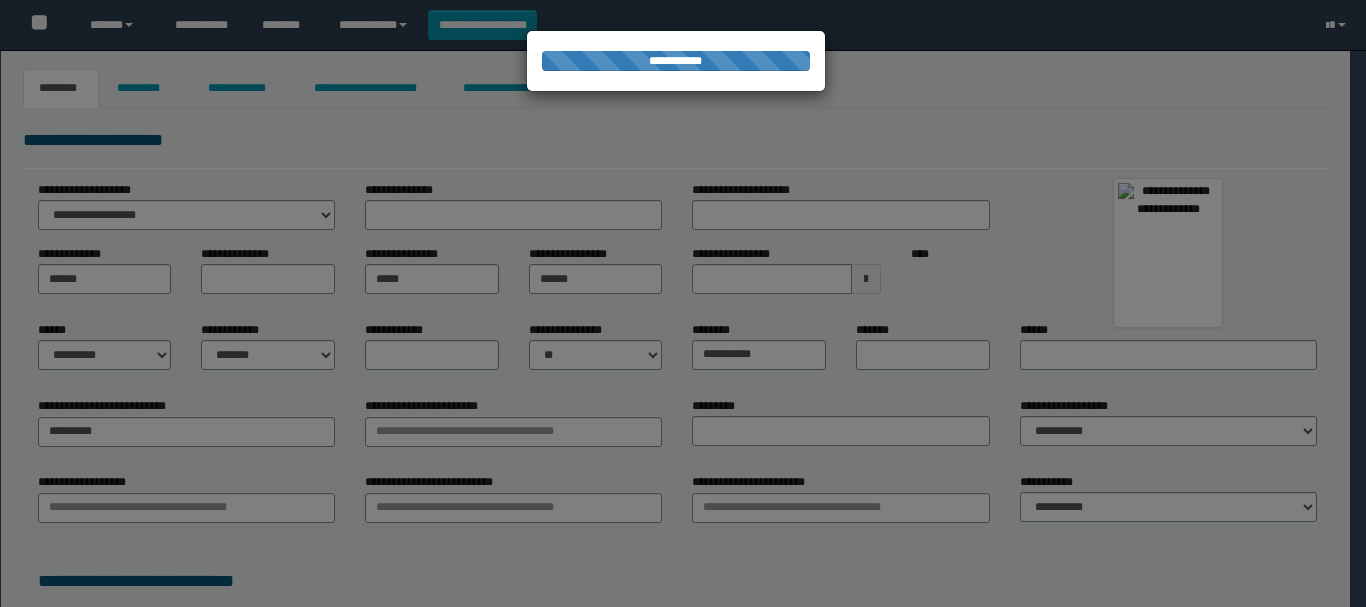 type on "**********" 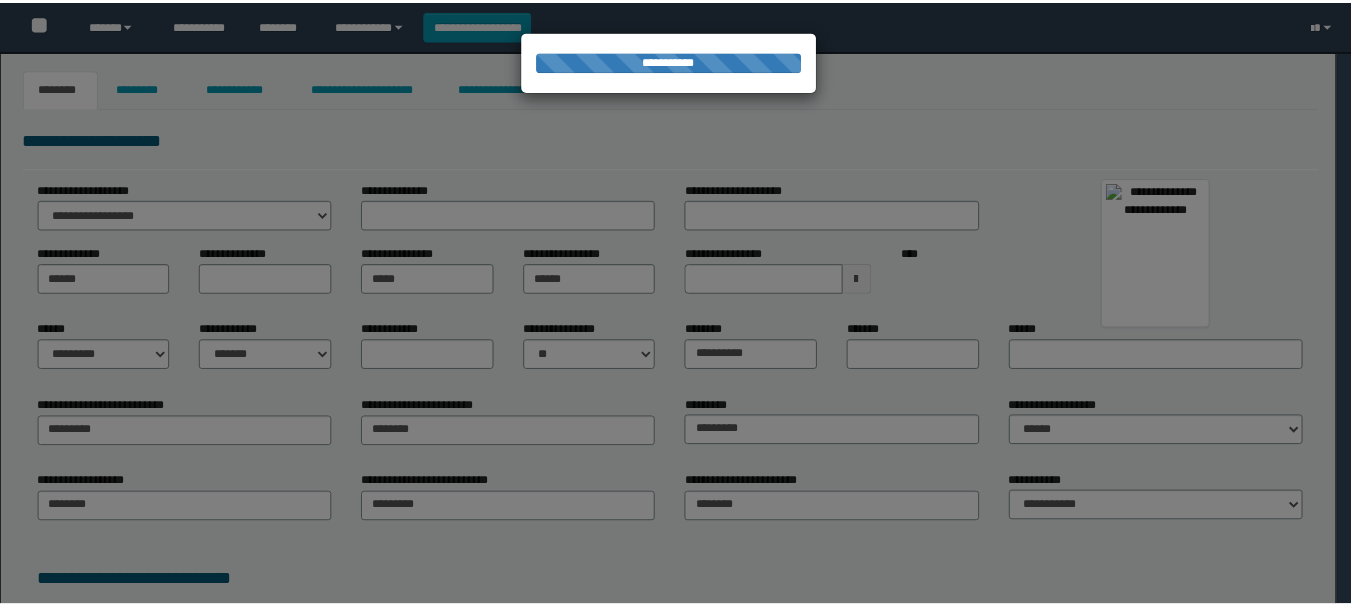 scroll, scrollTop: 0, scrollLeft: 0, axis: both 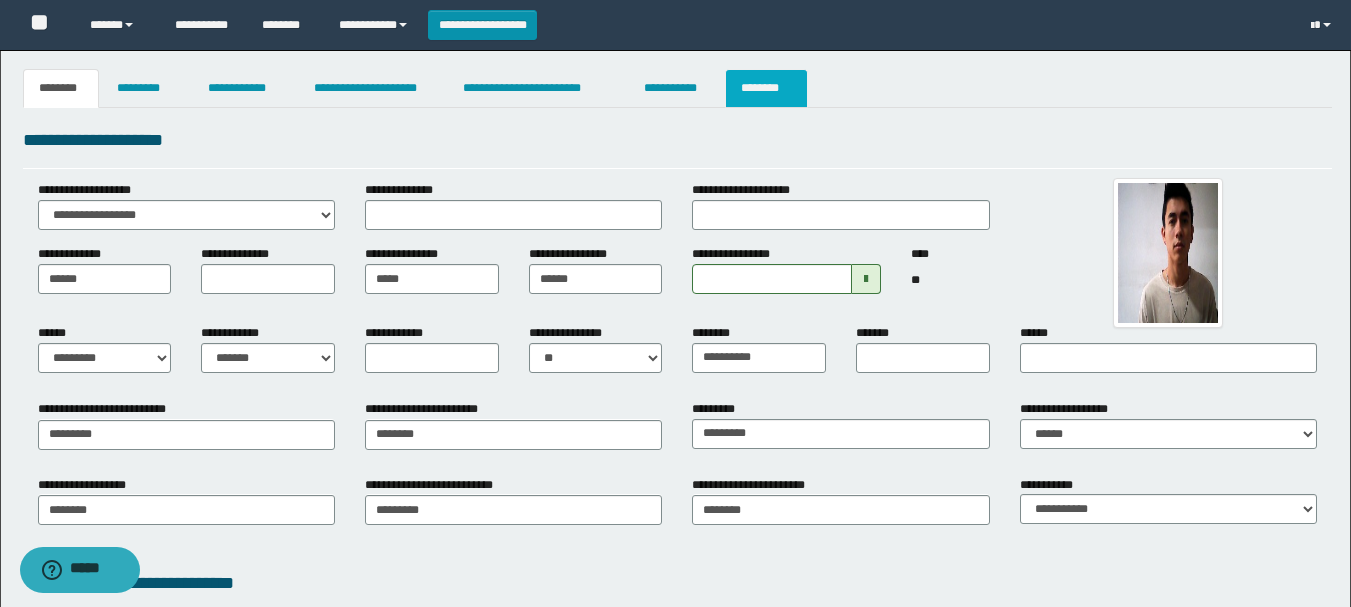click on "********" at bounding box center (766, 88) 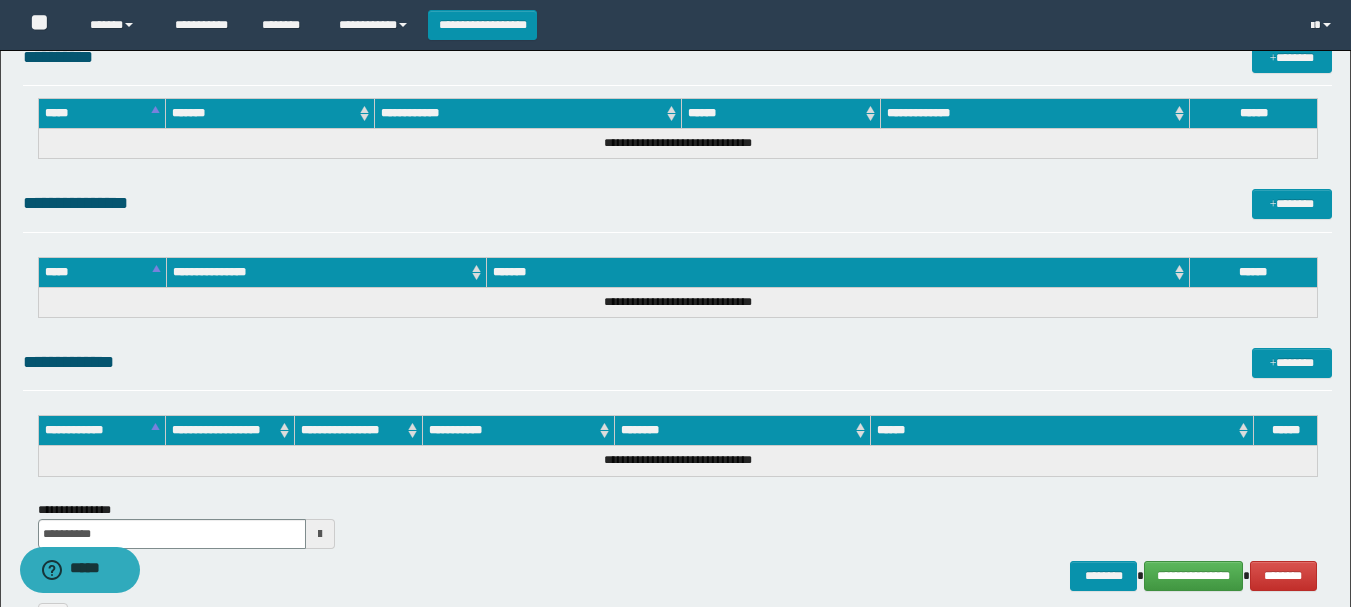 scroll, scrollTop: 1168, scrollLeft: 0, axis: vertical 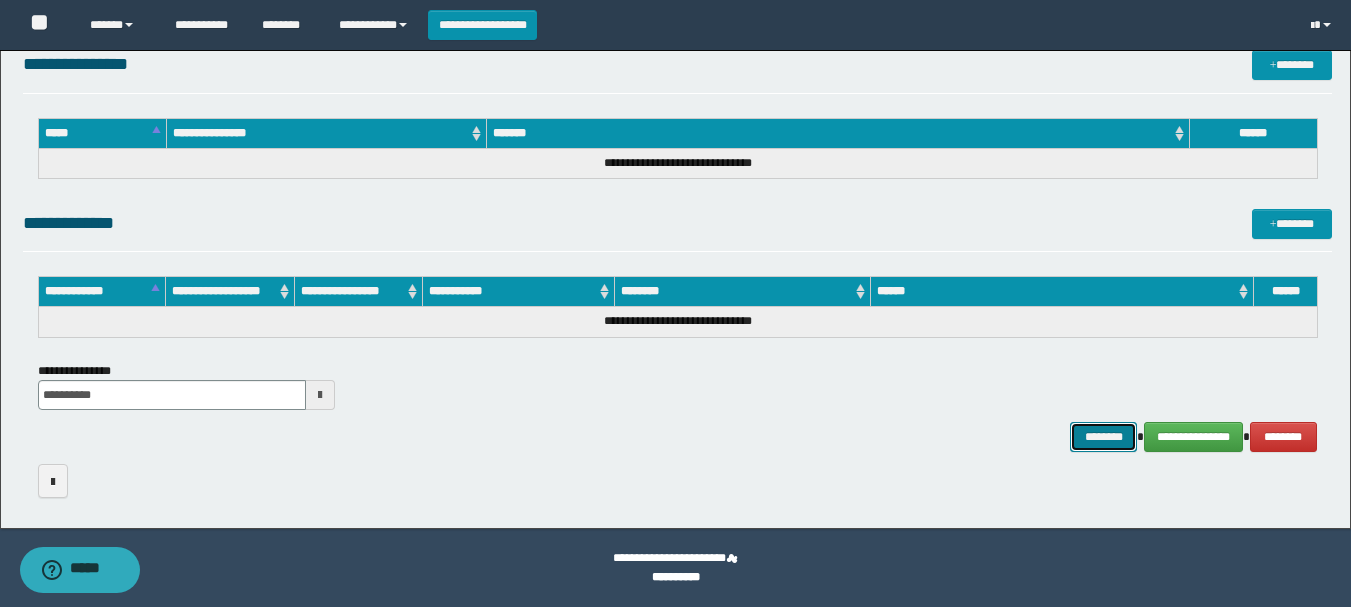 click on "********" at bounding box center [1104, 437] 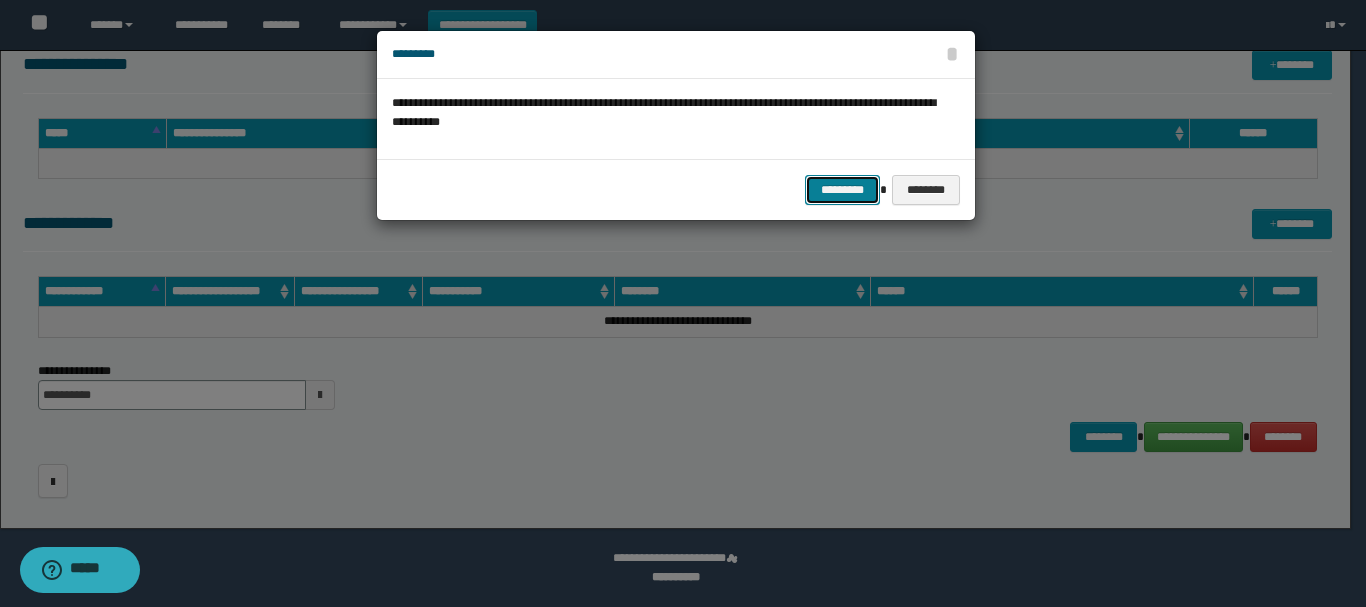 click on "*********" at bounding box center [842, 190] 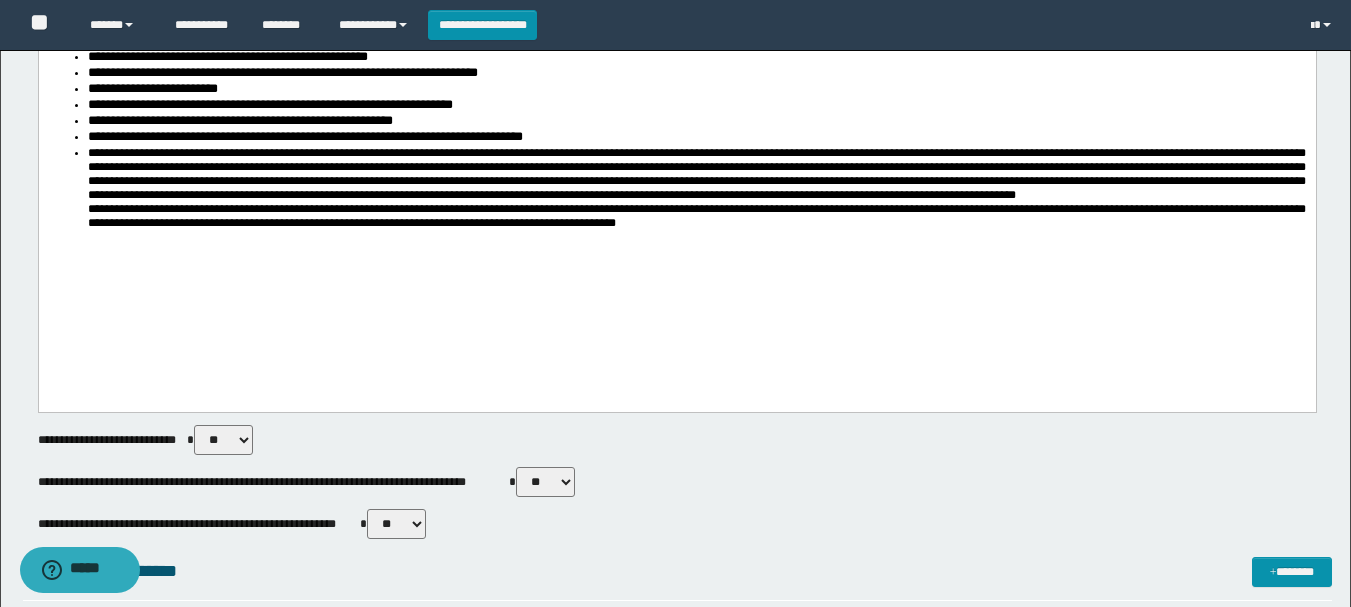 scroll, scrollTop: 0, scrollLeft: 0, axis: both 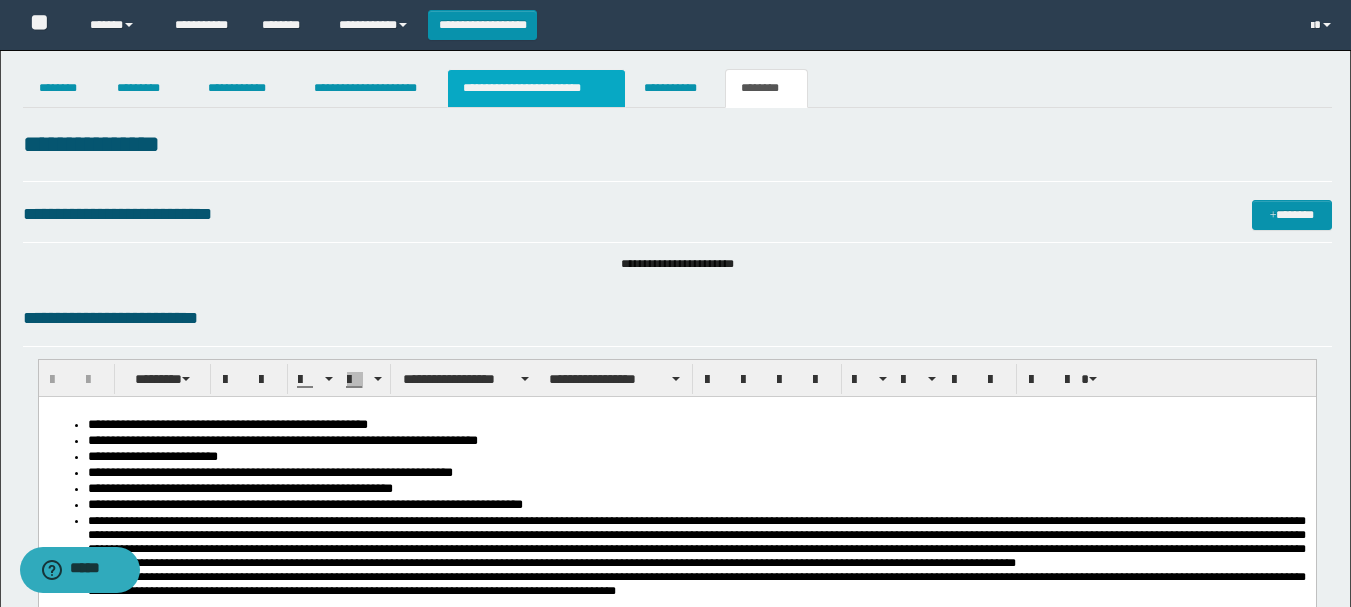 click on "**********" at bounding box center (537, 88) 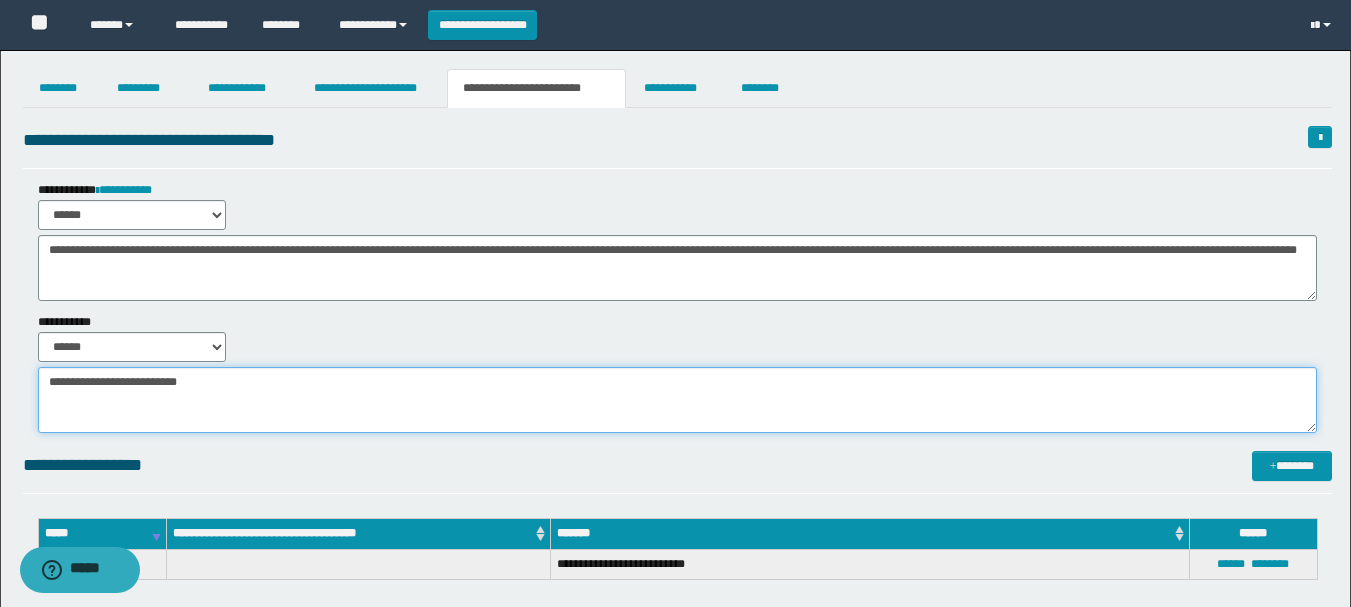 drag, startPoint x: 50, startPoint y: 380, endPoint x: 243, endPoint y: 387, distance: 193.1269 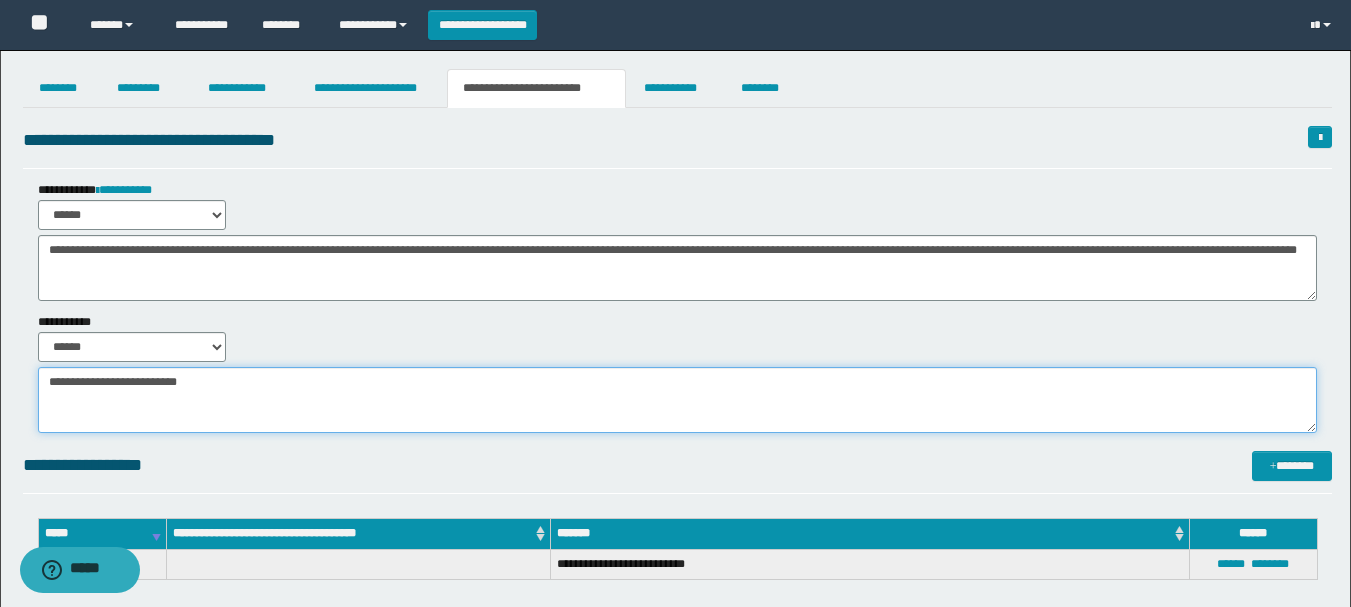 click on "**********" at bounding box center (677, 400) 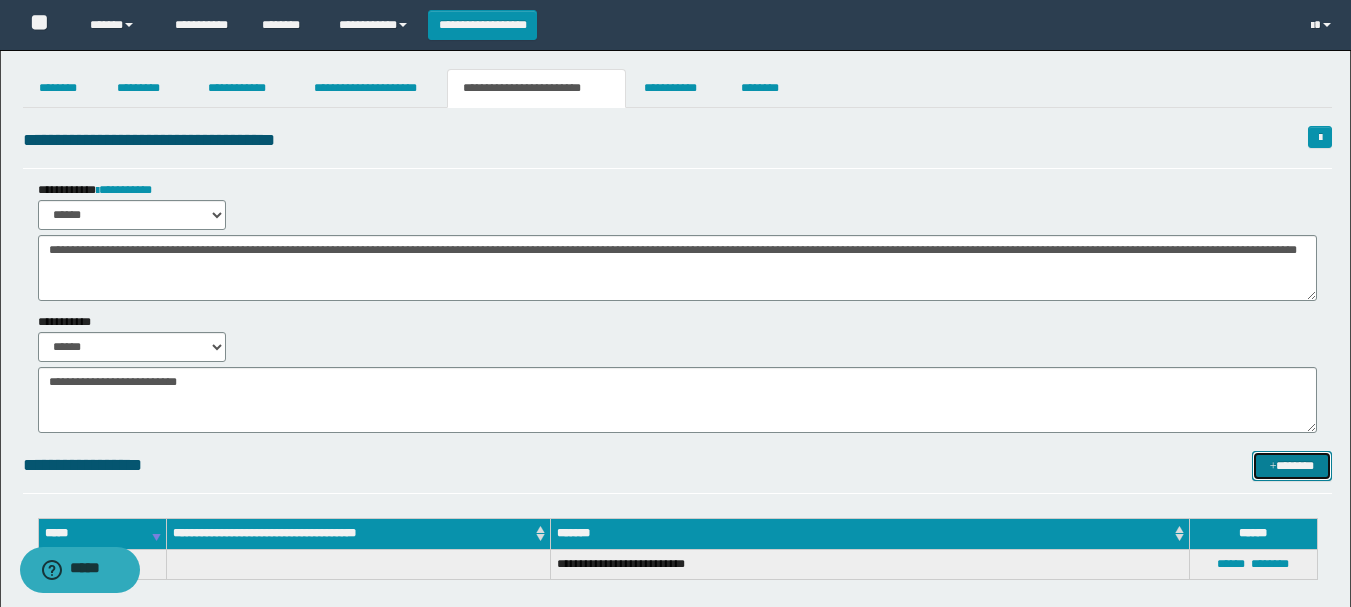 click on "*******" at bounding box center (1292, 466) 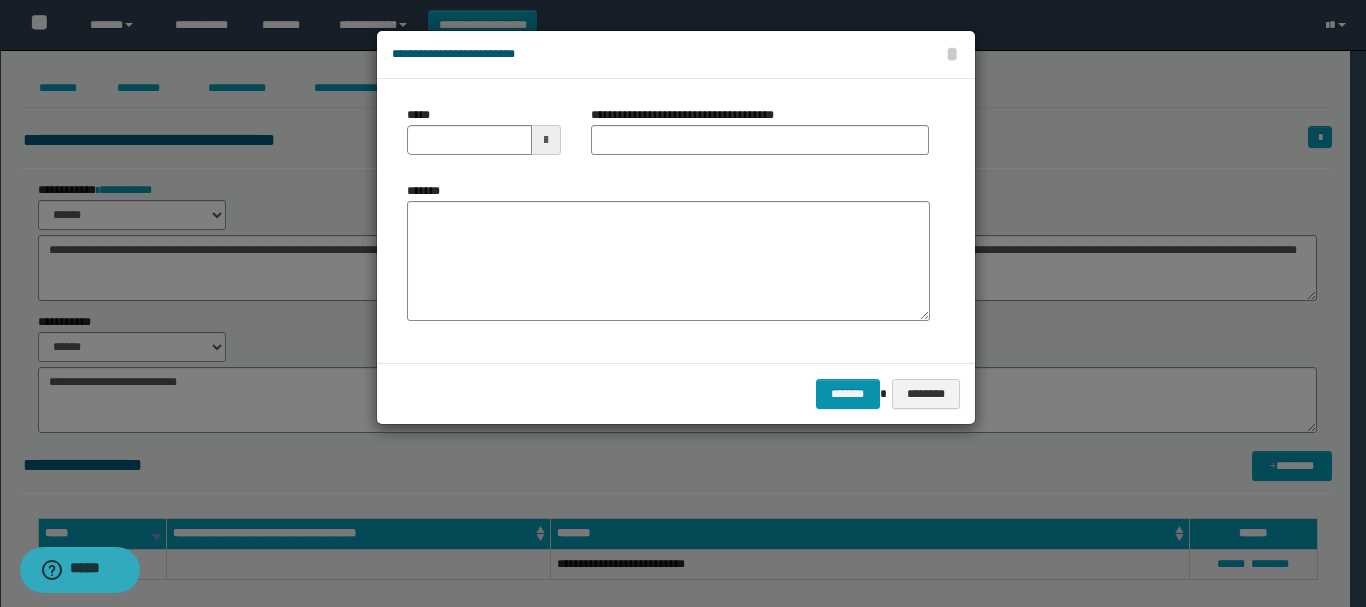 click at bounding box center [546, 140] 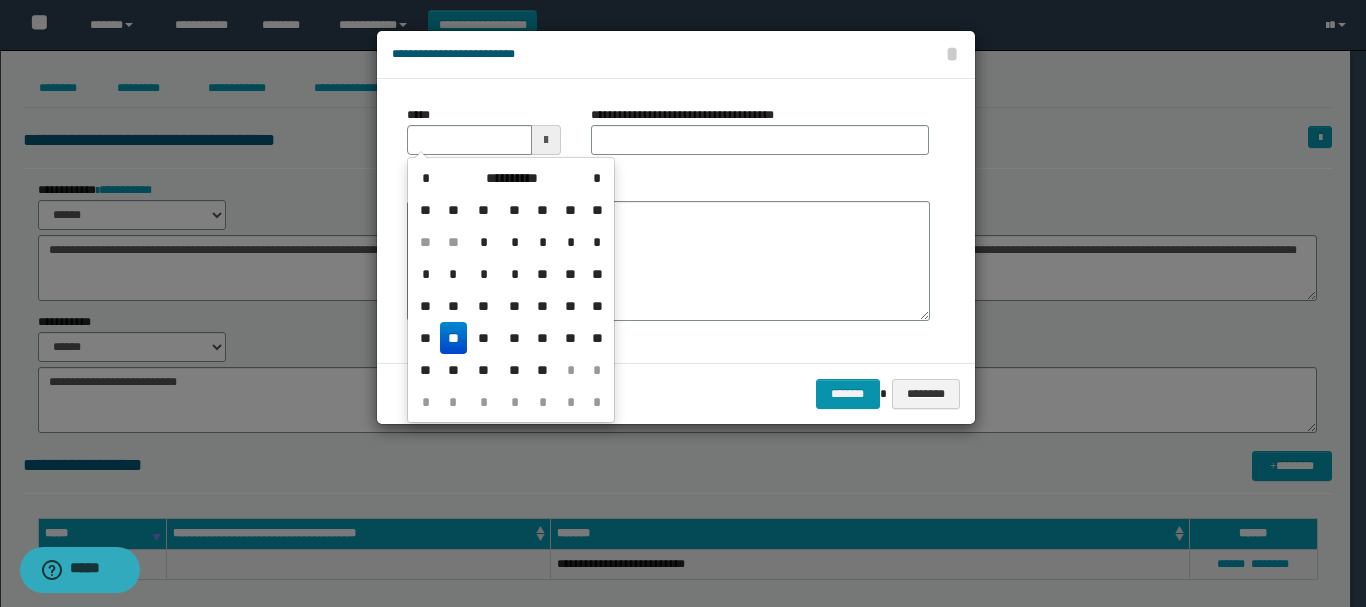 click on "**" at bounding box center [454, 338] 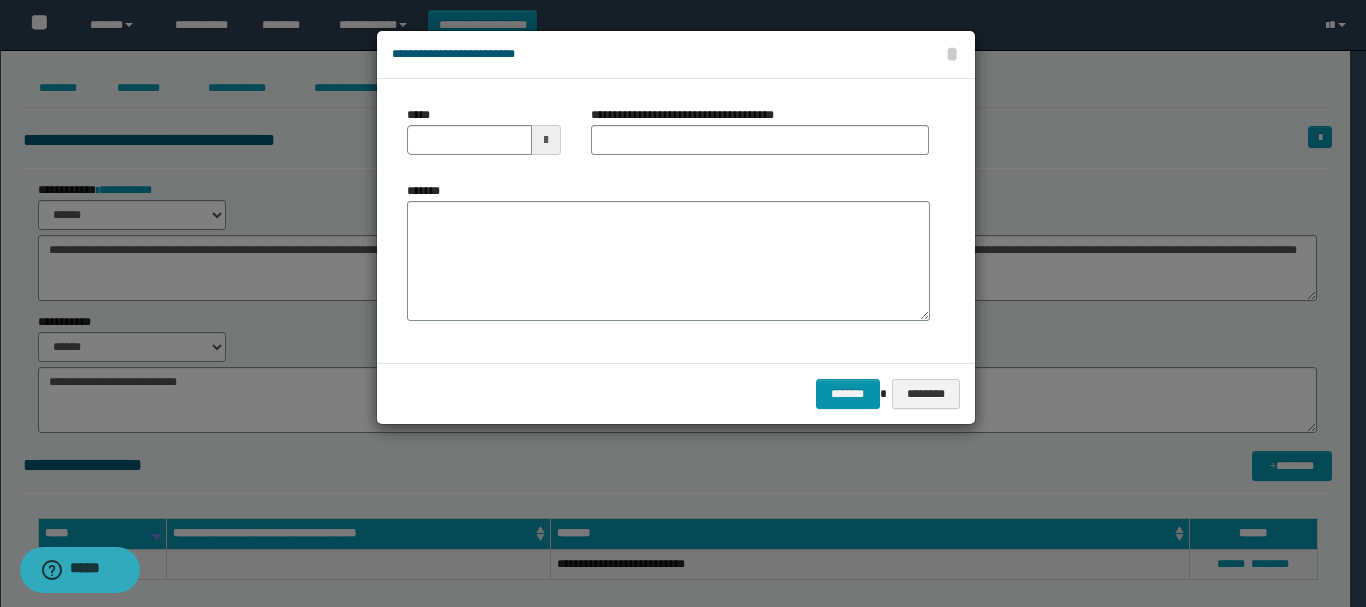 type on "**********" 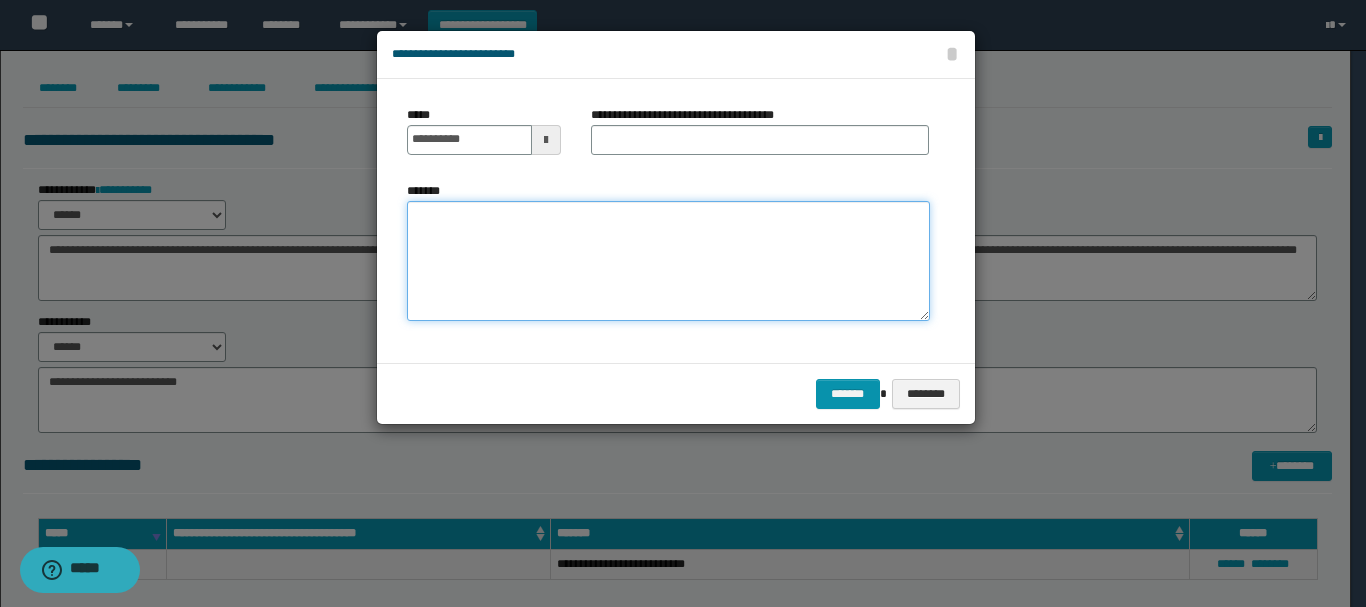 click on "*******" at bounding box center [668, 261] 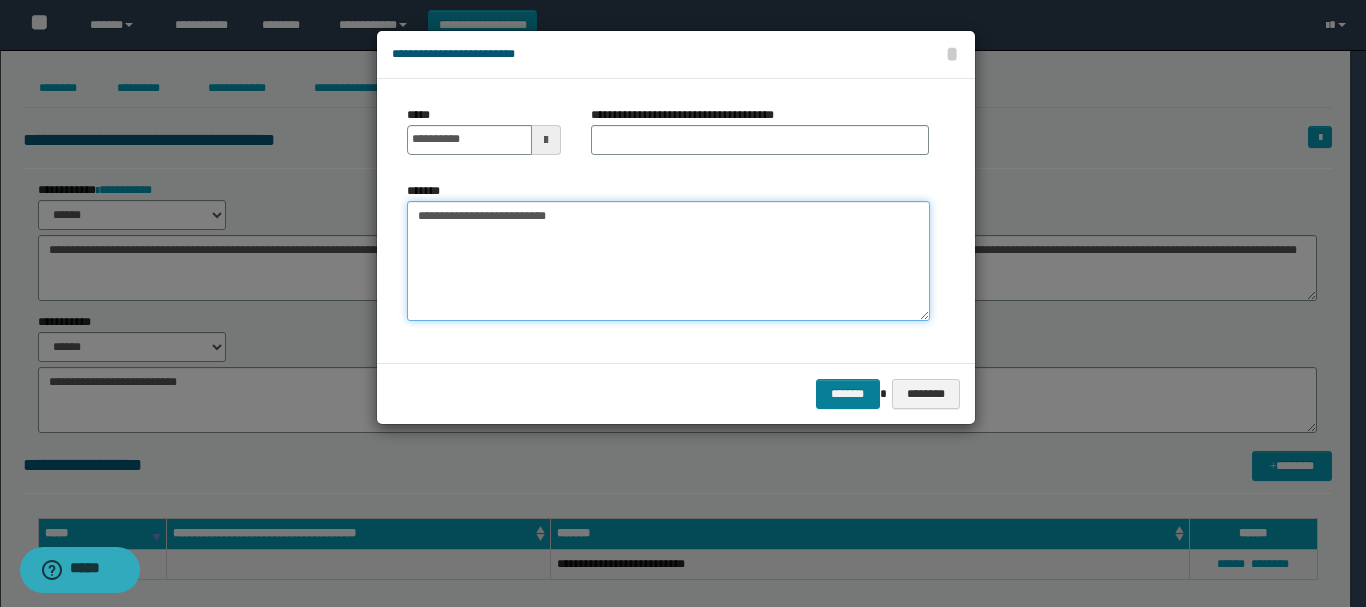 type on "**********" 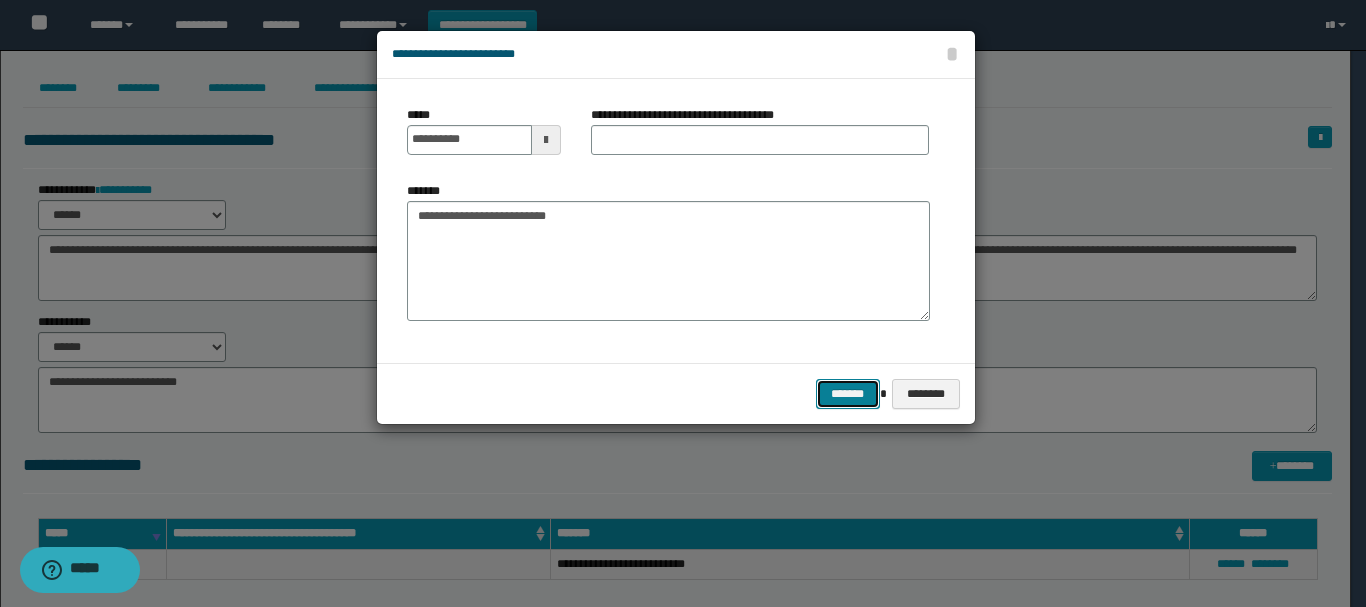 click on "*******" at bounding box center (848, 394) 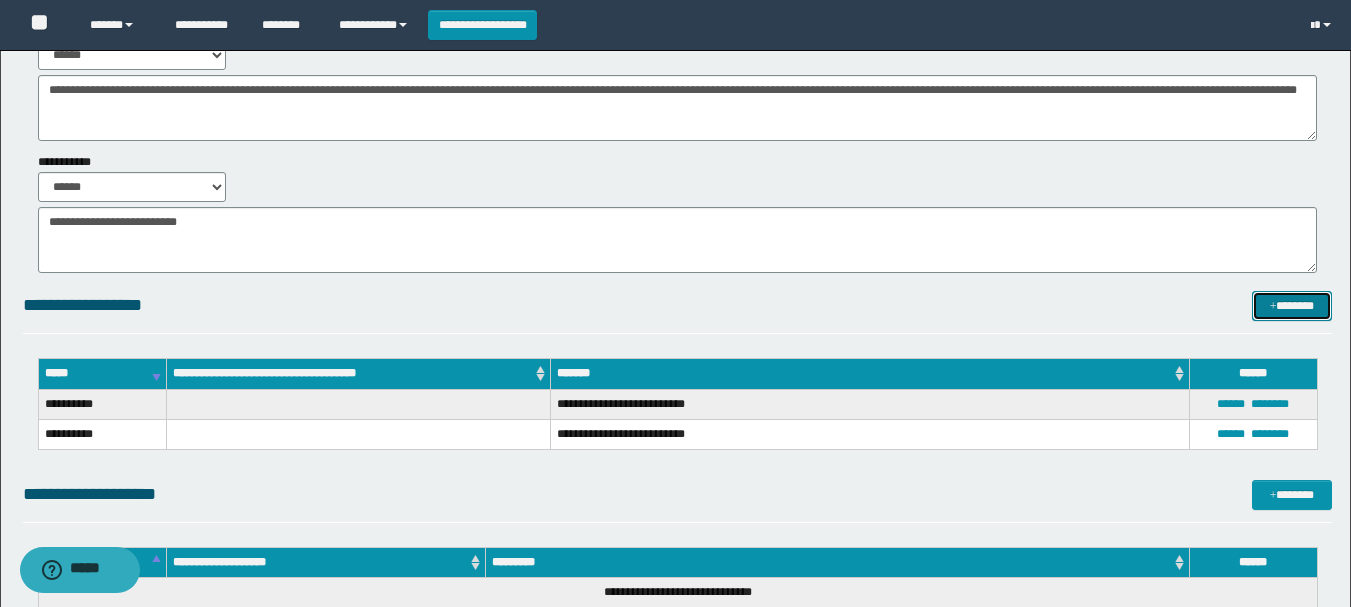 scroll, scrollTop: 0, scrollLeft: 0, axis: both 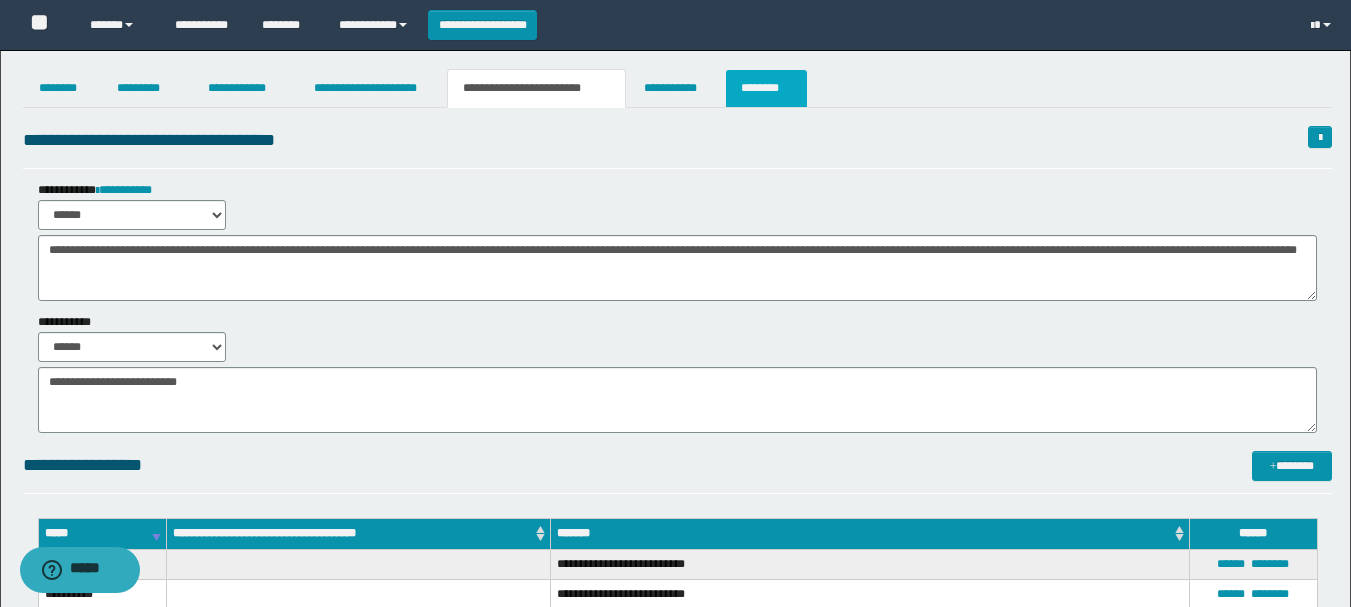 click on "********" at bounding box center (766, 88) 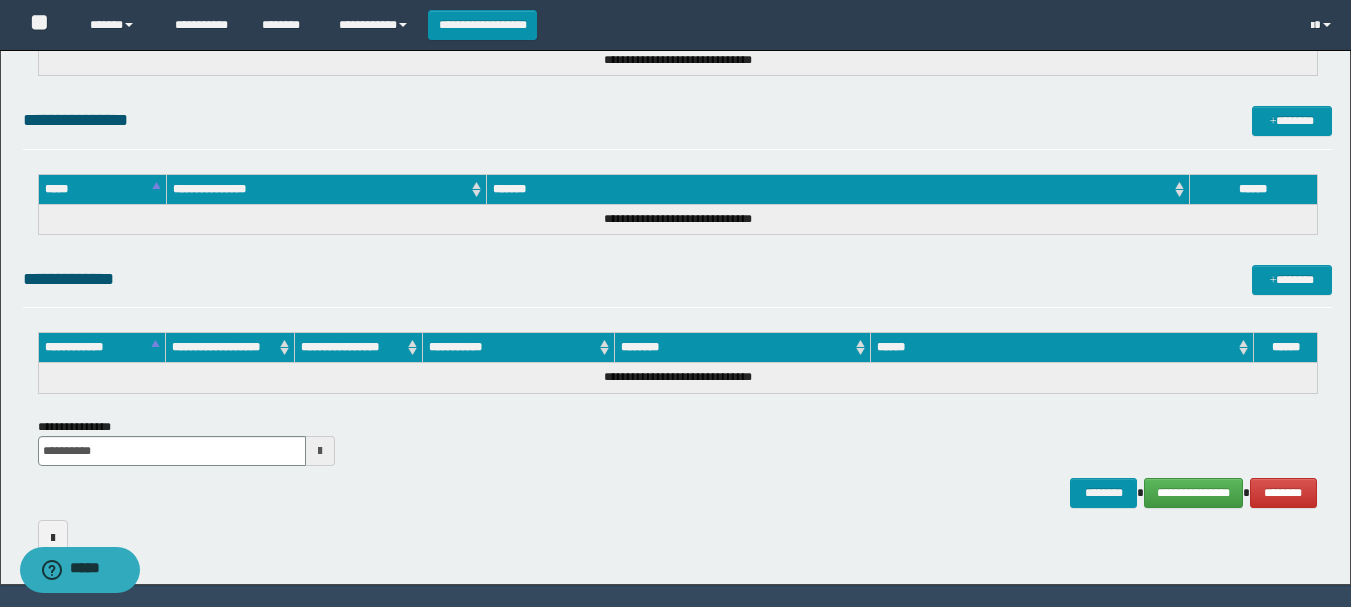 scroll, scrollTop: 1168, scrollLeft: 0, axis: vertical 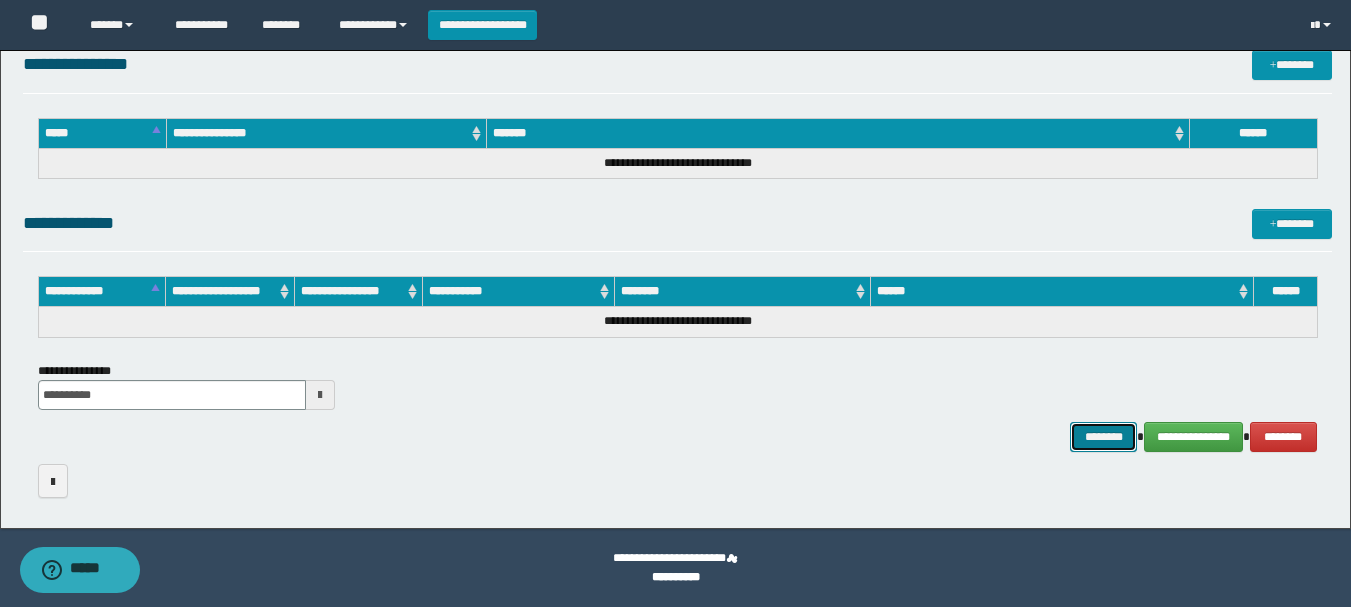 click on "********" at bounding box center [1104, 437] 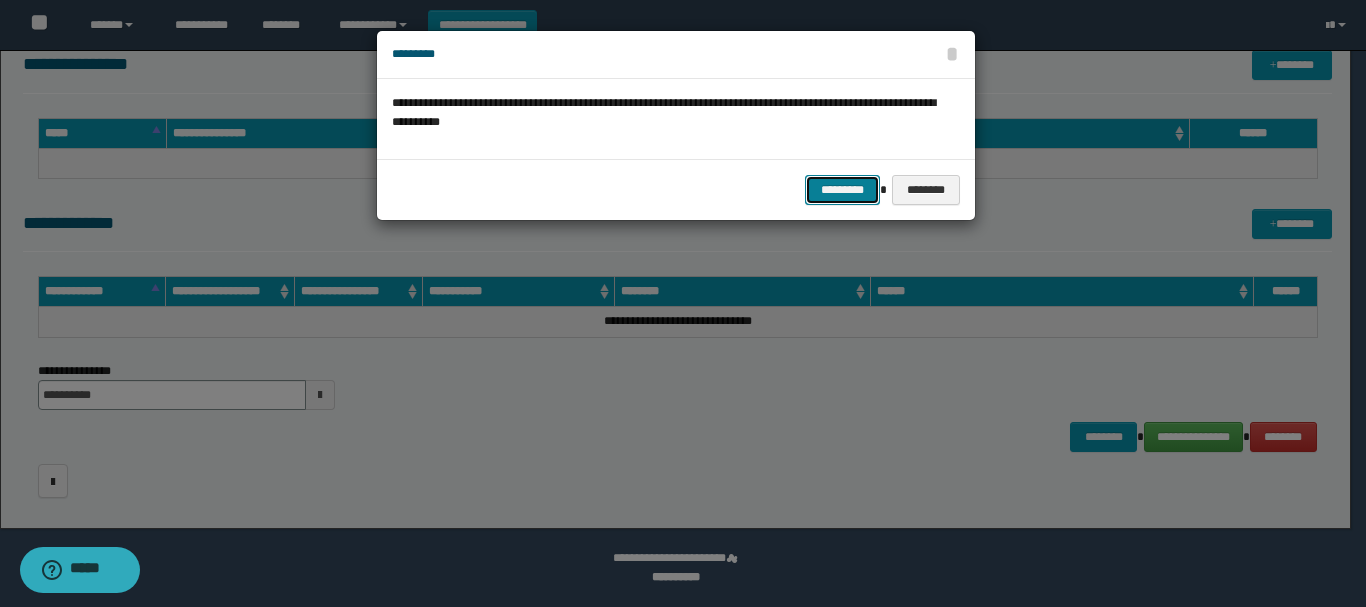 click on "*********" at bounding box center (842, 190) 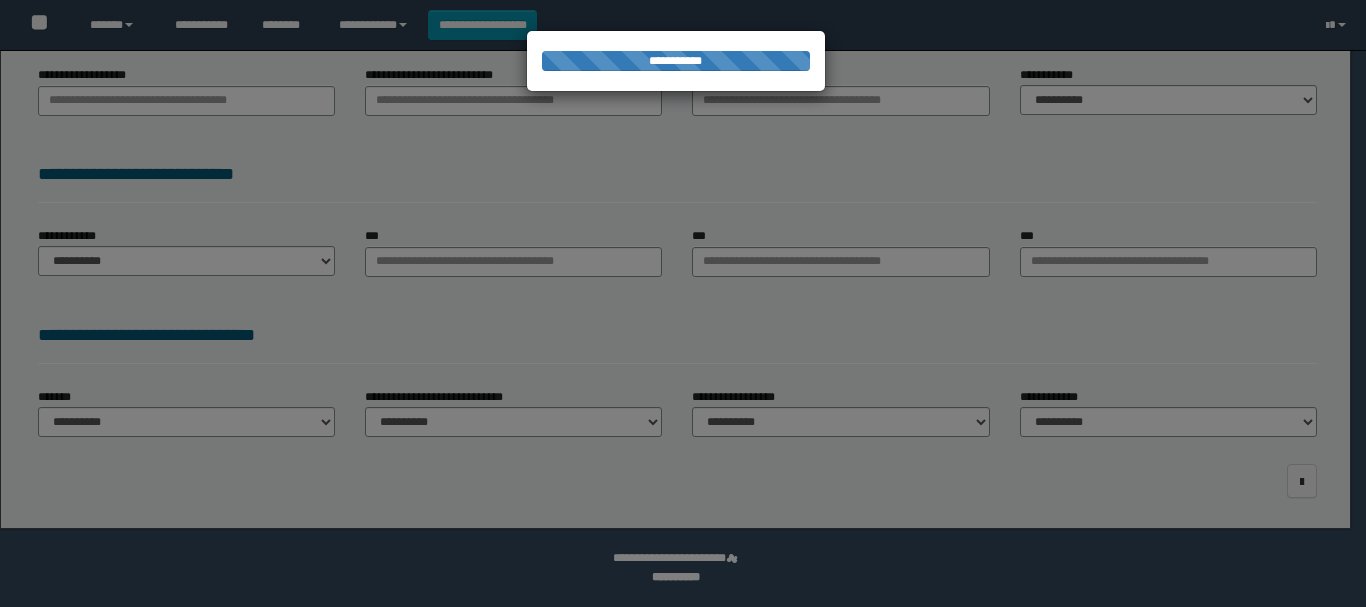 type on "******" 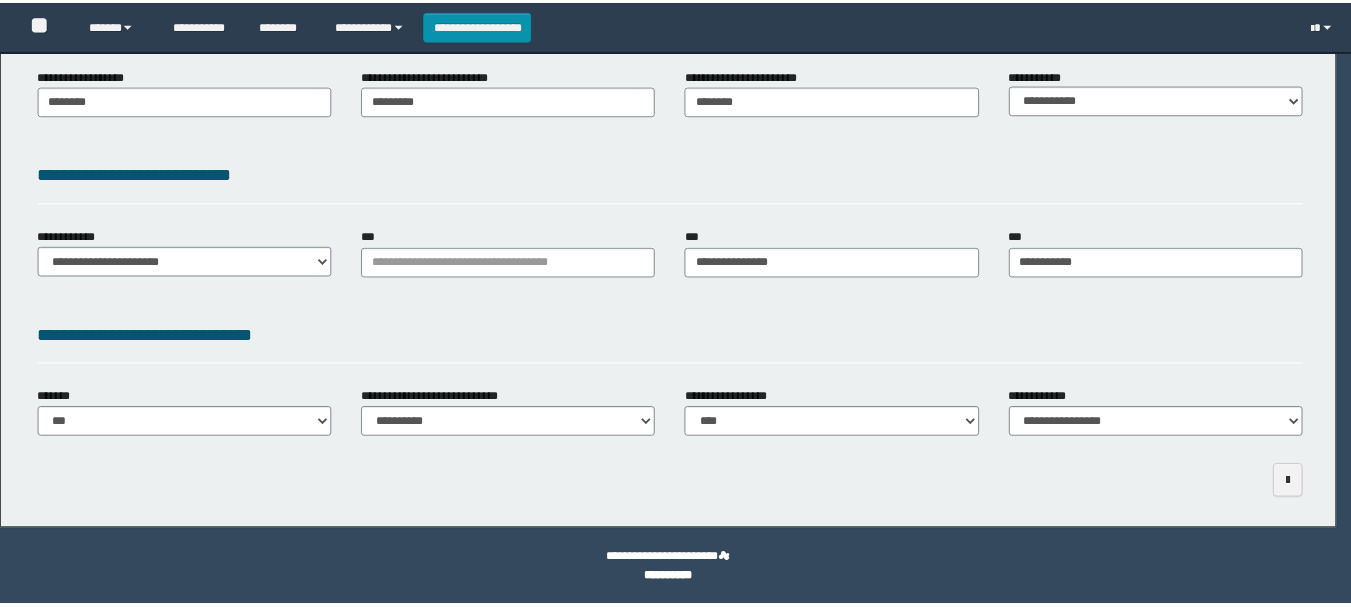 scroll, scrollTop: 409, scrollLeft: 0, axis: vertical 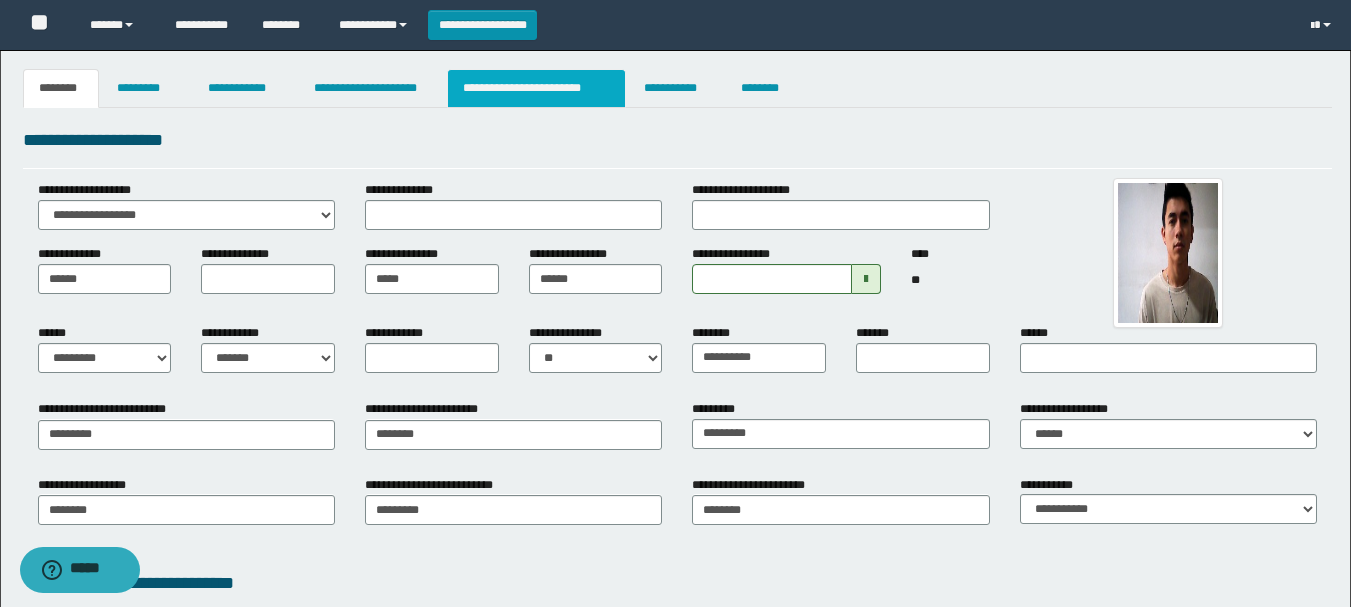 click on "**********" at bounding box center [537, 88] 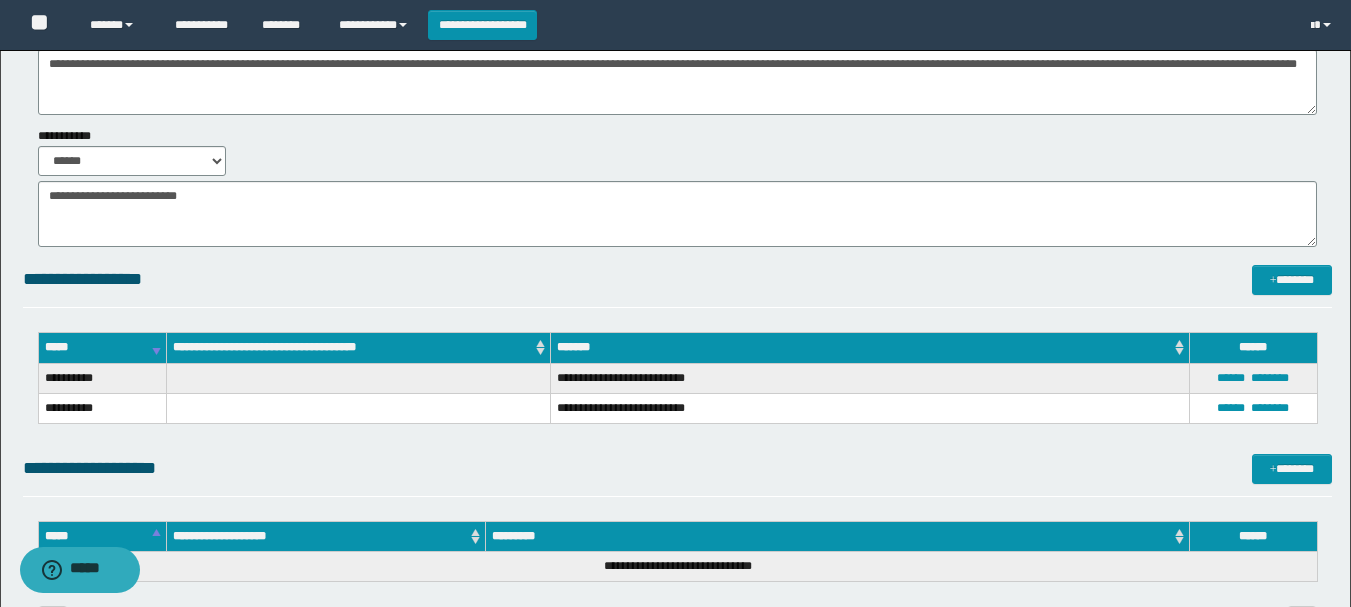 scroll, scrollTop: 200, scrollLeft: 0, axis: vertical 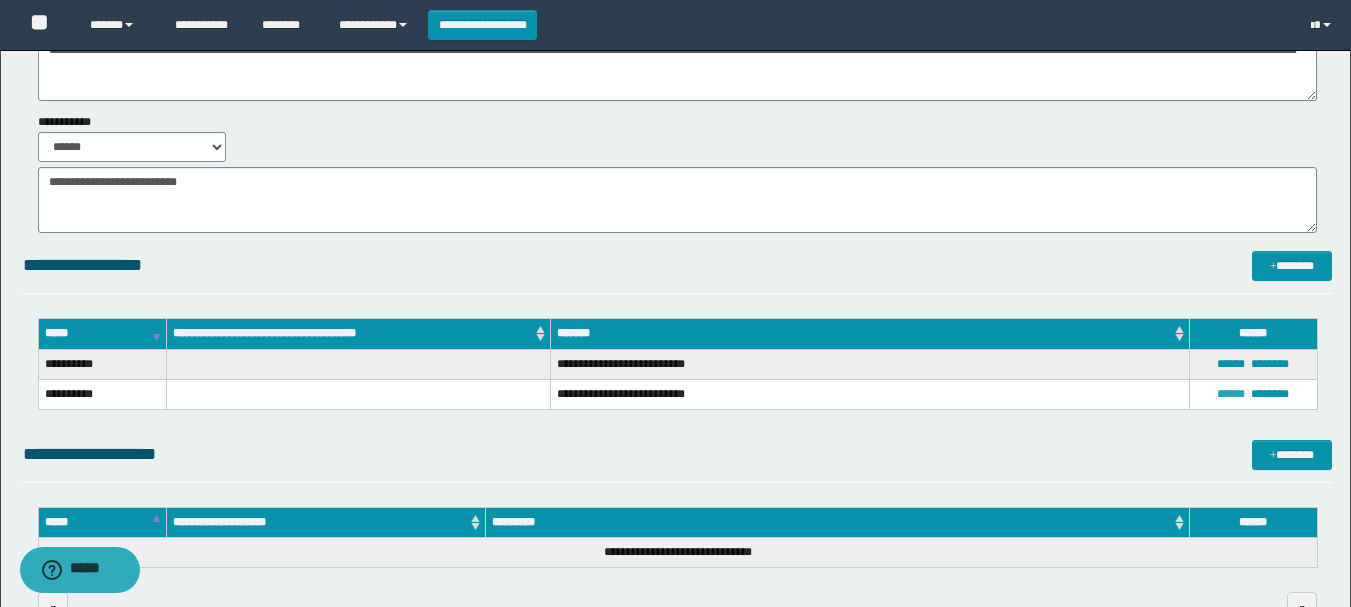 click on "******" at bounding box center (1231, 394) 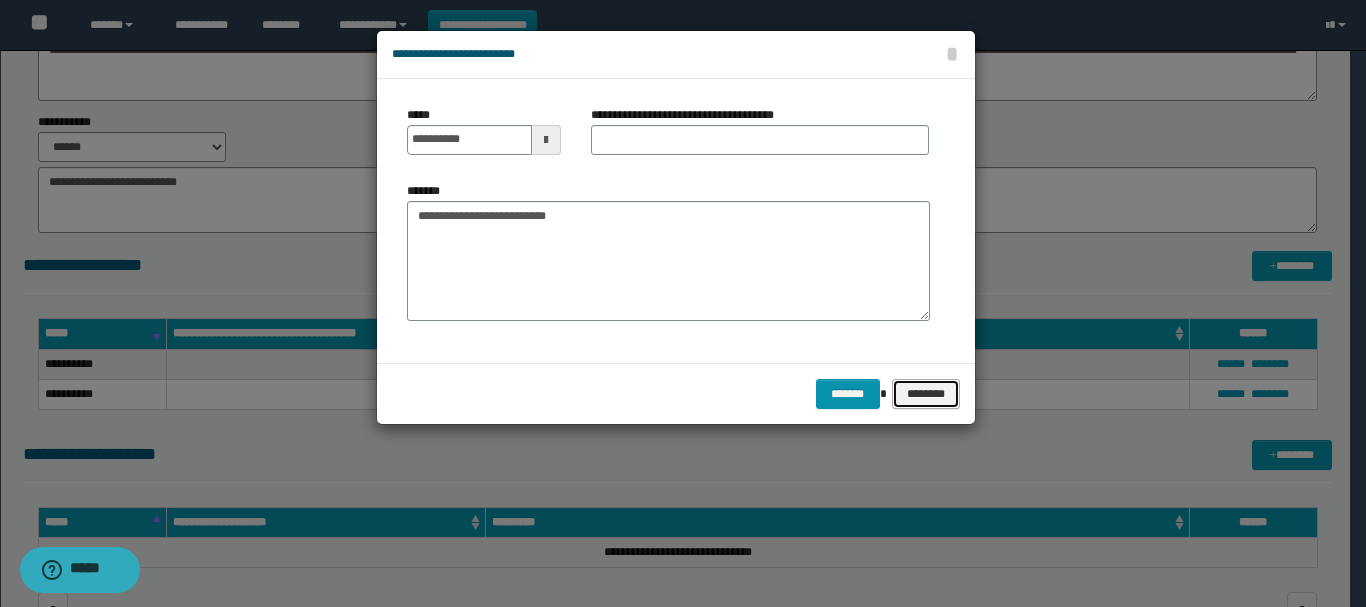 click on "********" at bounding box center [925, 394] 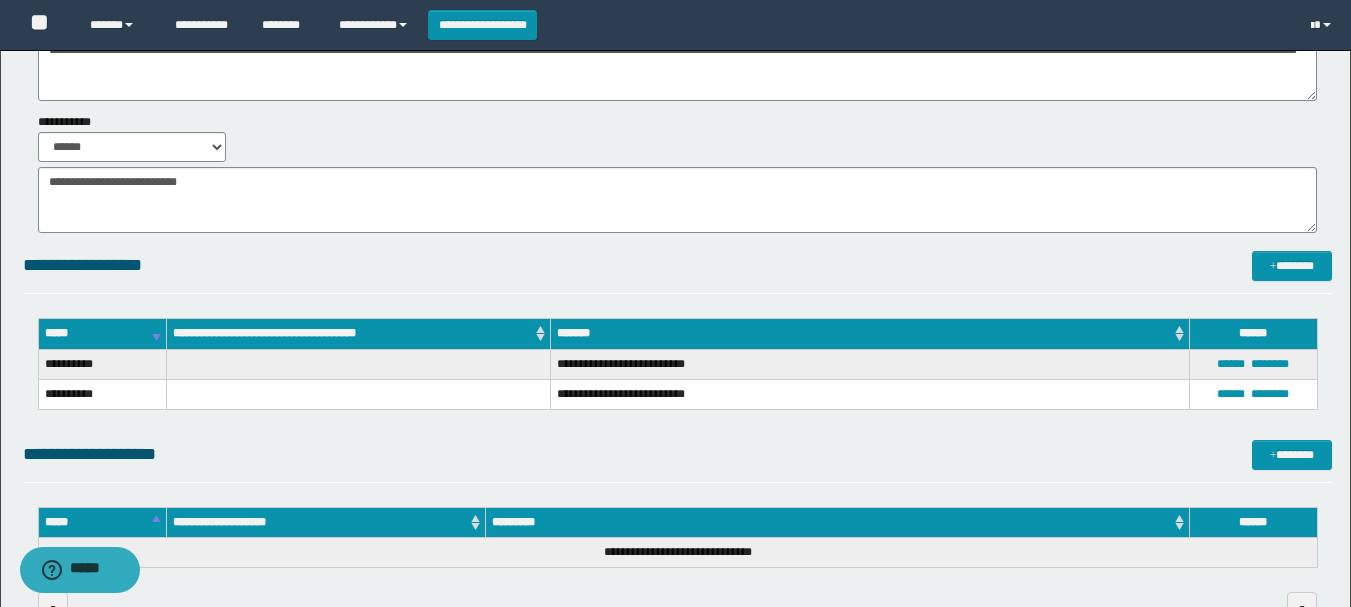 drag, startPoint x: 1217, startPoint y: 391, endPoint x: 1187, endPoint y: 429, distance: 48.414875 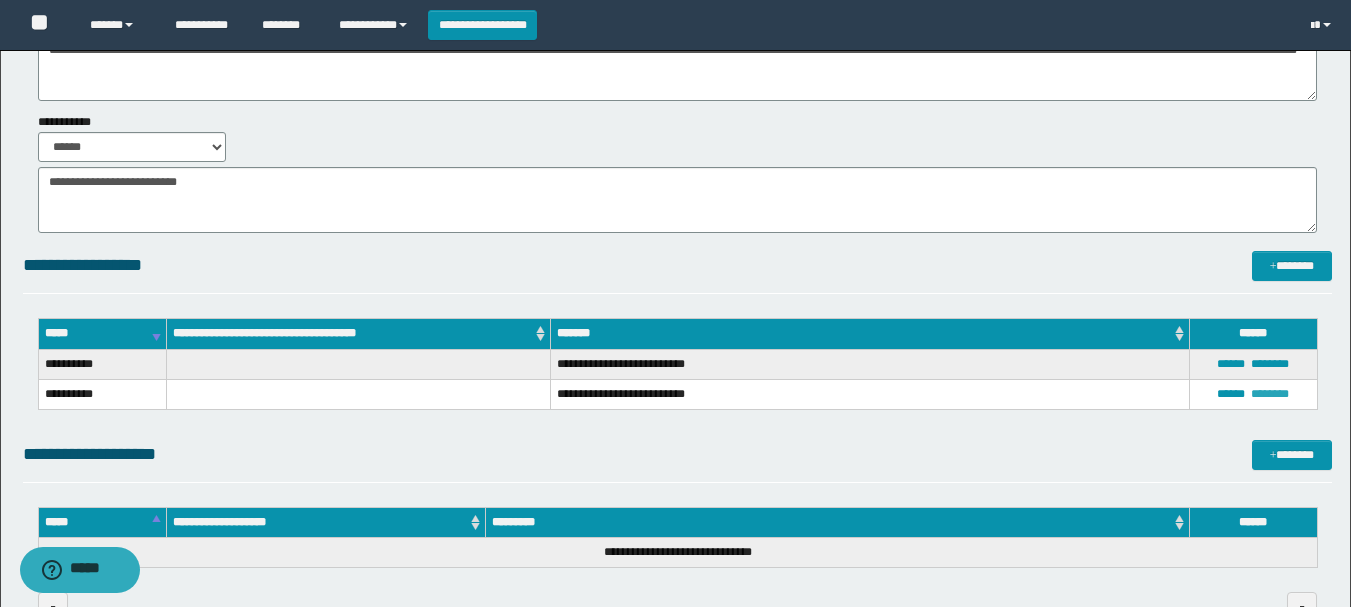 click on "********" at bounding box center [1270, 394] 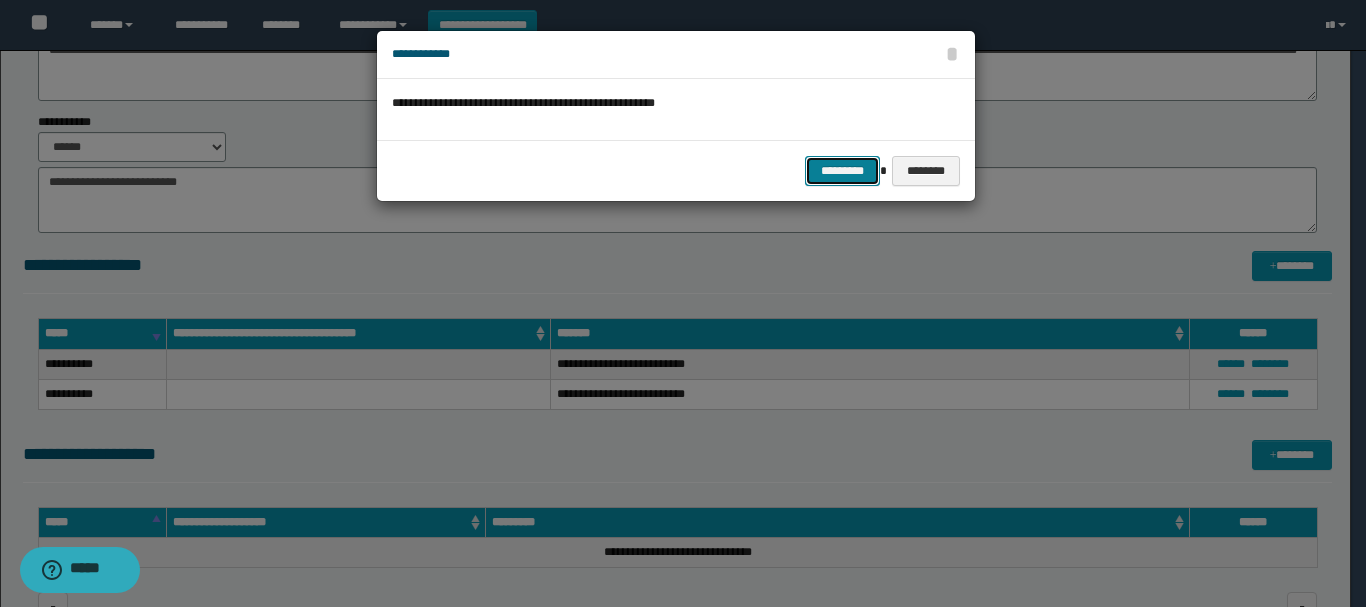 click on "*********" at bounding box center (842, 171) 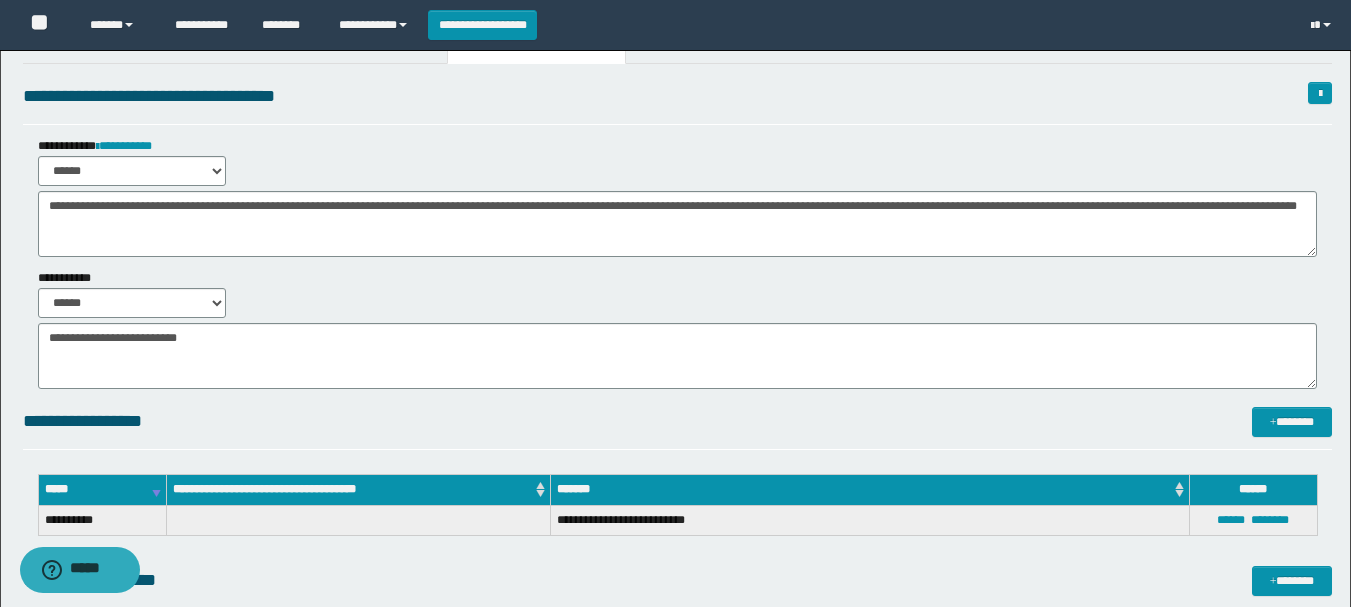 scroll, scrollTop: 0, scrollLeft: 0, axis: both 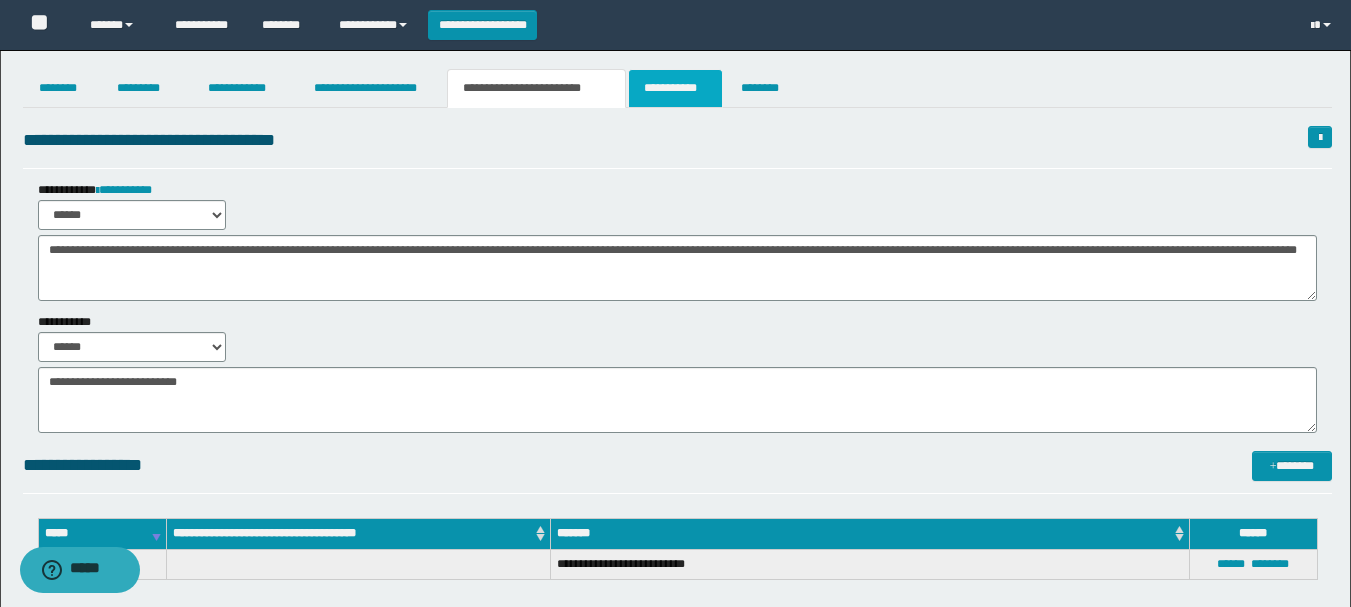click on "**********" at bounding box center [675, 88] 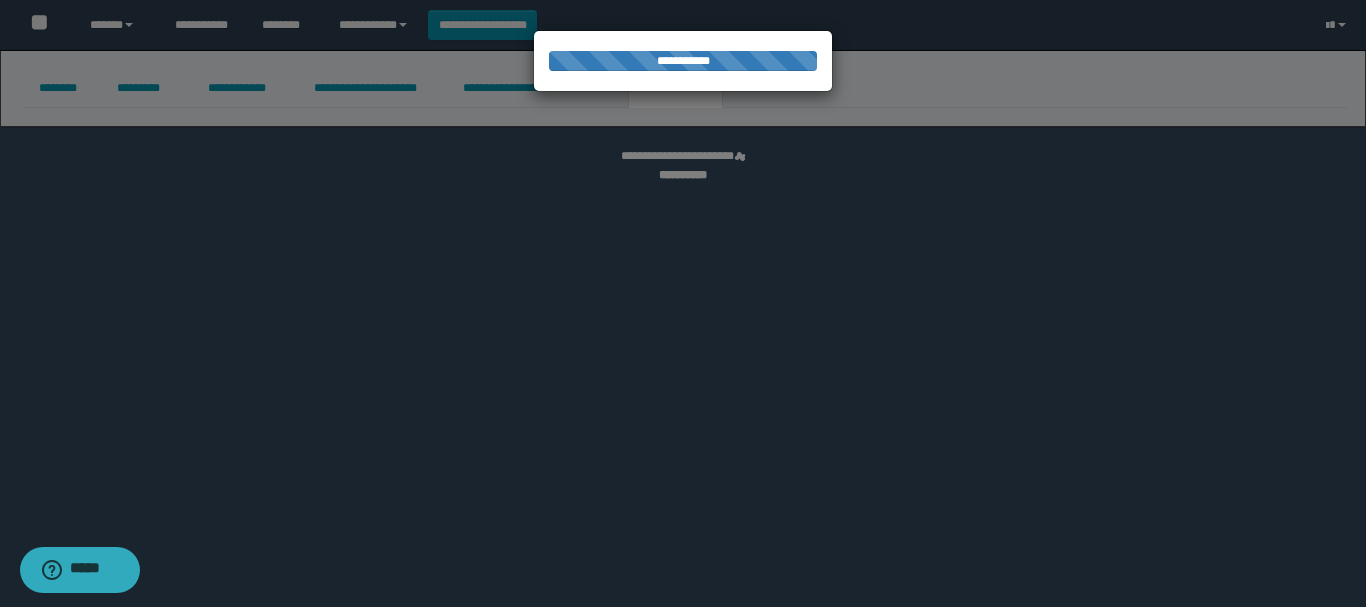 select on "****" 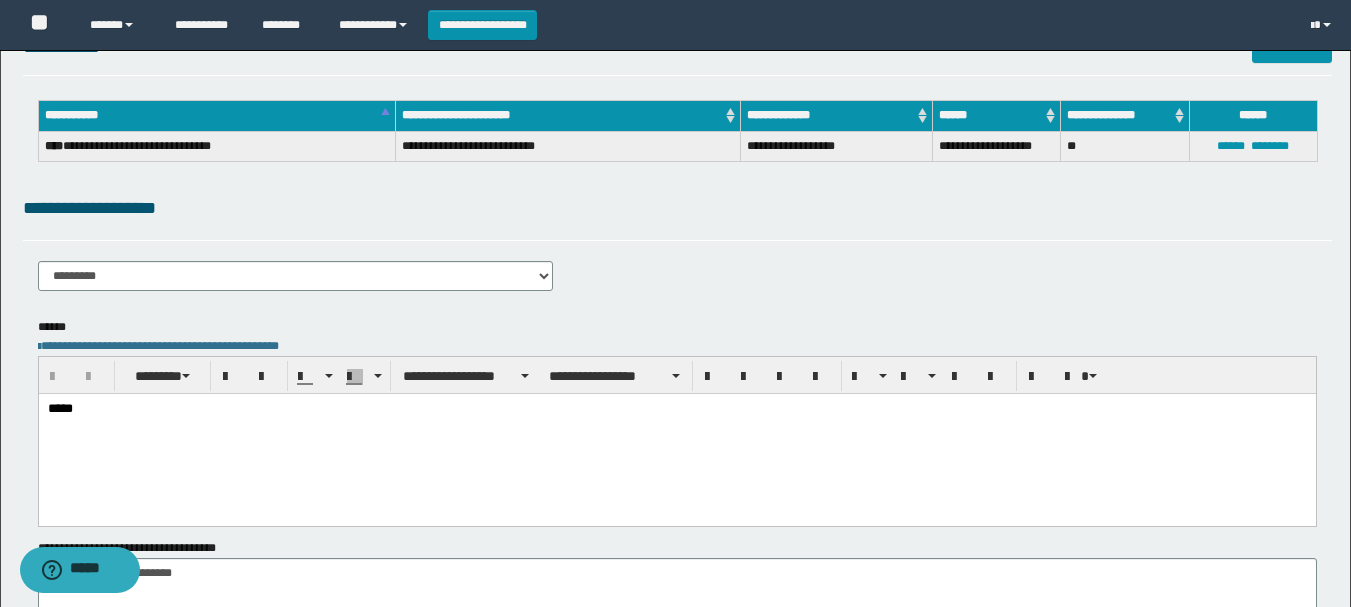 scroll, scrollTop: 0, scrollLeft: 0, axis: both 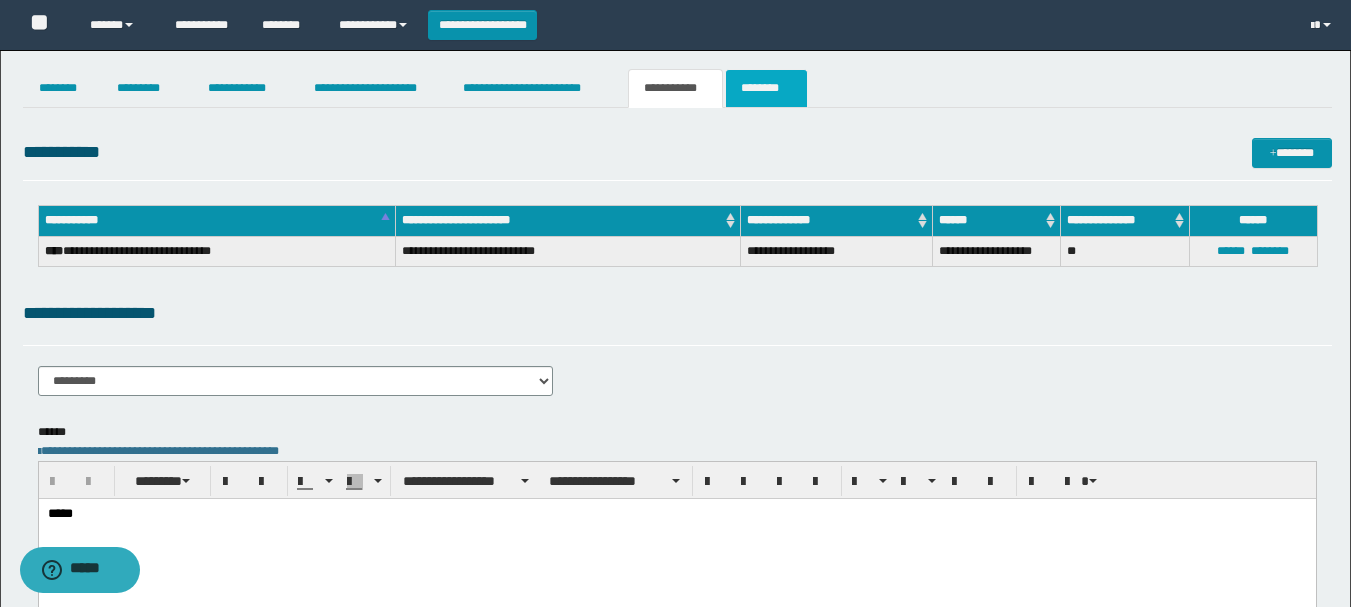 click on "********" at bounding box center [766, 88] 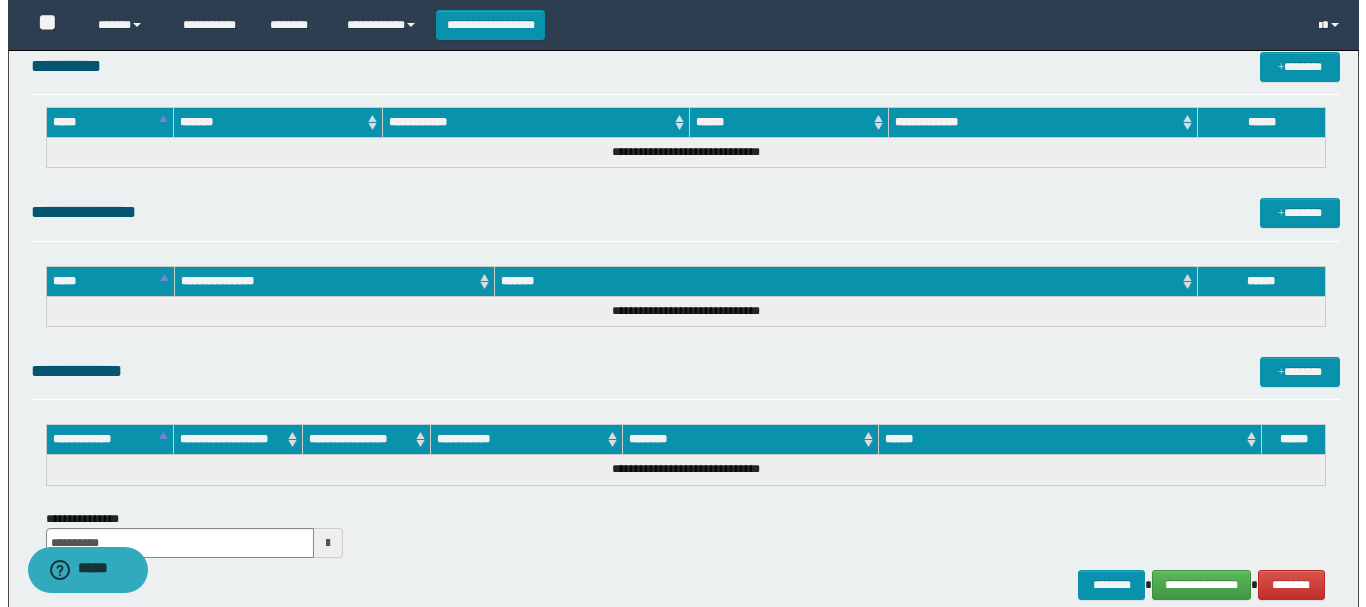 scroll, scrollTop: 1168, scrollLeft: 0, axis: vertical 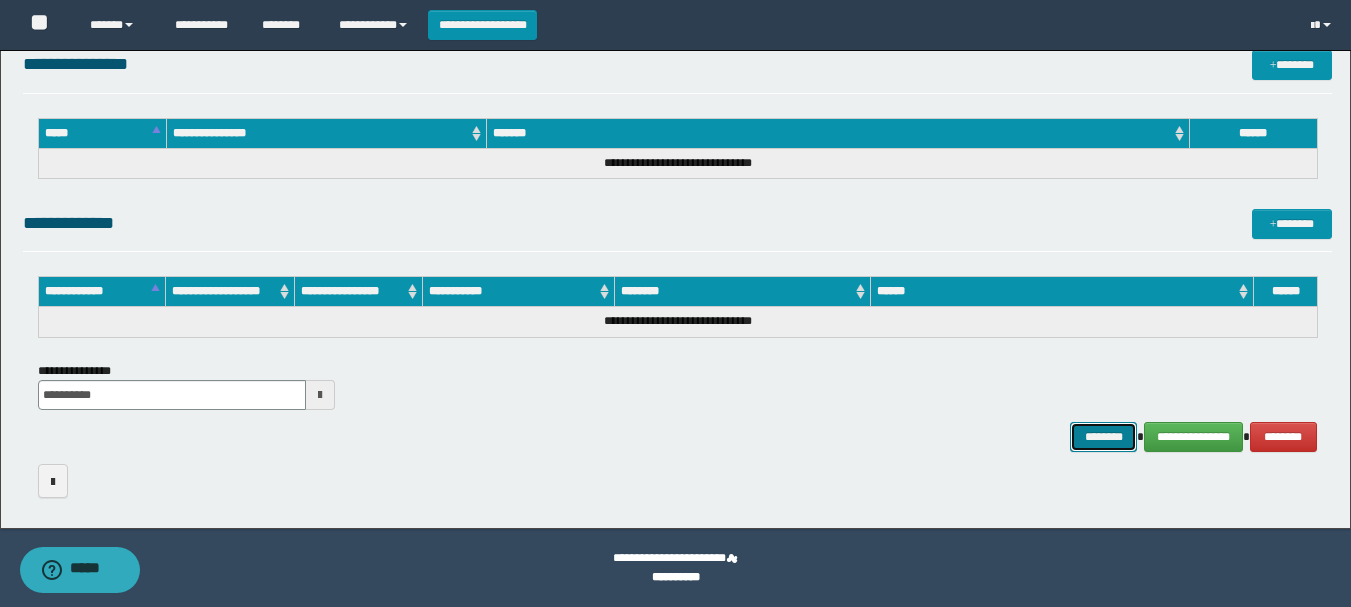 click on "********" at bounding box center [1104, 437] 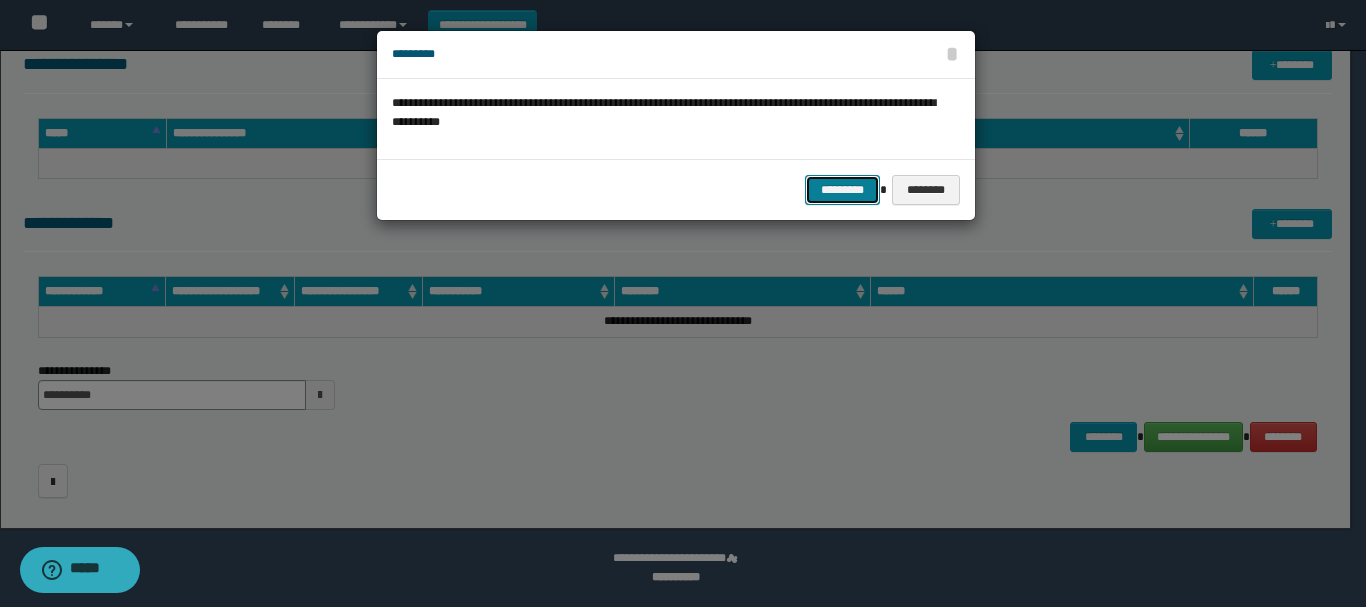 click on "*********" at bounding box center [842, 190] 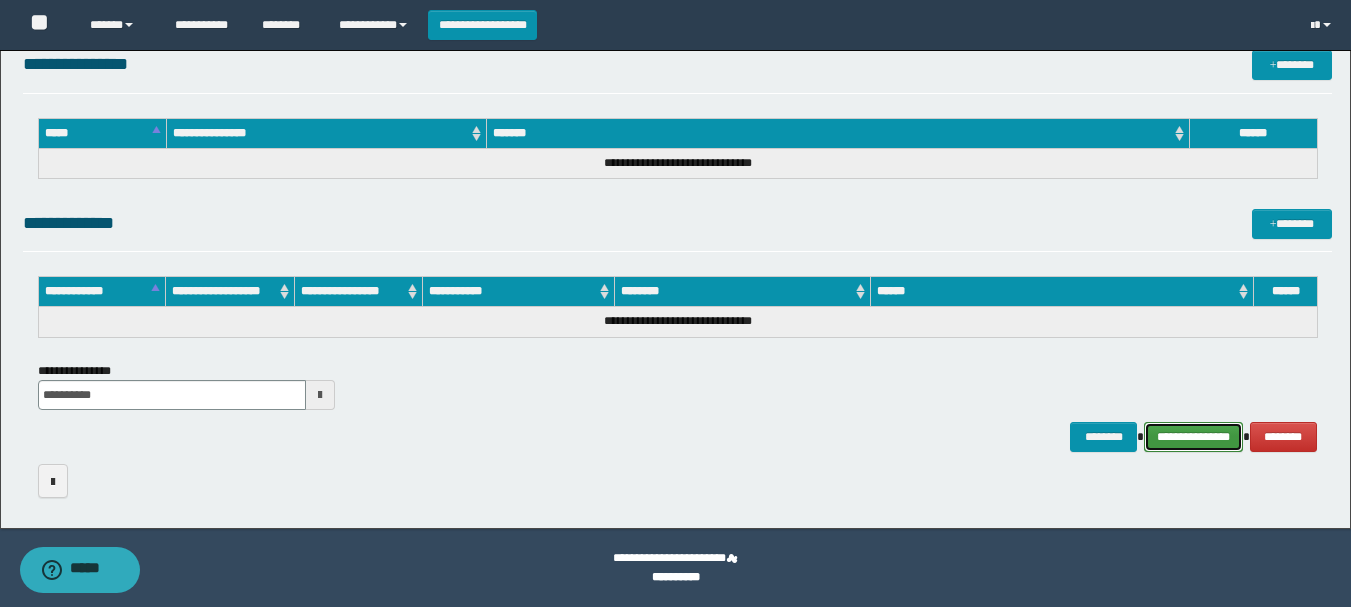 click on "**********" at bounding box center (1193, 437) 